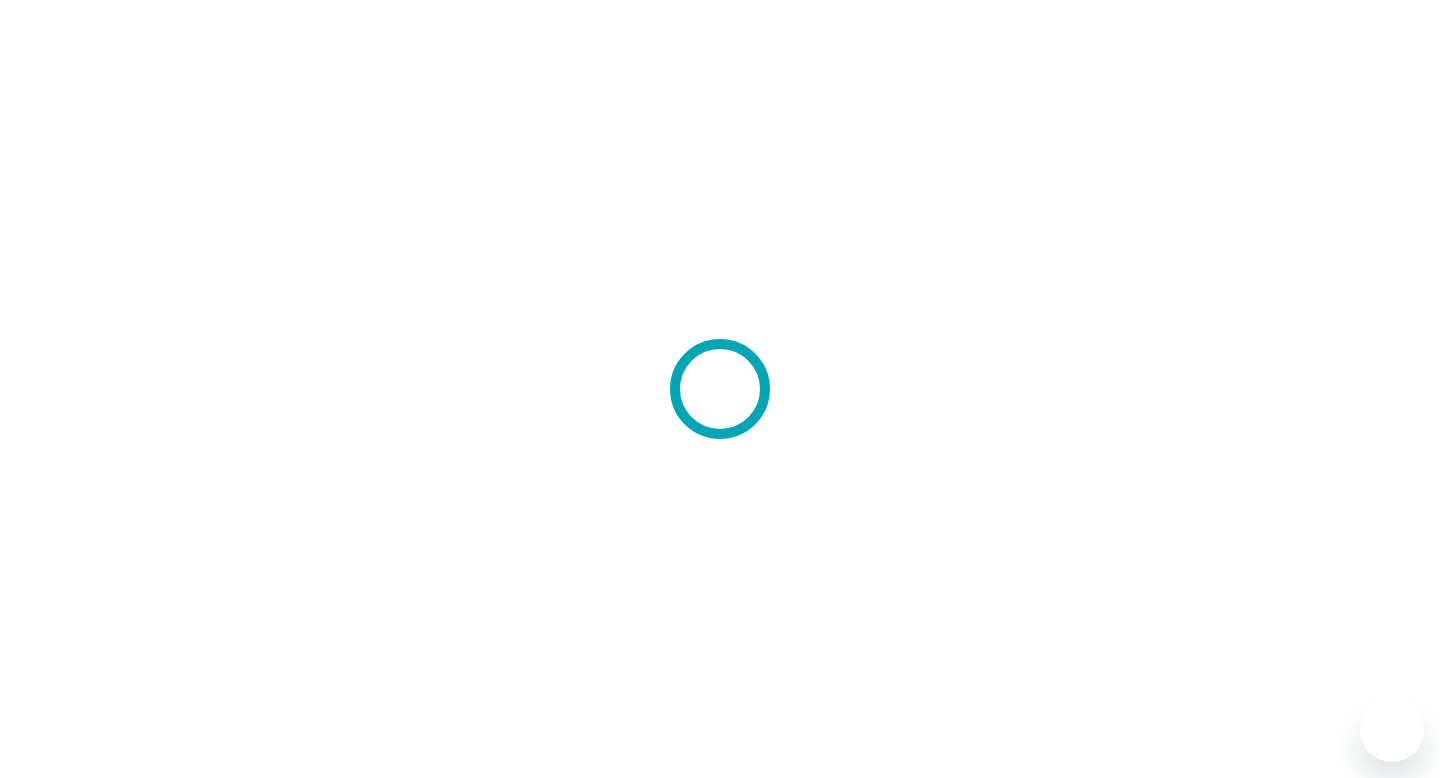 scroll, scrollTop: 0, scrollLeft: 0, axis: both 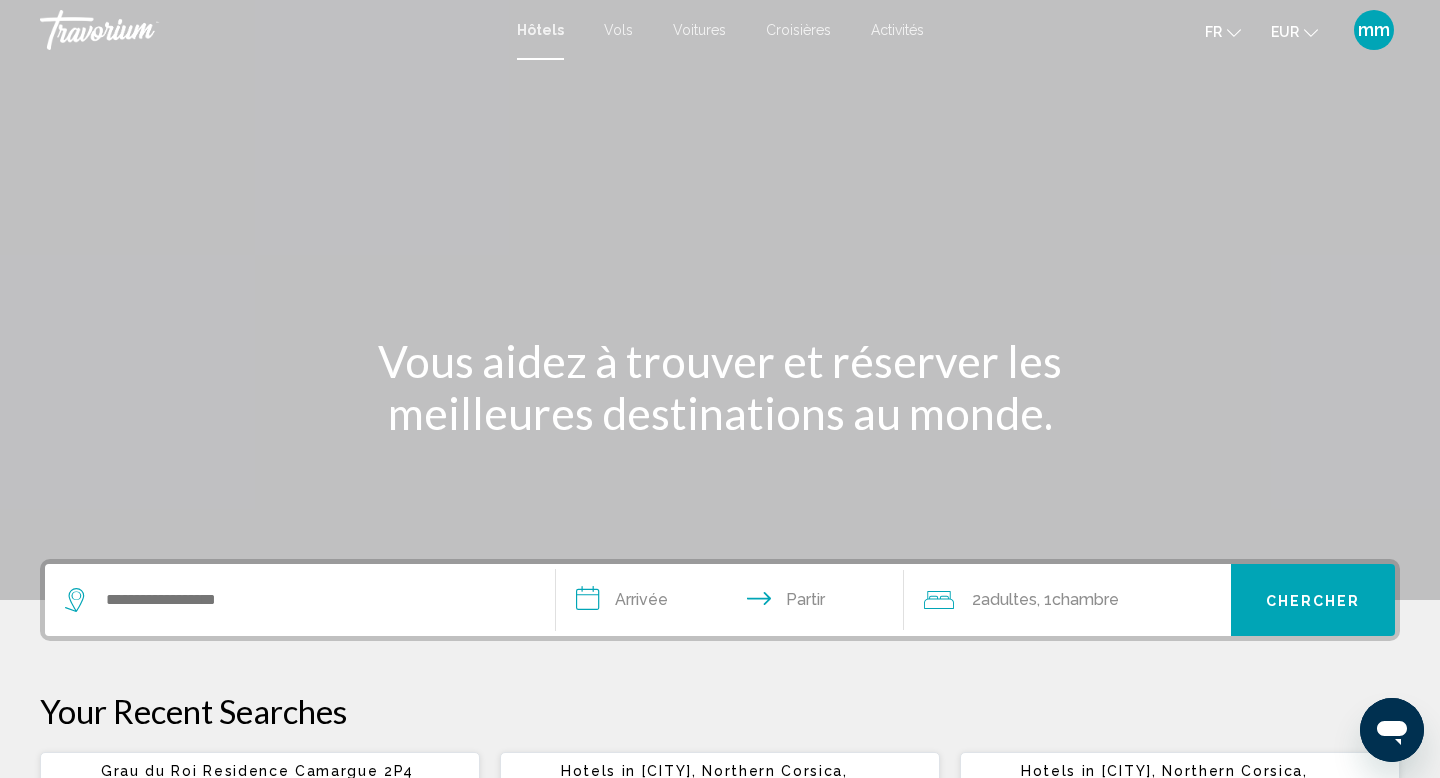 click at bounding box center (300, 600) 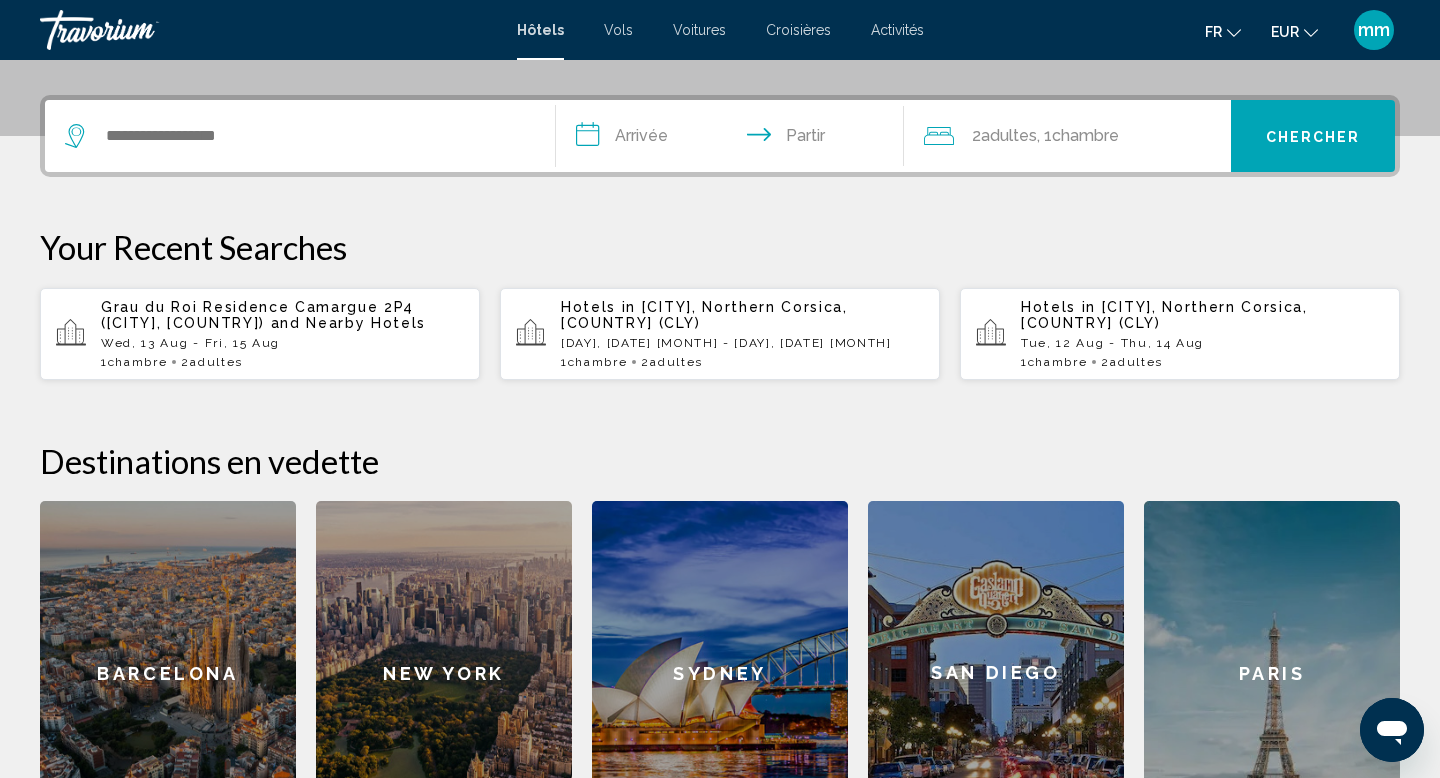 scroll, scrollTop: 494, scrollLeft: 0, axis: vertical 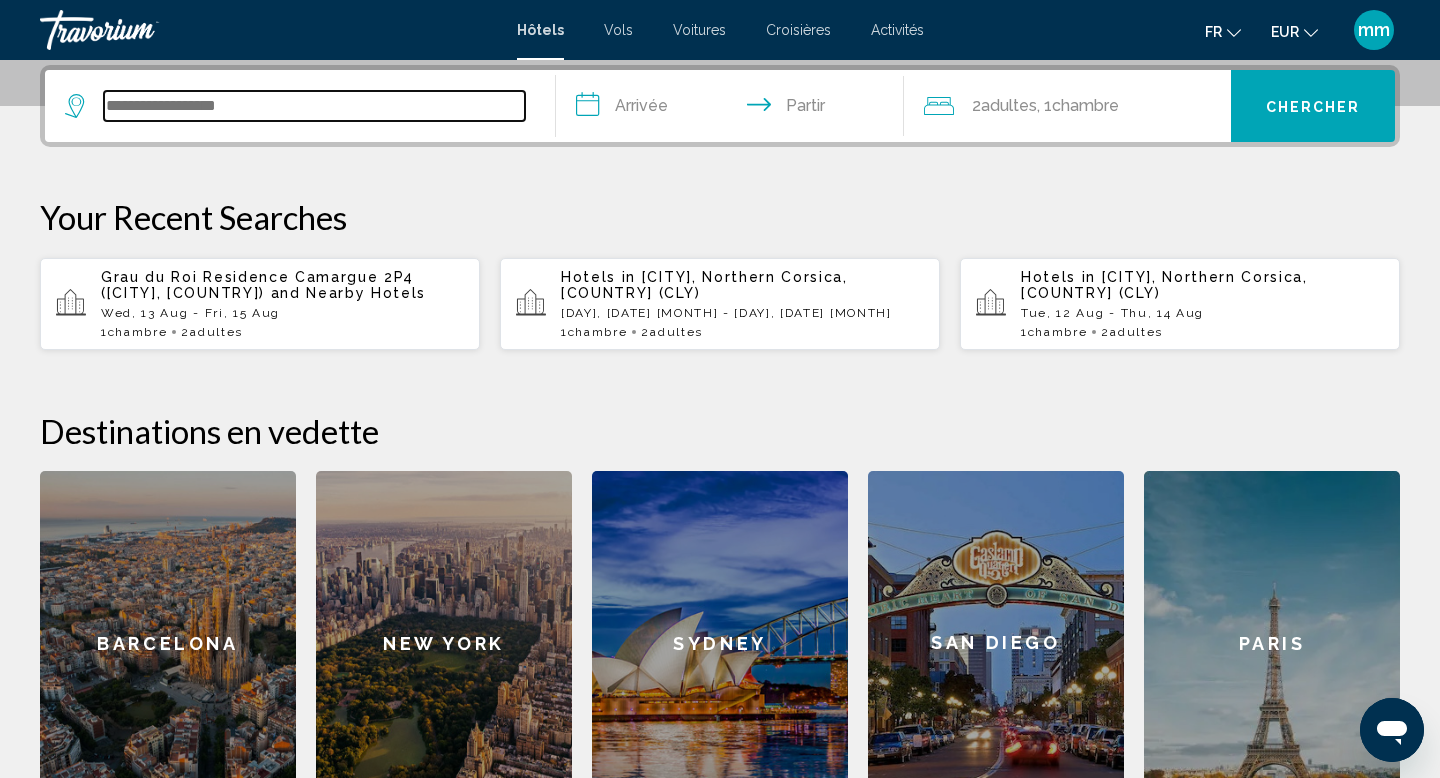 click at bounding box center [314, 106] 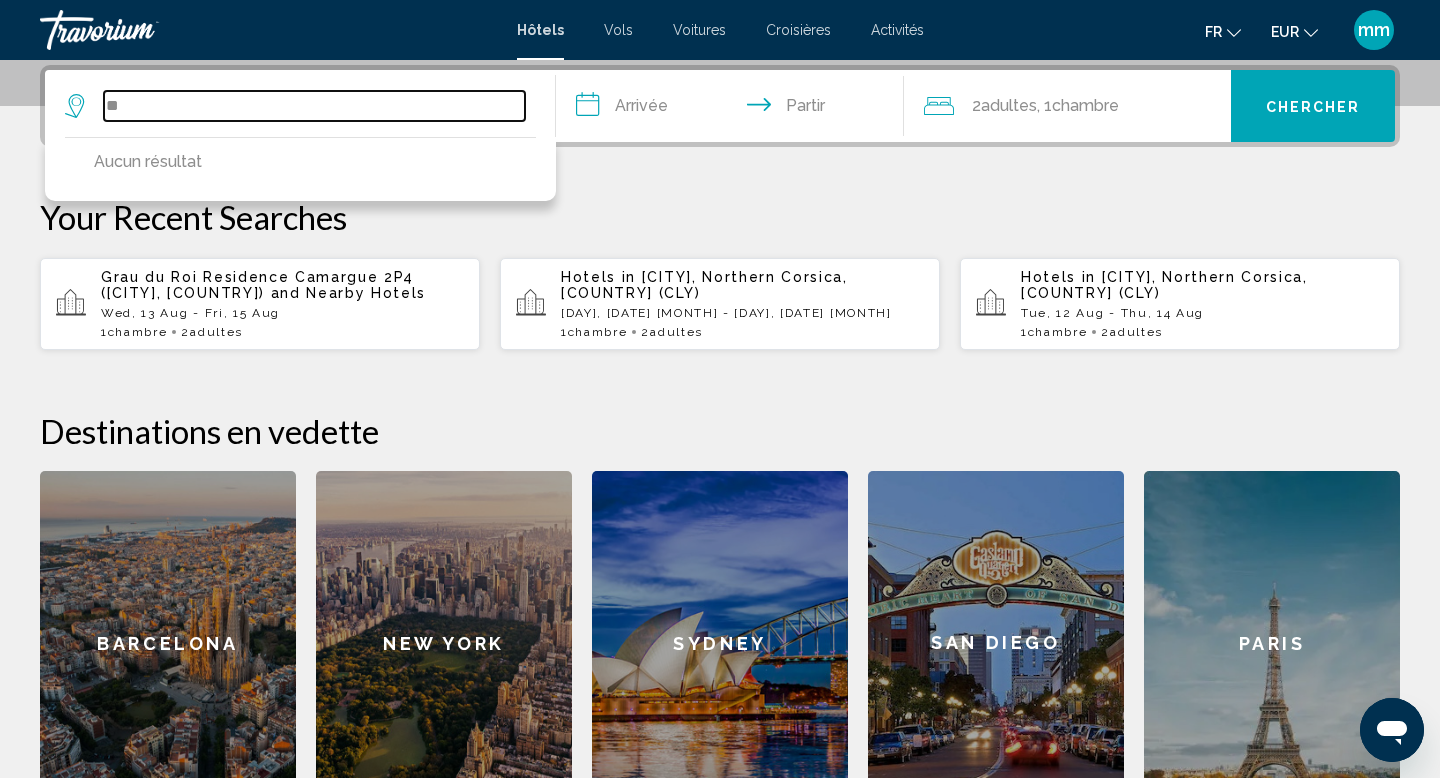 type on "*" 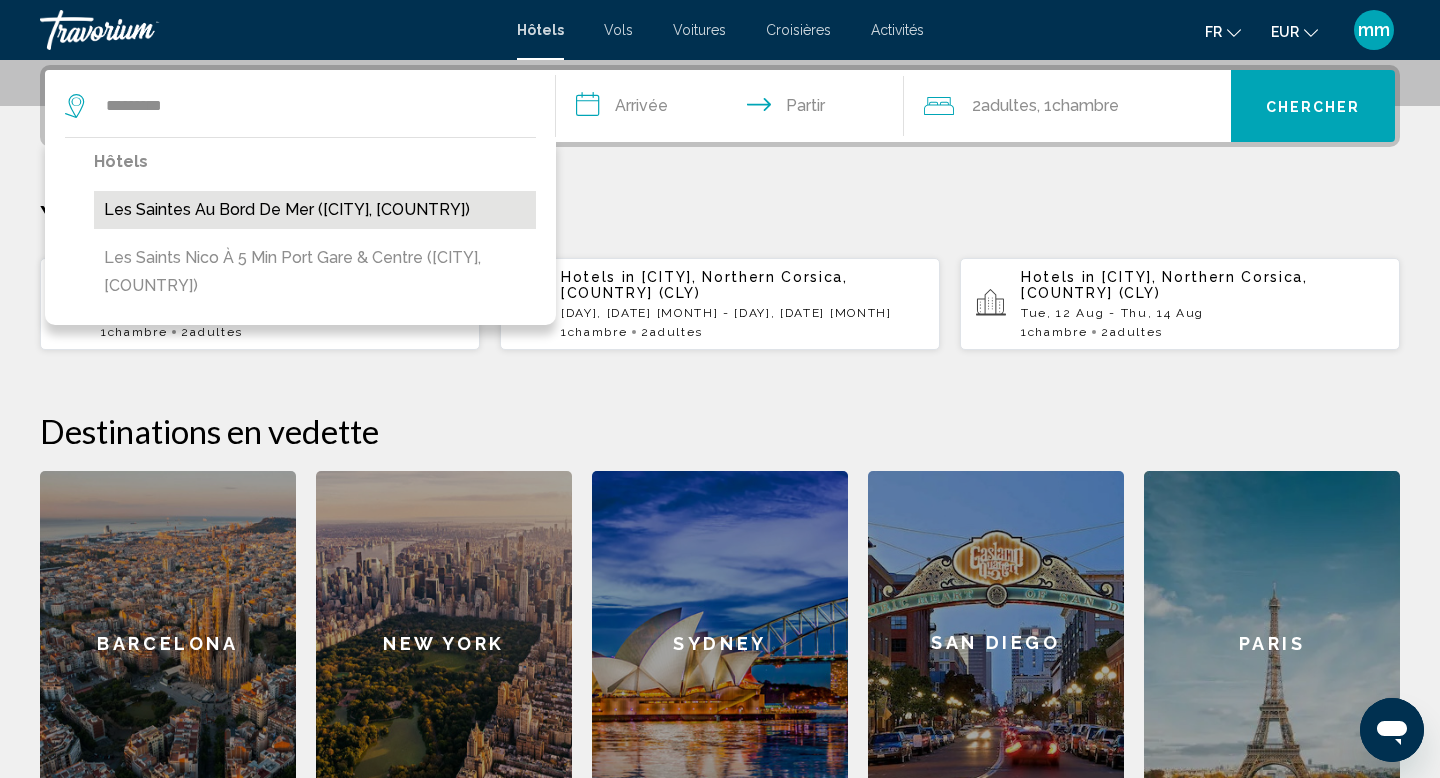 click on "Les Saintes au bord de mer (Saintes-Maries-De-La-Mer, FR)" at bounding box center (315, 210) 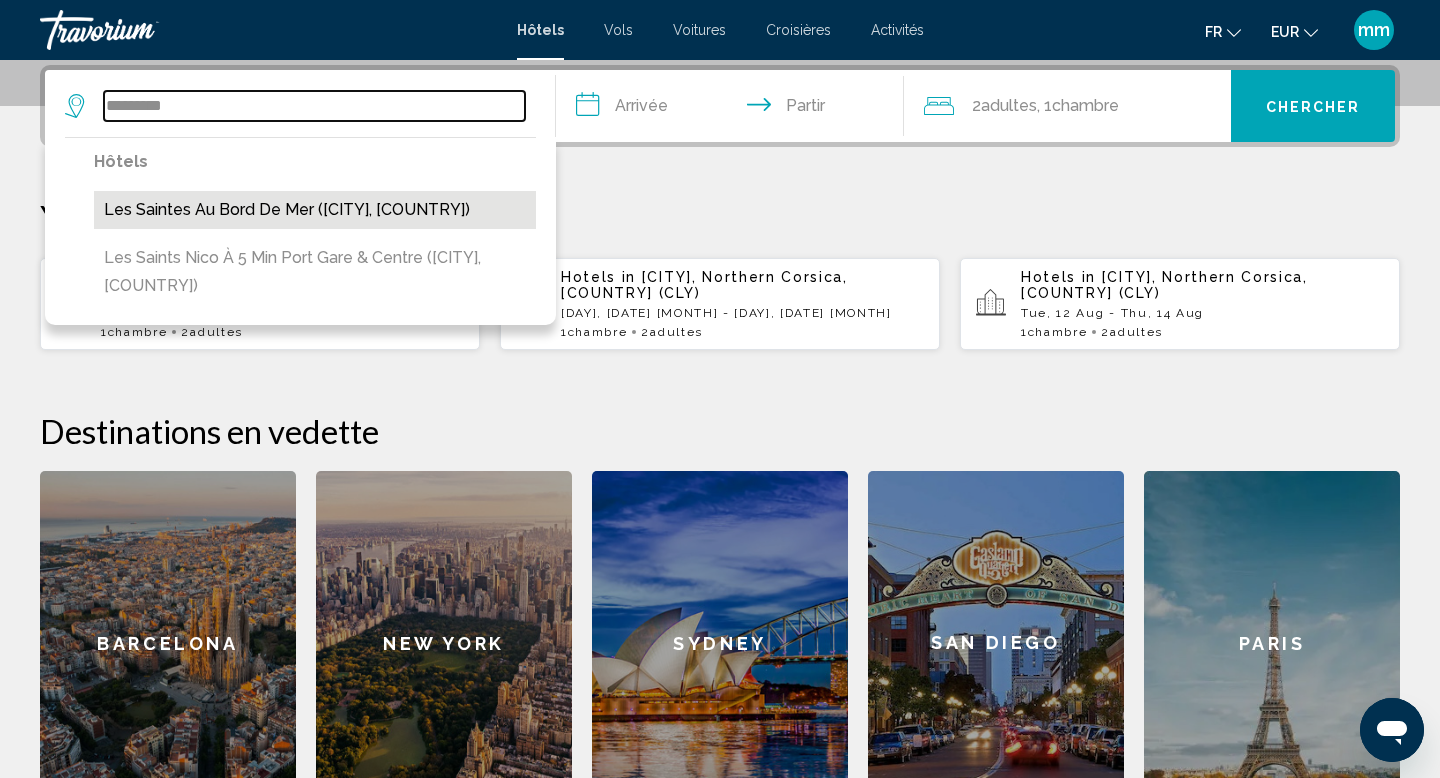 type on "**********" 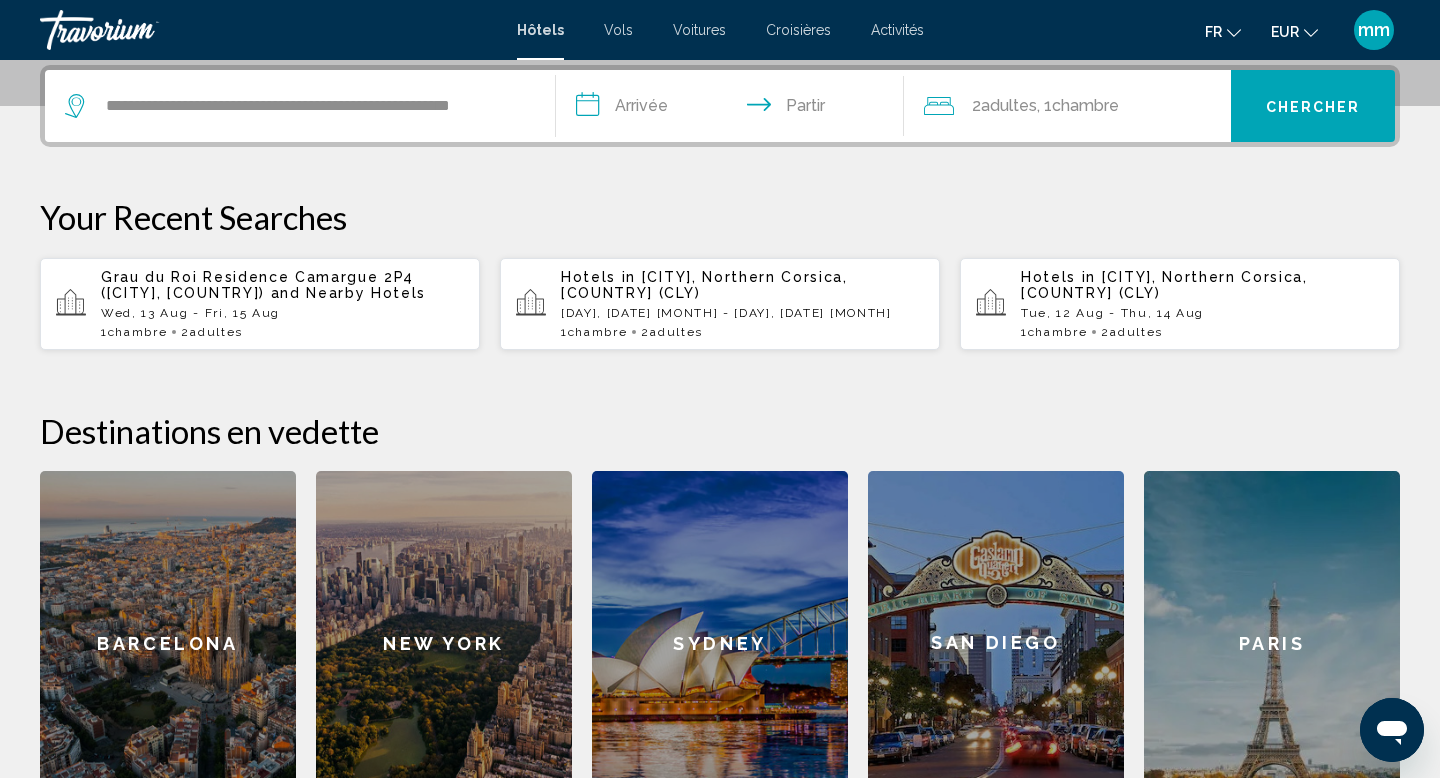 click on "**********" at bounding box center (734, 109) 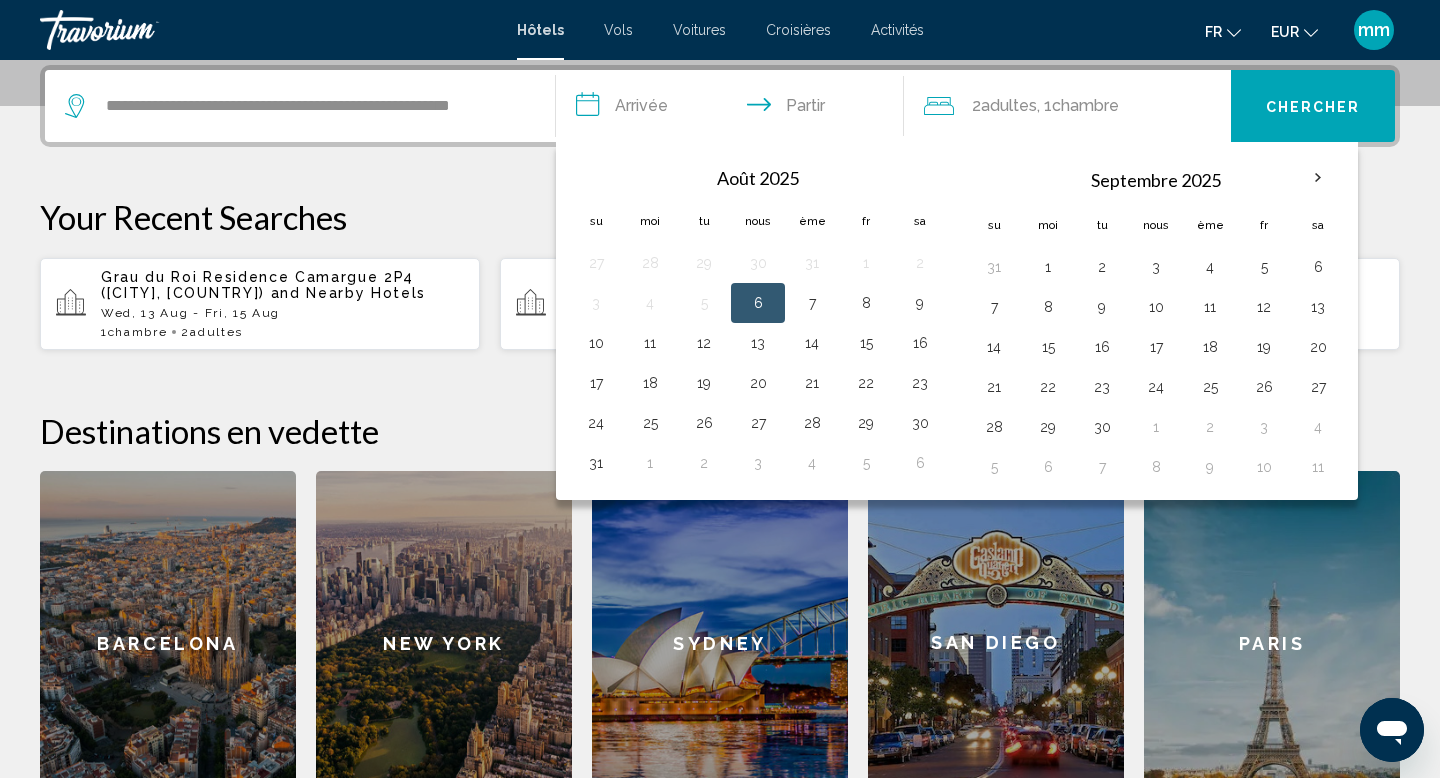 click on "6" at bounding box center [758, 303] 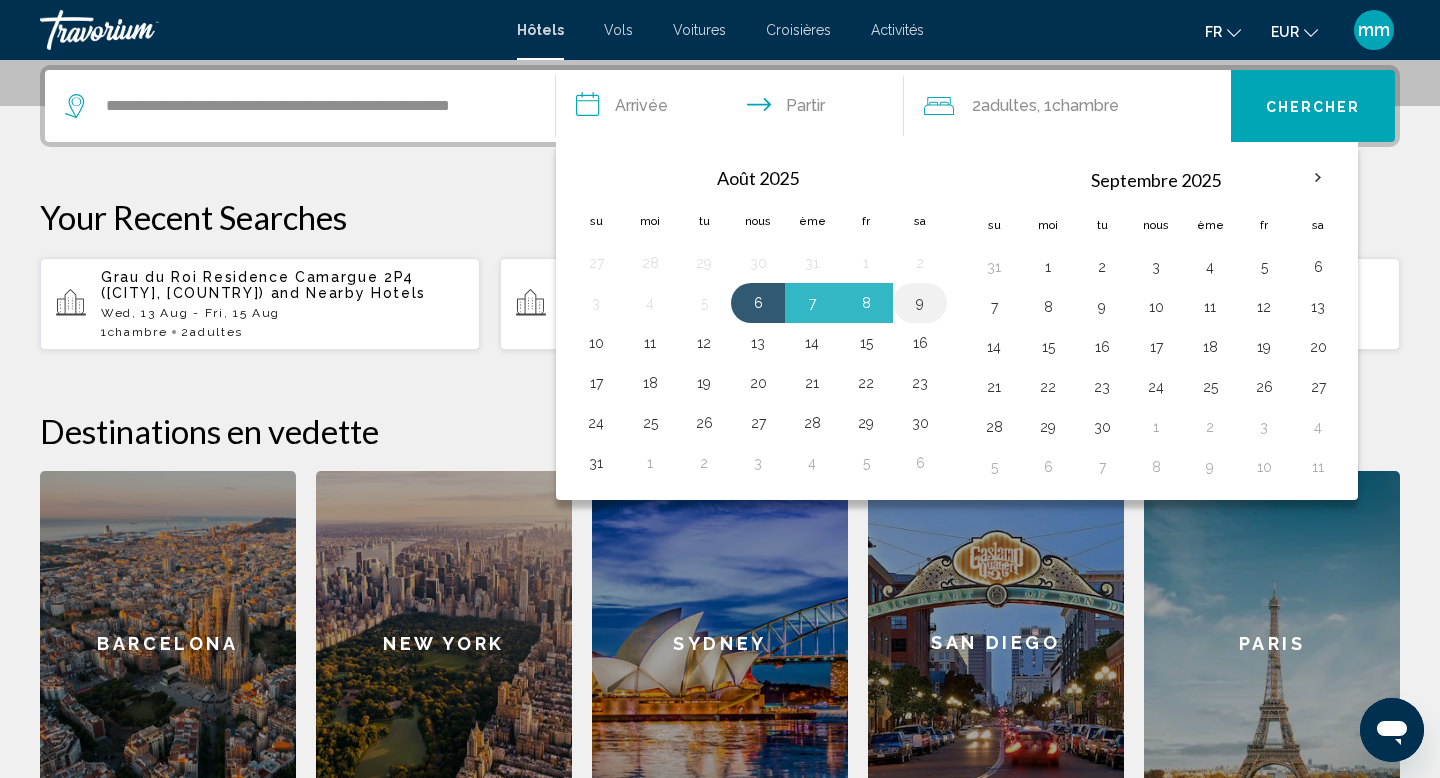click on "9" at bounding box center (920, 303) 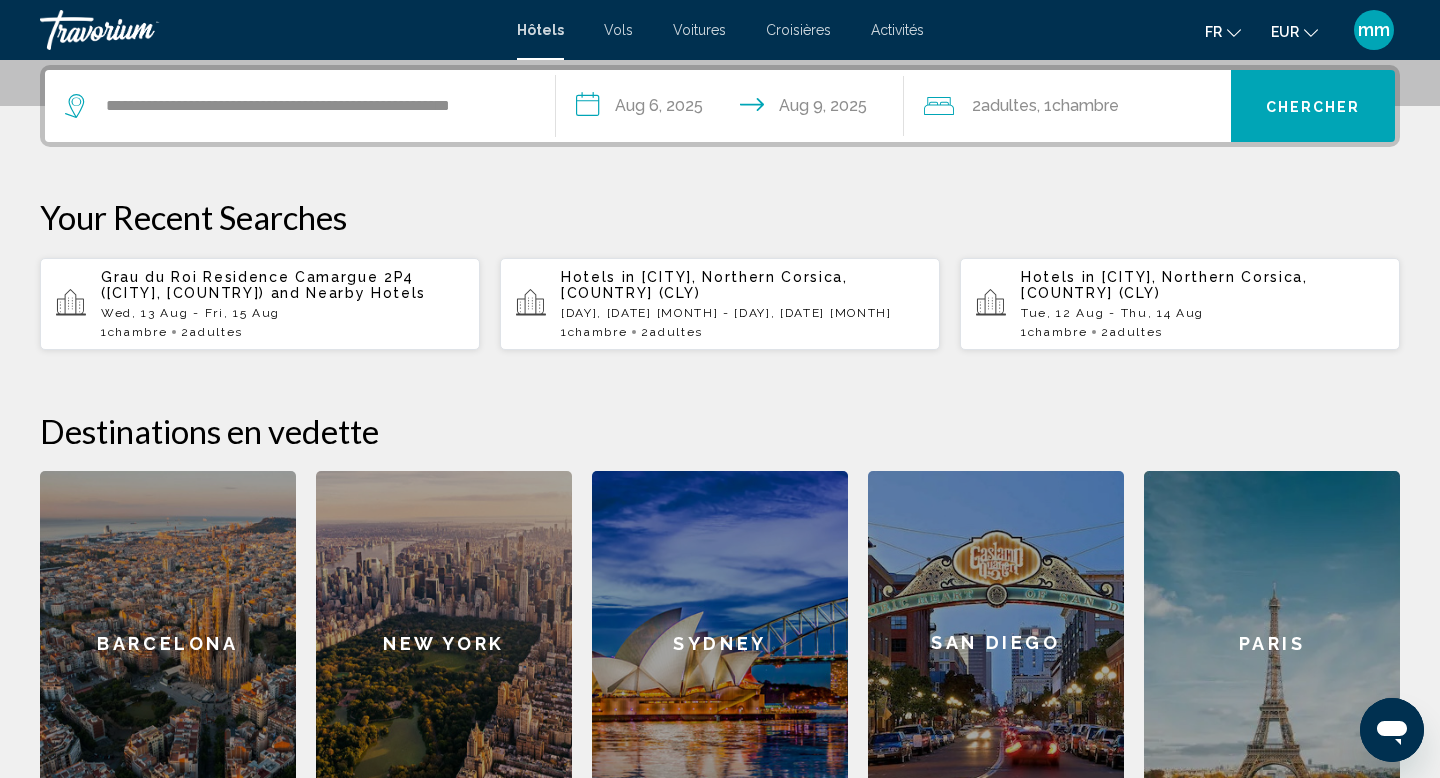 click on "Chercher" at bounding box center [1313, 106] 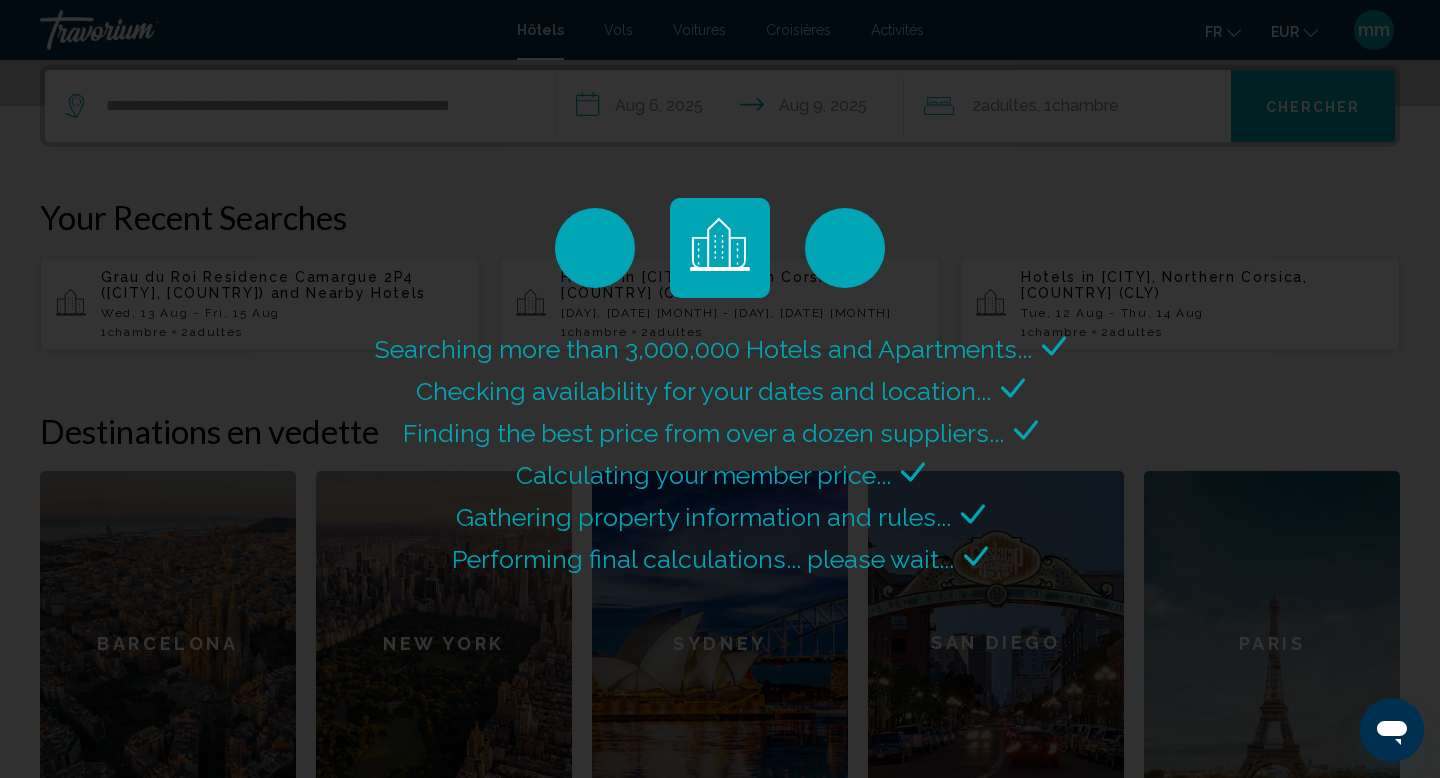 scroll, scrollTop: 0, scrollLeft: 0, axis: both 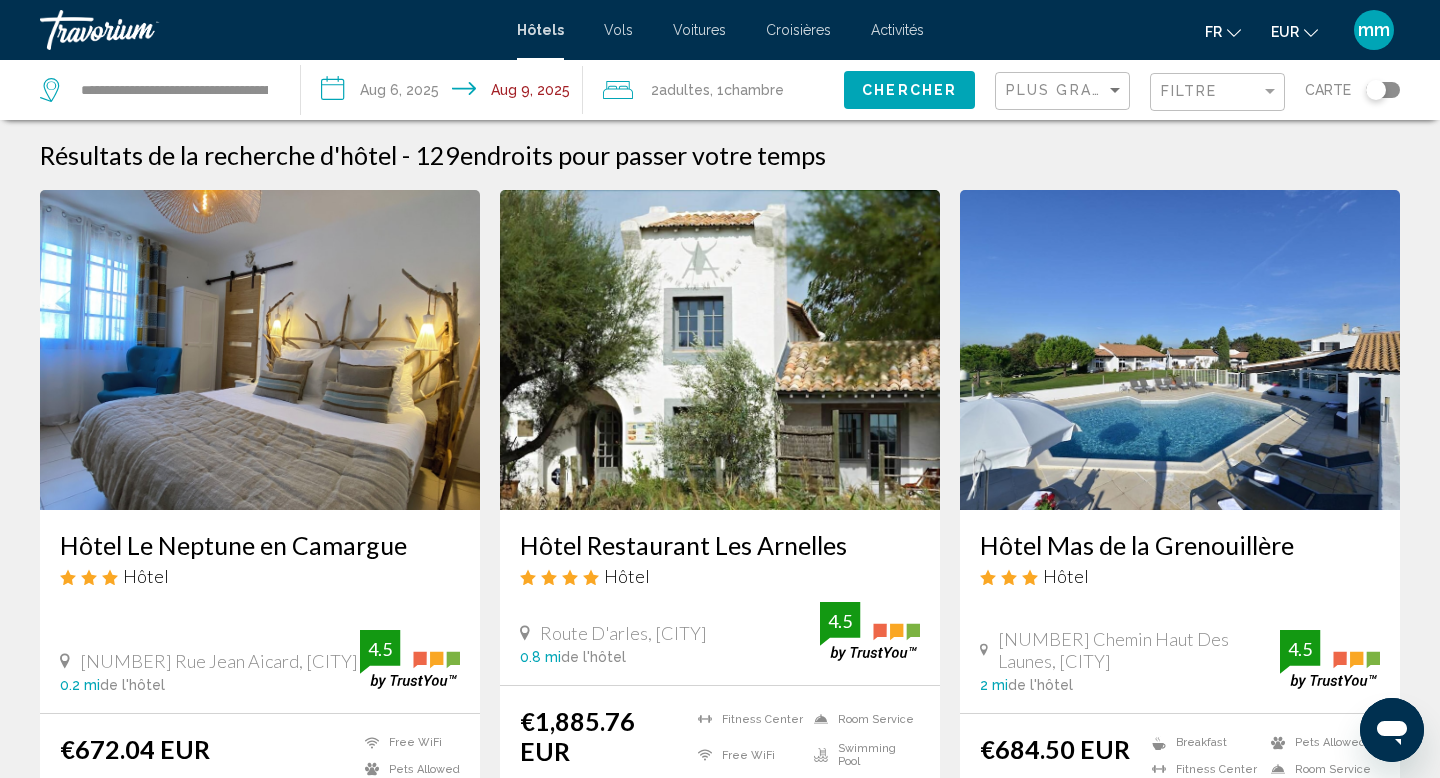 click on "Plus grandes économies" 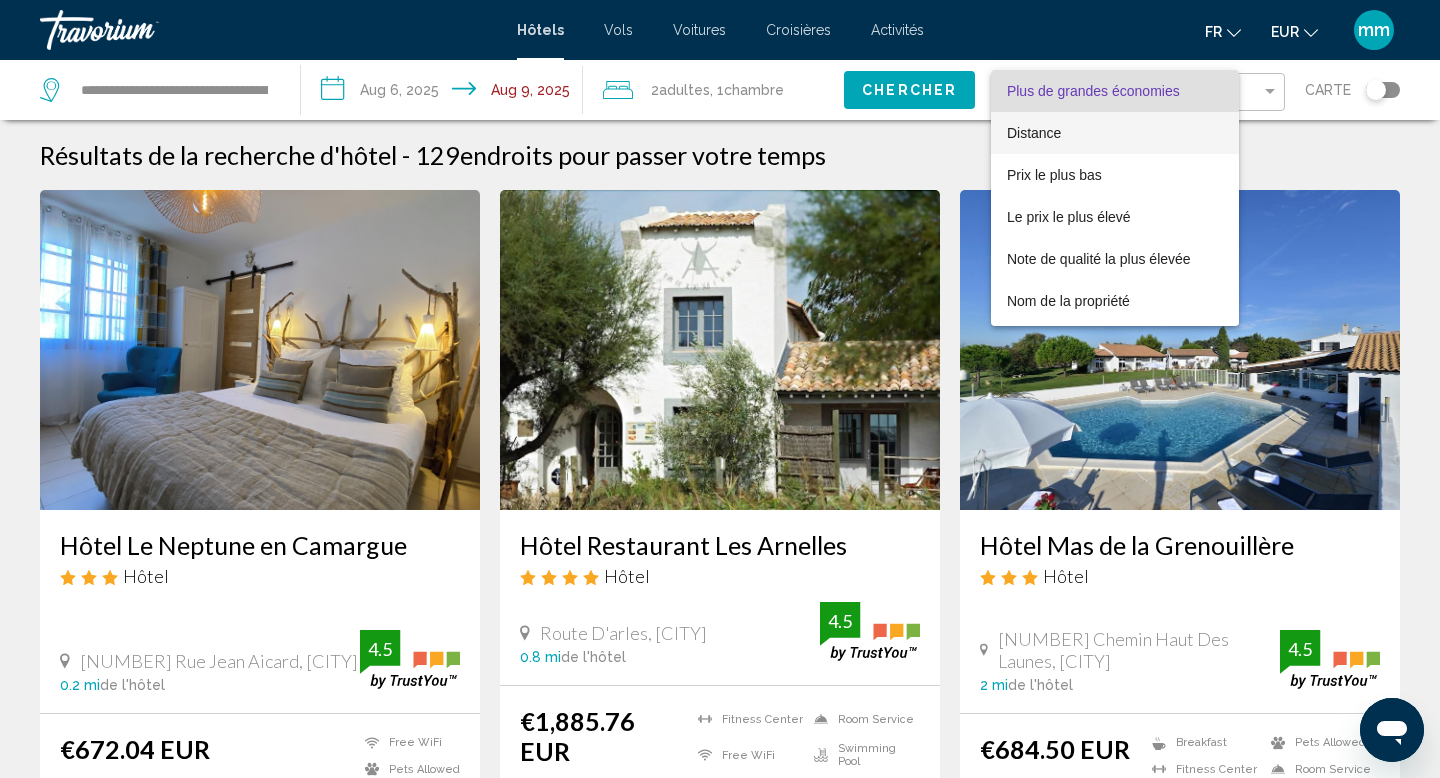 click on "Distance" at bounding box center [1034, 133] 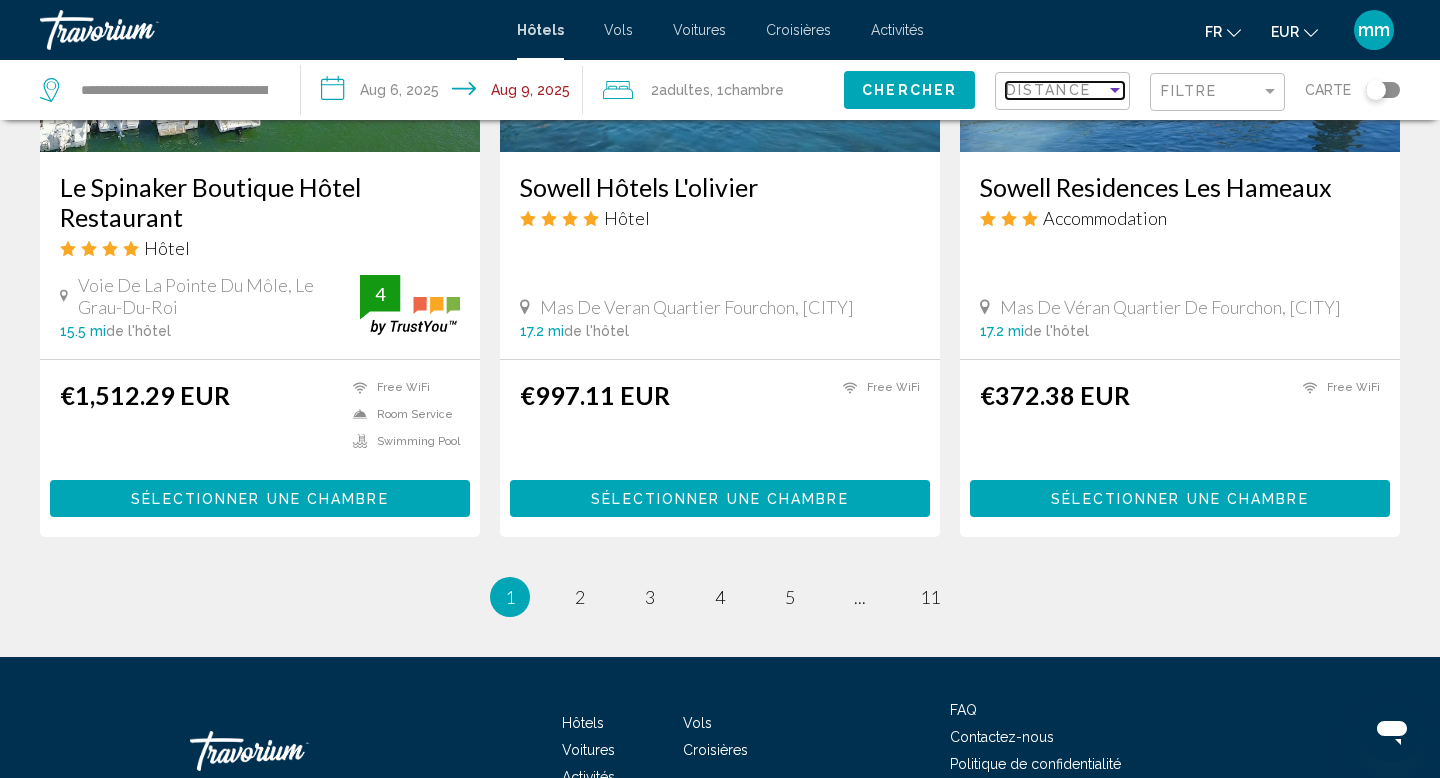 scroll, scrollTop: 2562, scrollLeft: 0, axis: vertical 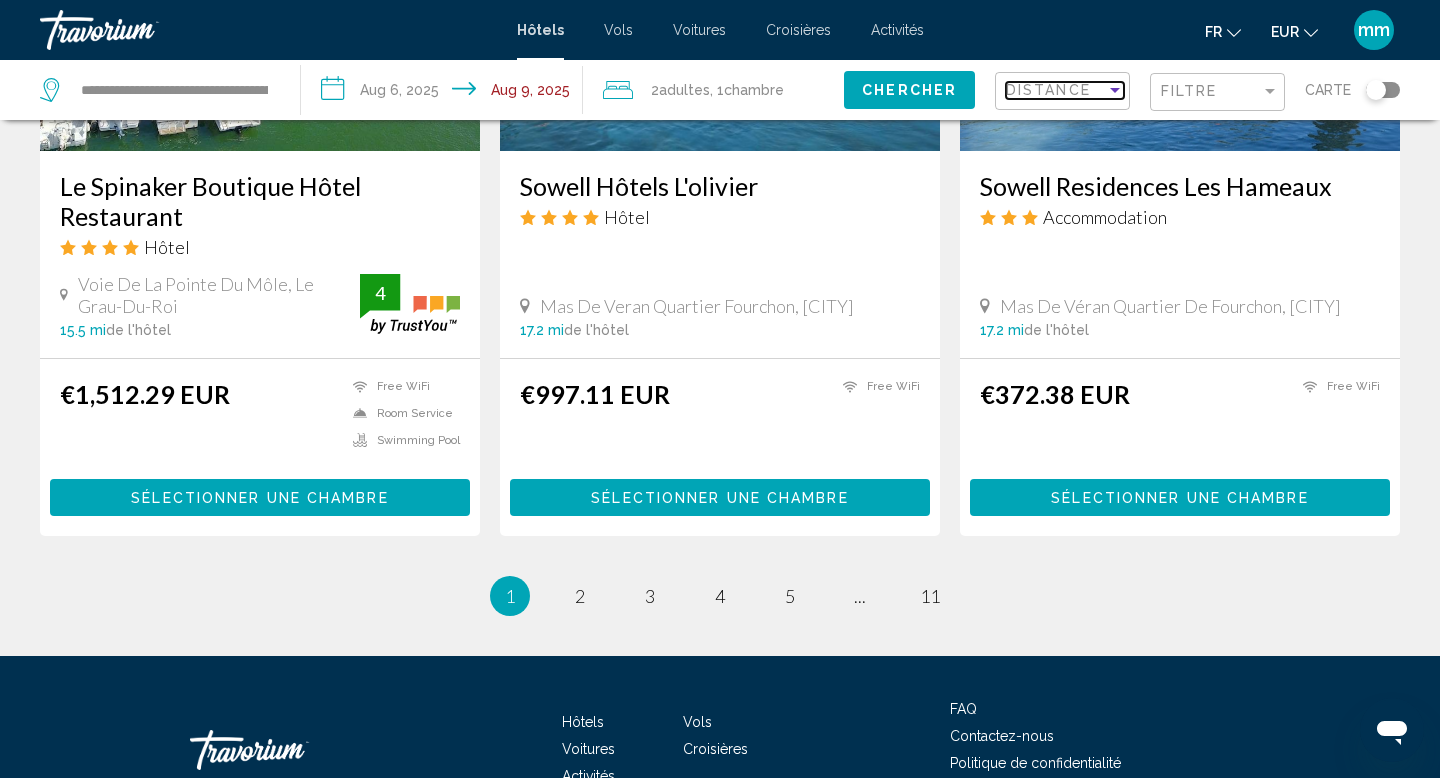 click on "Distance" at bounding box center [1048, 90] 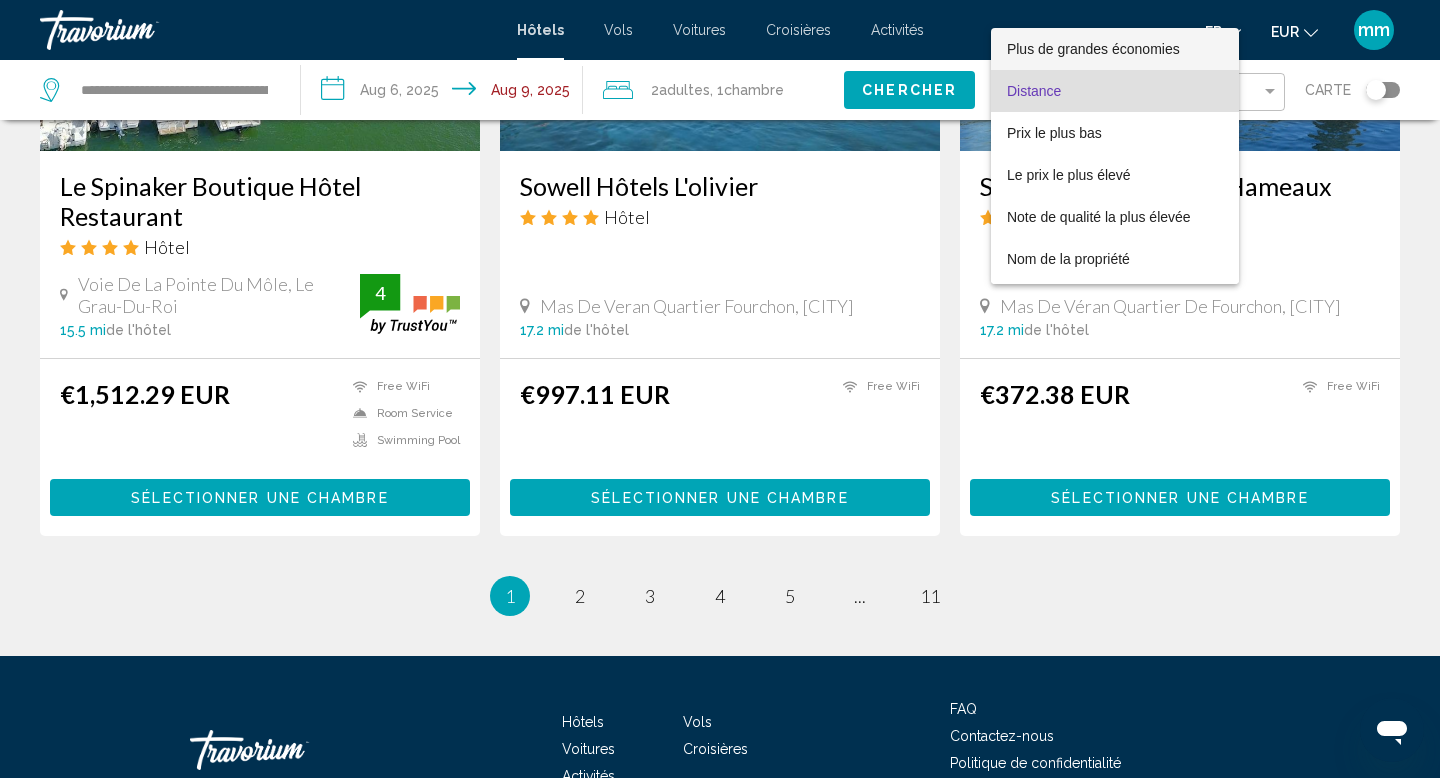 click on "Plus de grandes économies" at bounding box center [1093, 49] 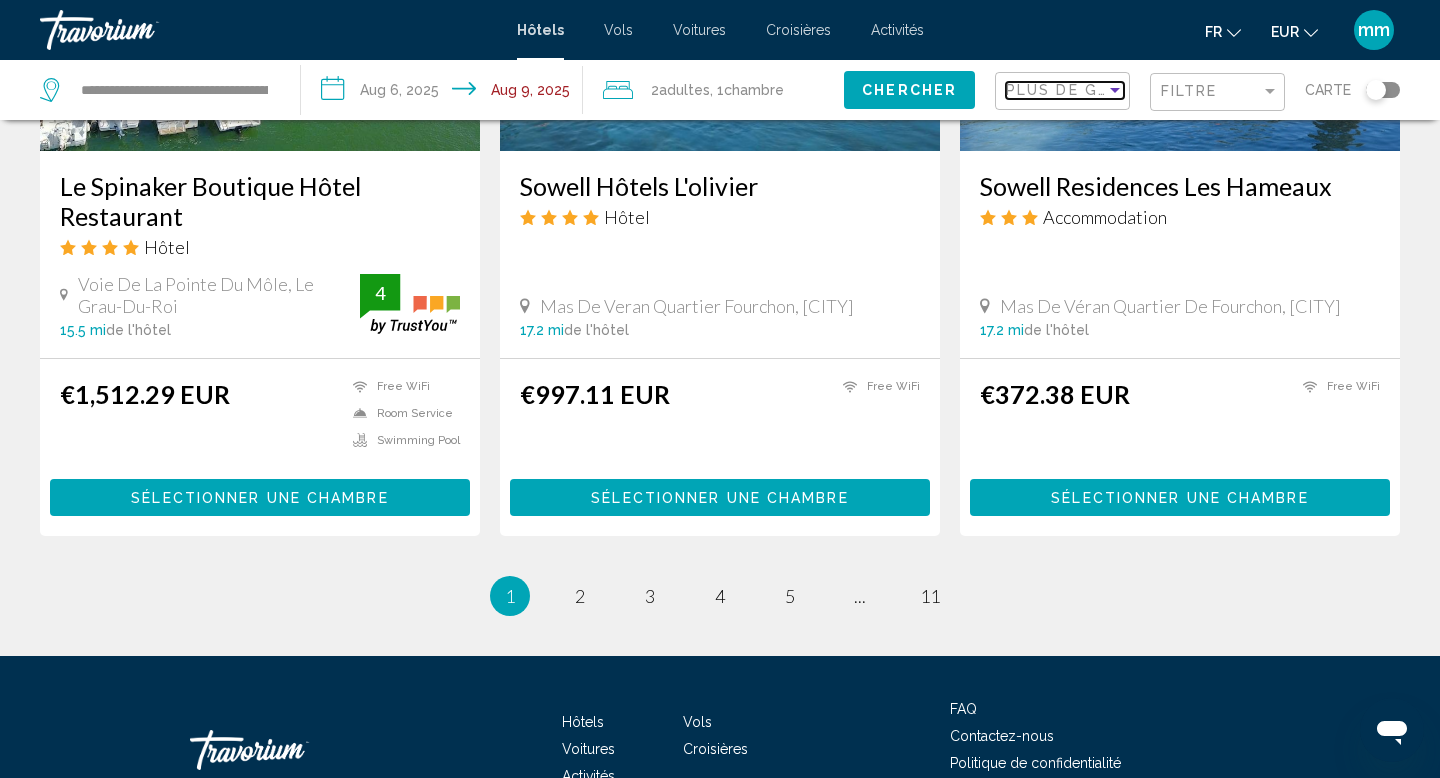 click on "Plus de grandes économies" at bounding box center (1139, 90) 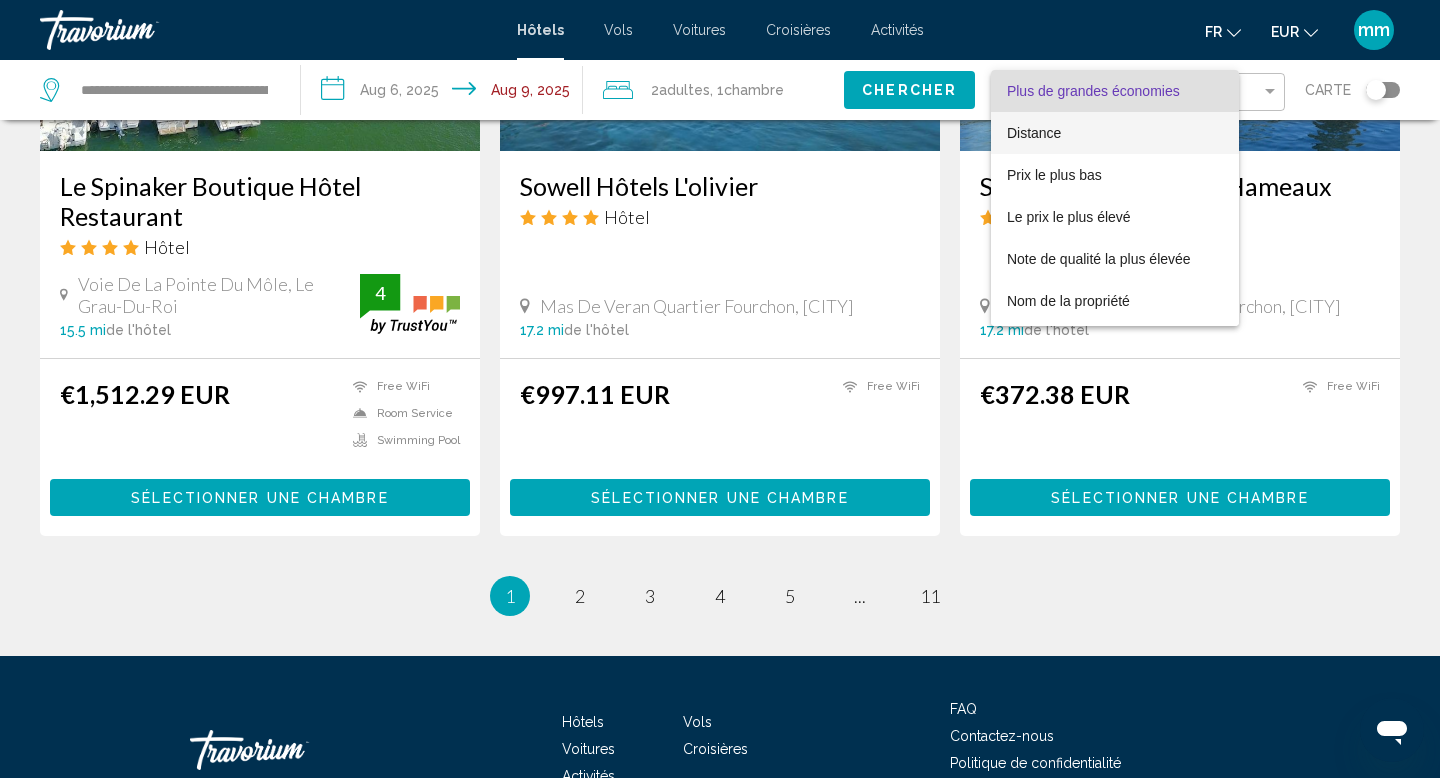 click on "Distance" at bounding box center (1034, 133) 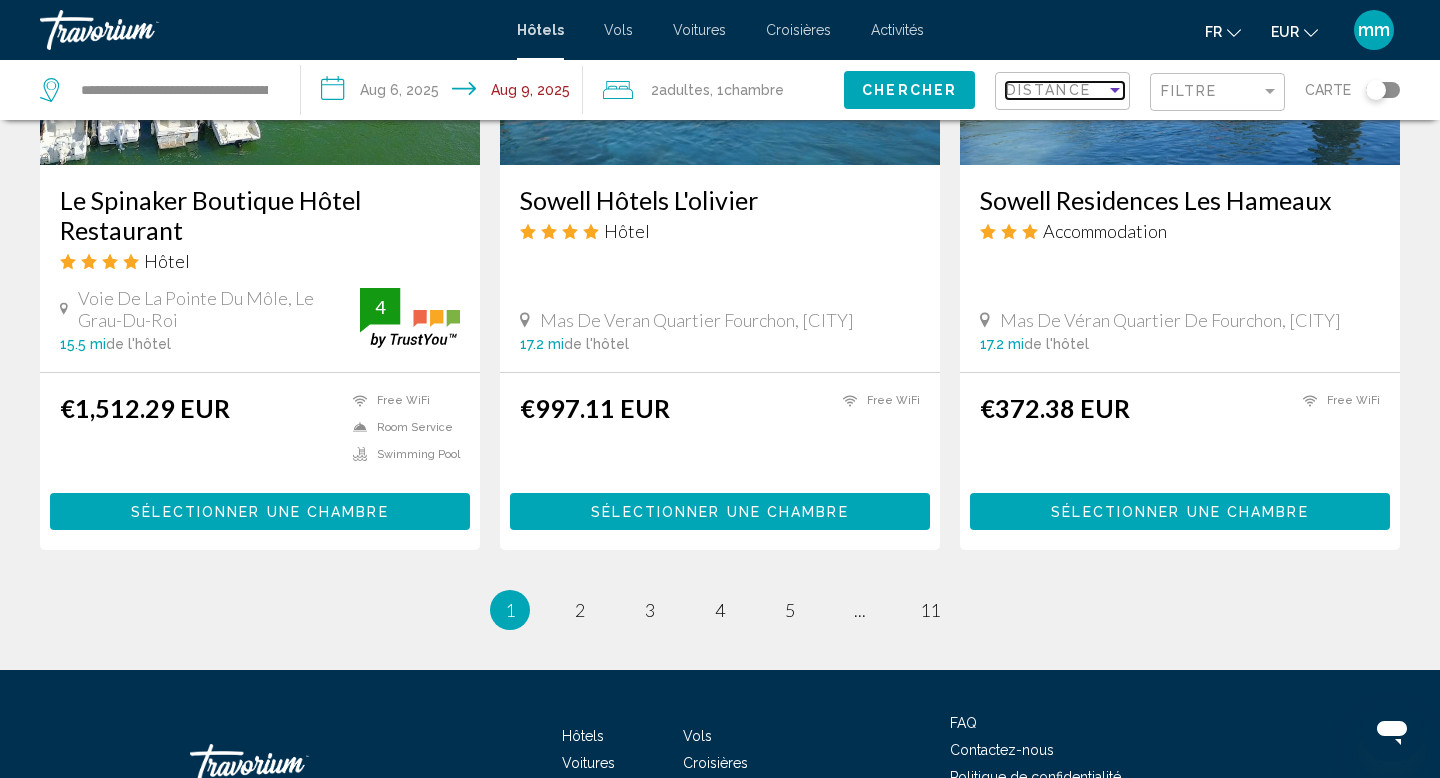 scroll, scrollTop: 2559, scrollLeft: 0, axis: vertical 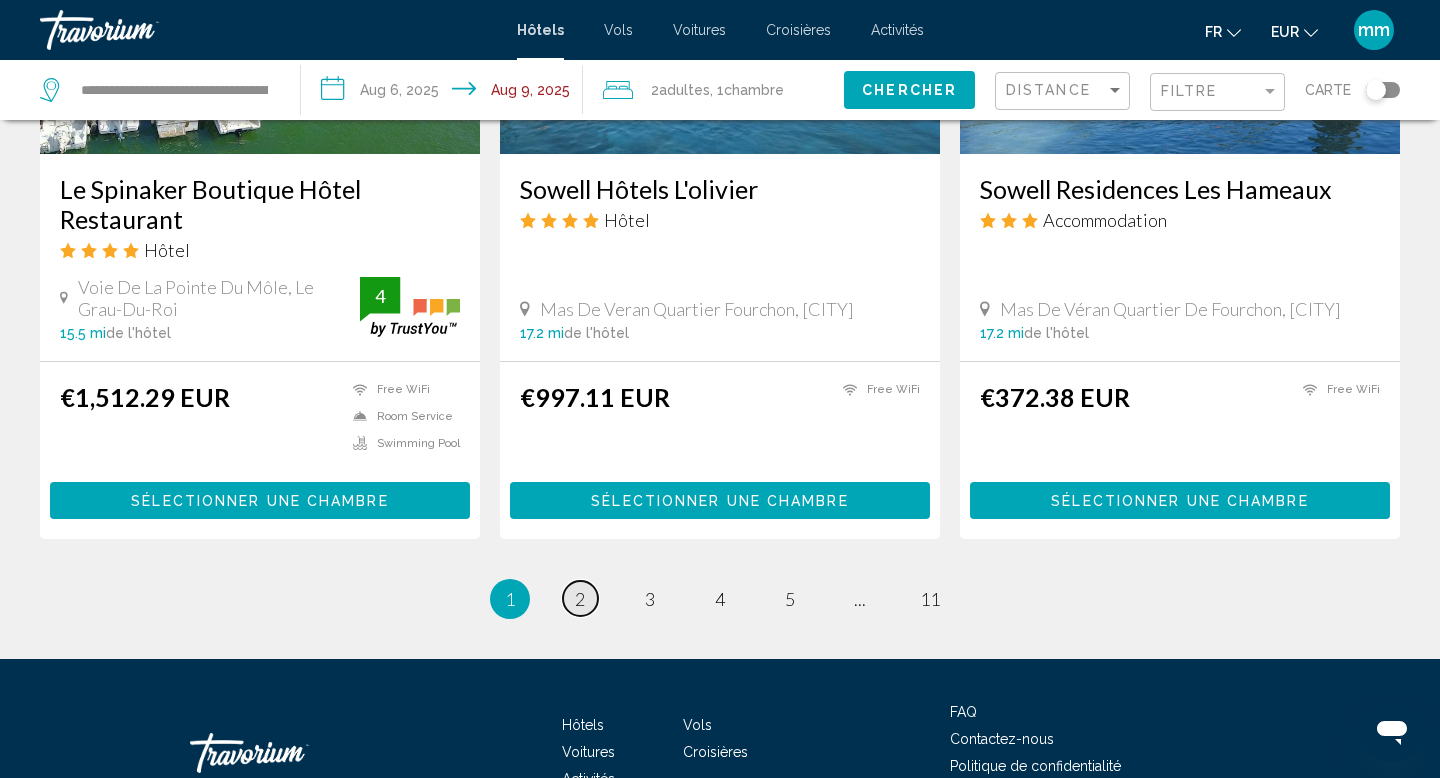 click on "2" at bounding box center [580, 599] 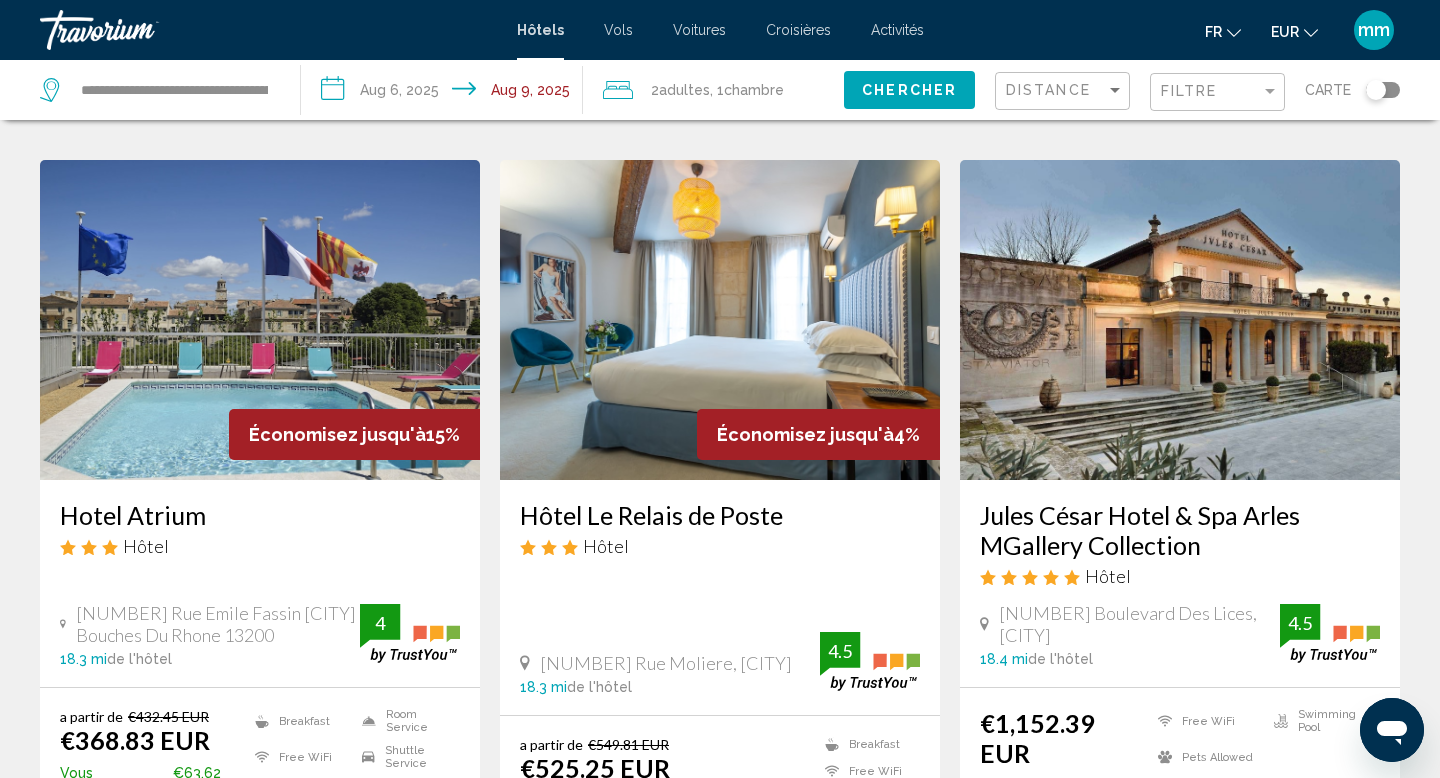 scroll, scrollTop: 1461, scrollLeft: 0, axis: vertical 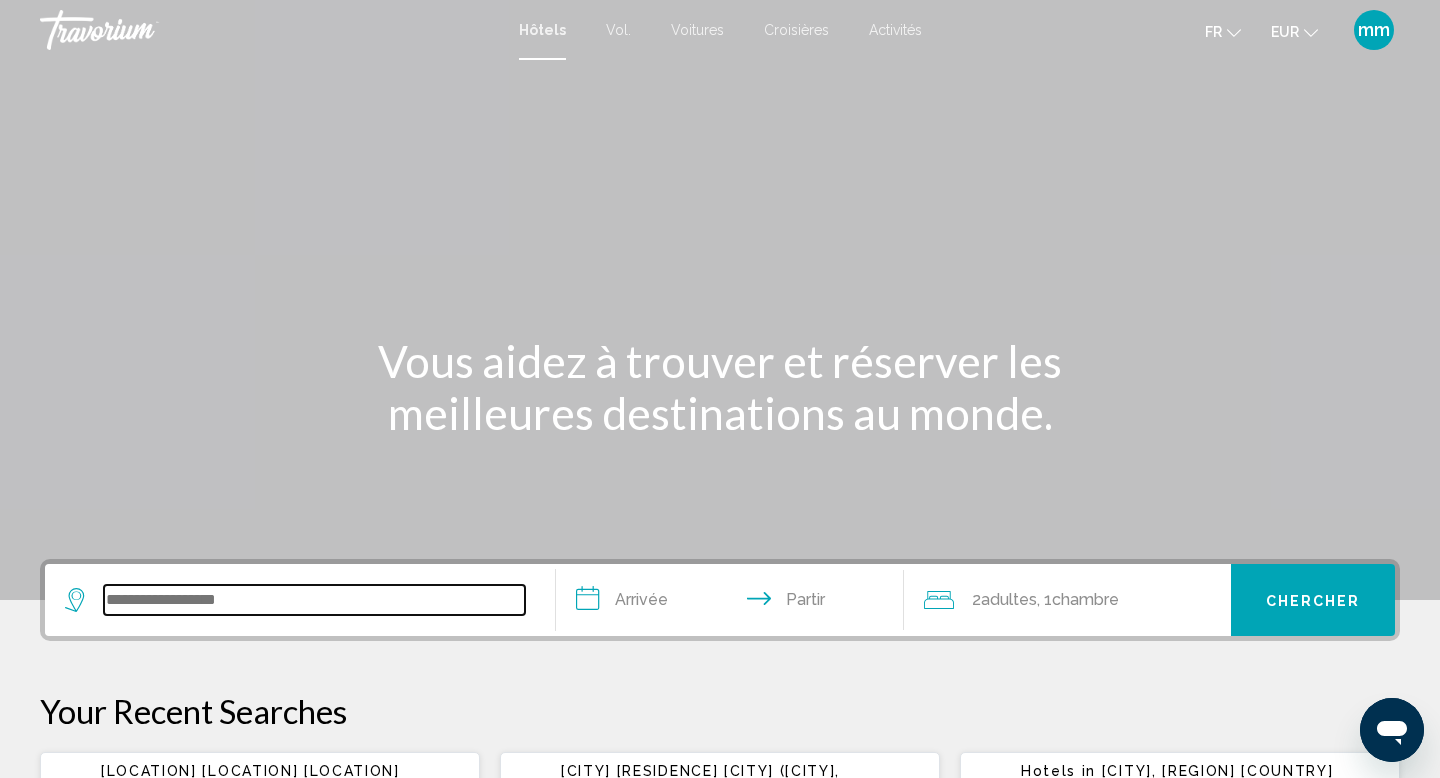 click at bounding box center (314, 600) 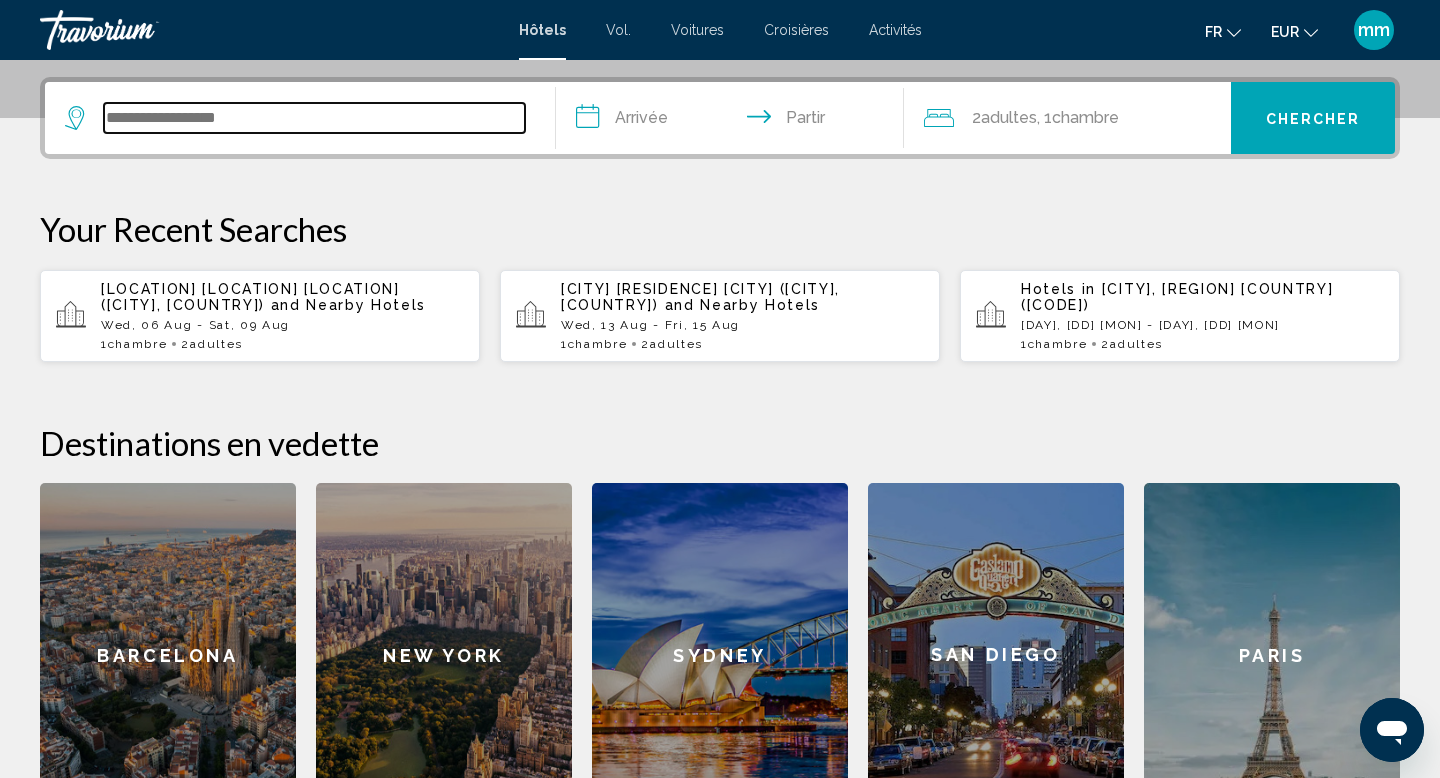 scroll, scrollTop: 494, scrollLeft: 0, axis: vertical 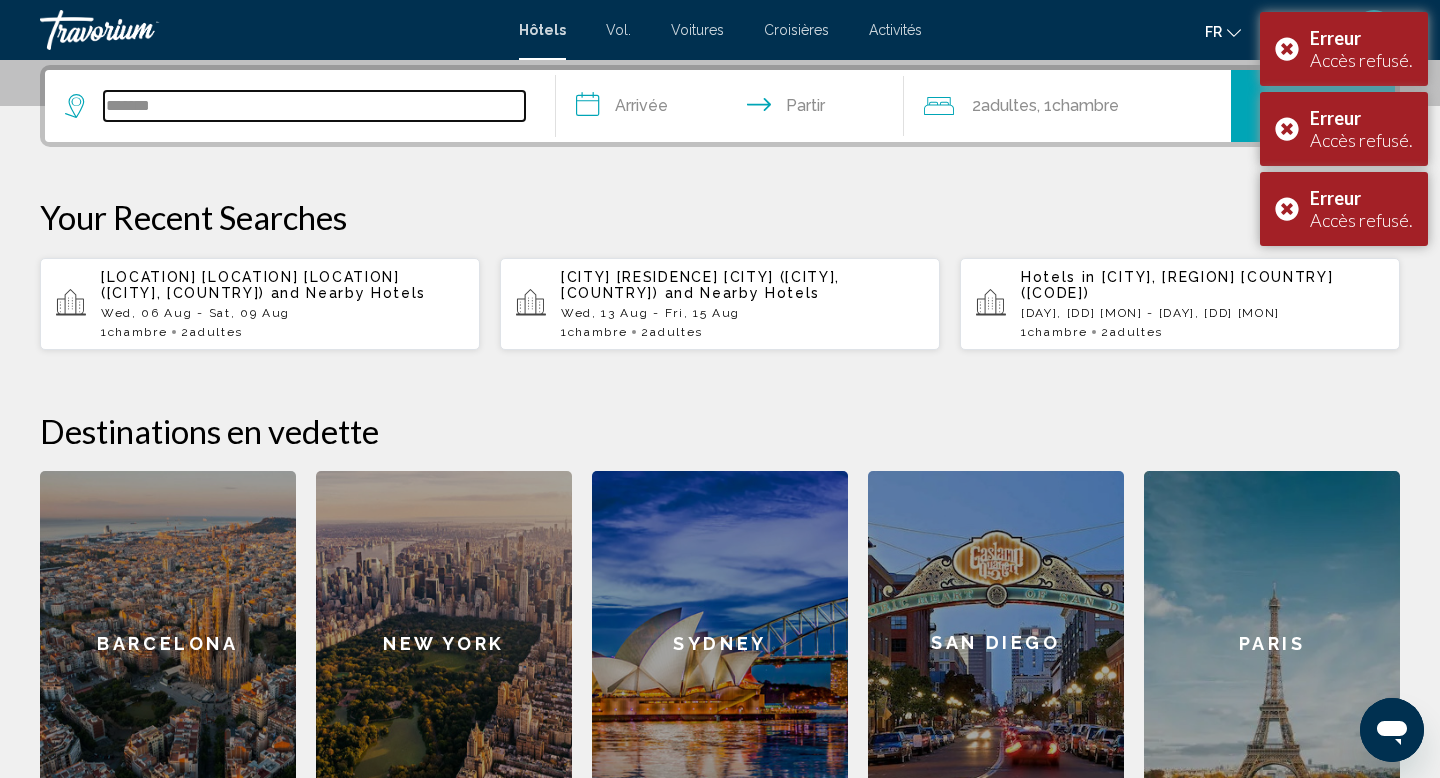 type on "*******" 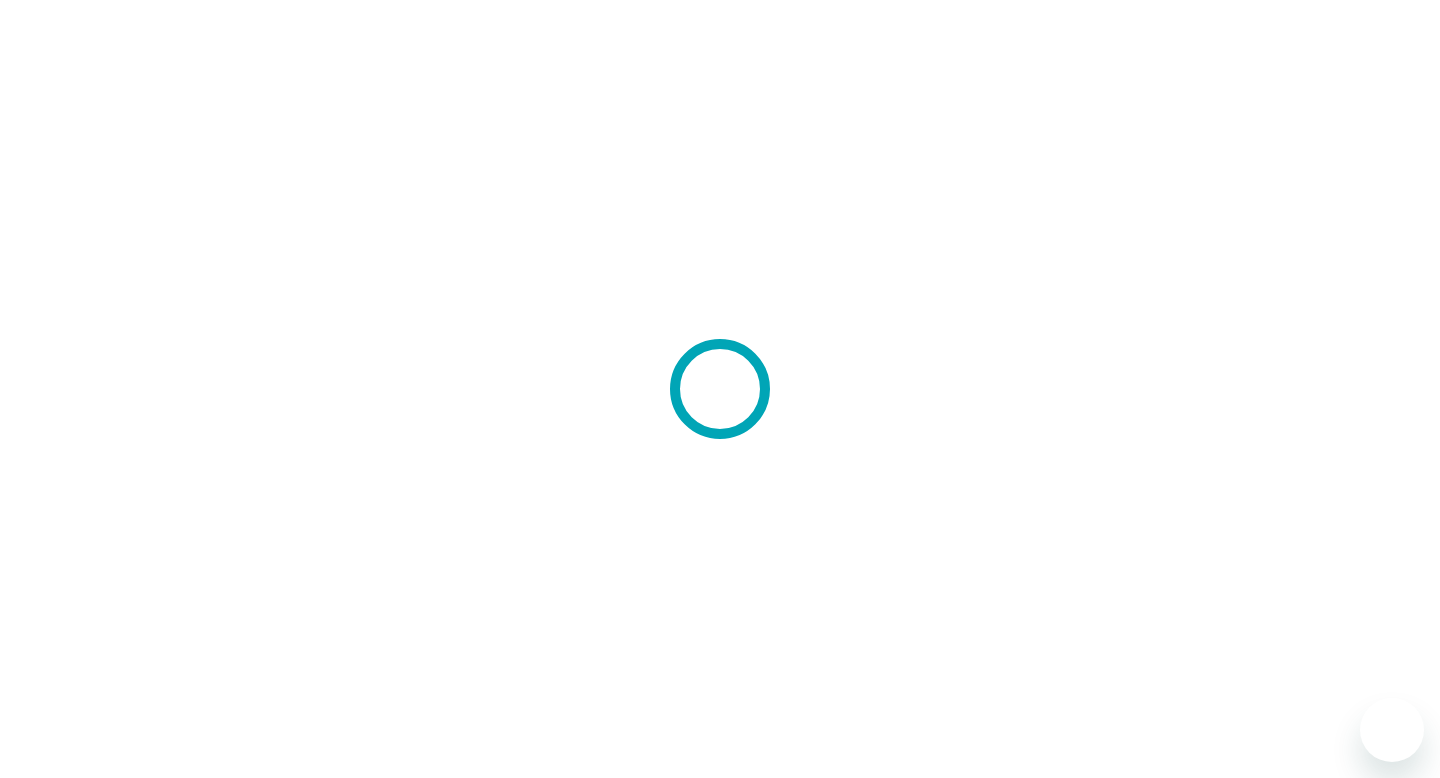 scroll, scrollTop: 0, scrollLeft: 0, axis: both 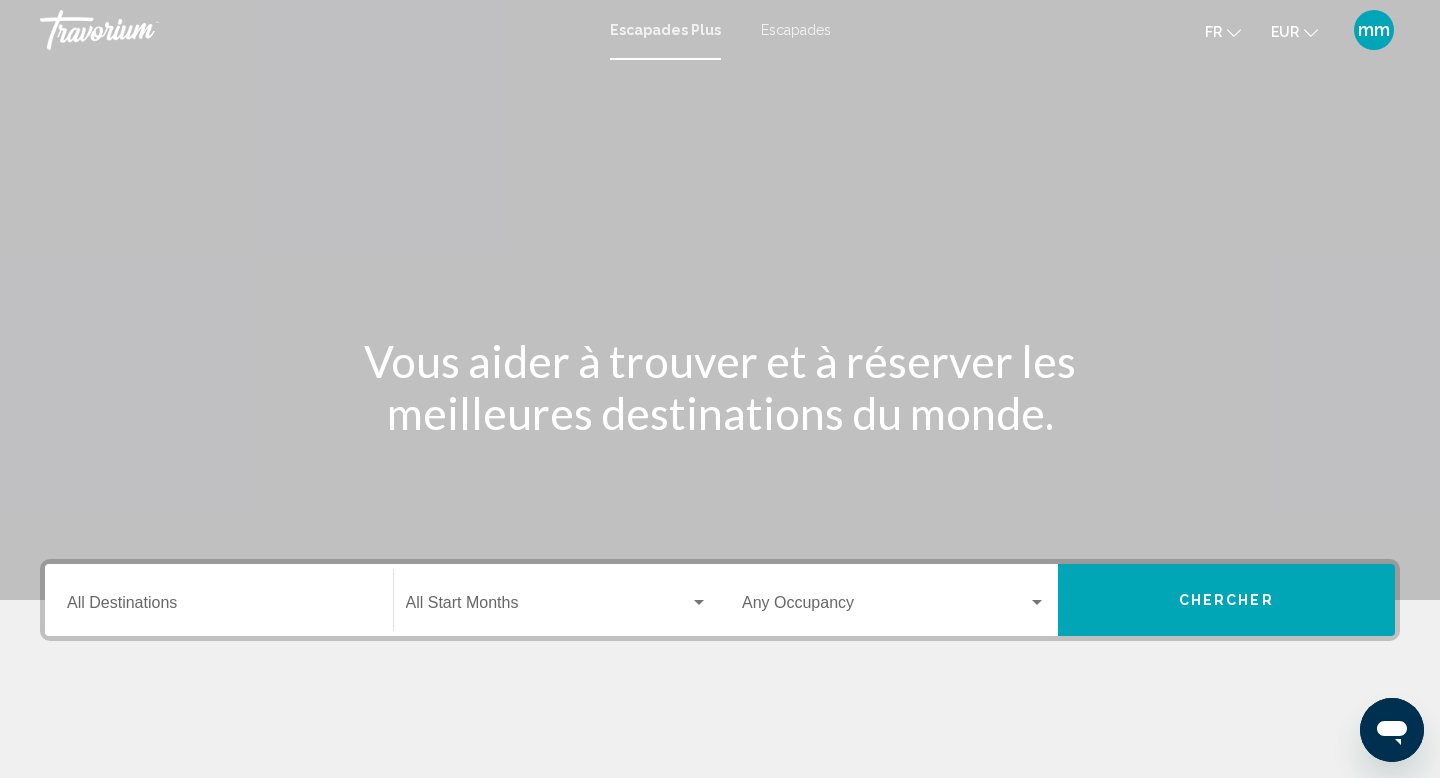 click on "Destination All Destinations" at bounding box center [219, 600] 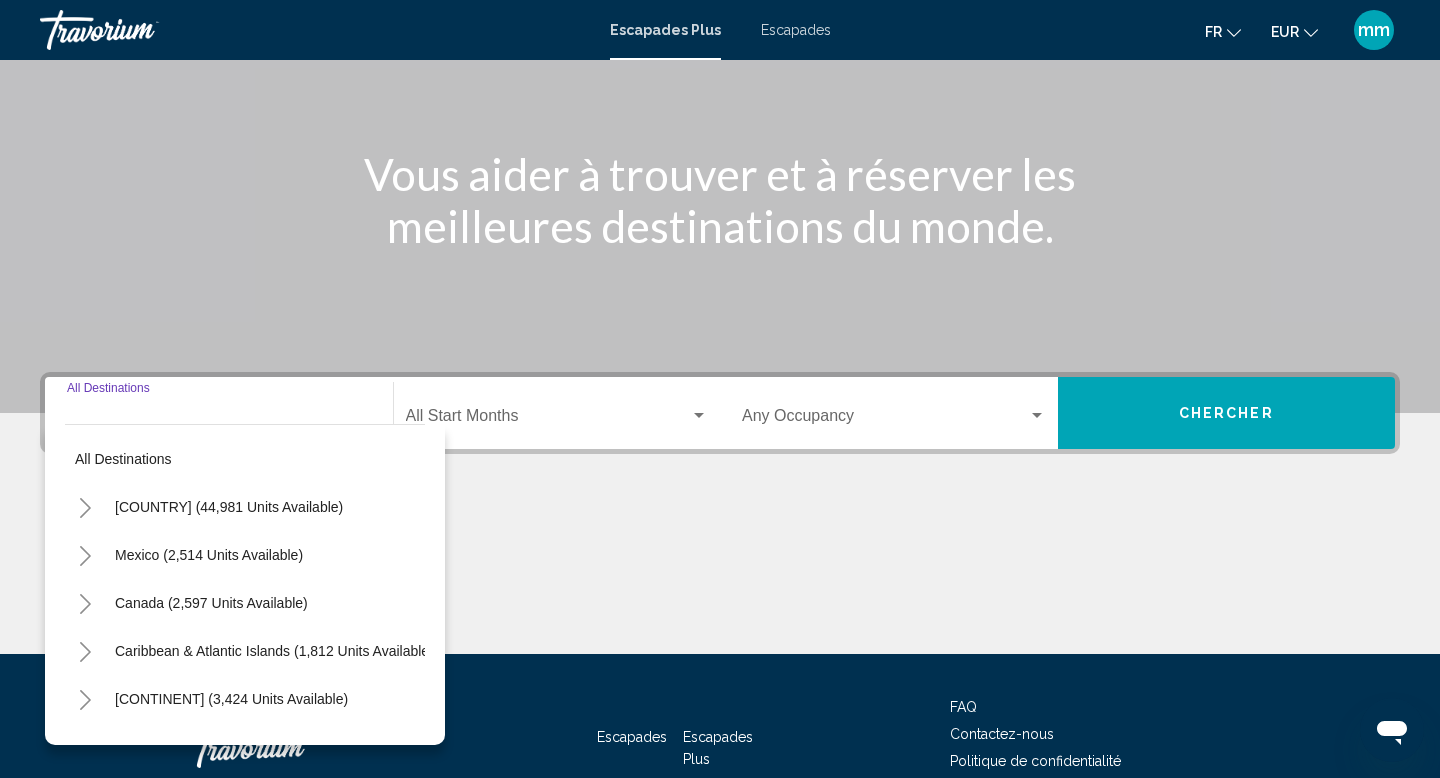 scroll, scrollTop: 308, scrollLeft: 0, axis: vertical 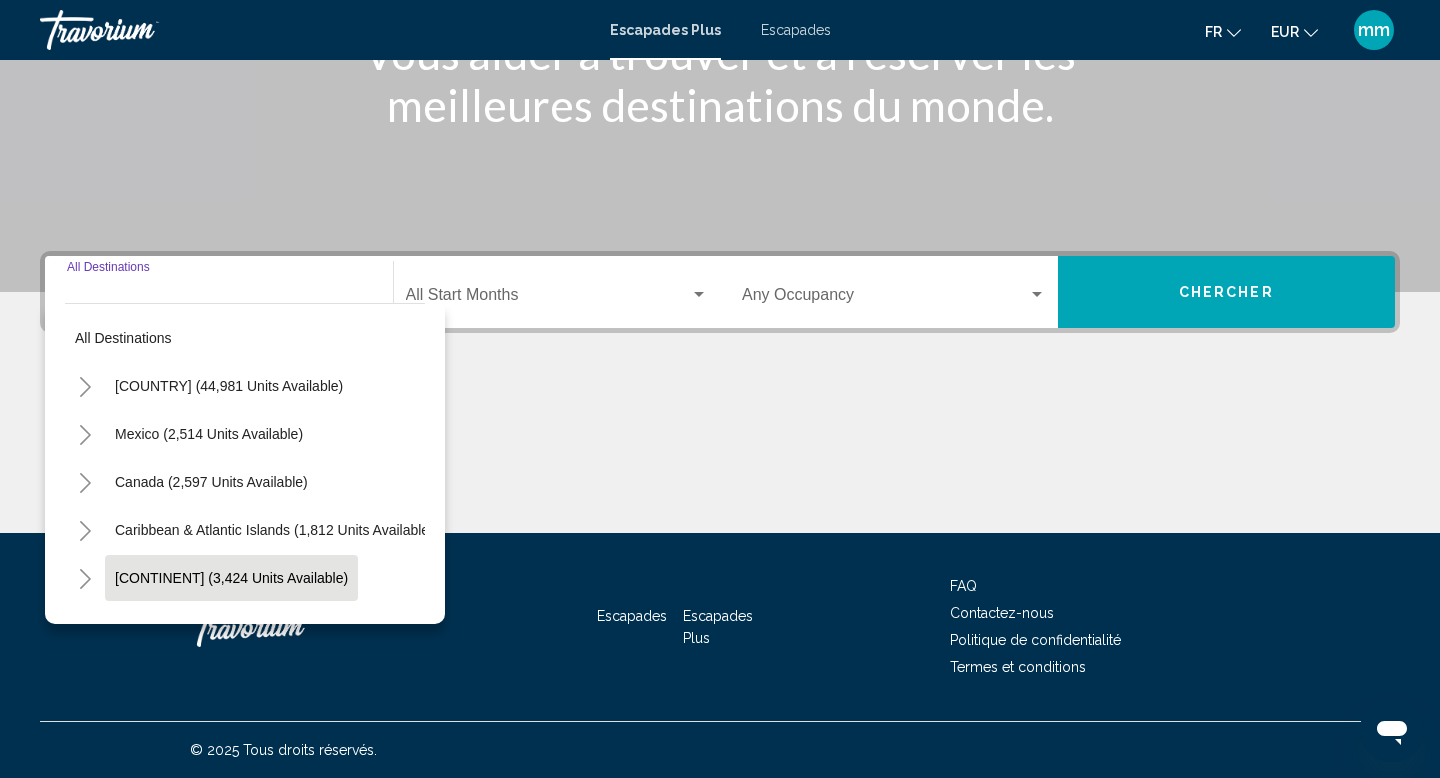 click on "[CONTINENT] (3,424 units available)" at bounding box center (208, 626) 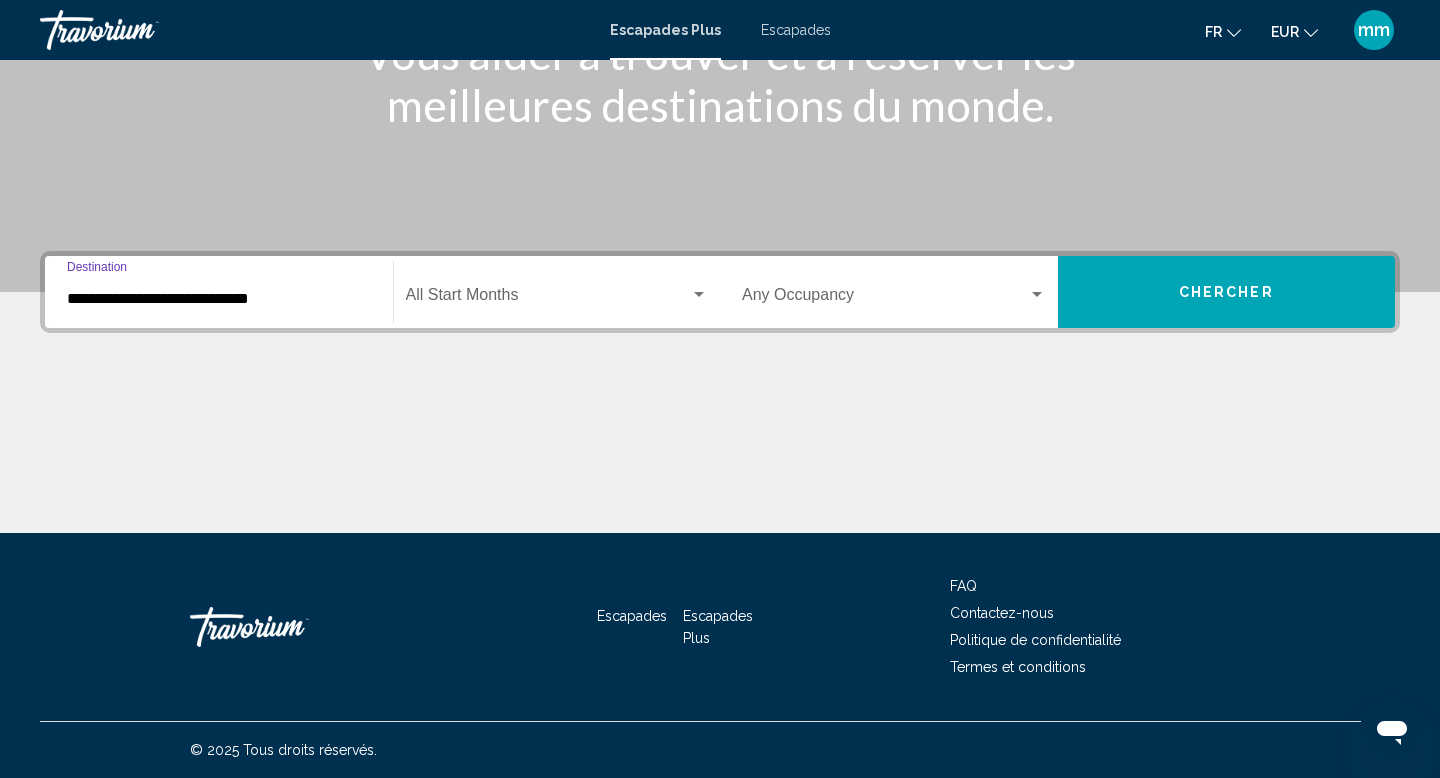 click on "**********" at bounding box center (219, 299) 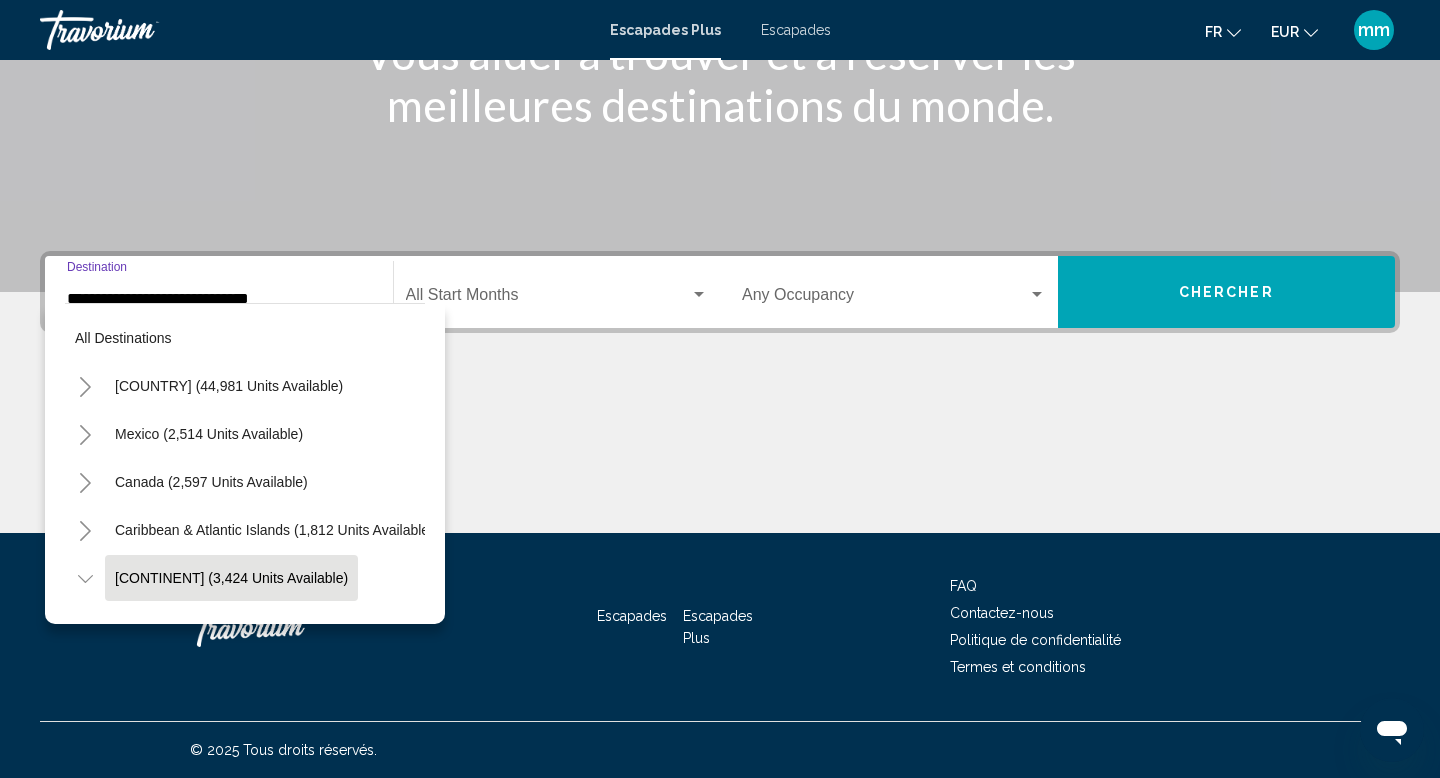 scroll, scrollTop: 119, scrollLeft: 0, axis: vertical 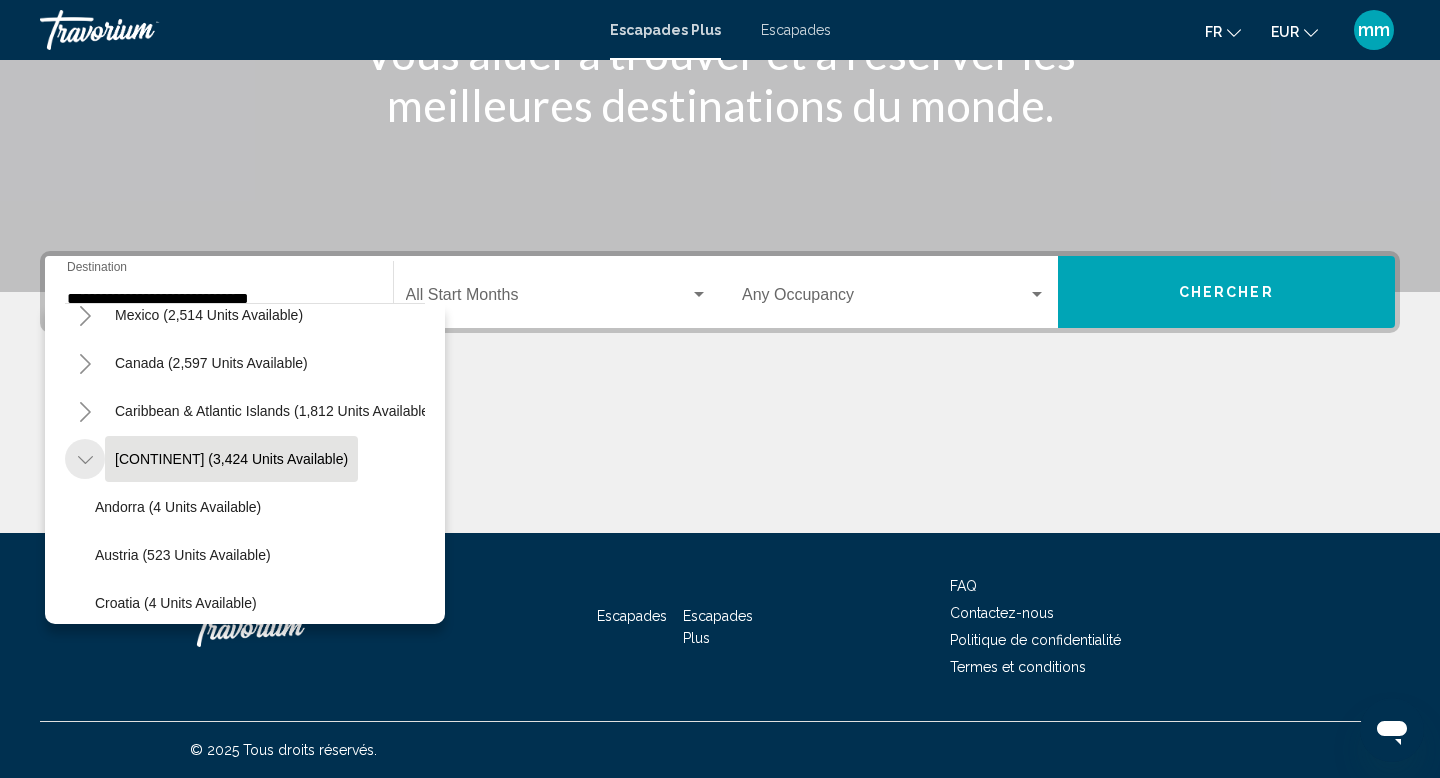click 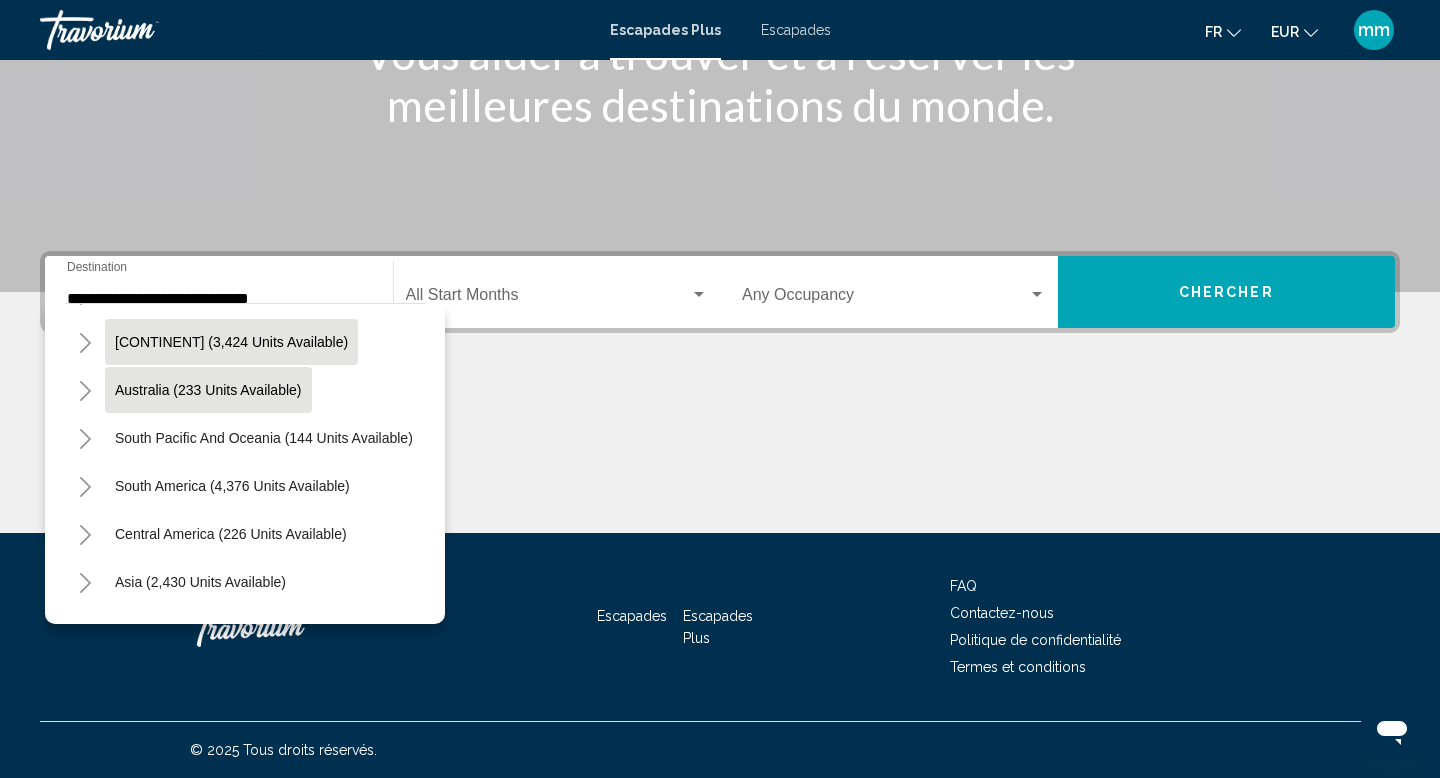 scroll, scrollTop: 239, scrollLeft: 0, axis: vertical 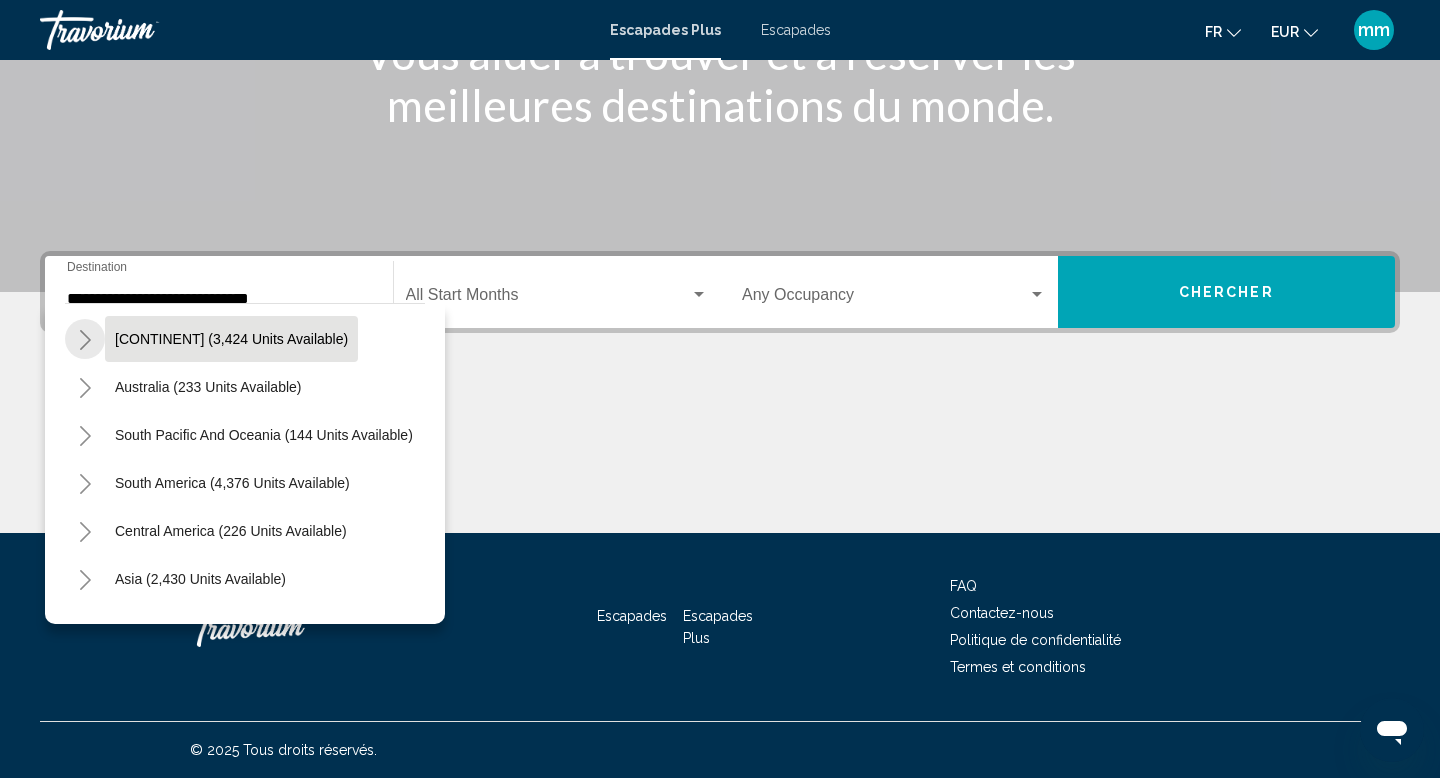 click 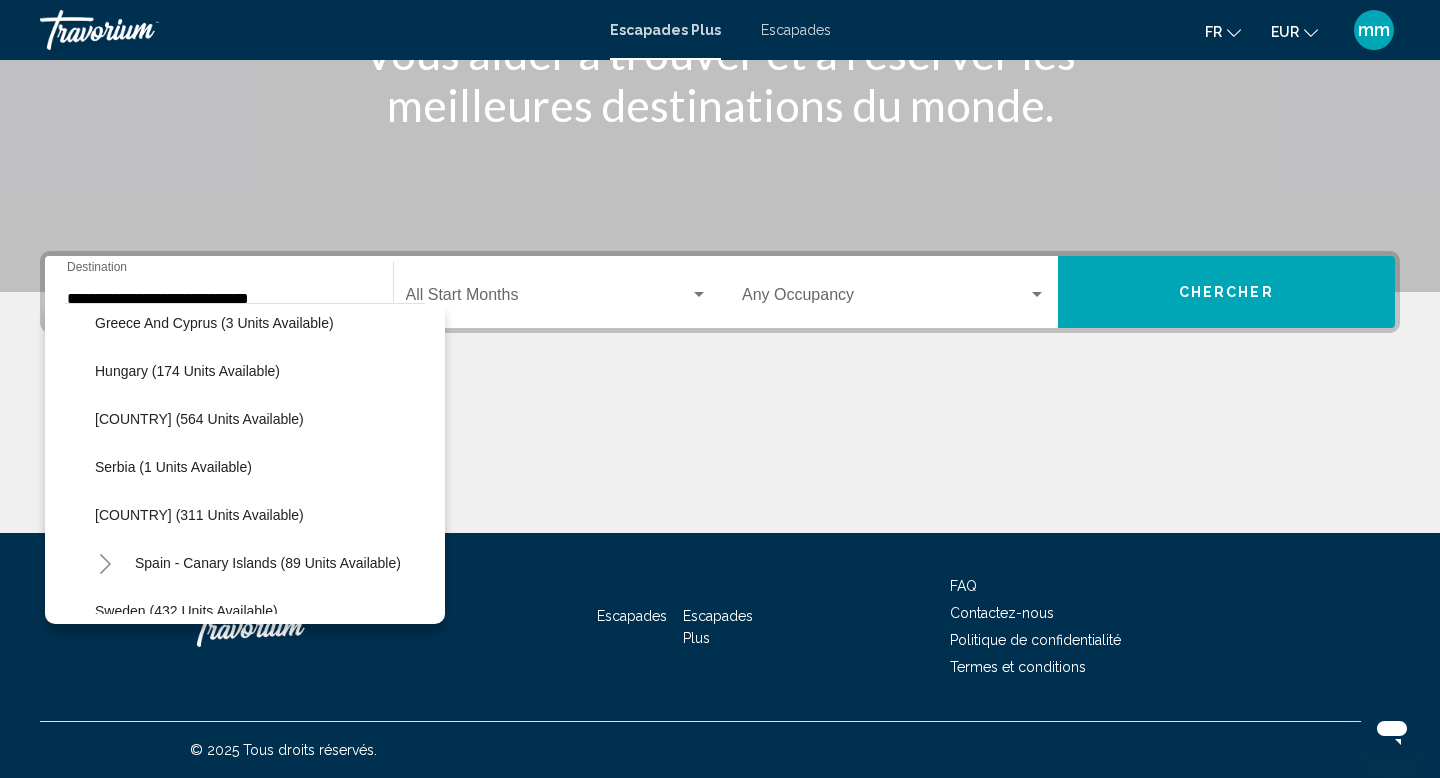 scroll, scrollTop: 593, scrollLeft: 0, axis: vertical 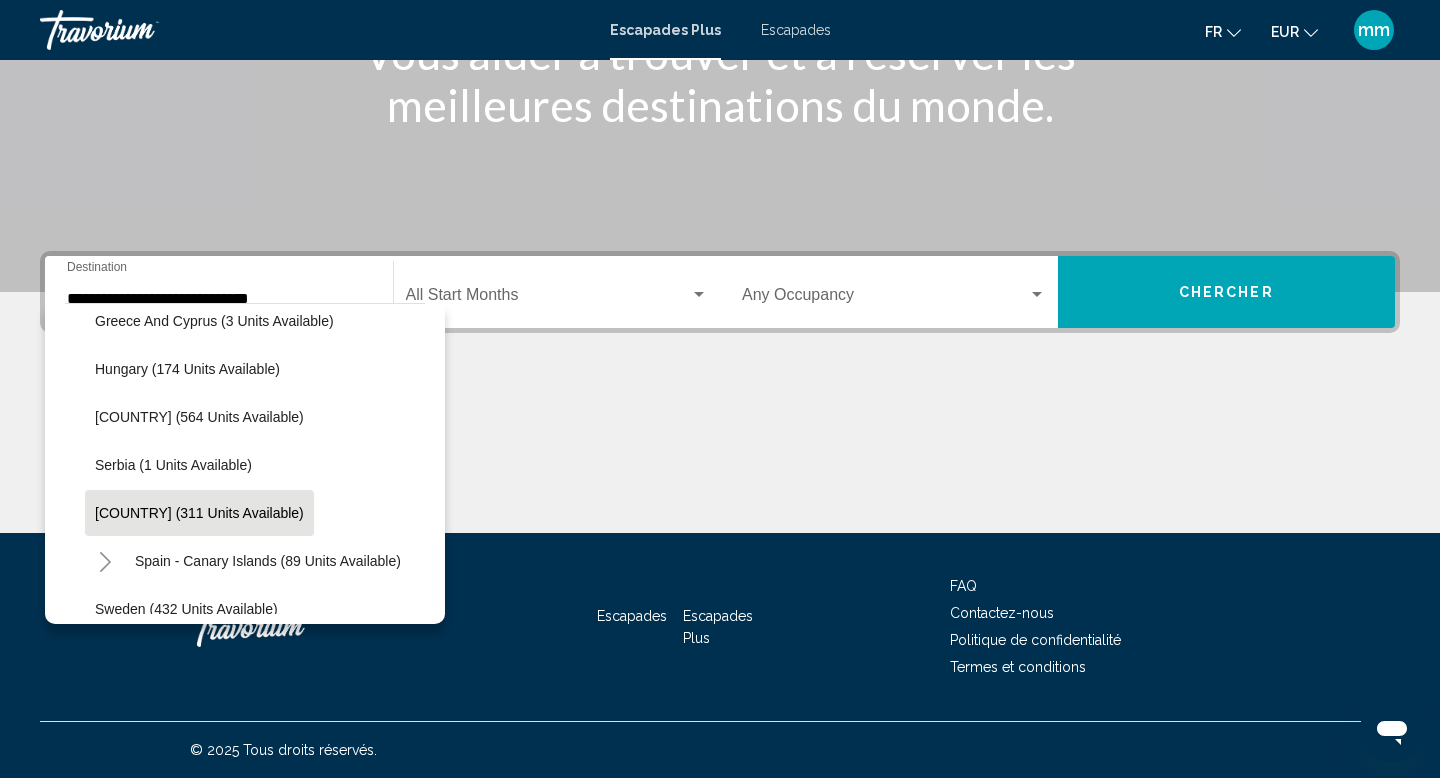 click on "[COUNTRY] (311 units available)" 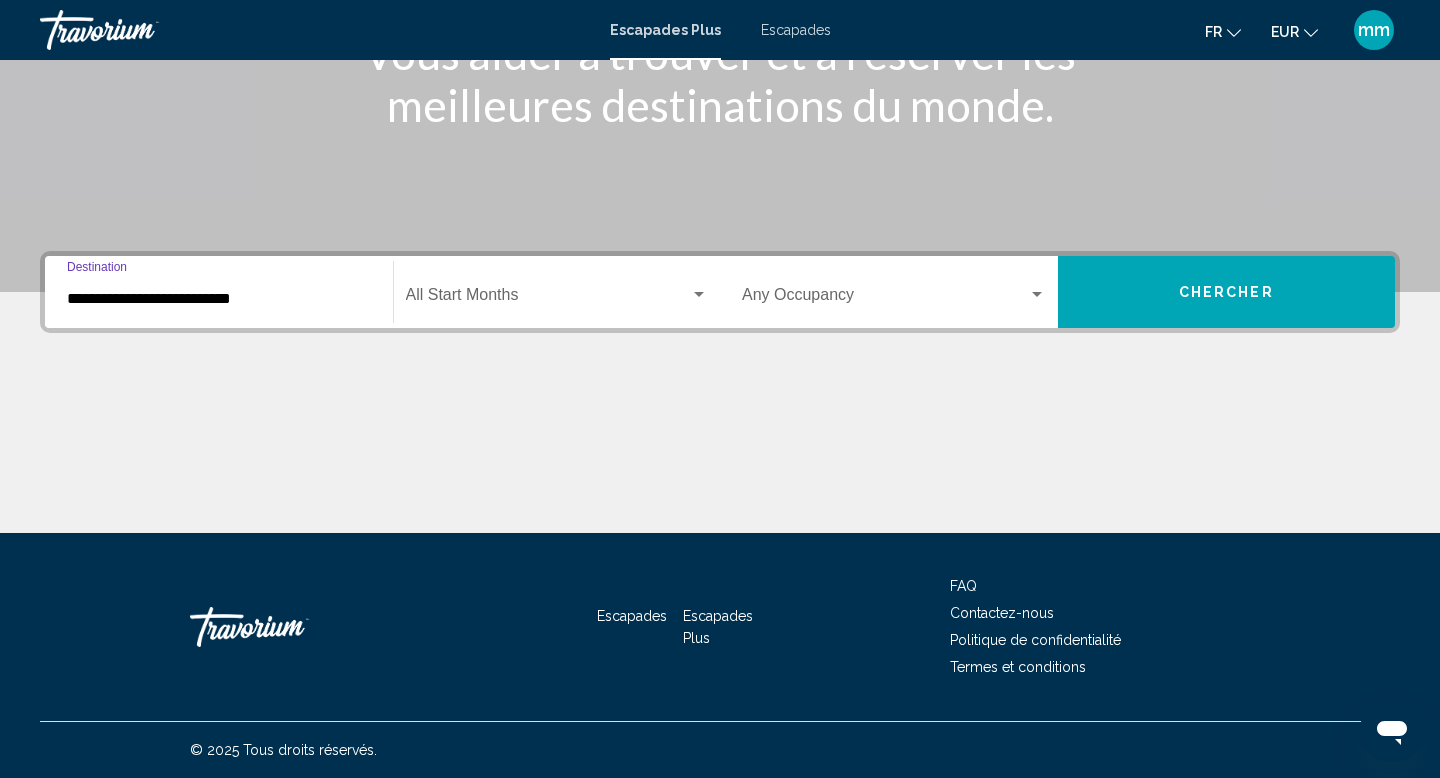 click at bounding box center (548, 299) 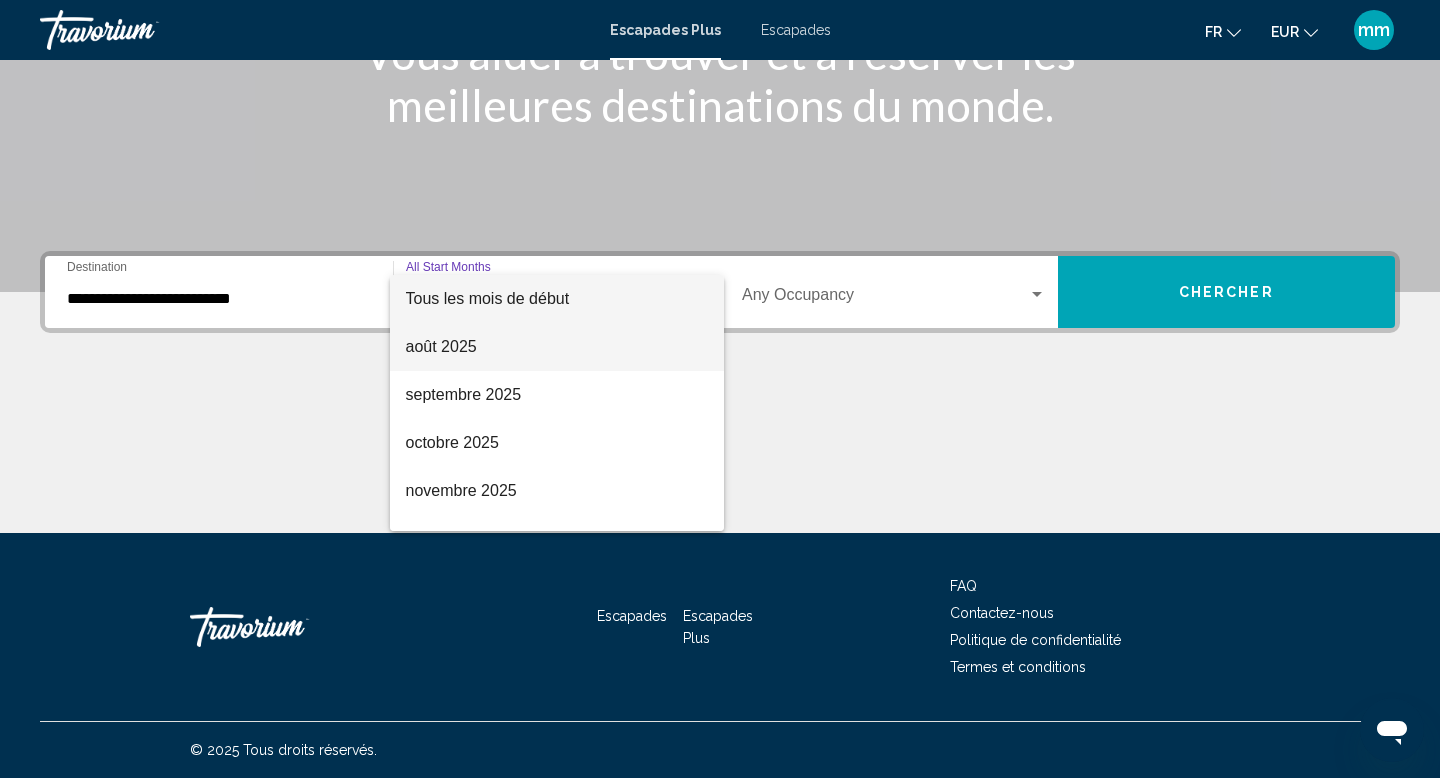 click on "août 2025" at bounding box center (557, 347) 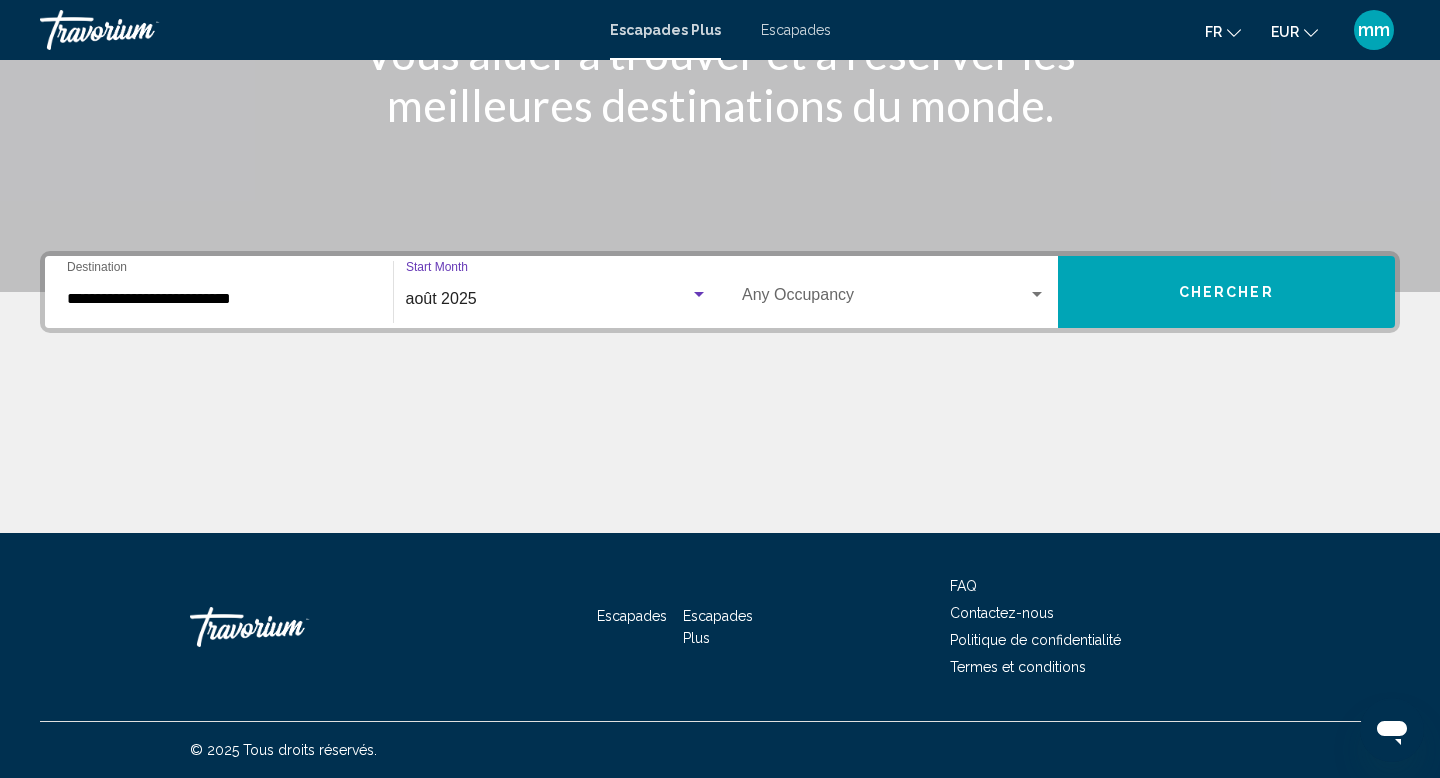 click on "Chercher" at bounding box center (1226, 293) 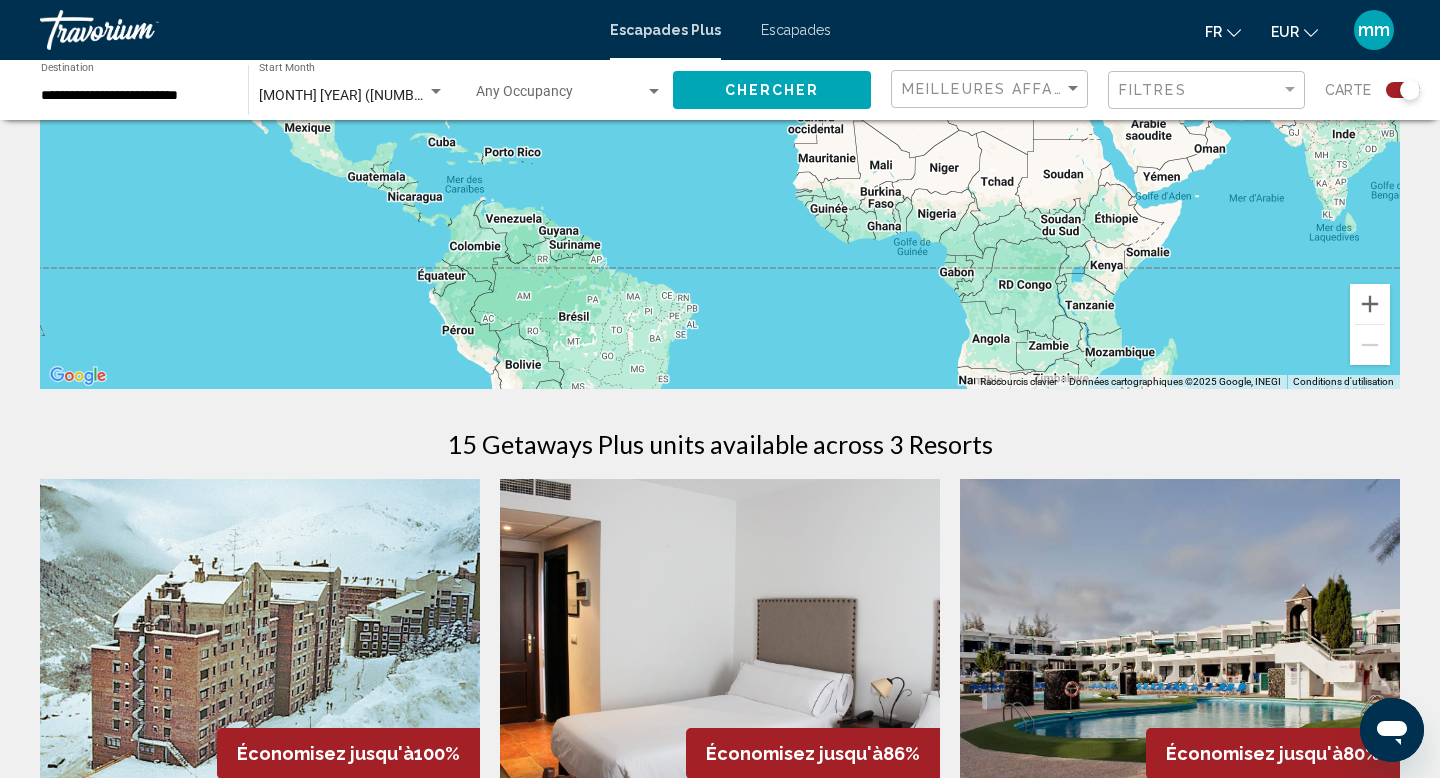 scroll, scrollTop: 279, scrollLeft: 0, axis: vertical 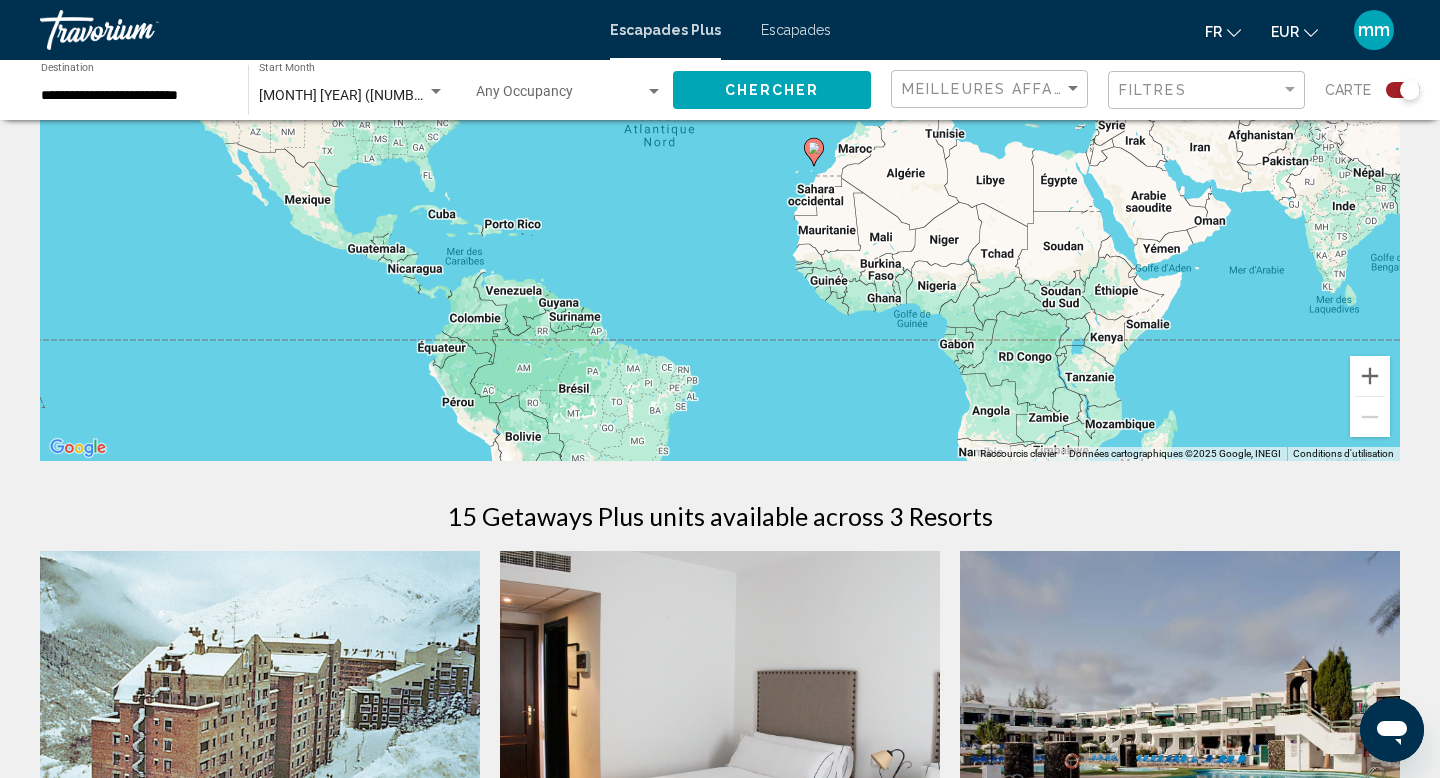 click on "Escapades" at bounding box center (796, 30) 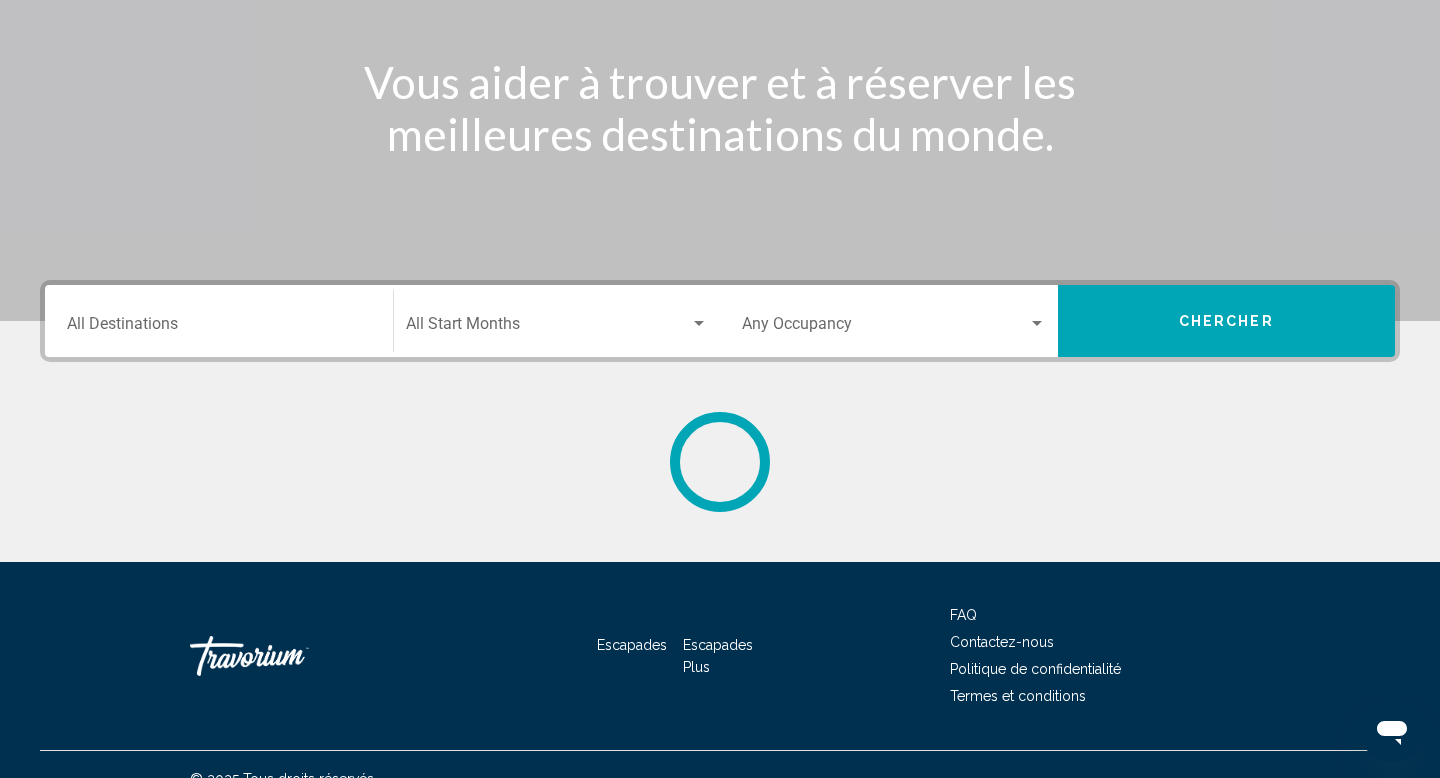 scroll, scrollTop: 0, scrollLeft: 0, axis: both 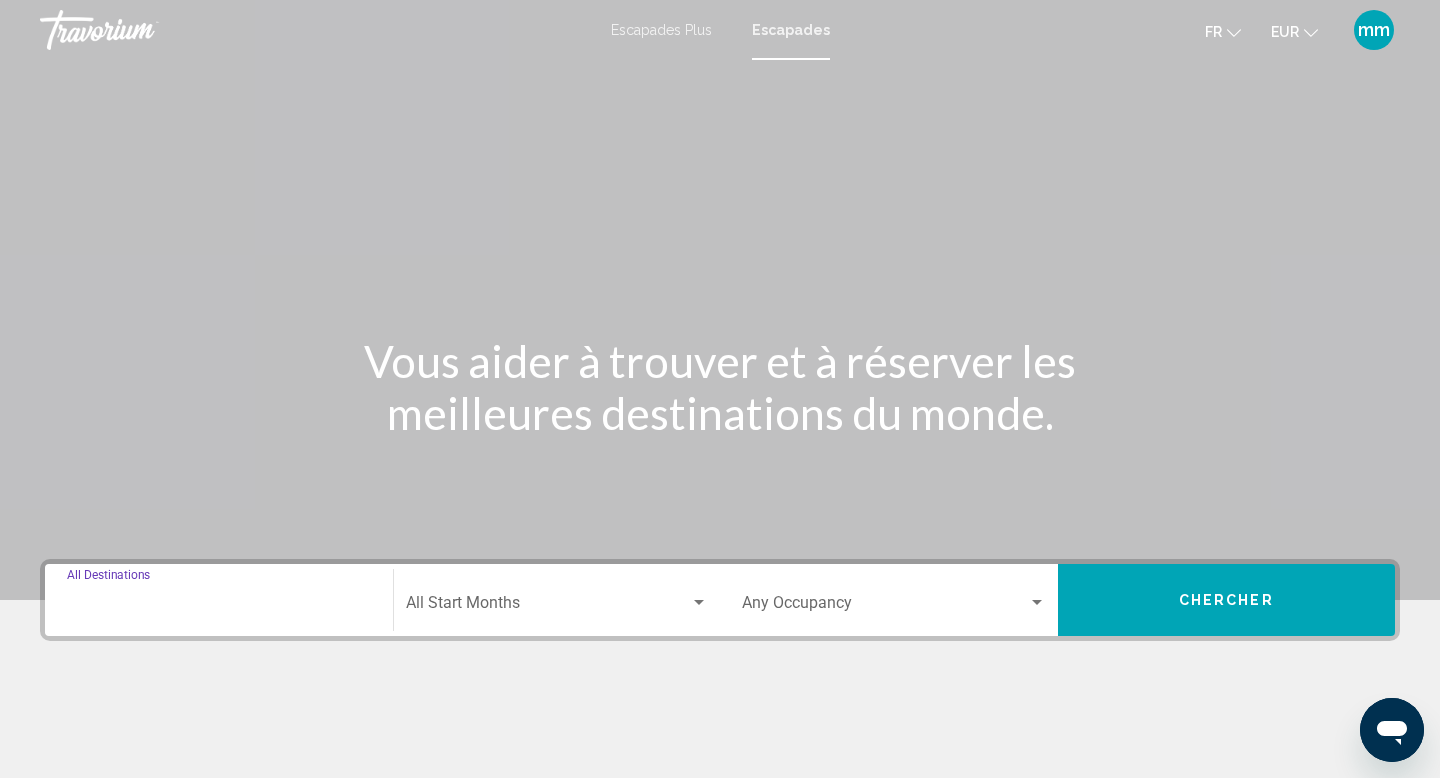 click on "Destination All Destinations" at bounding box center [219, 607] 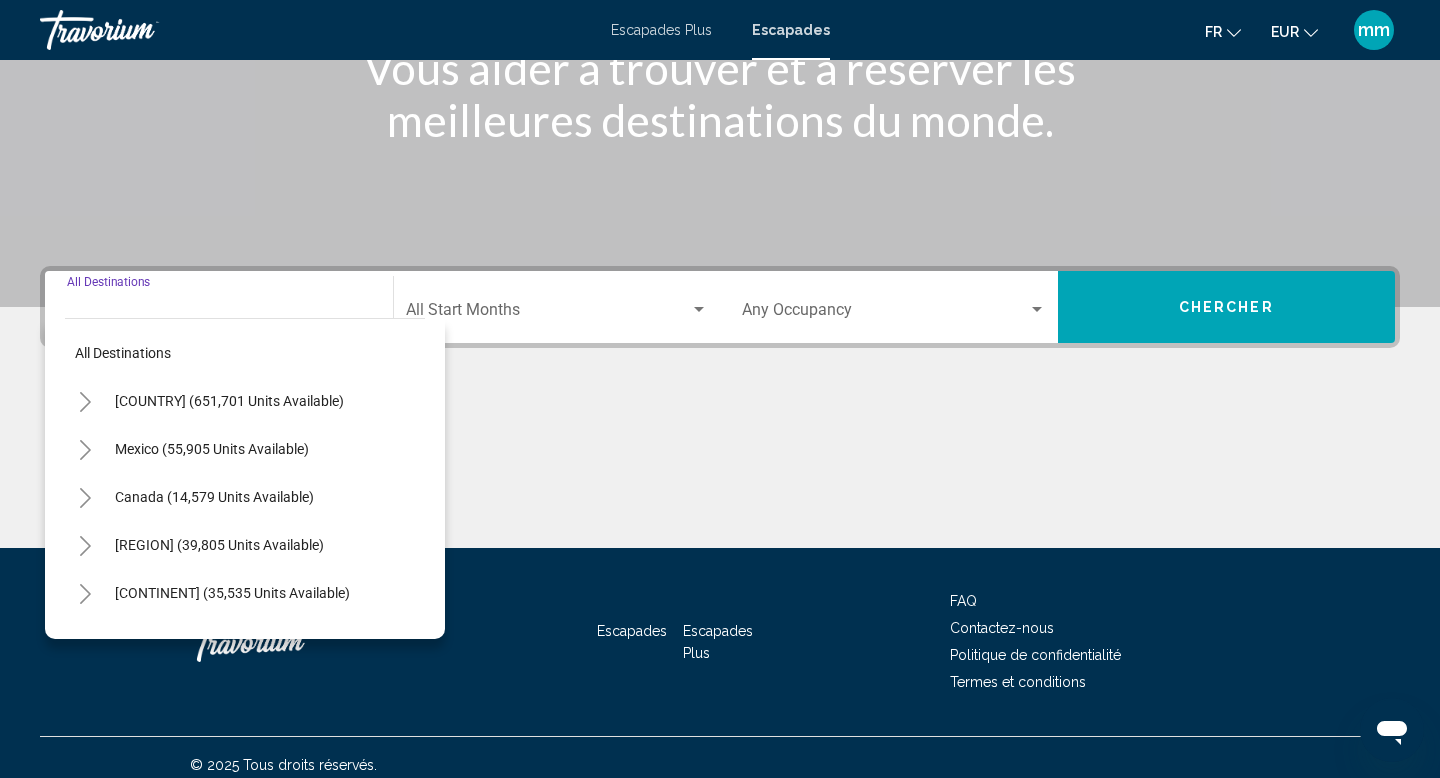scroll, scrollTop: 308, scrollLeft: 0, axis: vertical 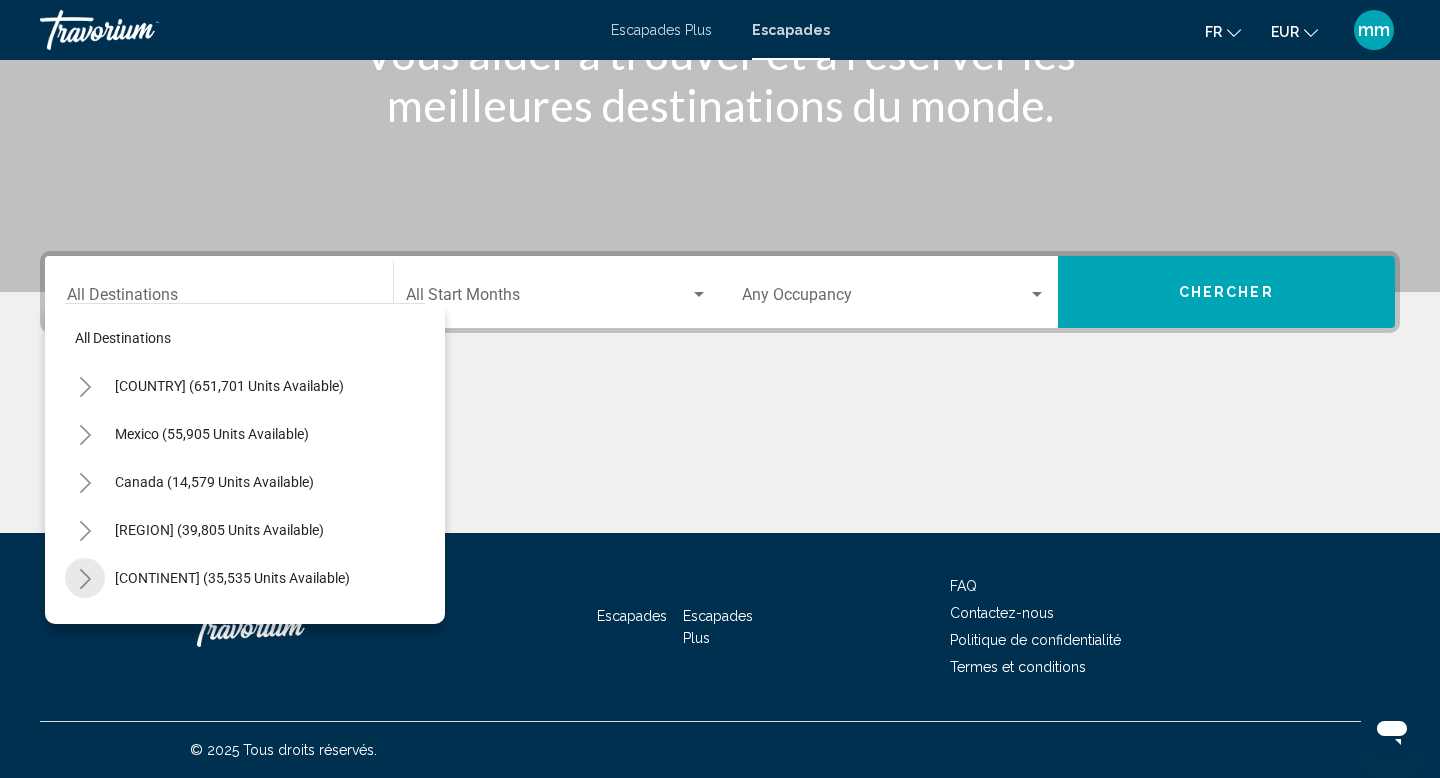 click 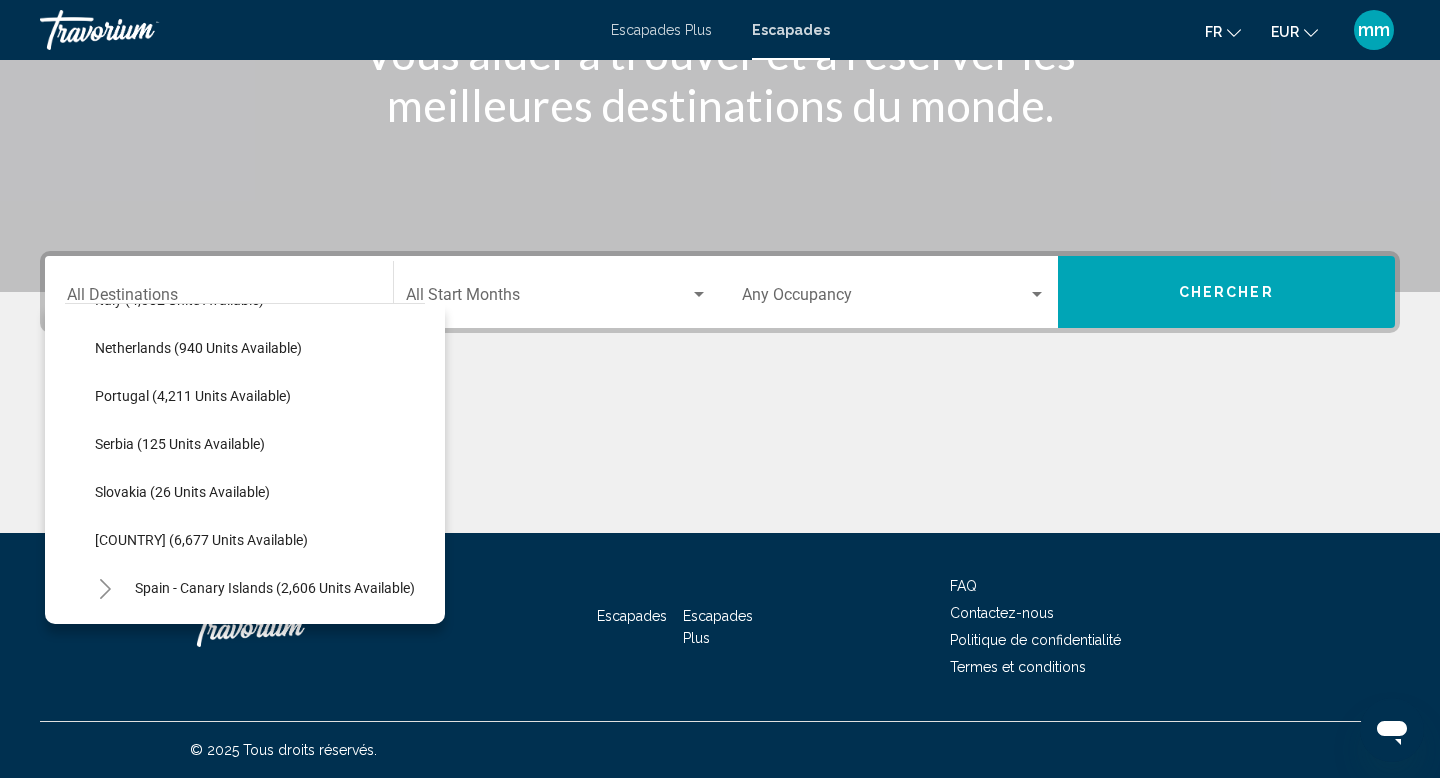 scroll, scrollTop: 857, scrollLeft: 0, axis: vertical 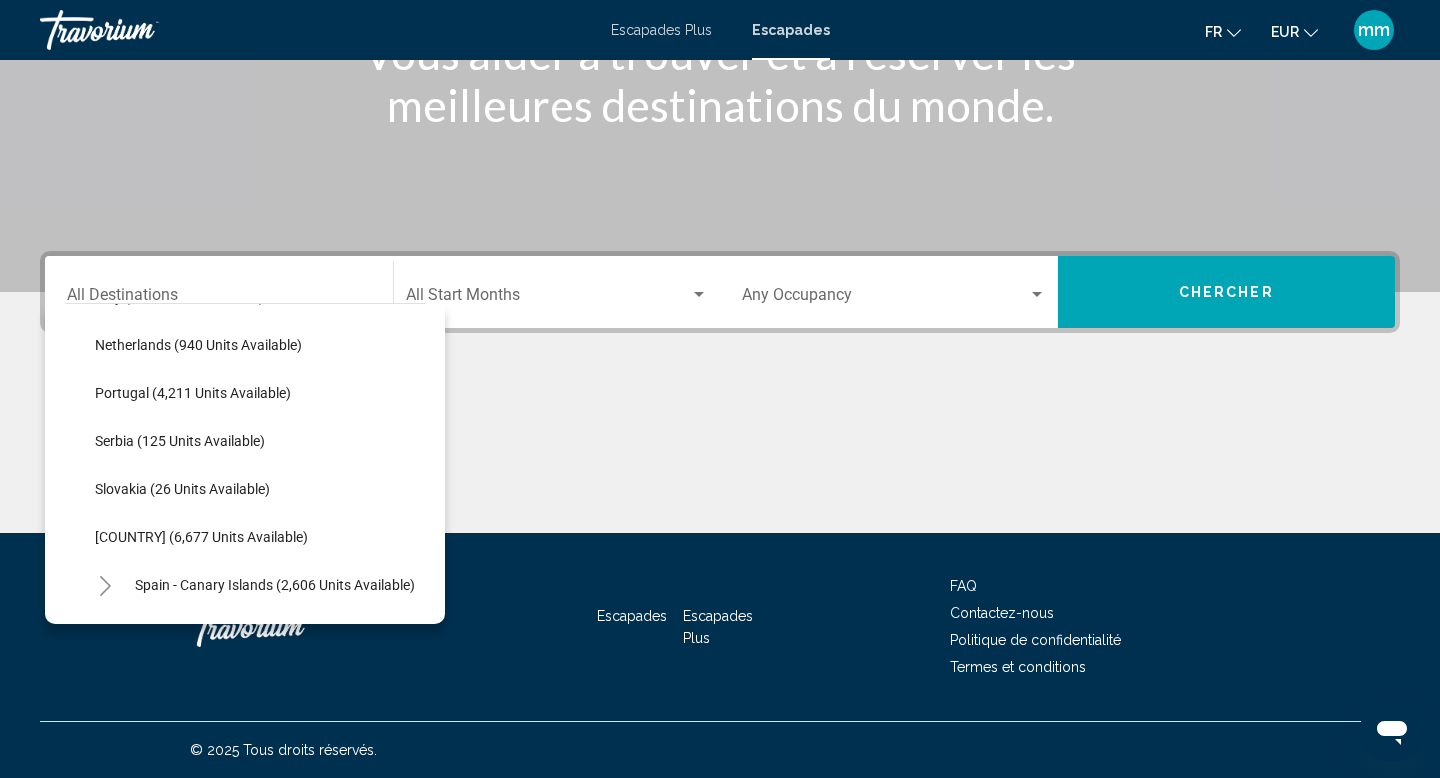 click on "[COUNTRY] (6,677 units available)" 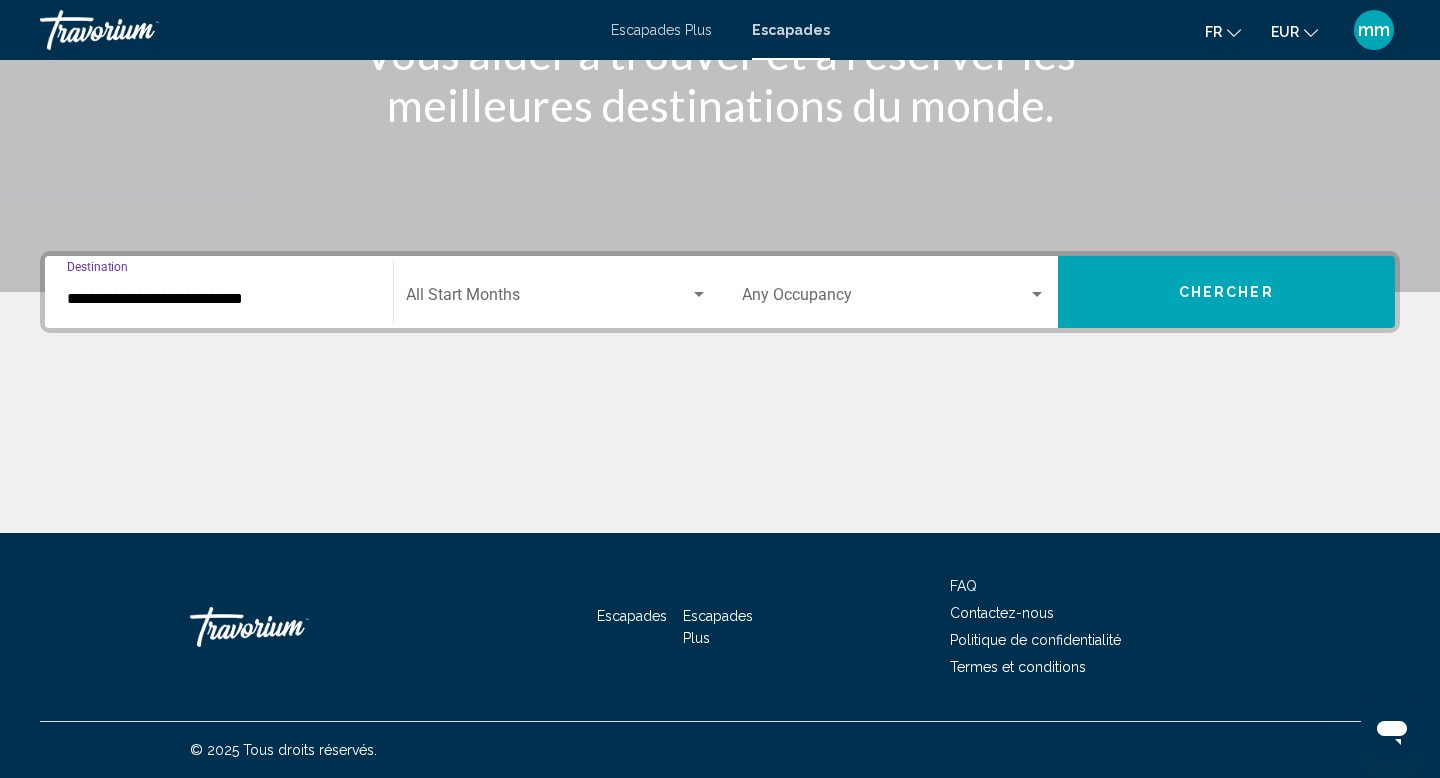 click on "Start Month All Start Months" 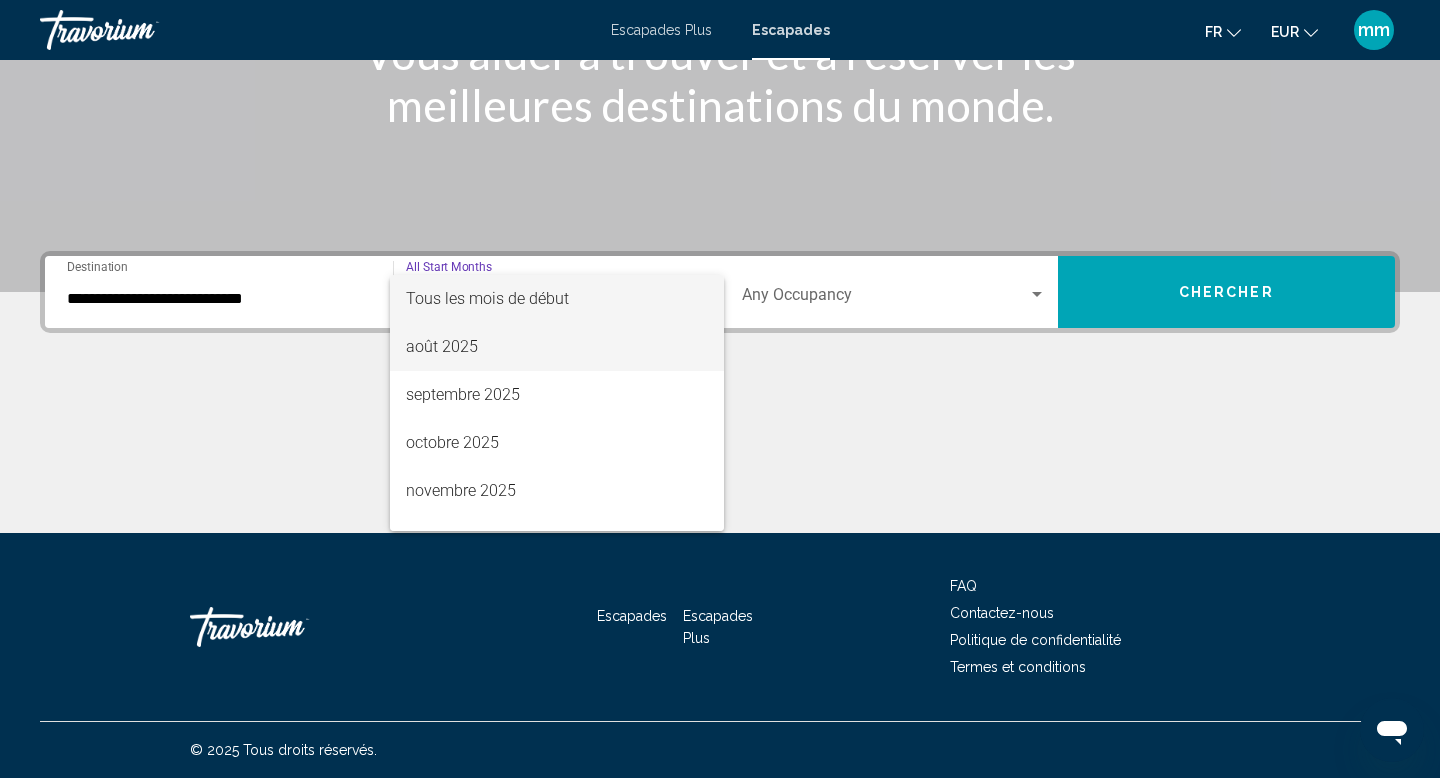 click on "août 2025" at bounding box center (557, 347) 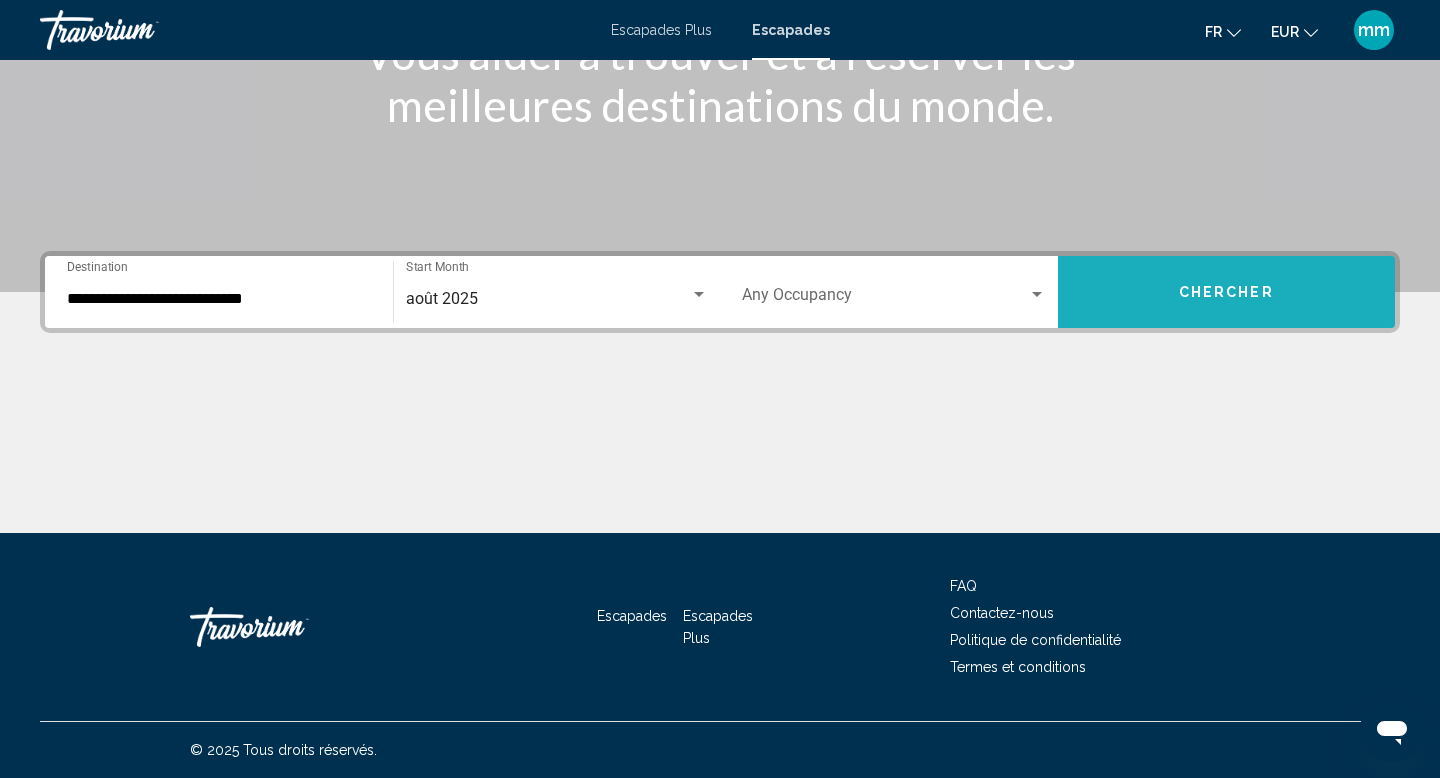 click on "Chercher" at bounding box center (1227, 292) 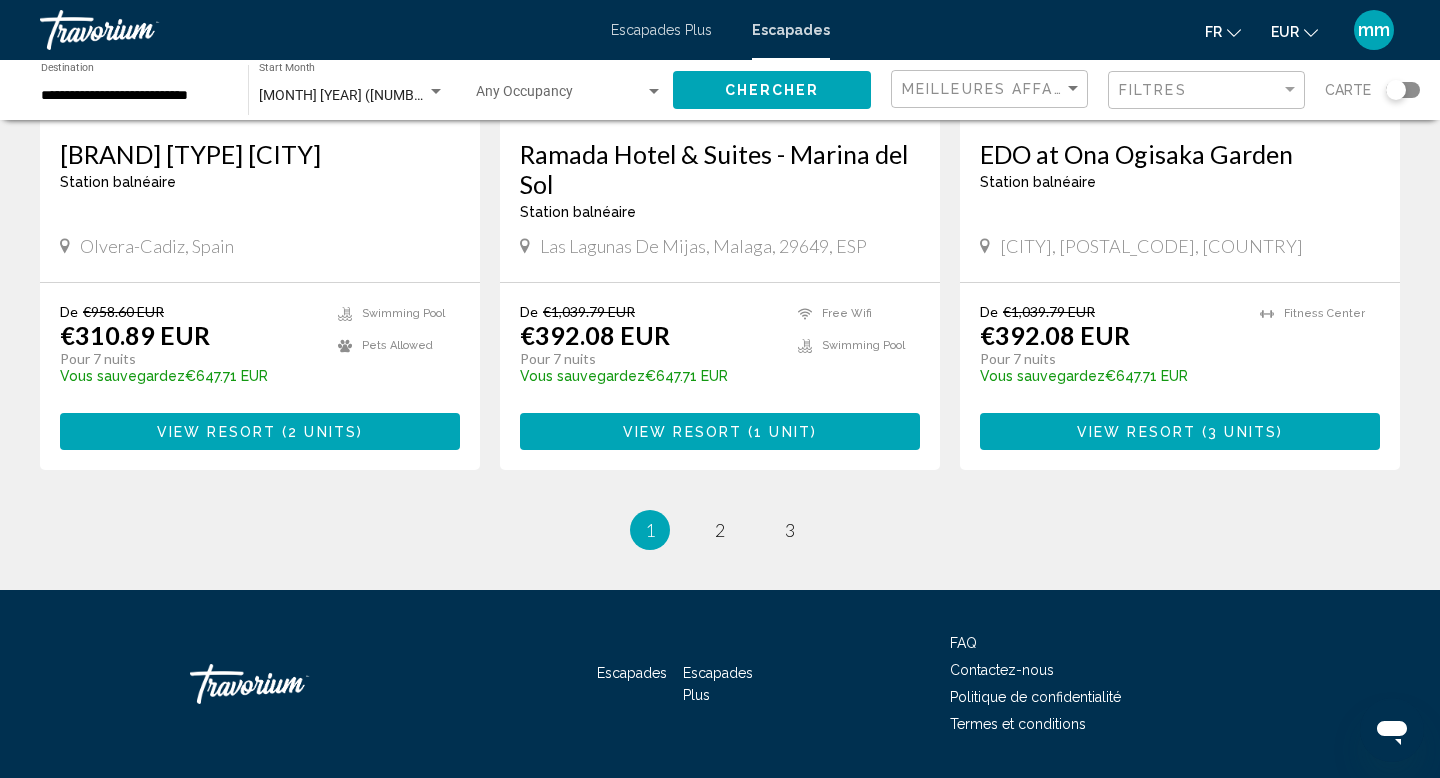 scroll, scrollTop: 2540, scrollLeft: 0, axis: vertical 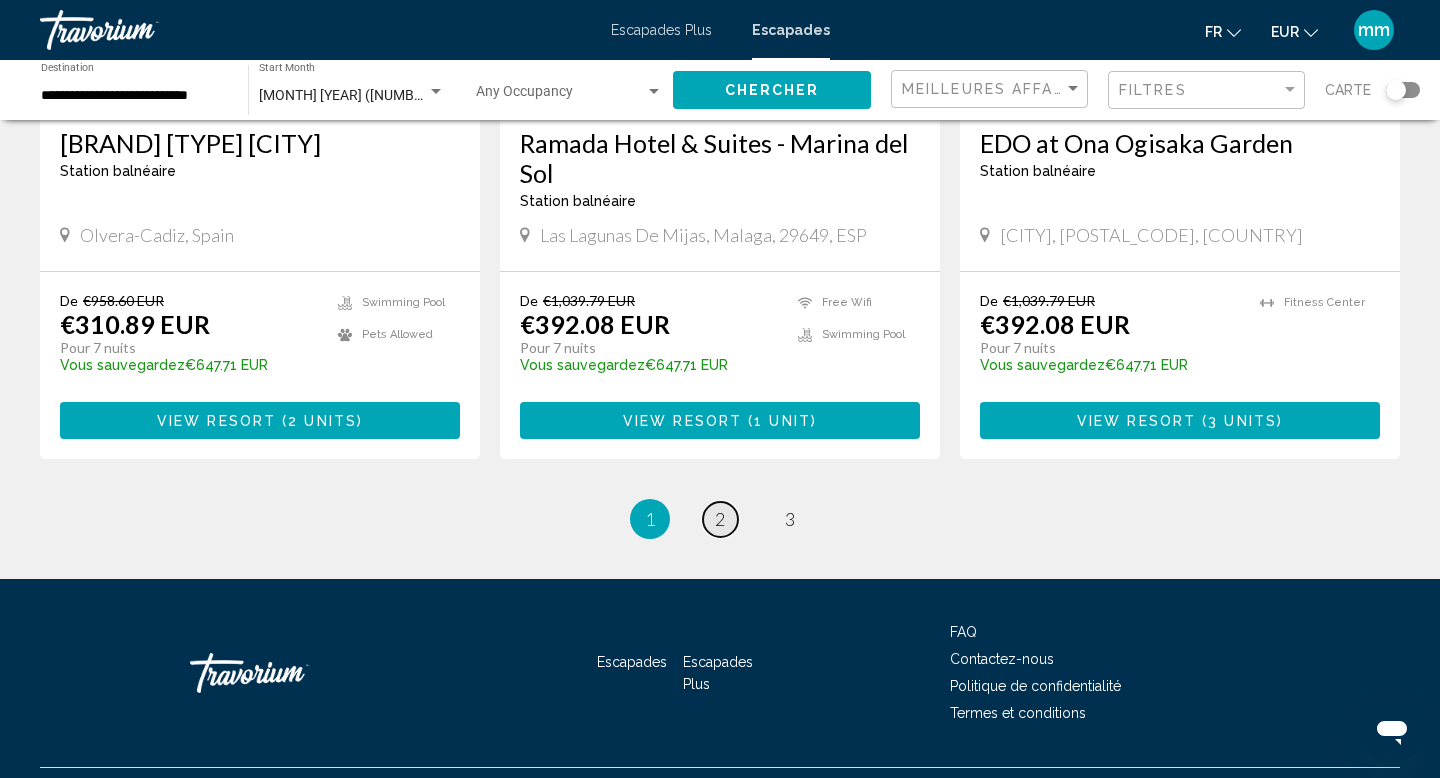 click on "2" at bounding box center (720, 519) 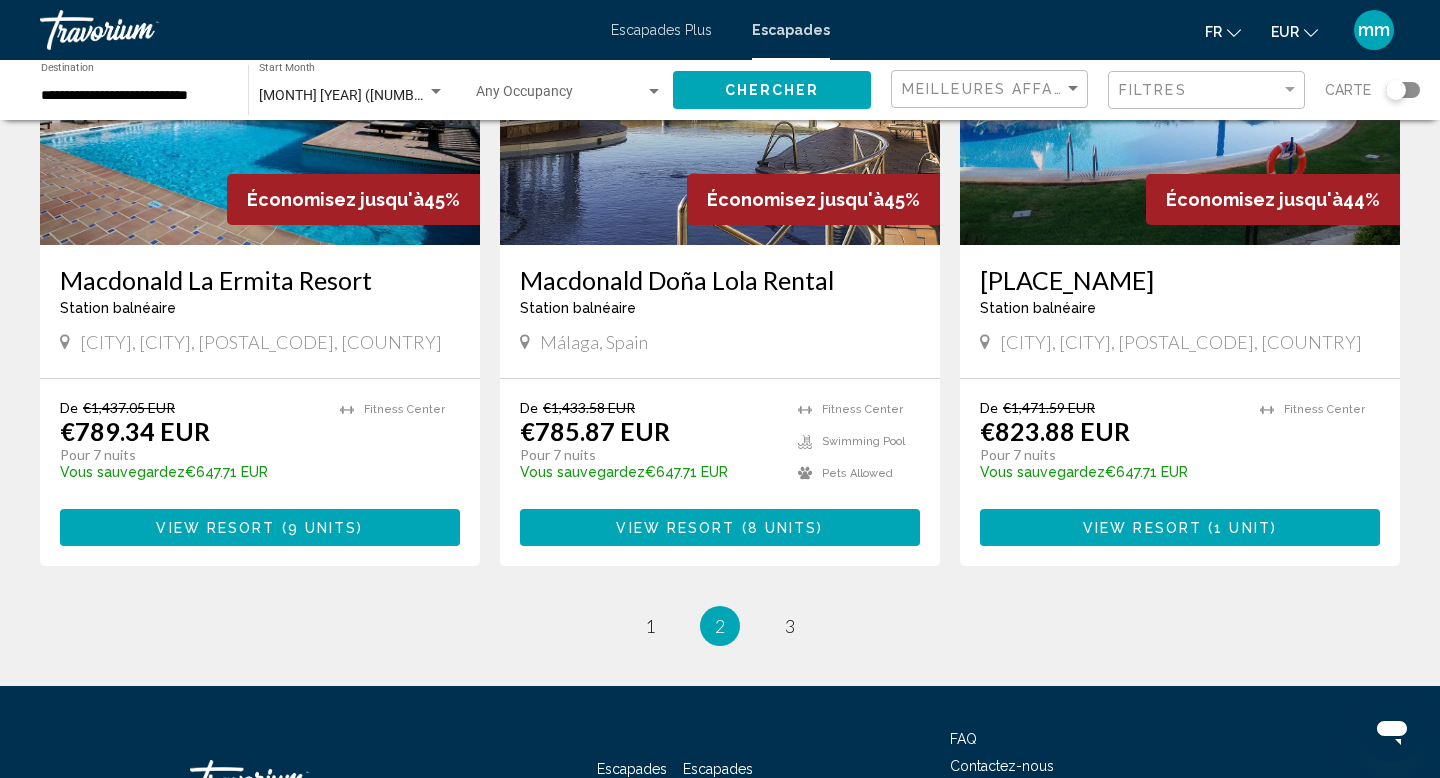 scroll, scrollTop: 2460, scrollLeft: 0, axis: vertical 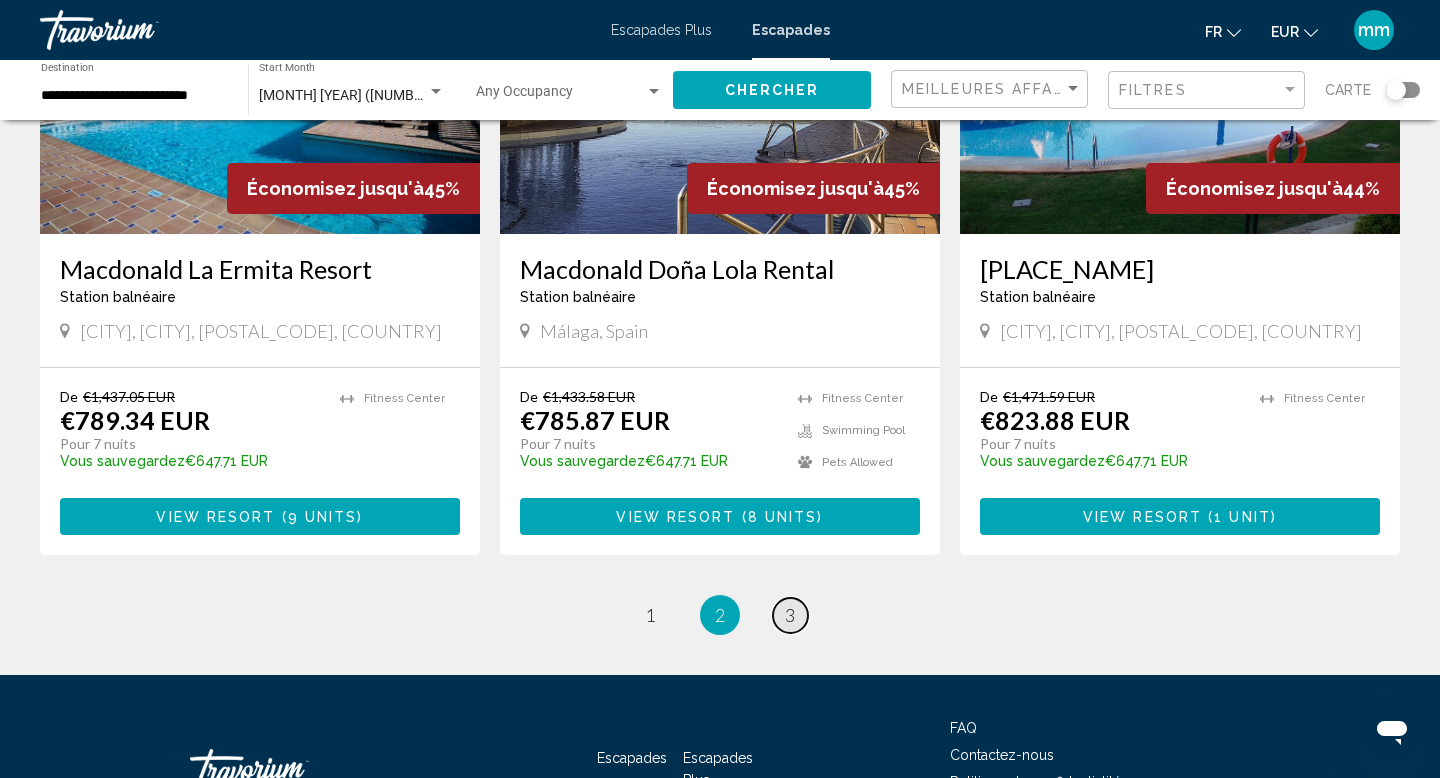 click on "page  3" at bounding box center (790, 615) 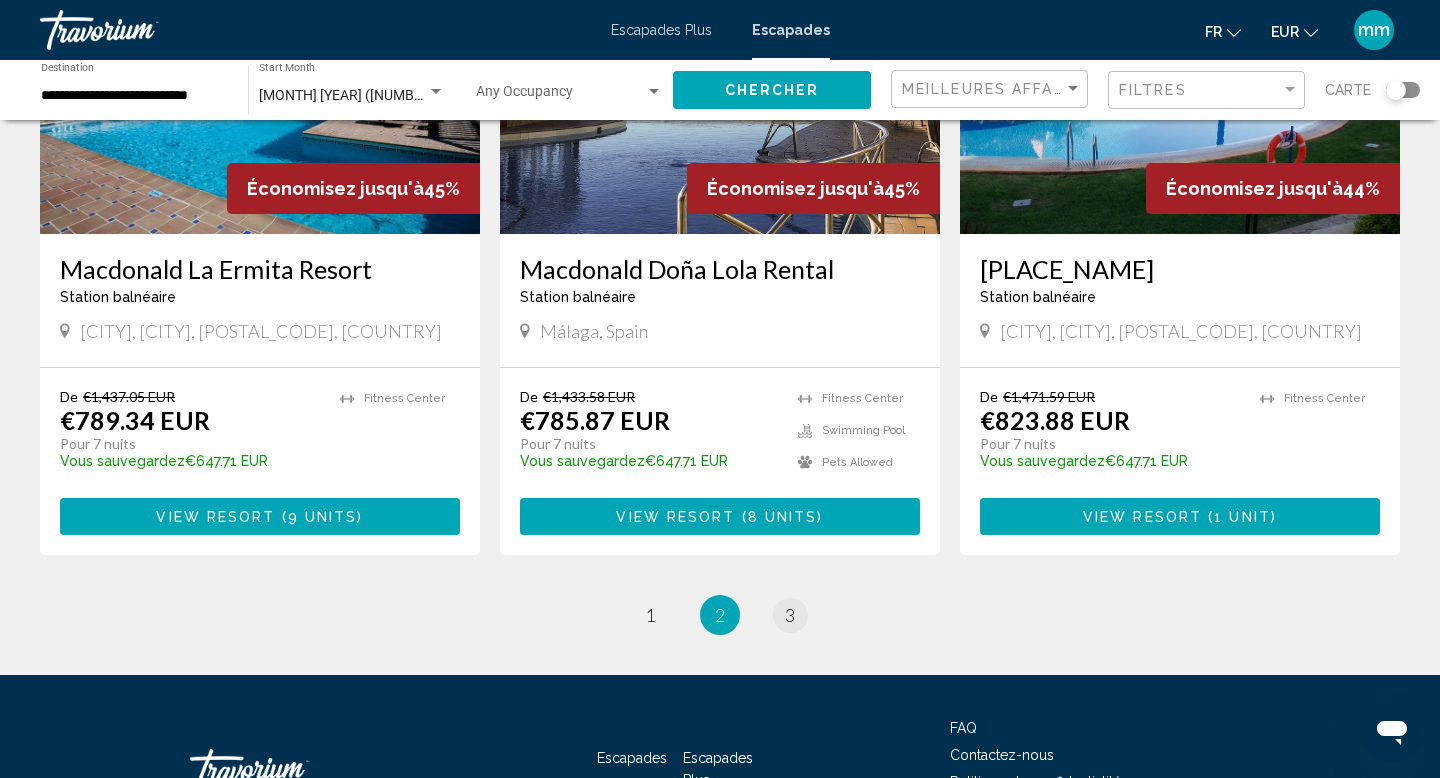 scroll, scrollTop: 0, scrollLeft: 0, axis: both 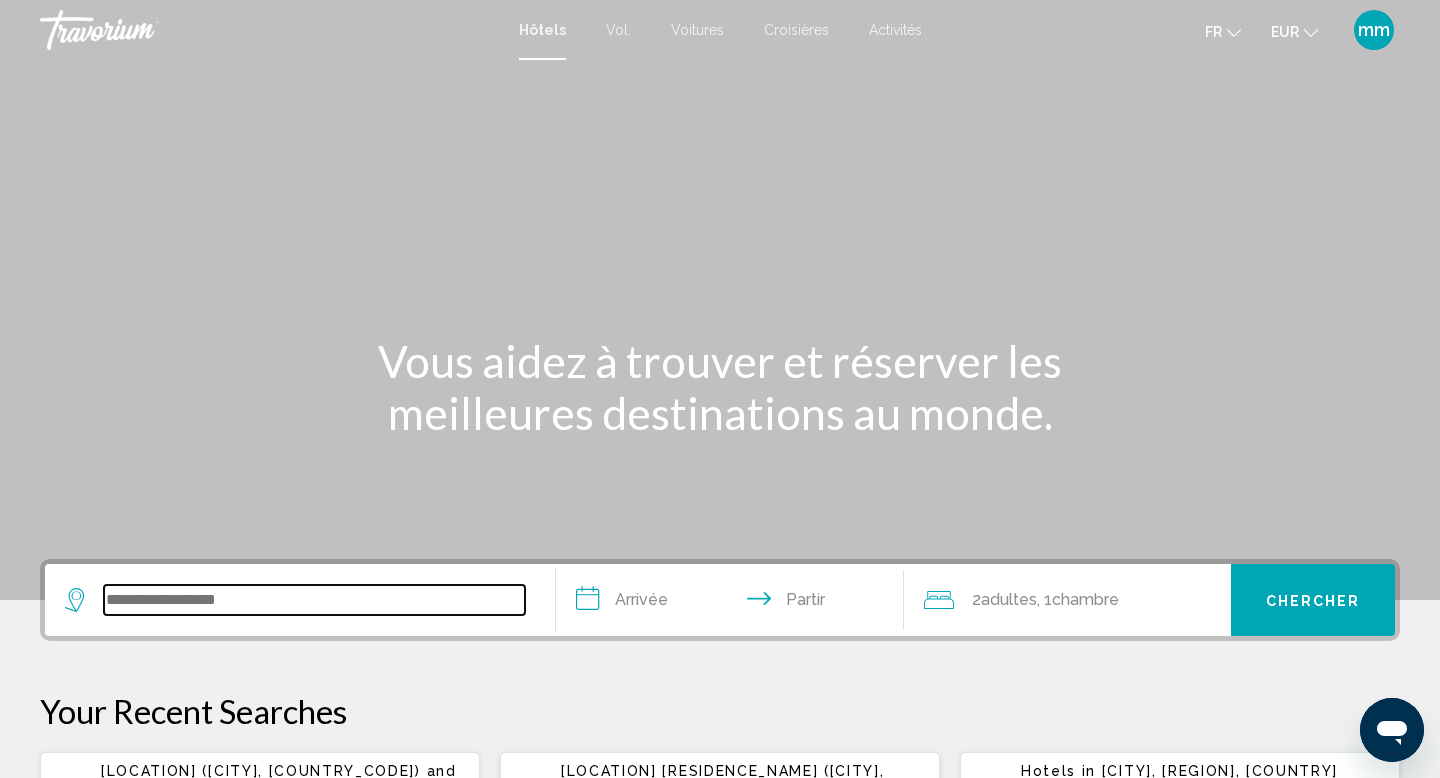 click at bounding box center [314, 600] 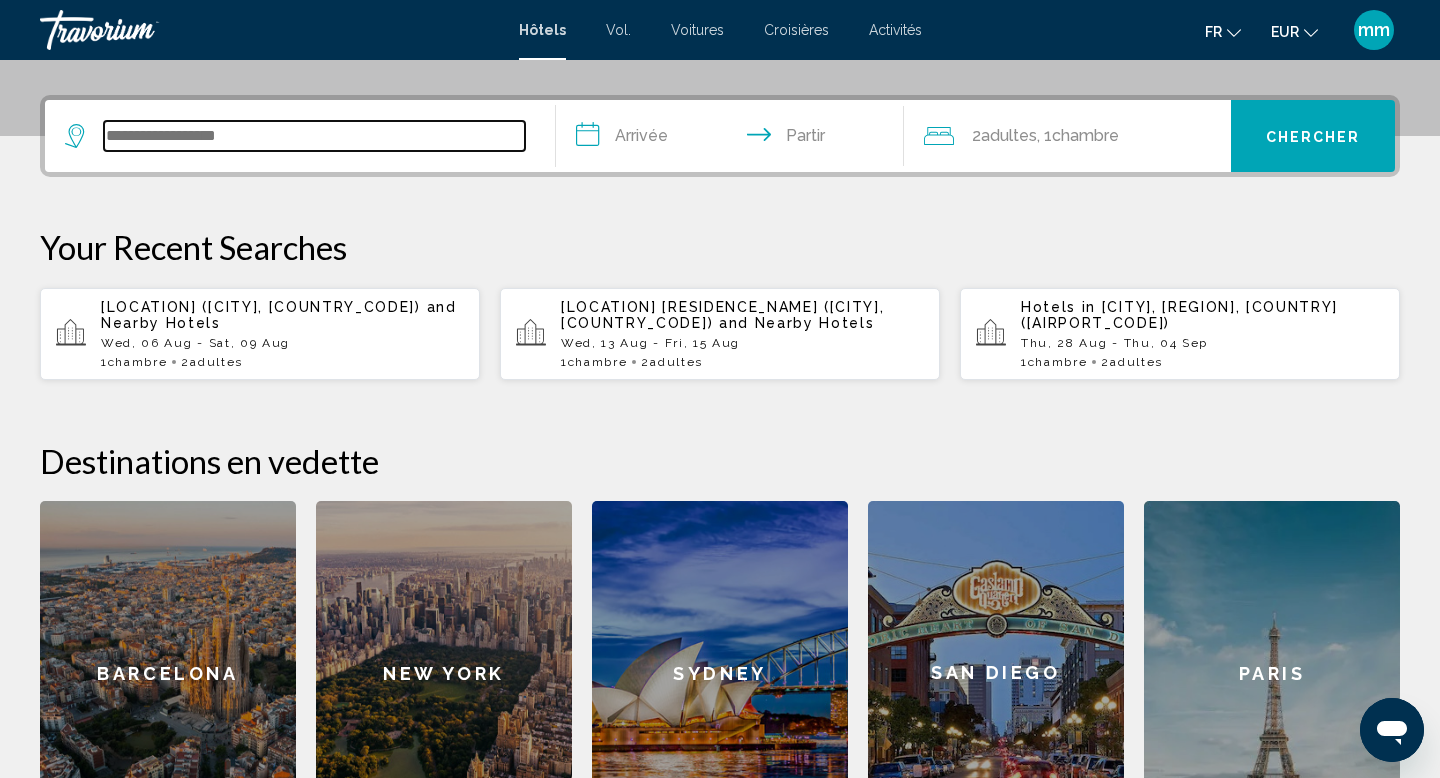 scroll, scrollTop: 494, scrollLeft: 0, axis: vertical 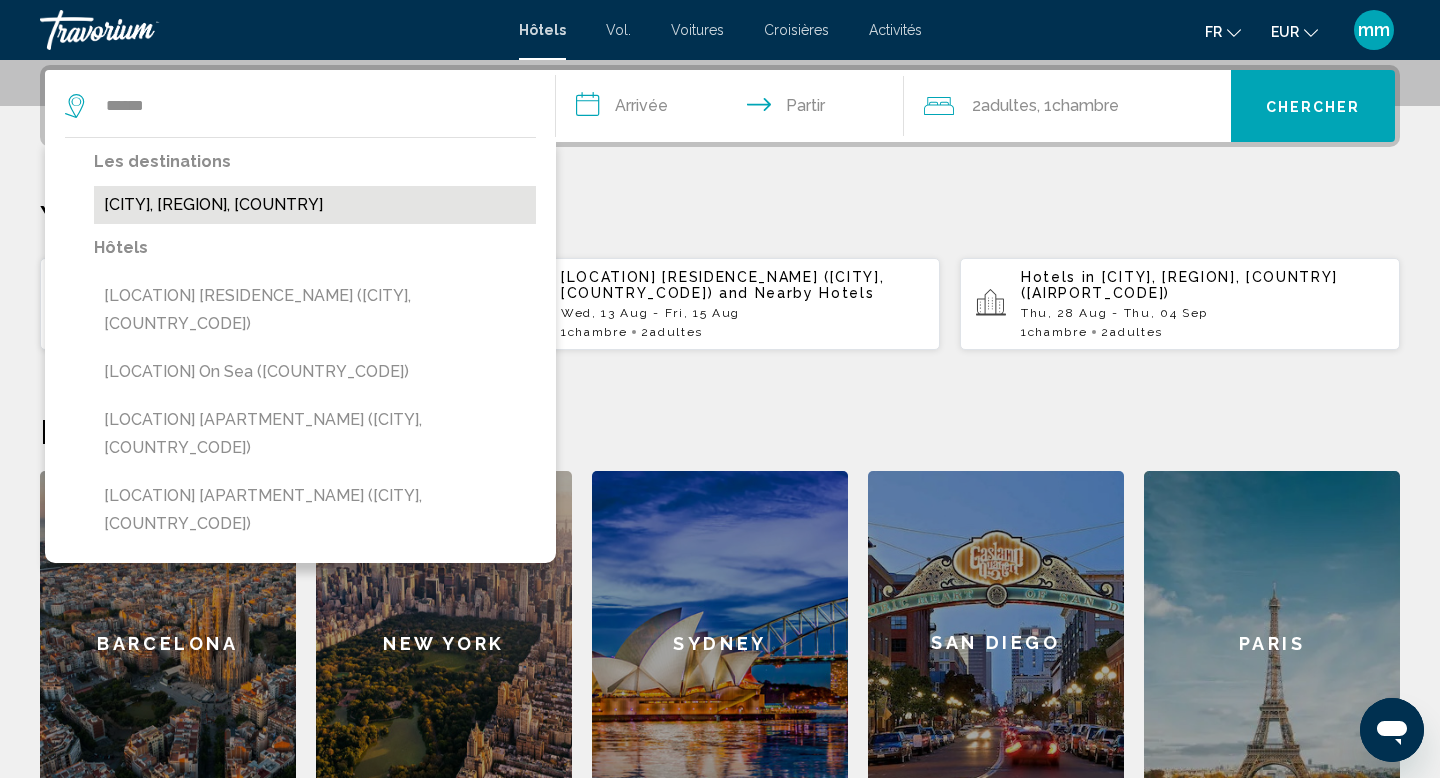 click on "Palamos, Costa Brava, Spain" at bounding box center [315, 205] 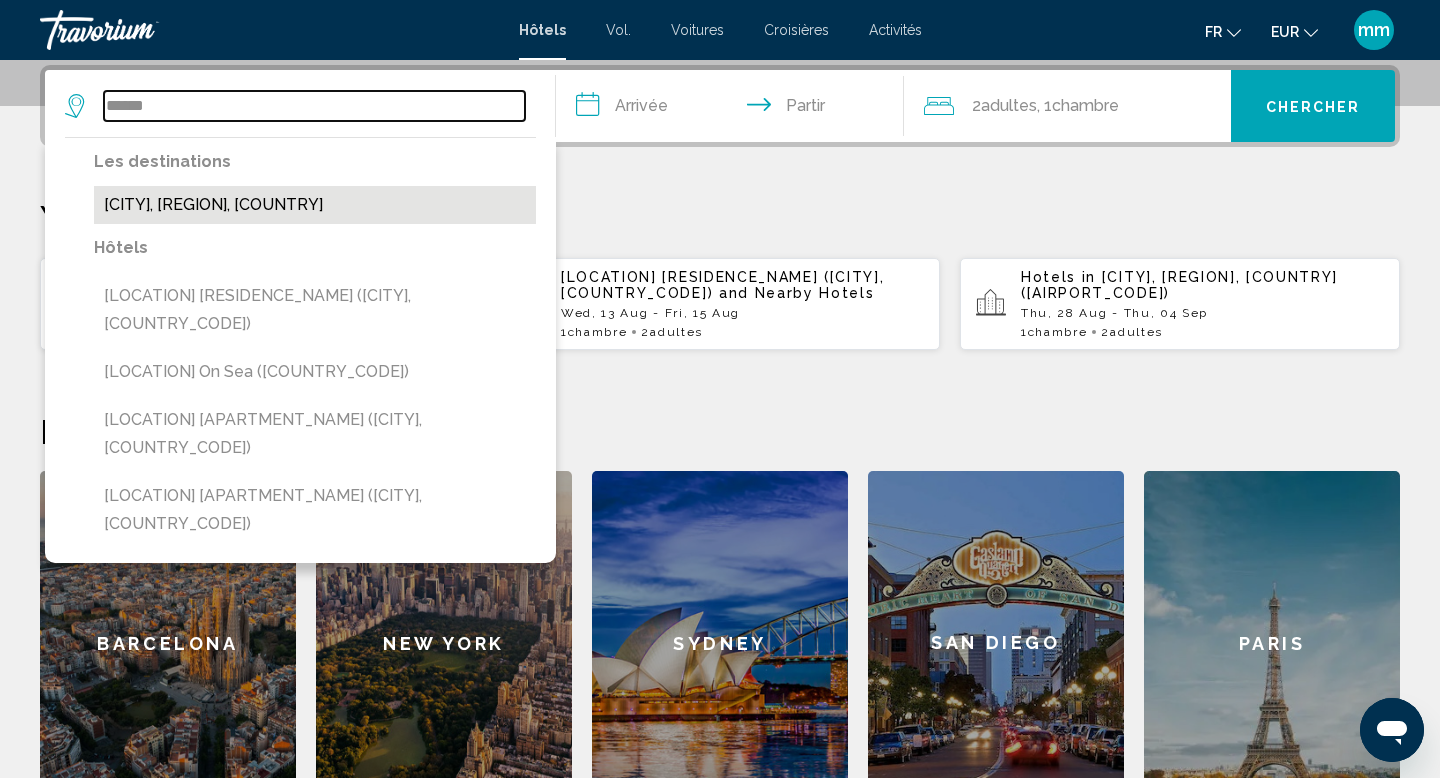 type on "**********" 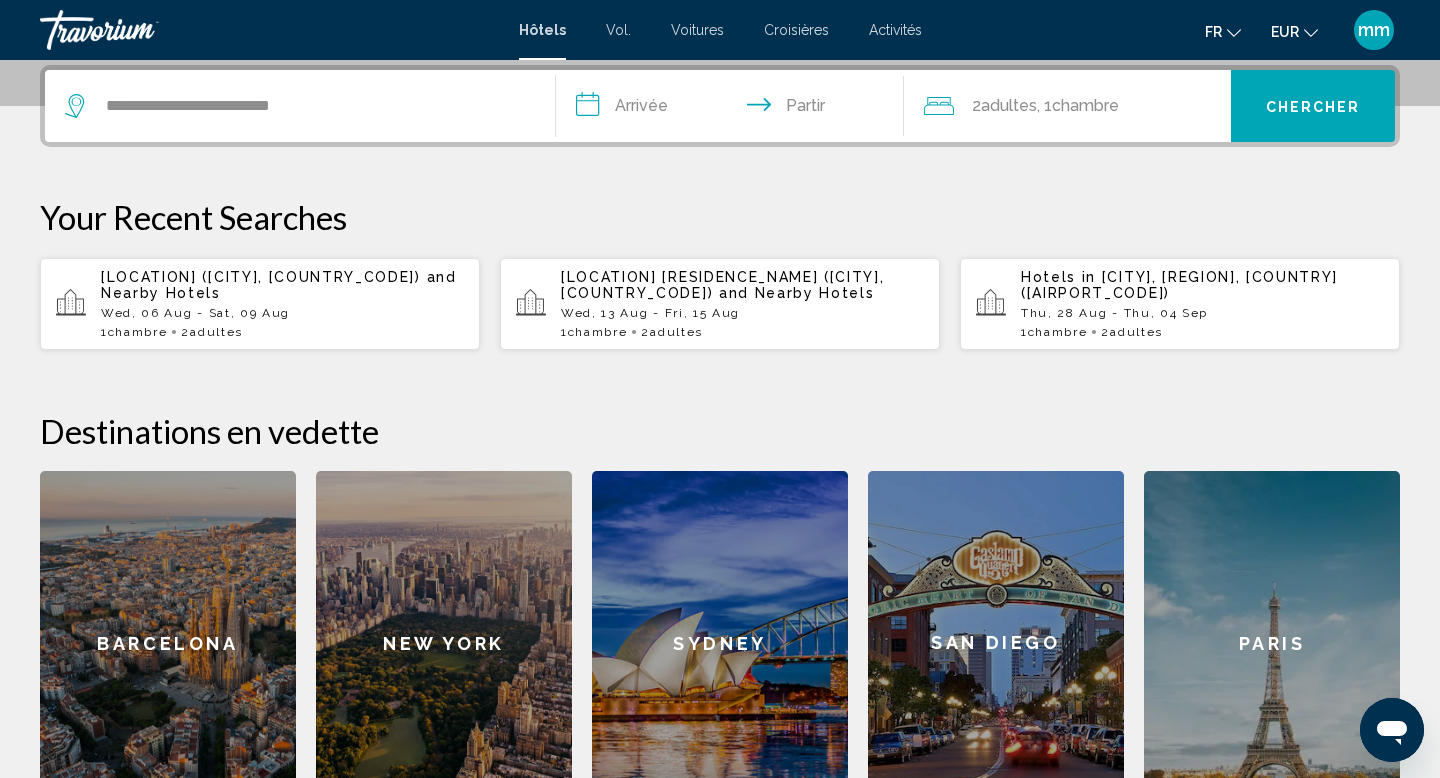 click on "**********" at bounding box center [734, 109] 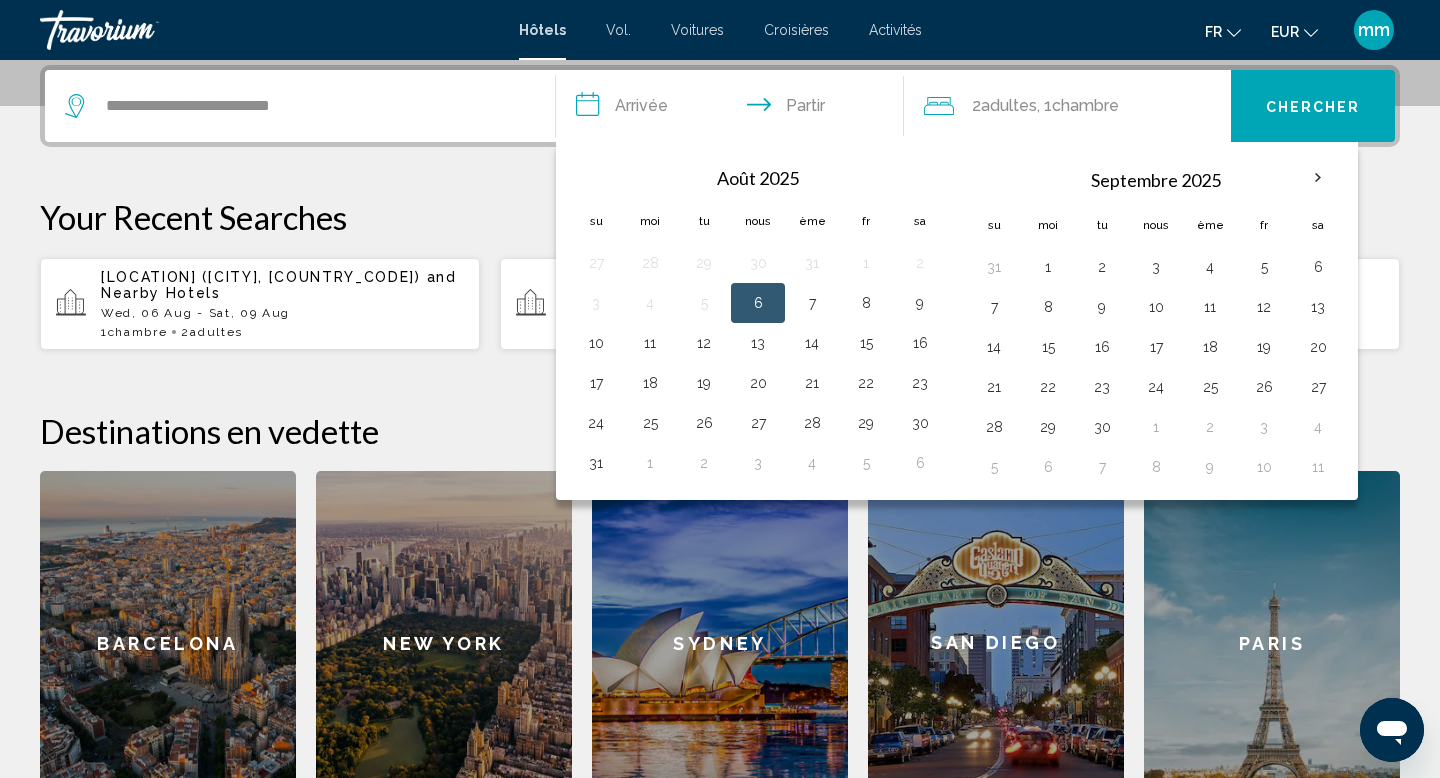 click on "6" at bounding box center (758, 303) 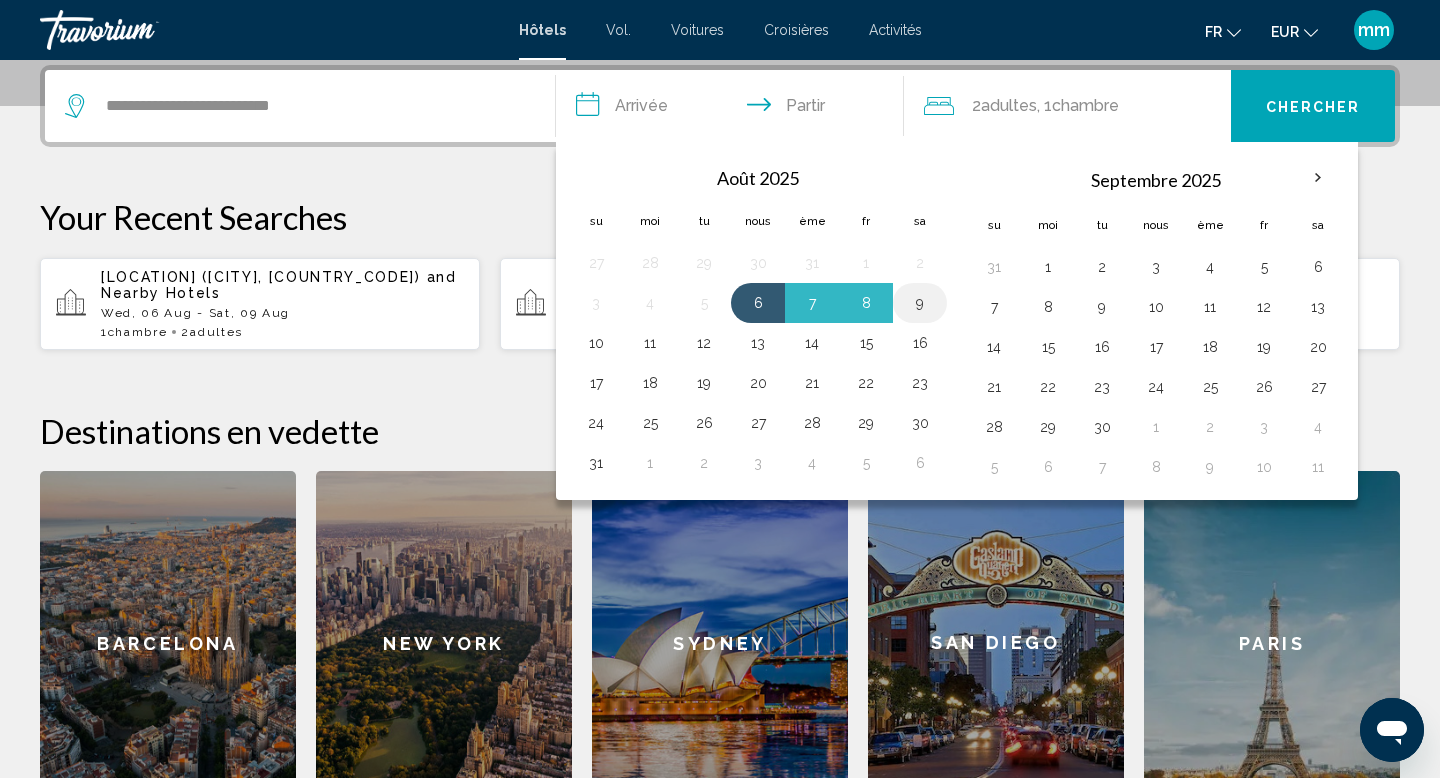 click on "9" at bounding box center (920, 303) 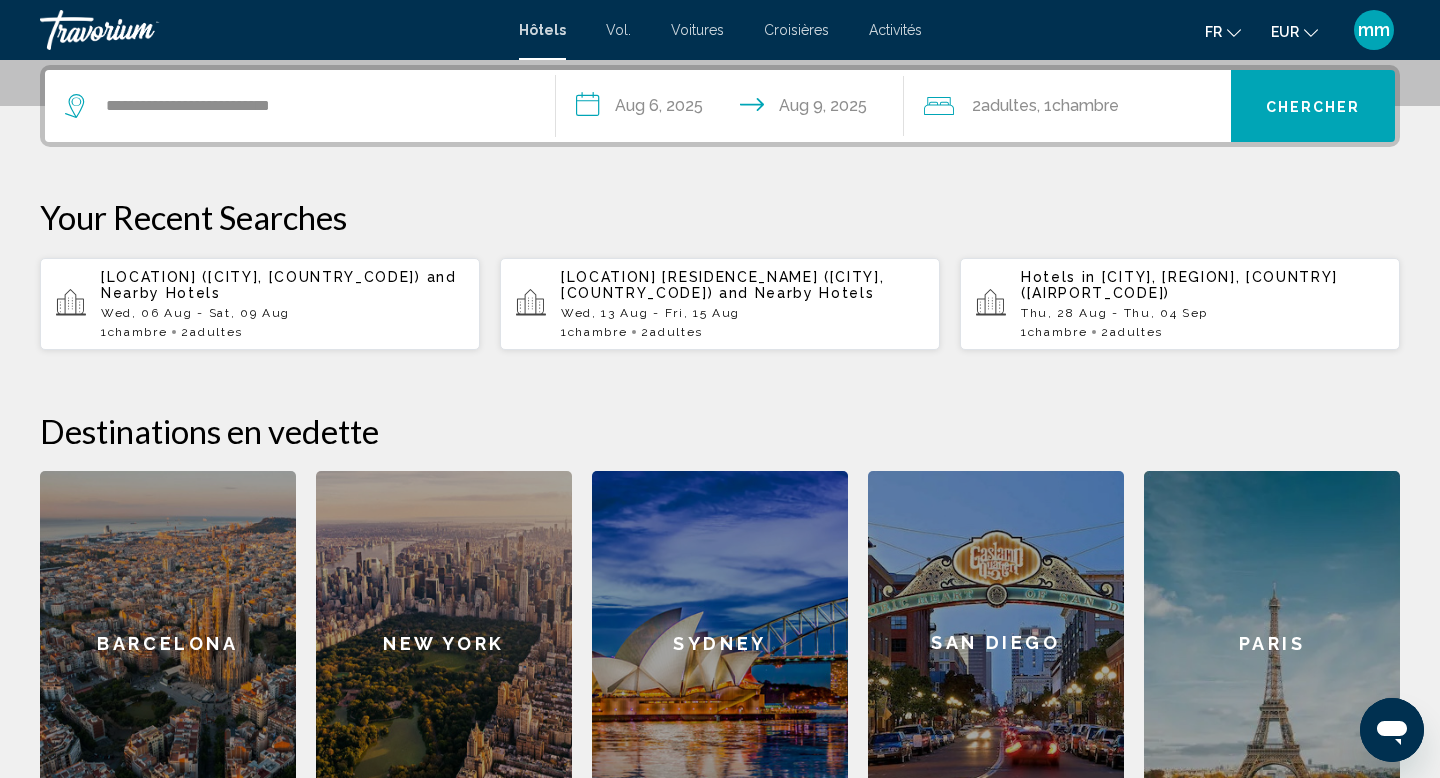 click on "Chercher" at bounding box center [1313, 107] 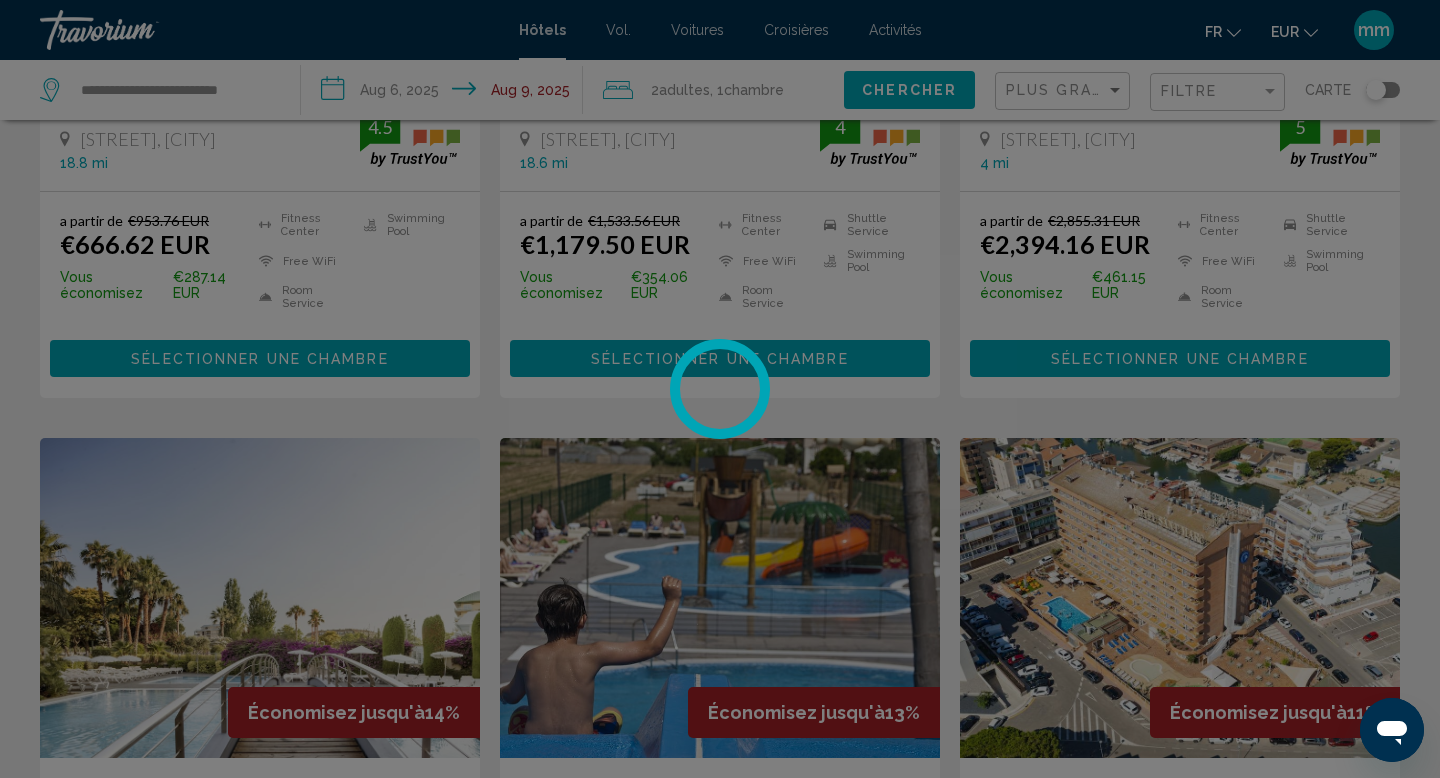scroll, scrollTop: 0, scrollLeft: 0, axis: both 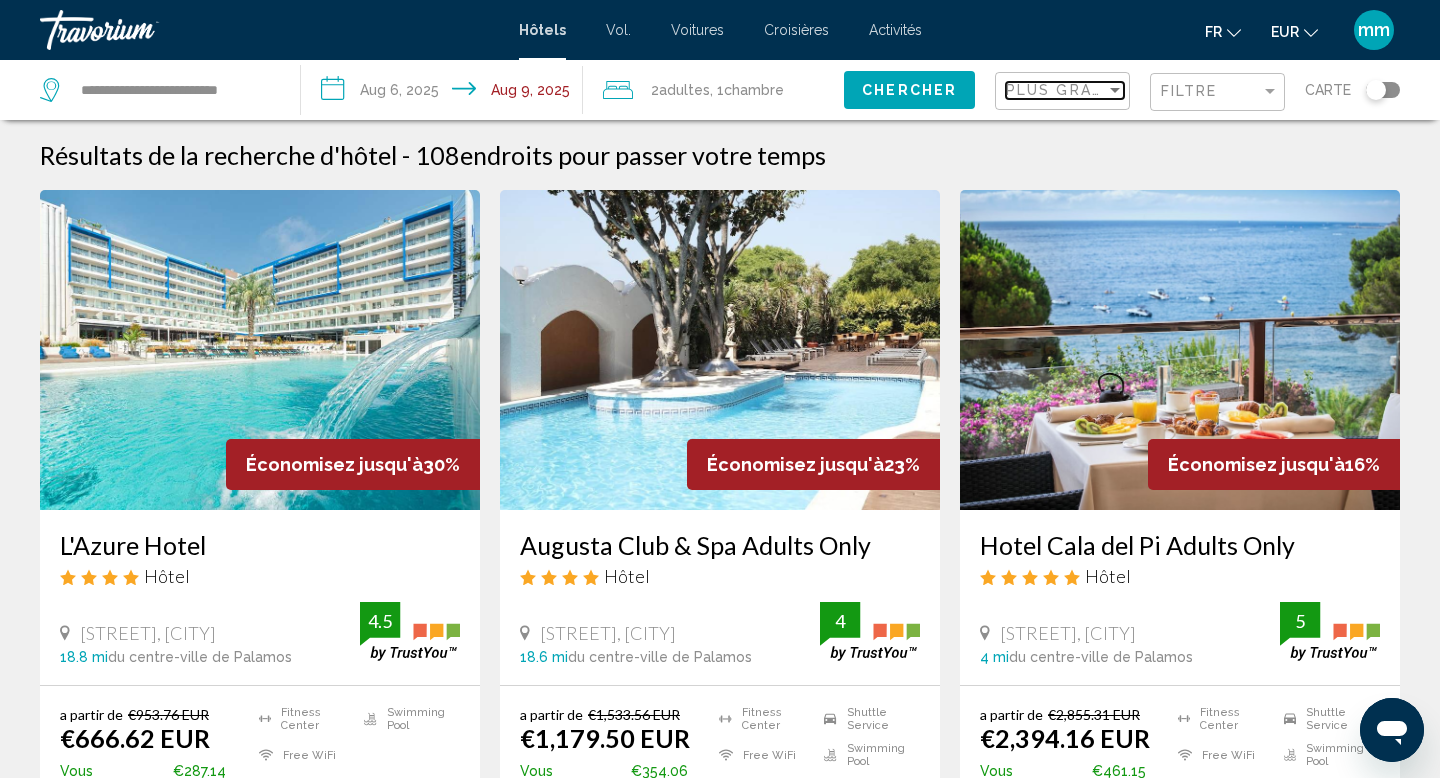 click on "Plus grandes économies" at bounding box center (1125, 90) 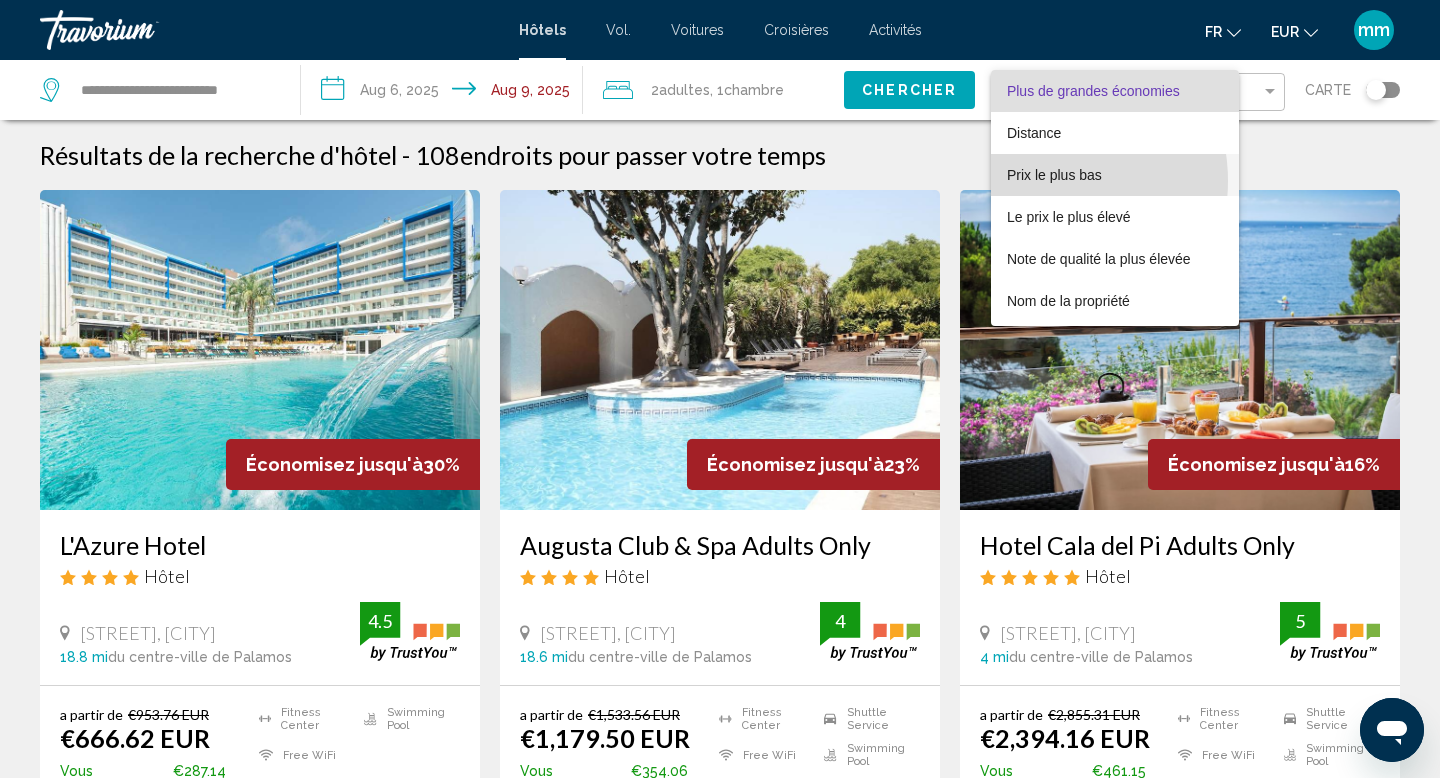 click on "Prix le plus bas" at bounding box center [1054, 175] 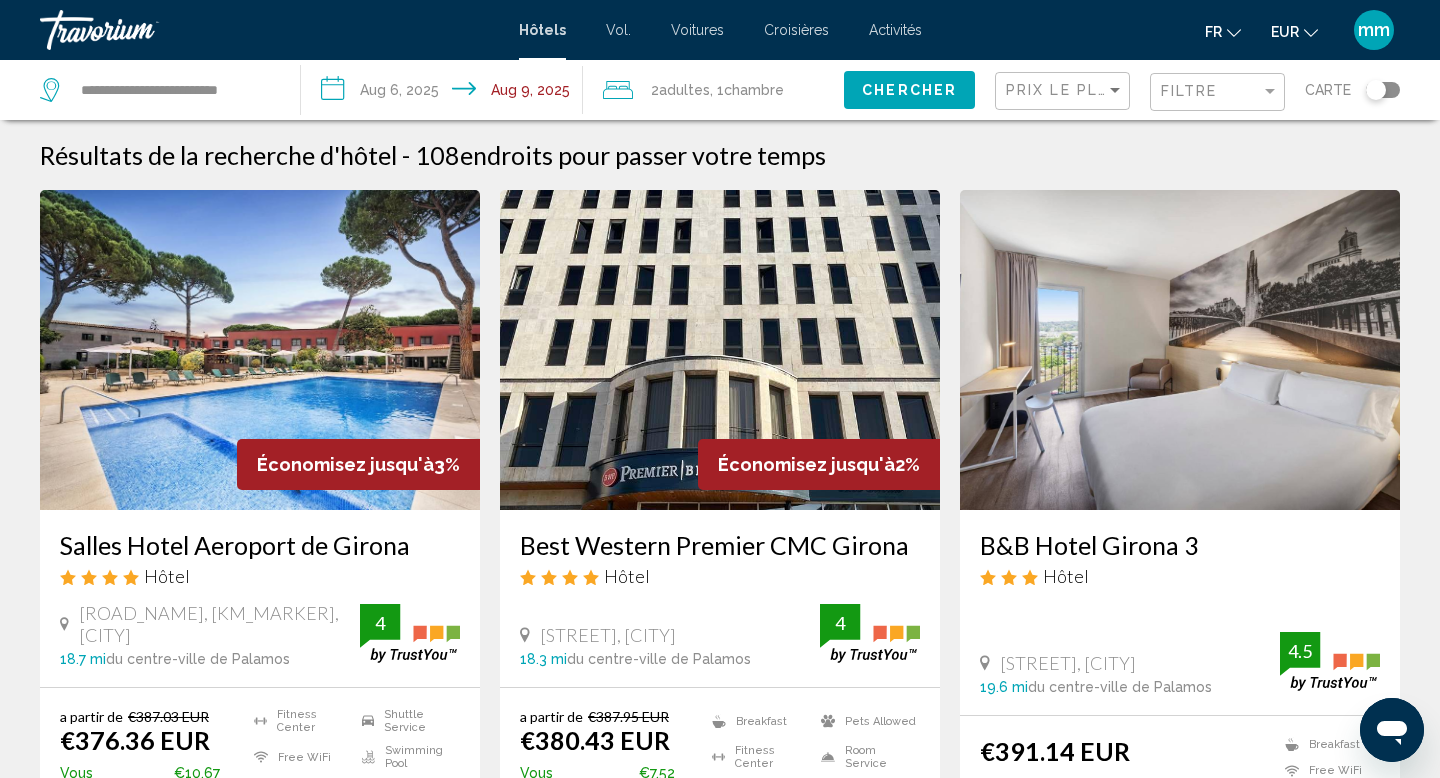 click 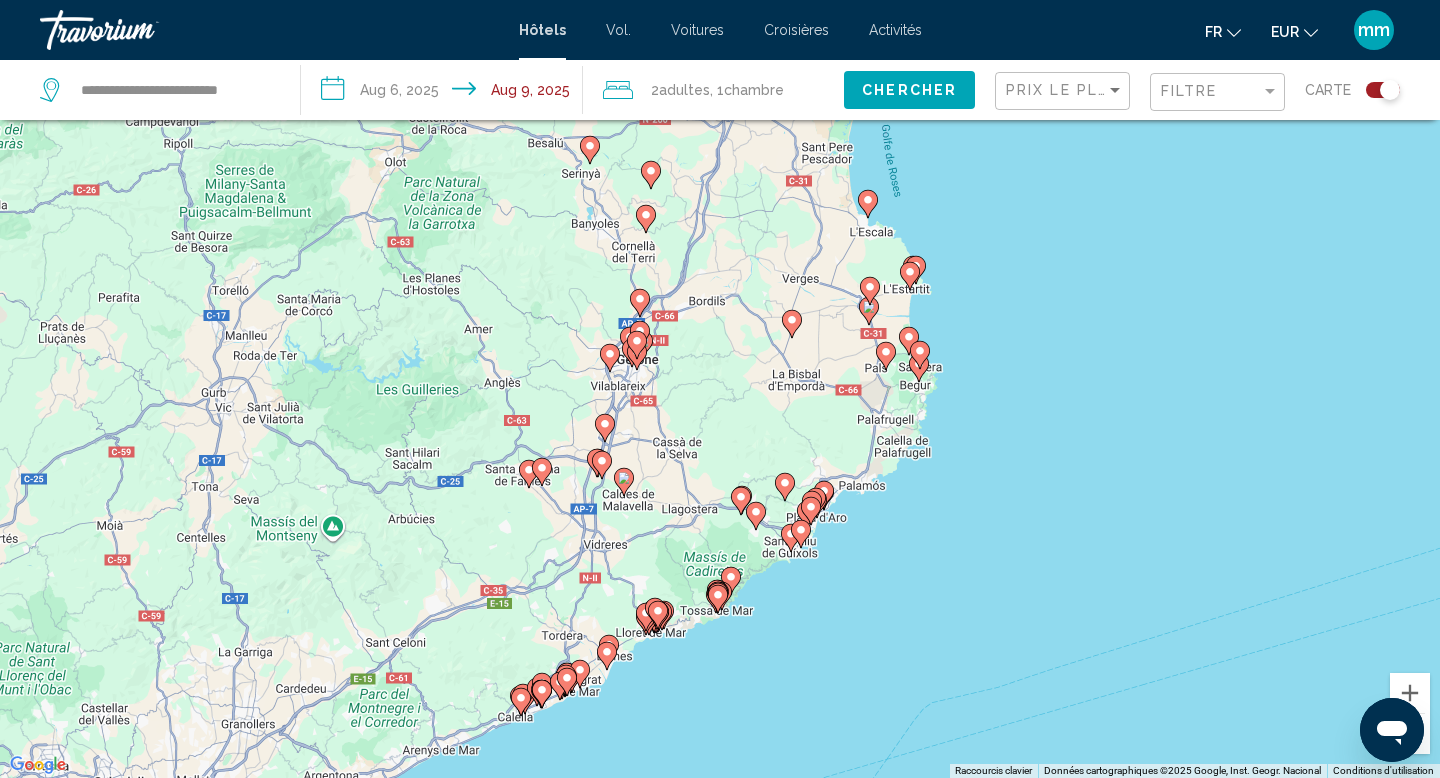 click 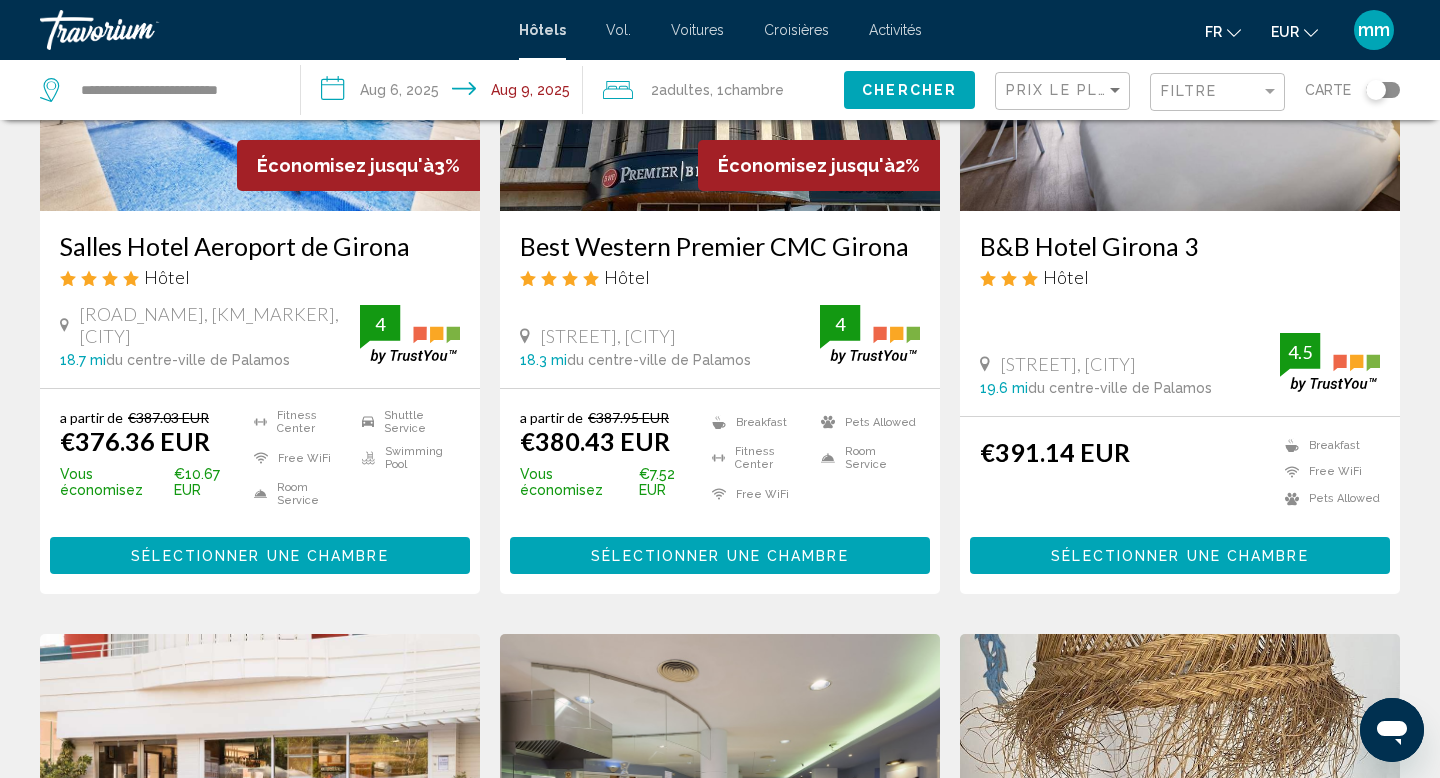 scroll, scrollTop: 292, scrollLeft: 0, axis: vertical 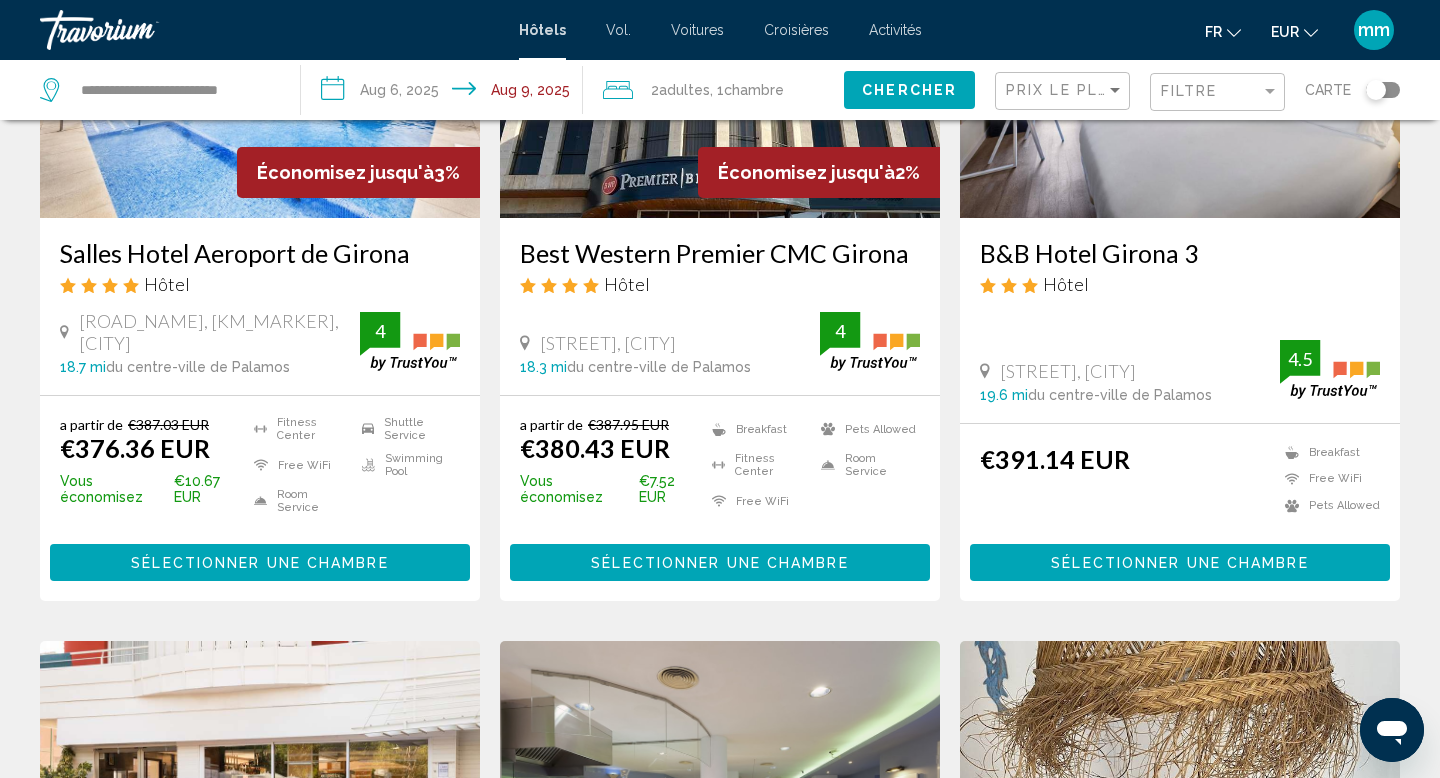 click on "2  Adulte Adultes , 1  Chambre pièces" 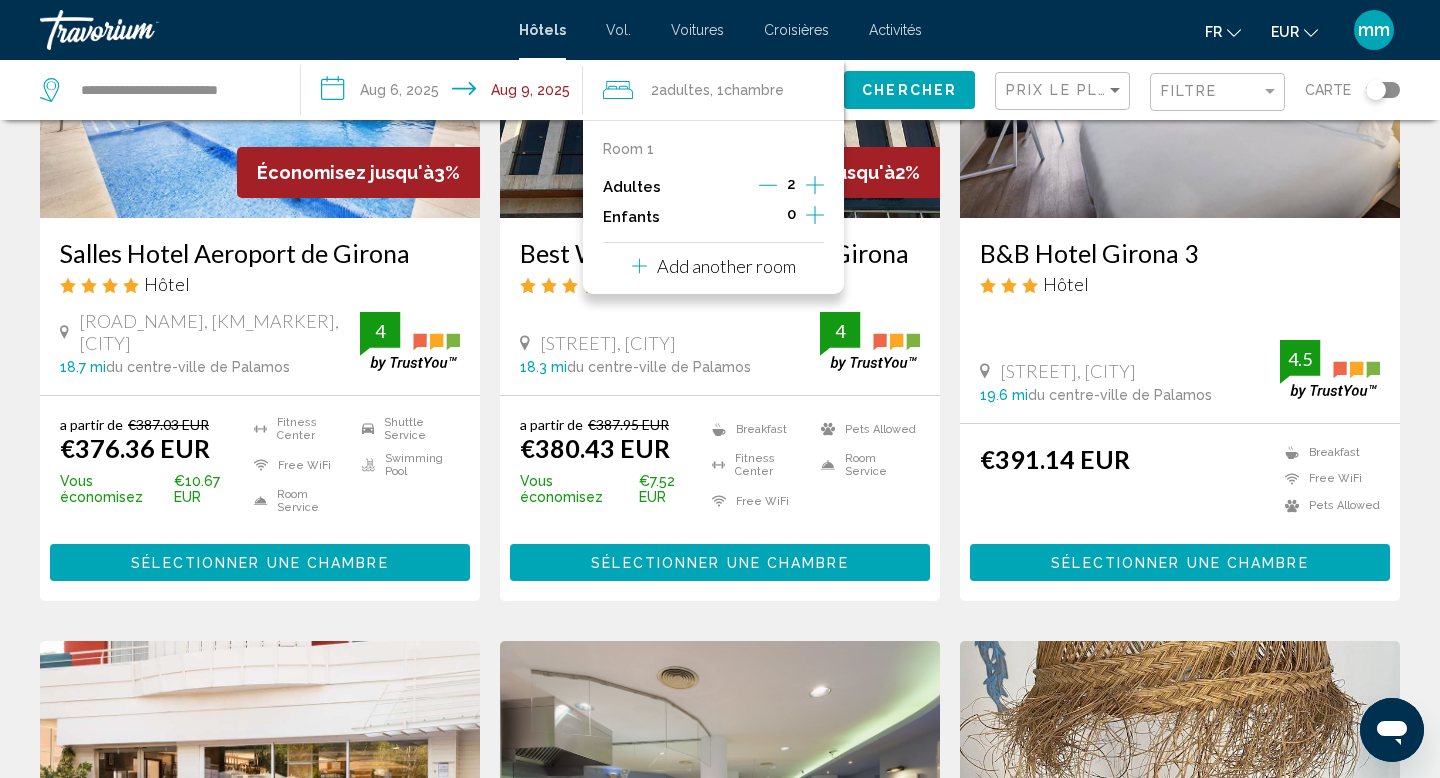 click 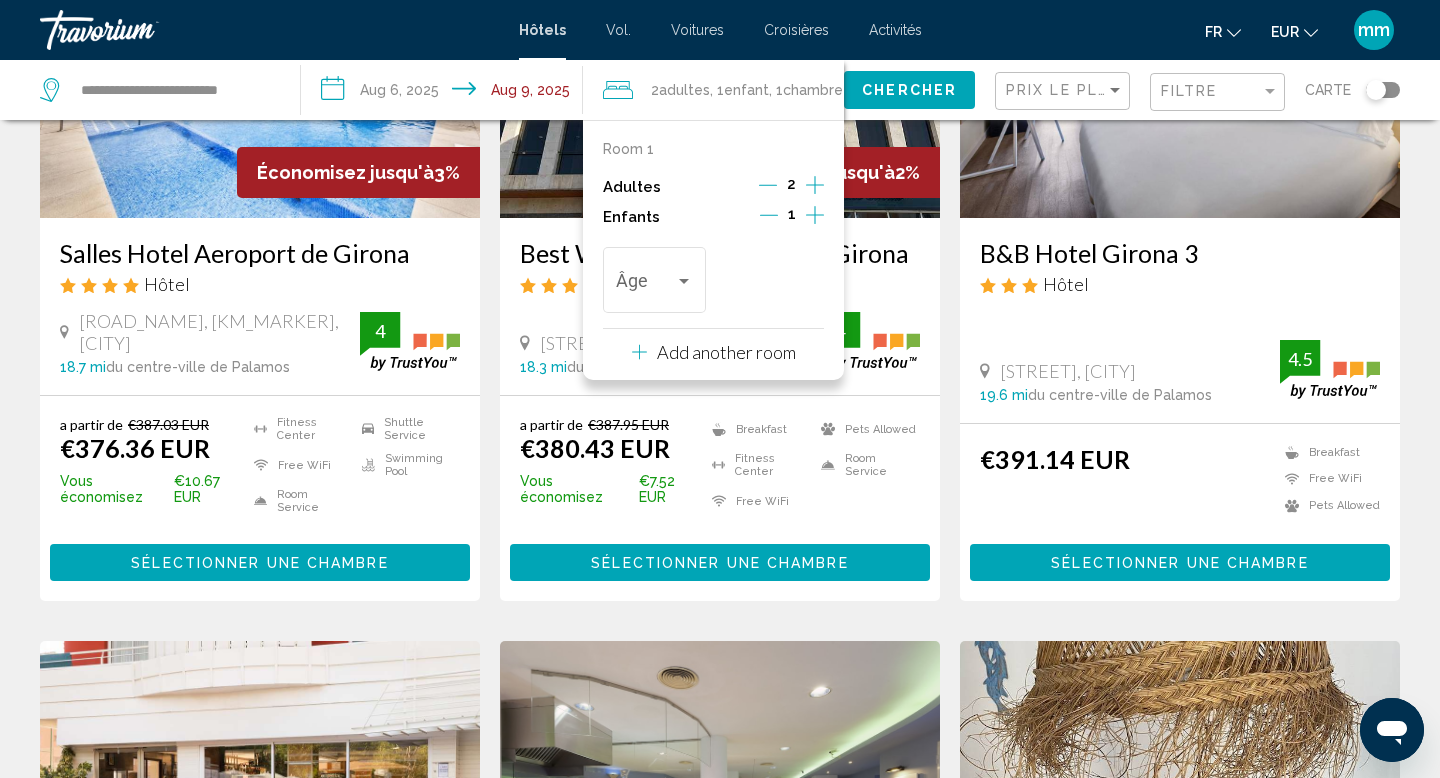 click 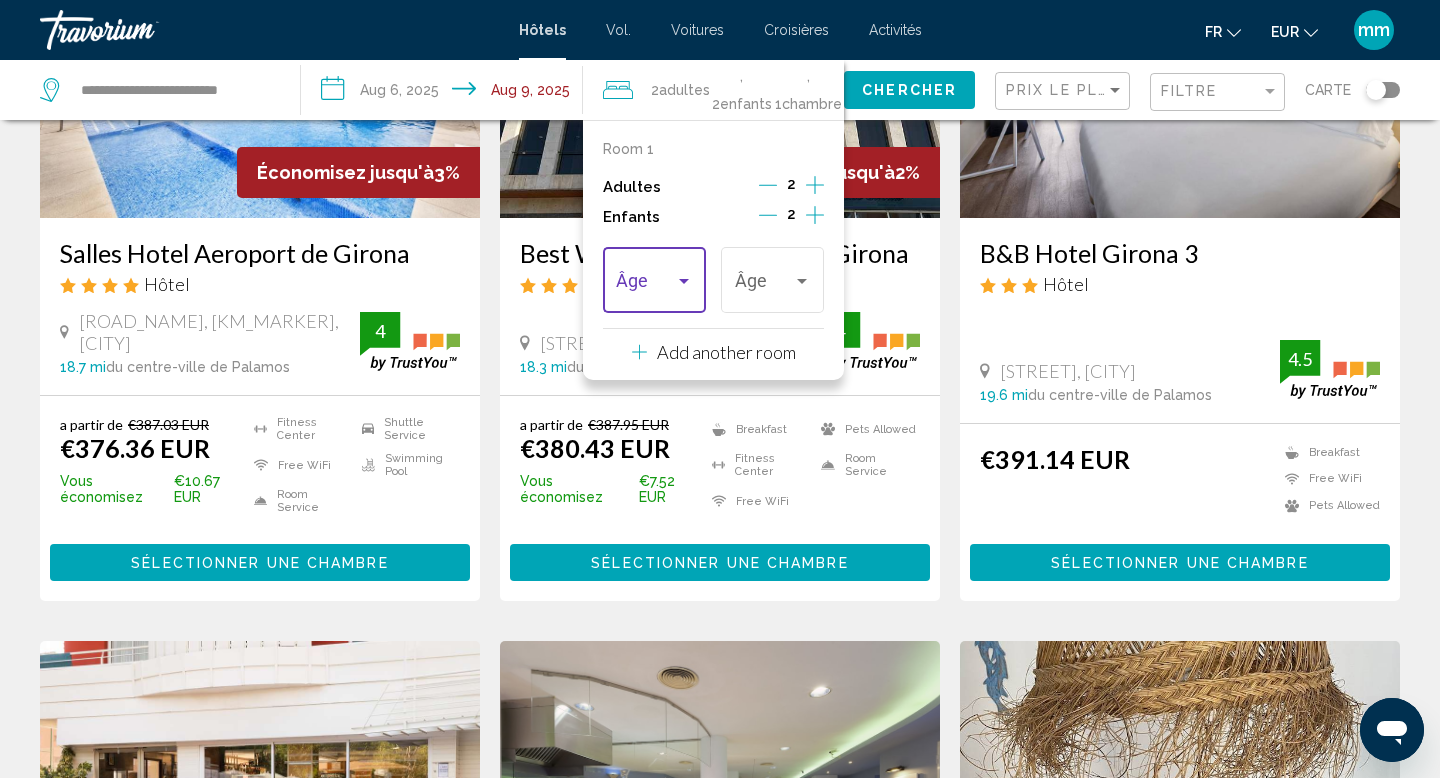 click at bounding box center (684, 281) 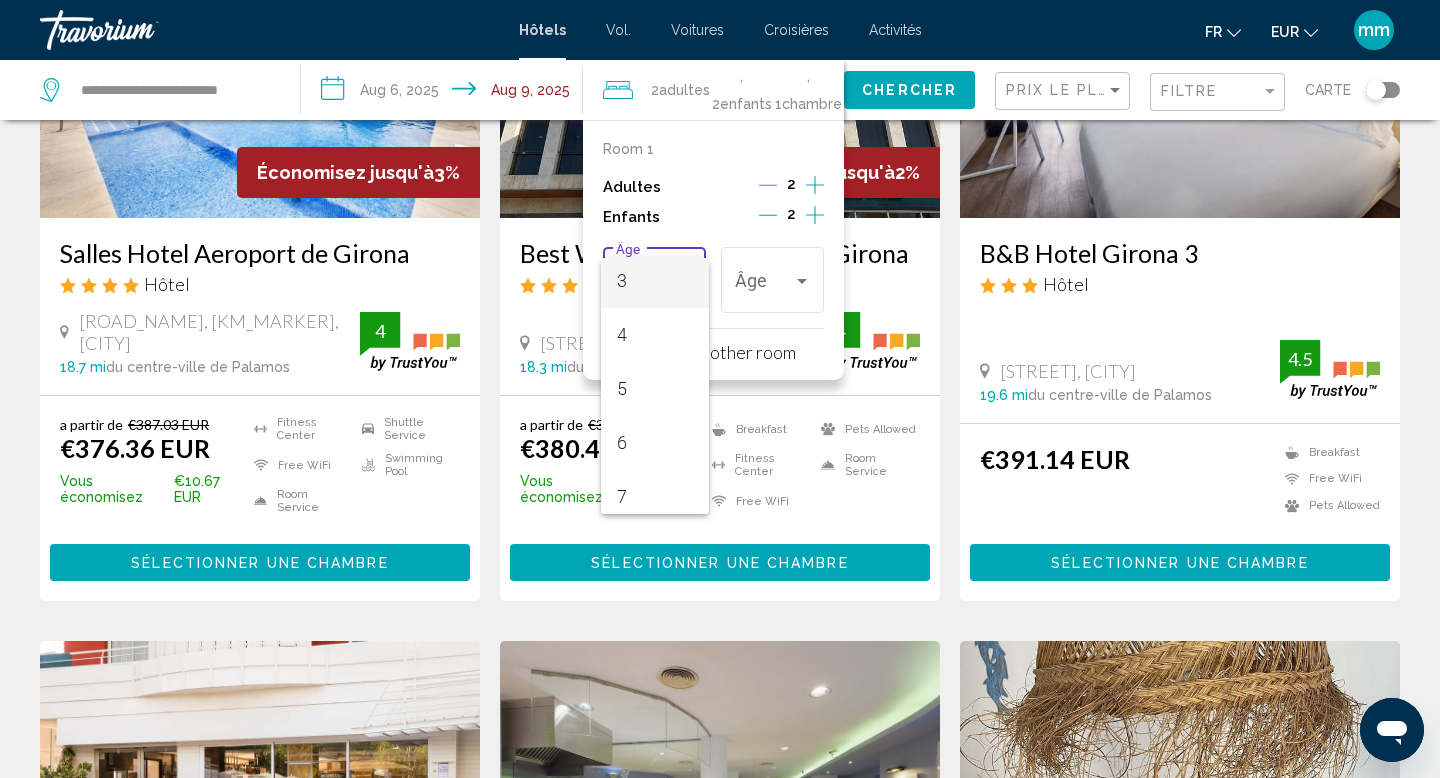 scroll, scrollTop: 179, scrollLeft: 0, axis: vertical 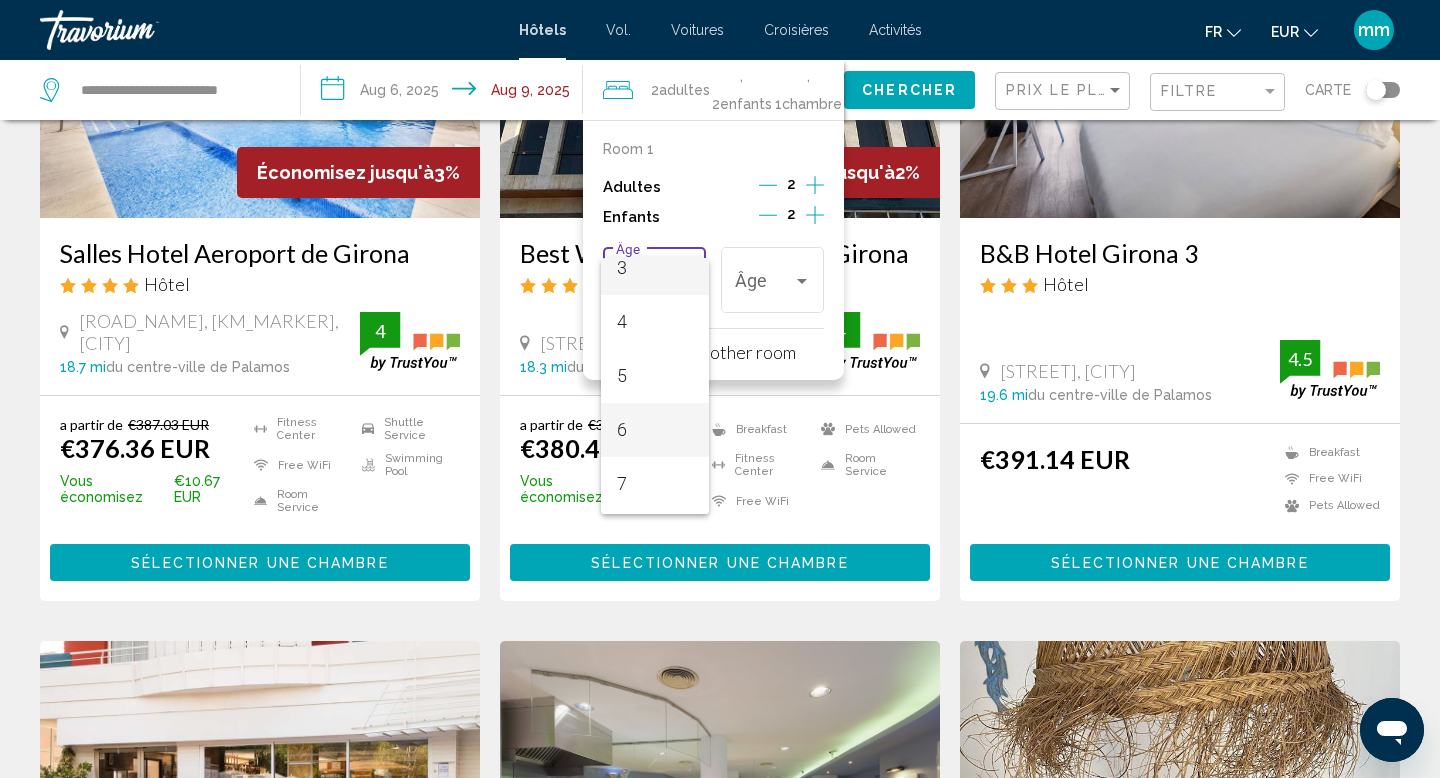 click on "6" at bounding box center [655, 430] 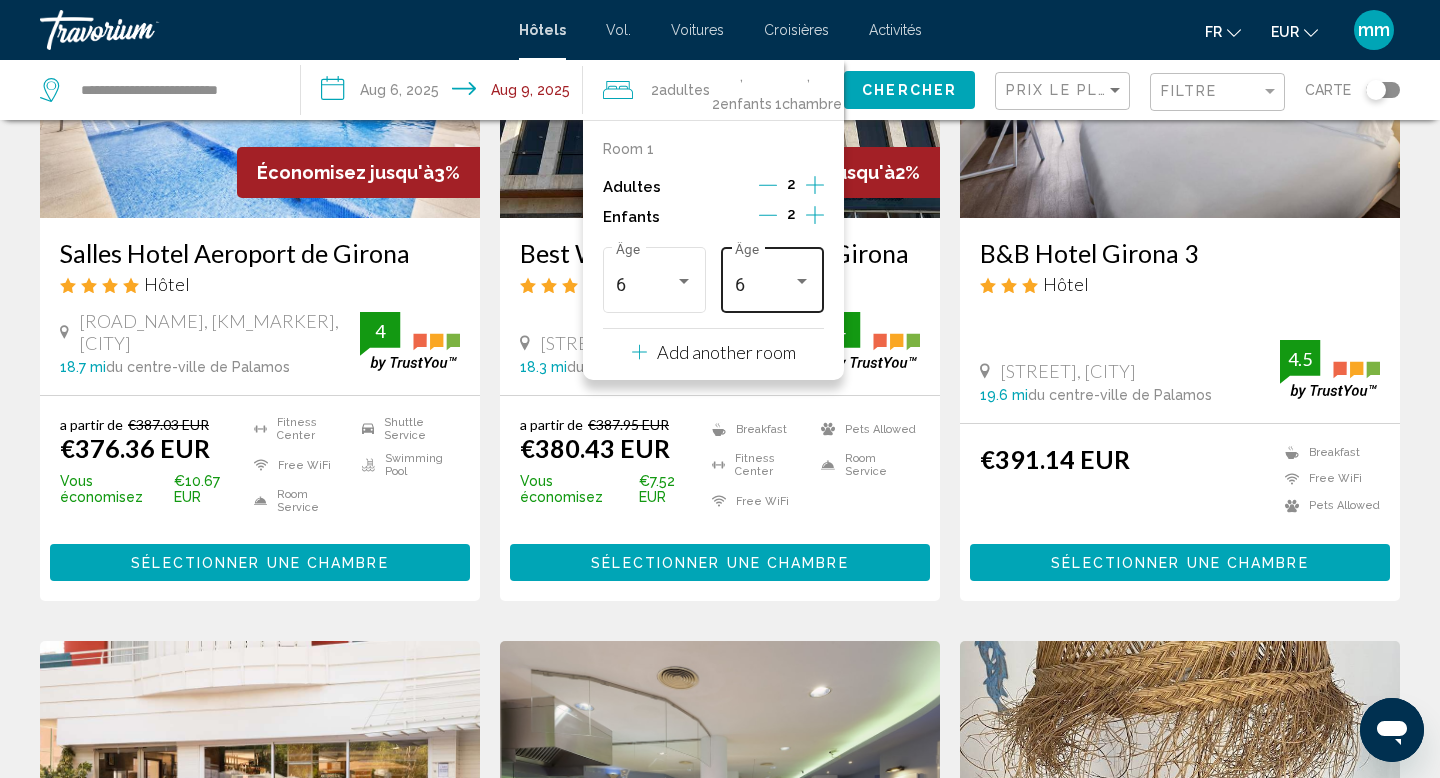click on "6 Âge" at bounding box center [772, 277] 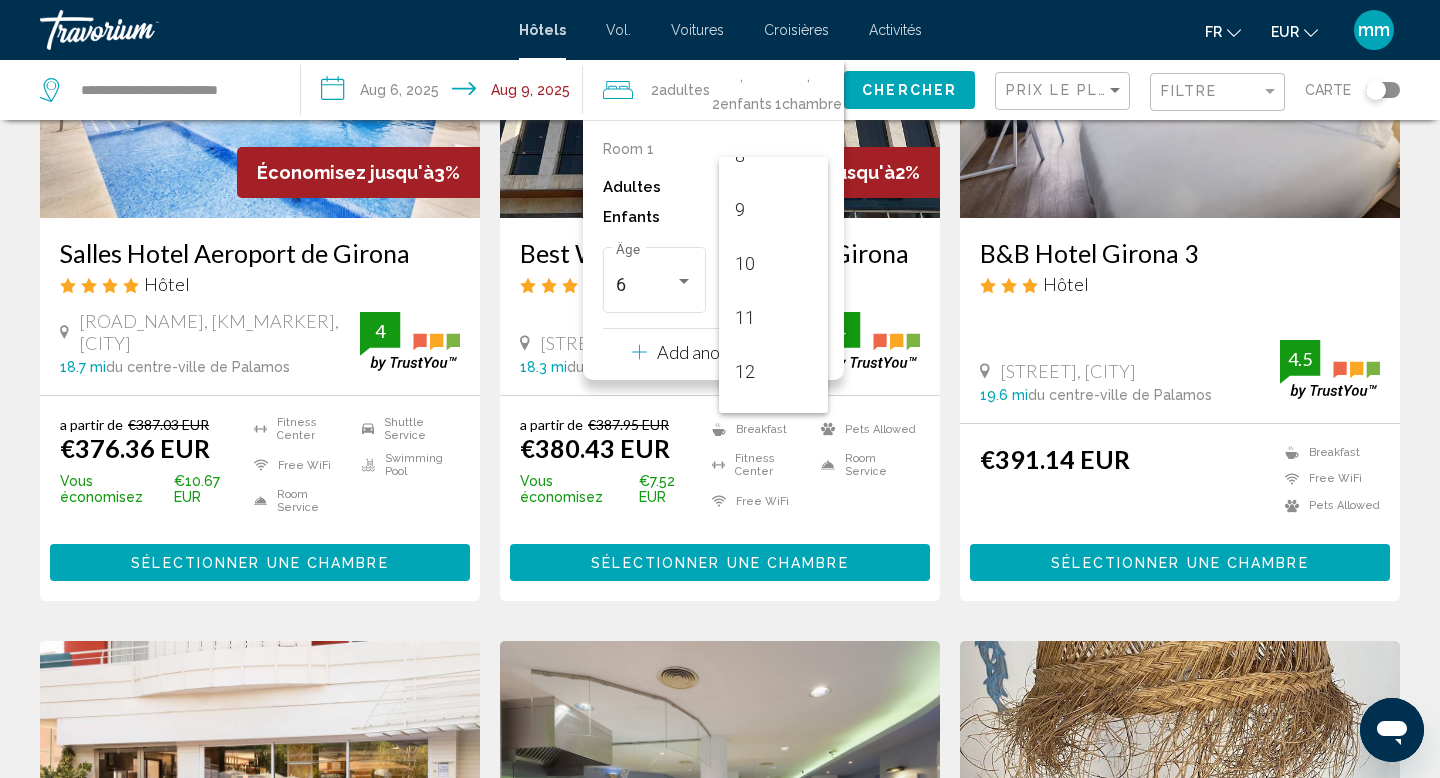 scroll, scrollTop: 462, scrollLeft: 0, axis: vertical 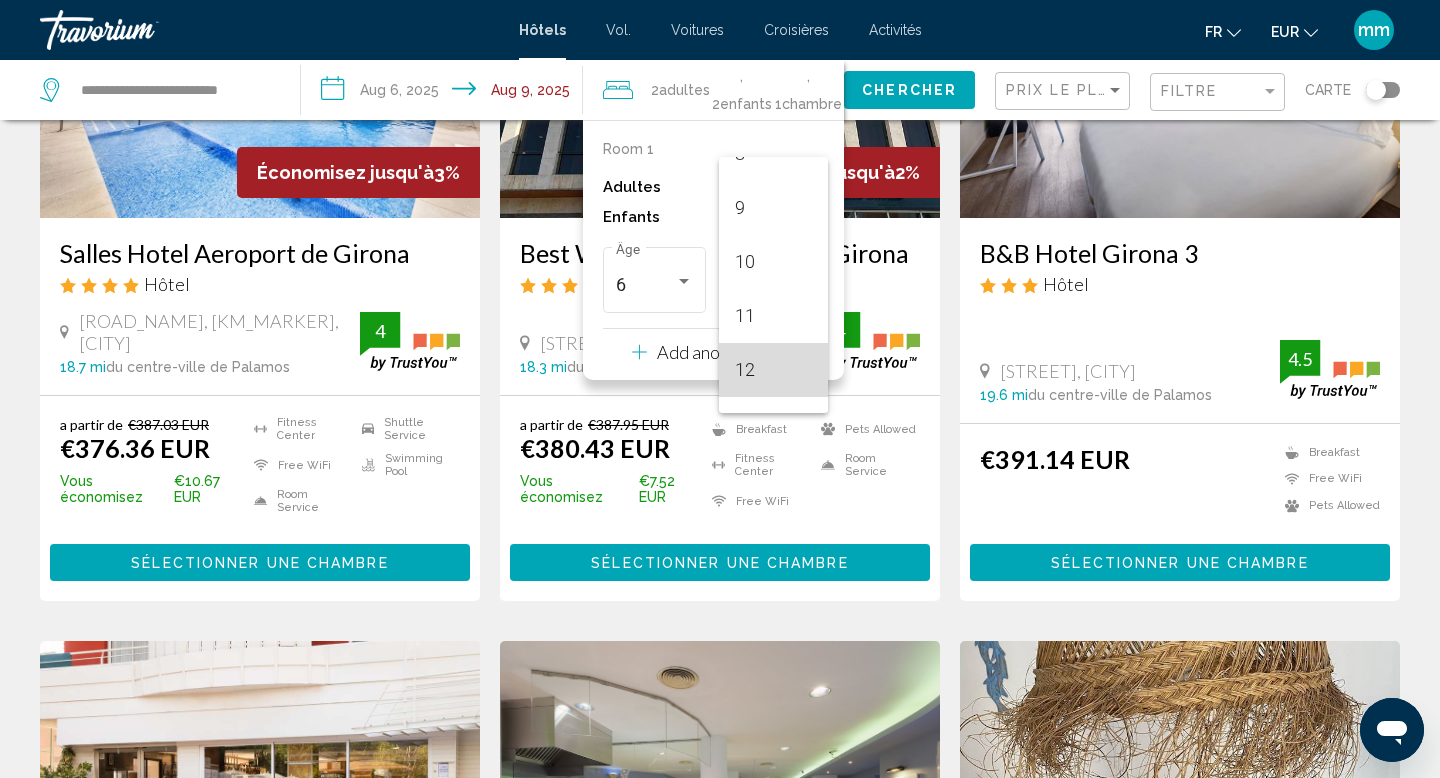 click on "12" at bounding box center (773, 370) 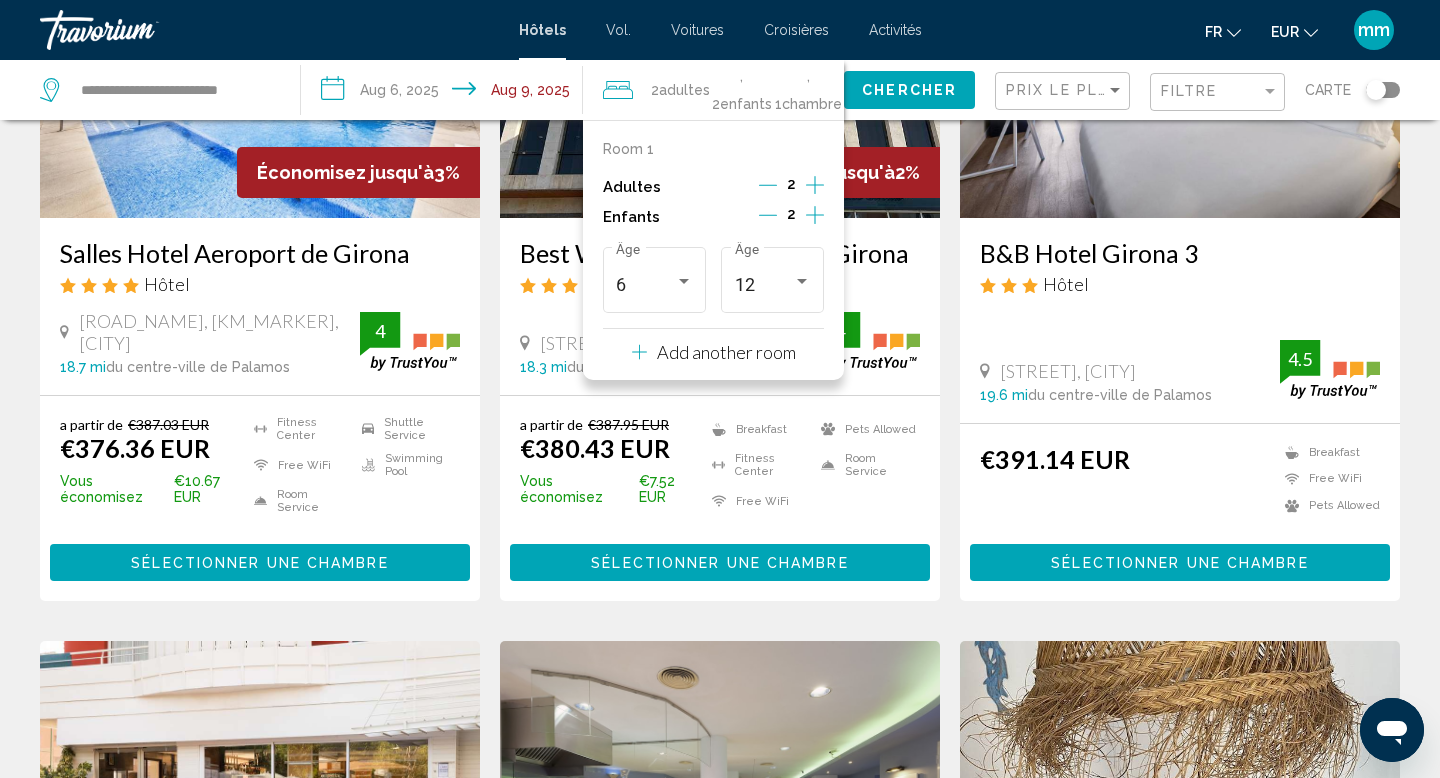 click on "Chercher" 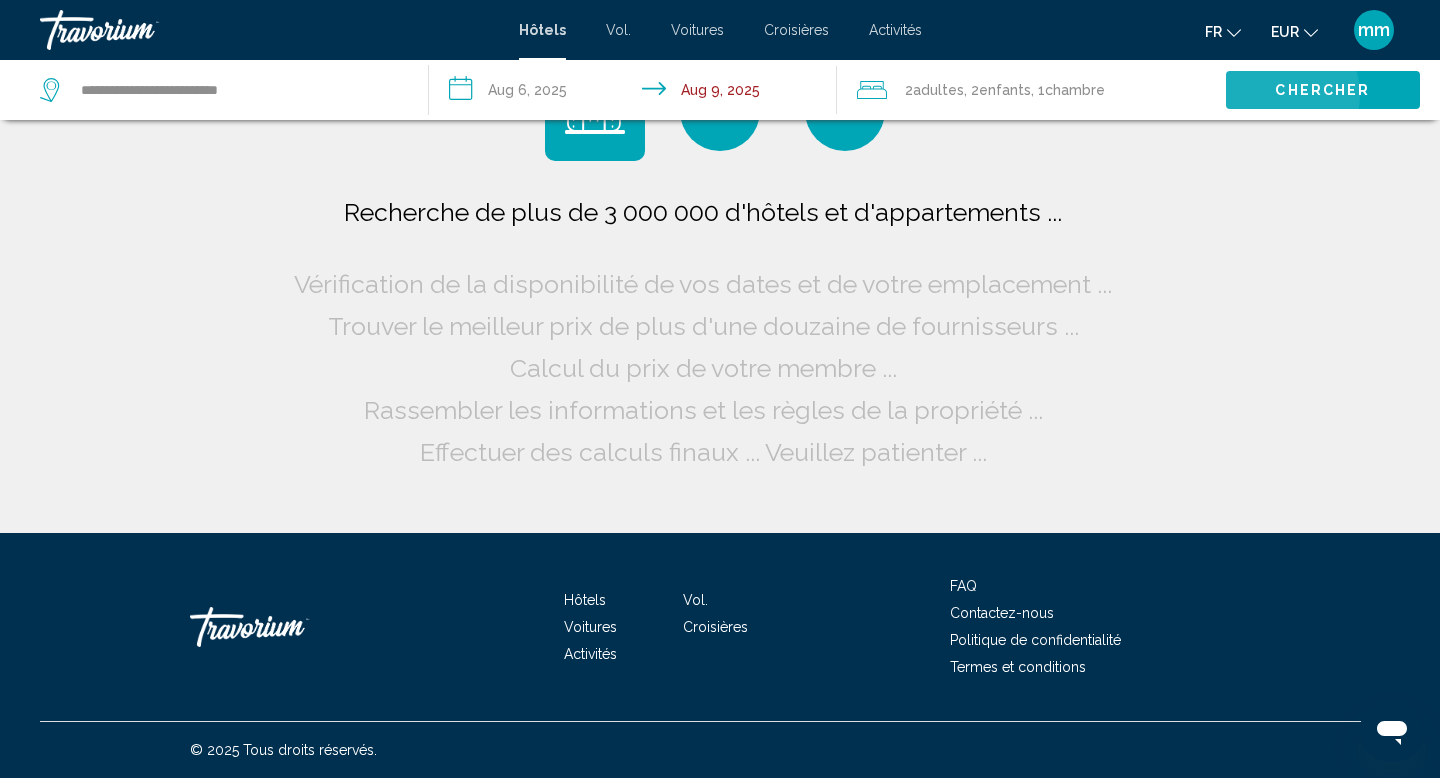 scroll, scrollTop: 0, scrollLeft: 0, axis: both 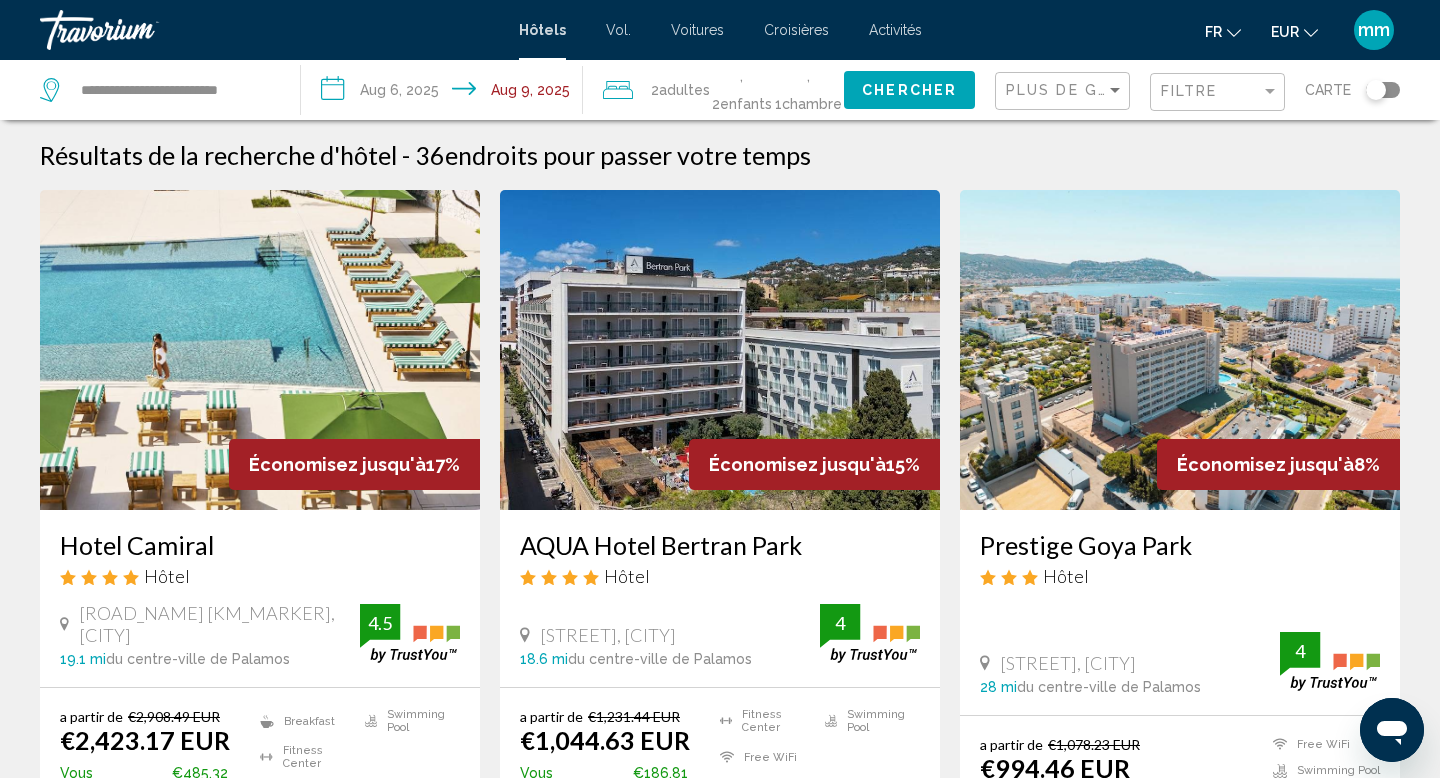 click on "Plus de grandes économies" 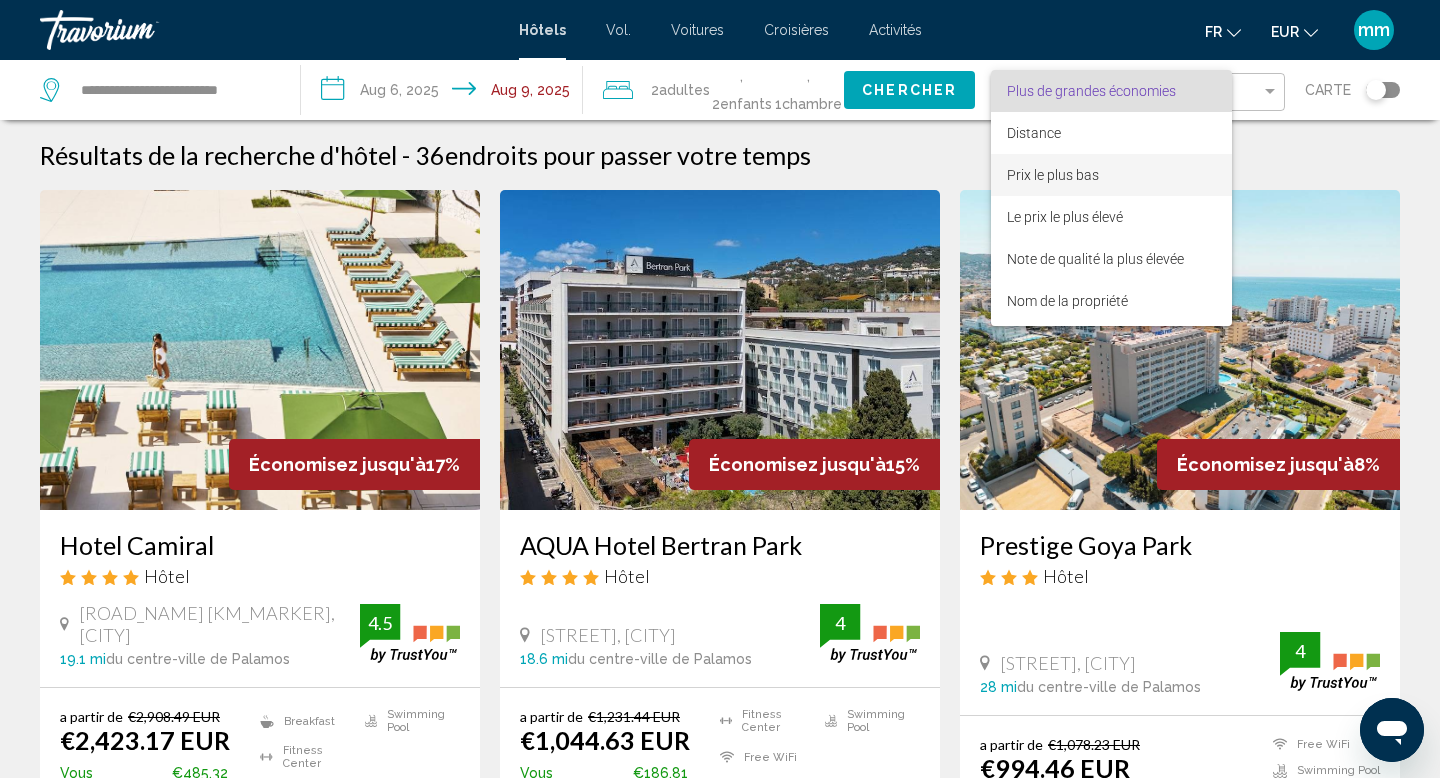 click on "Prix le plus bas" at bounding box center (1053, 175) 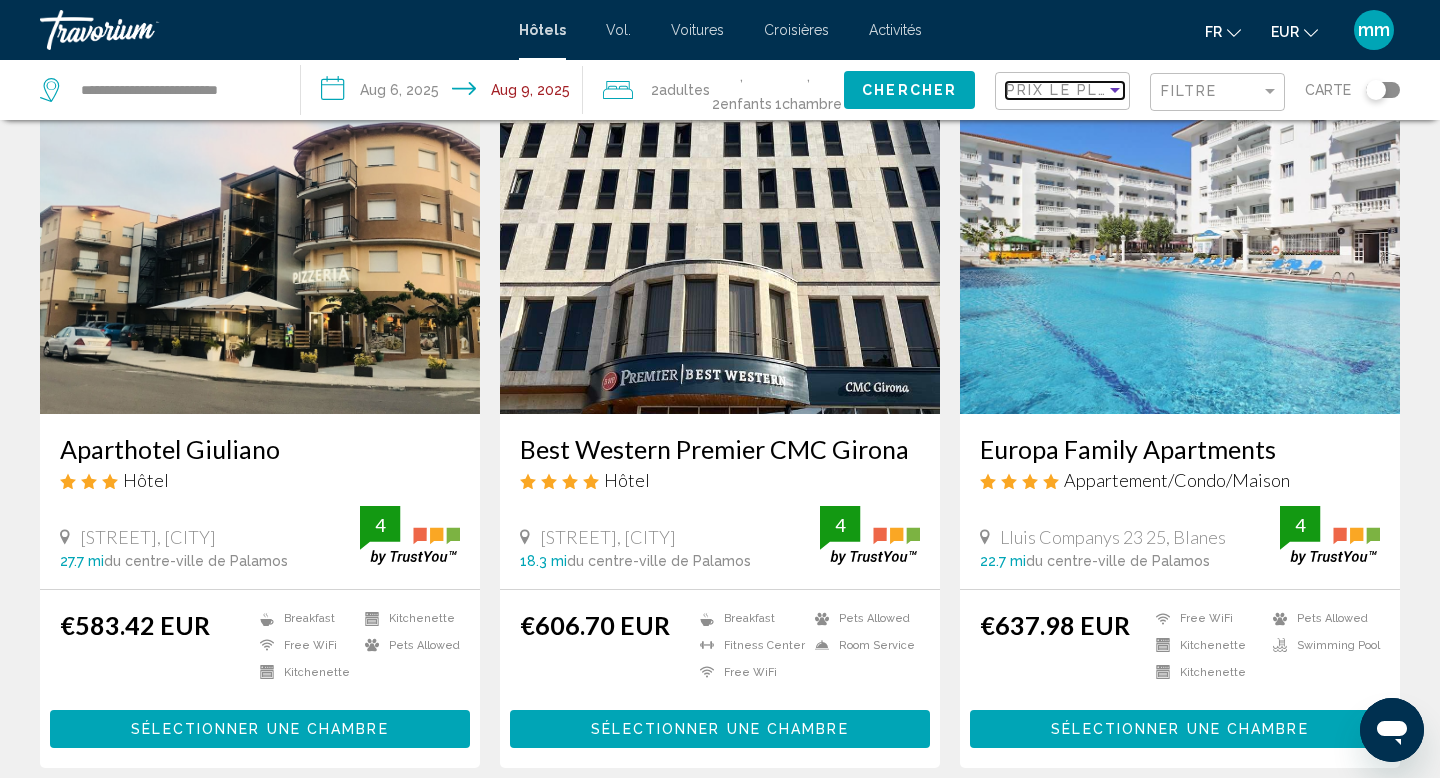scroll, scrollTop: 102, scrollLeft: 0, axis: vertical 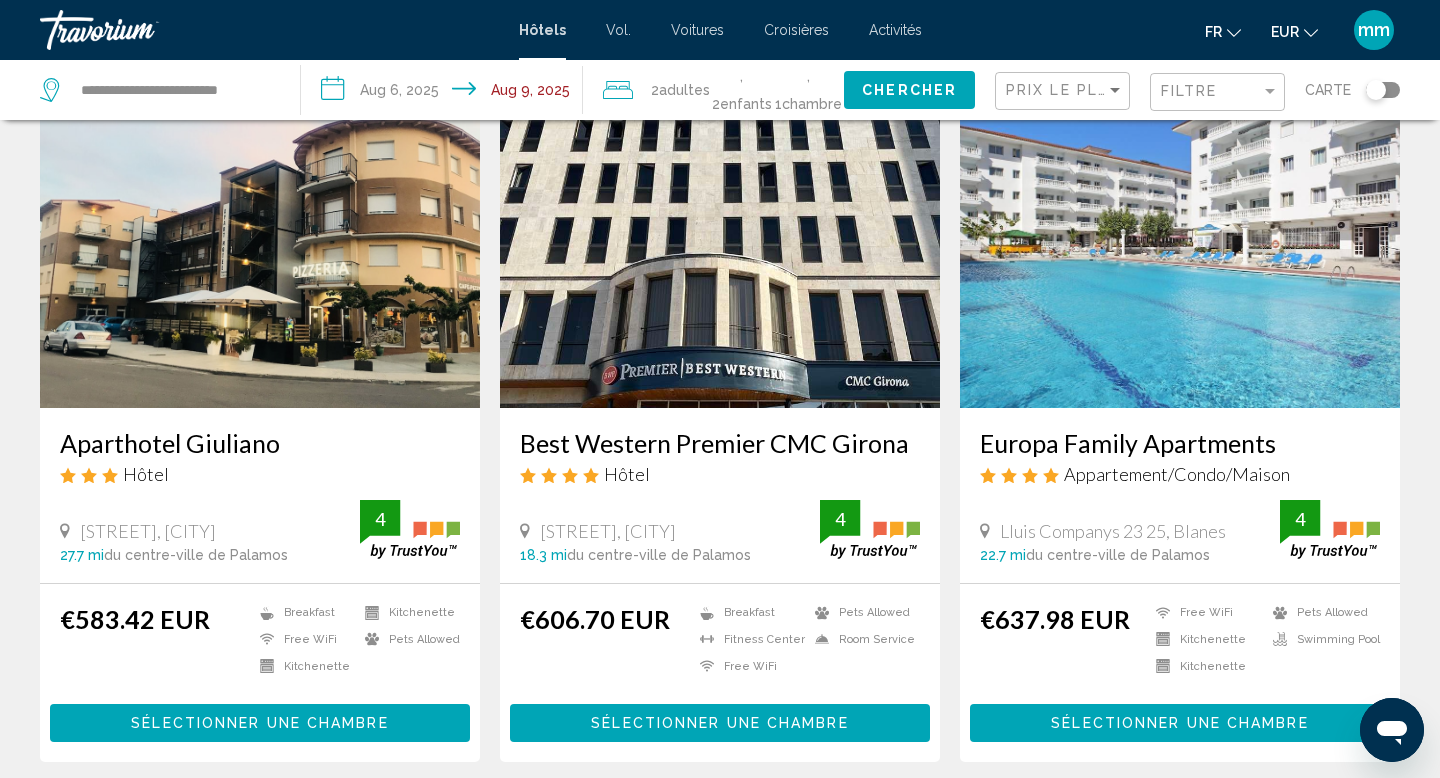 click at bounding box center (1180, 248) 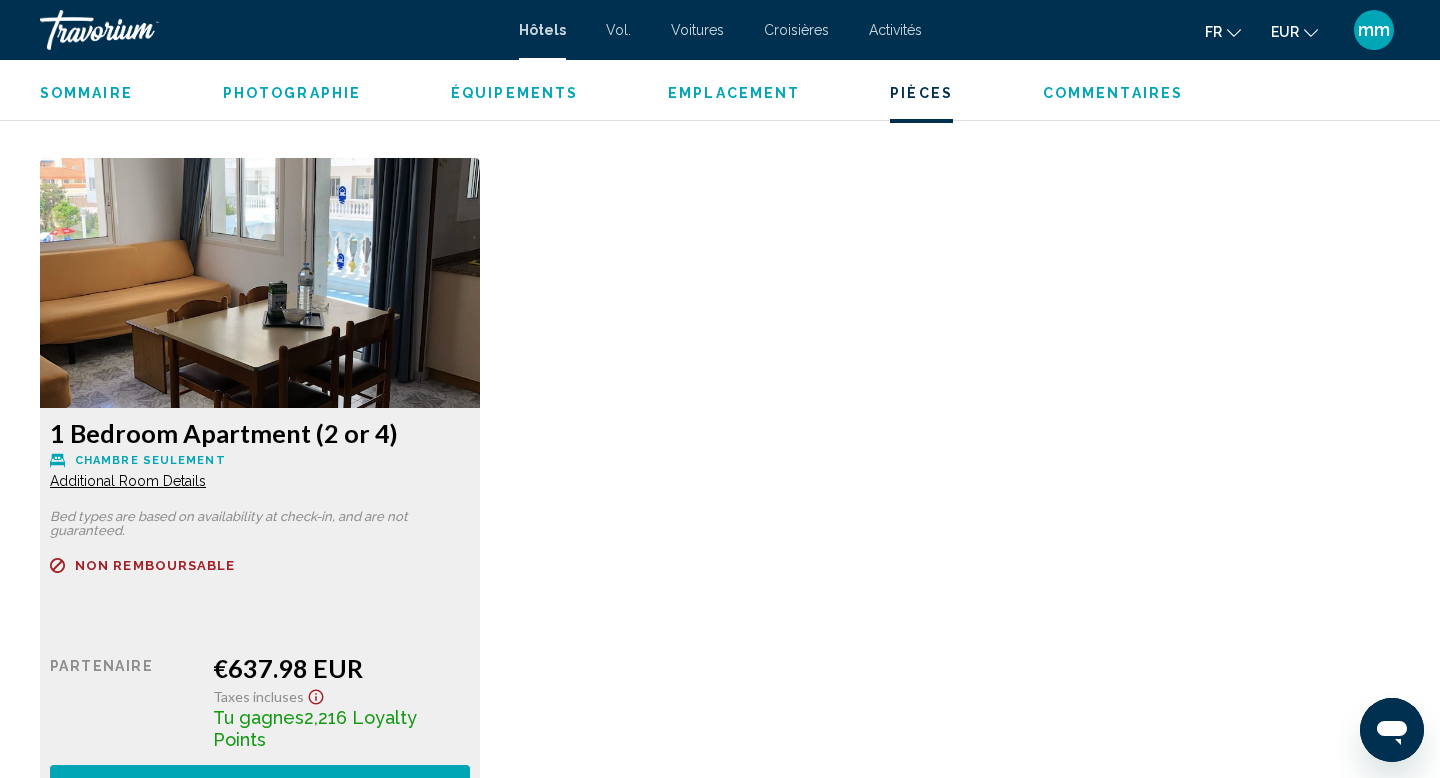 scroll, scrollTop: 2361, scrollLeft: 0, axis: vertical 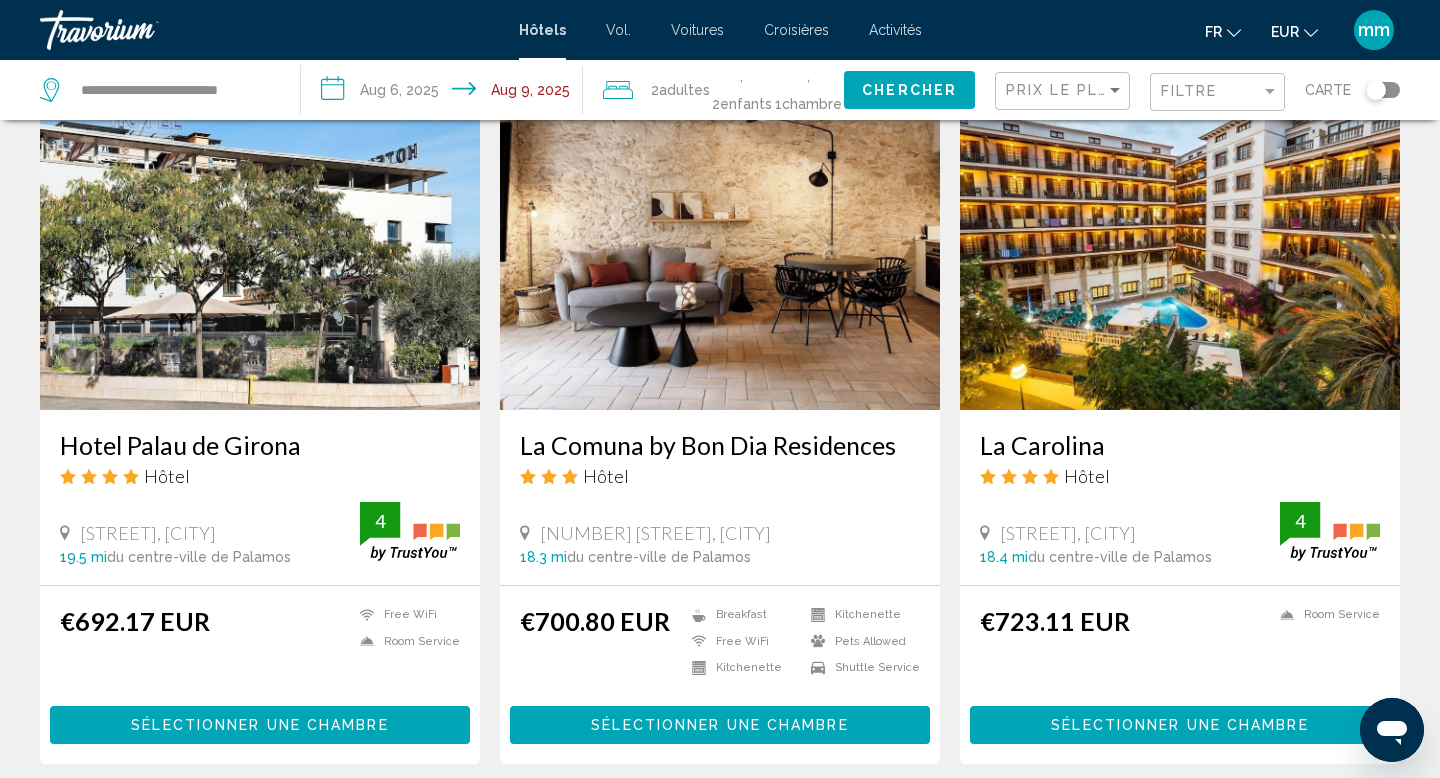 click at bounding box center [1180, 250] 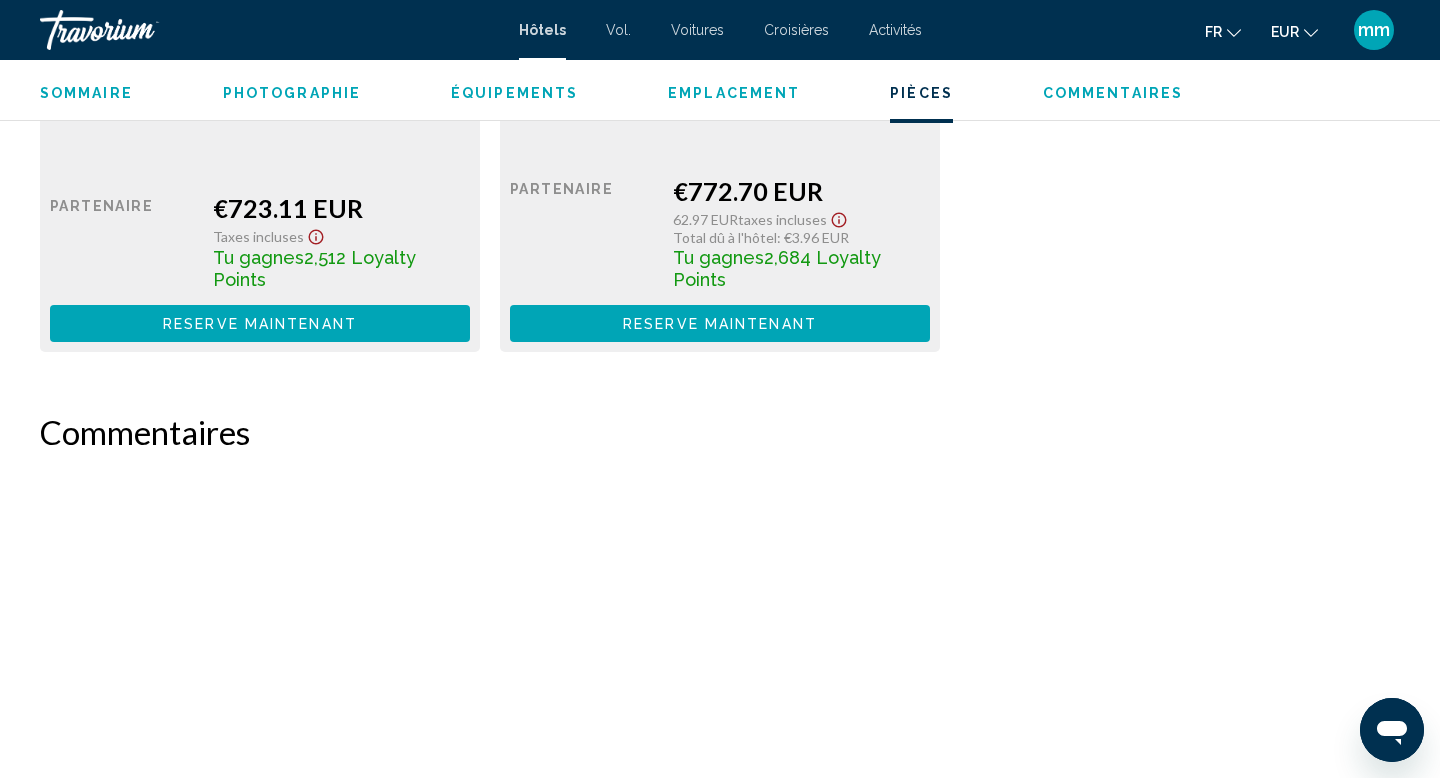 scroll, scrollTop: 2932, scrollLeft: 0, axis: vertical 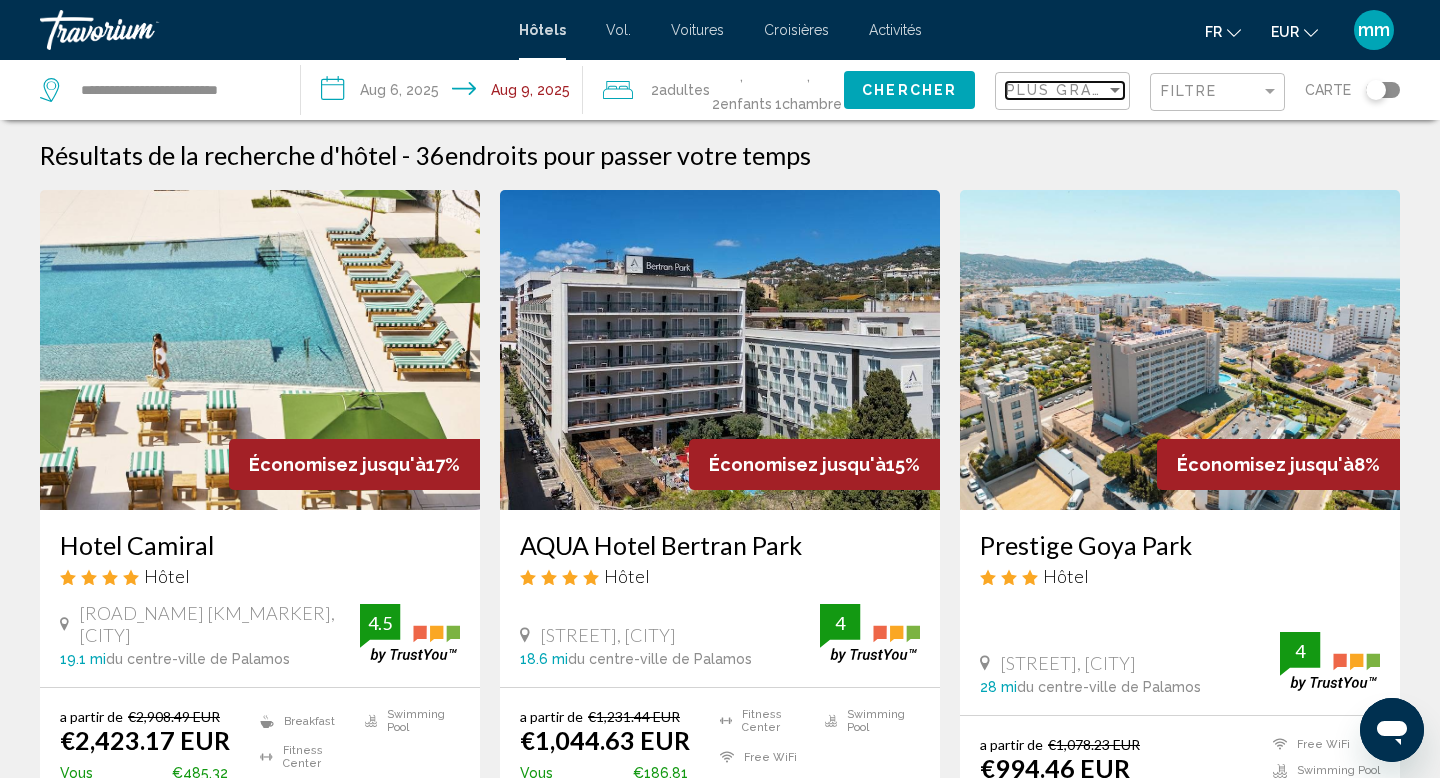 click on "Plus grandes économies" at bounding box center (1125, 90) 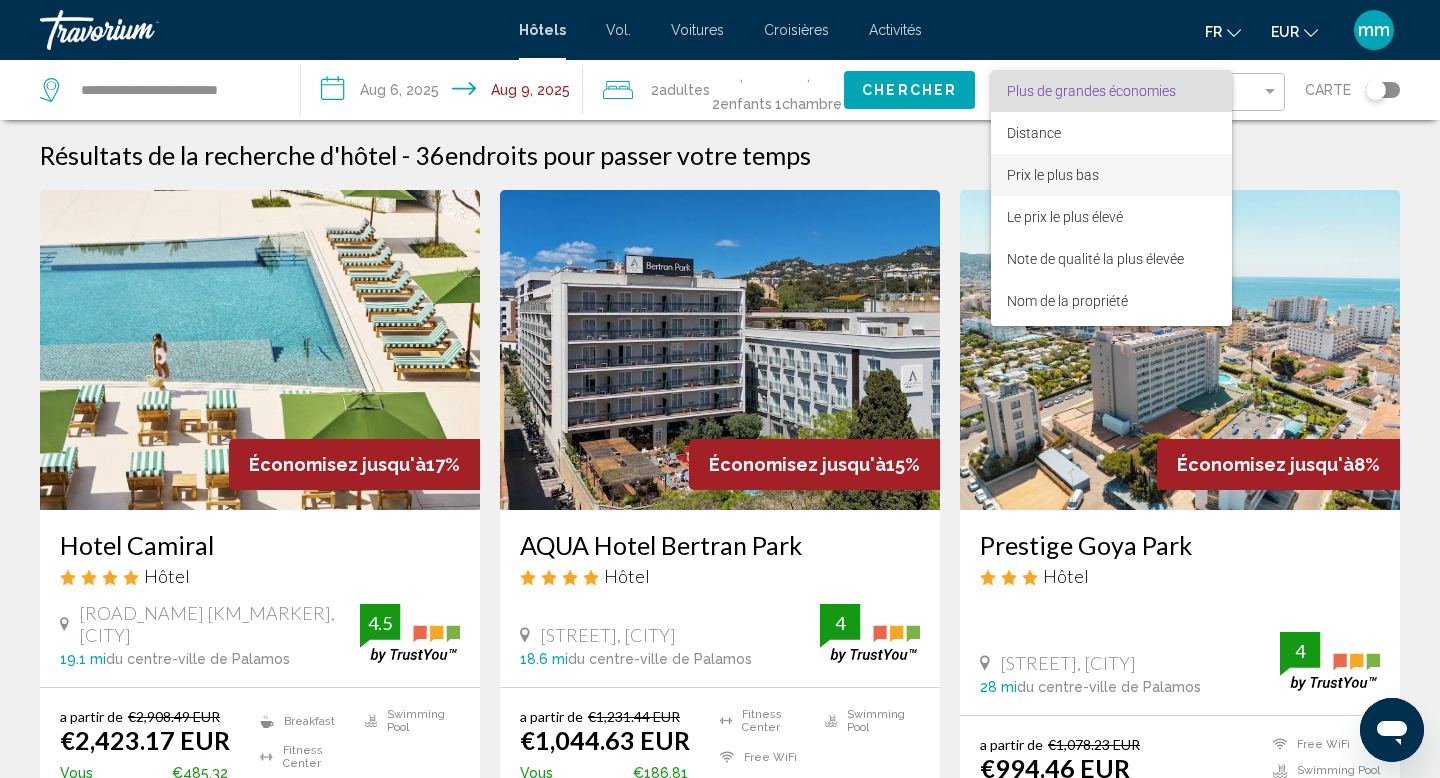 click on "Prix le plus bas" at bounding box center [1053, 175] 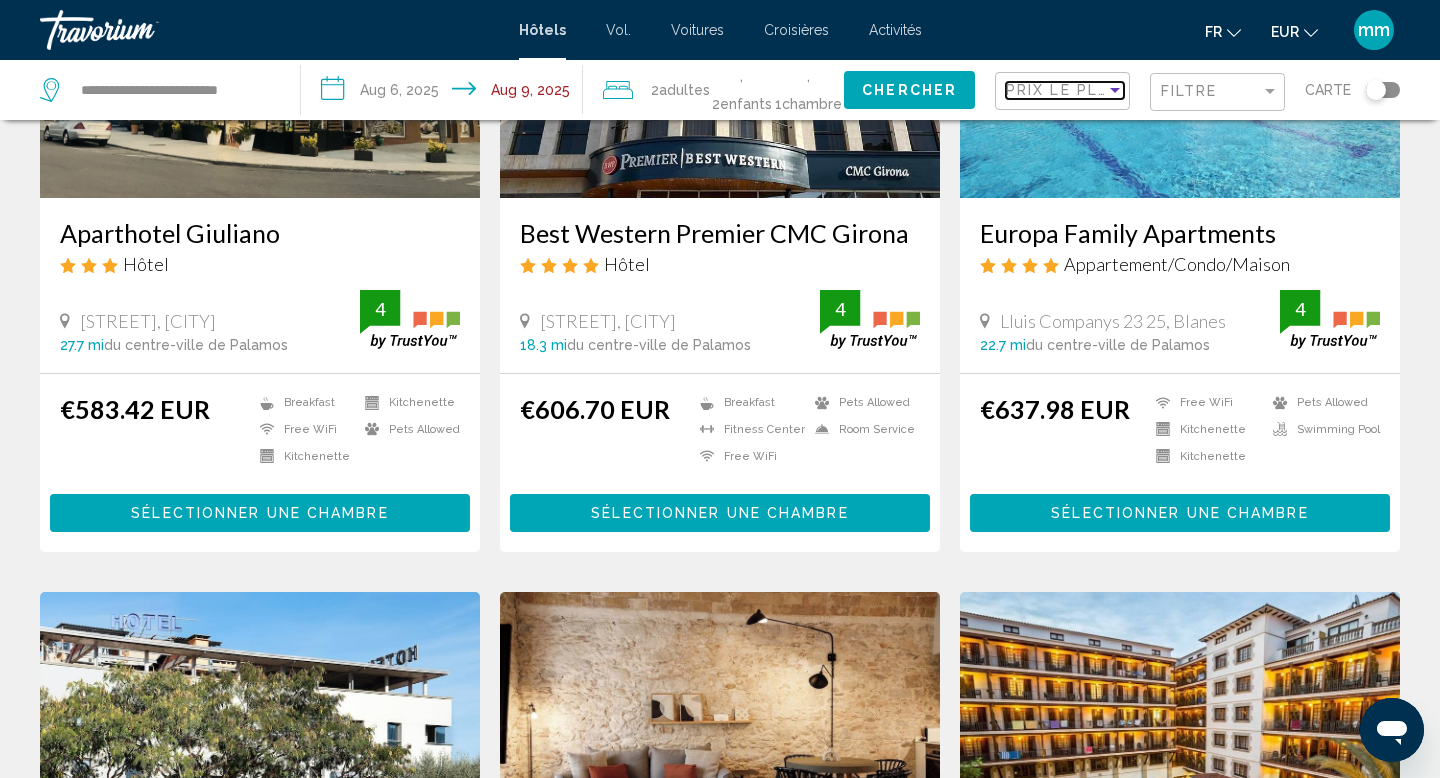 scroll, scrollTop: 0, scrollLeft: 0, axis: both 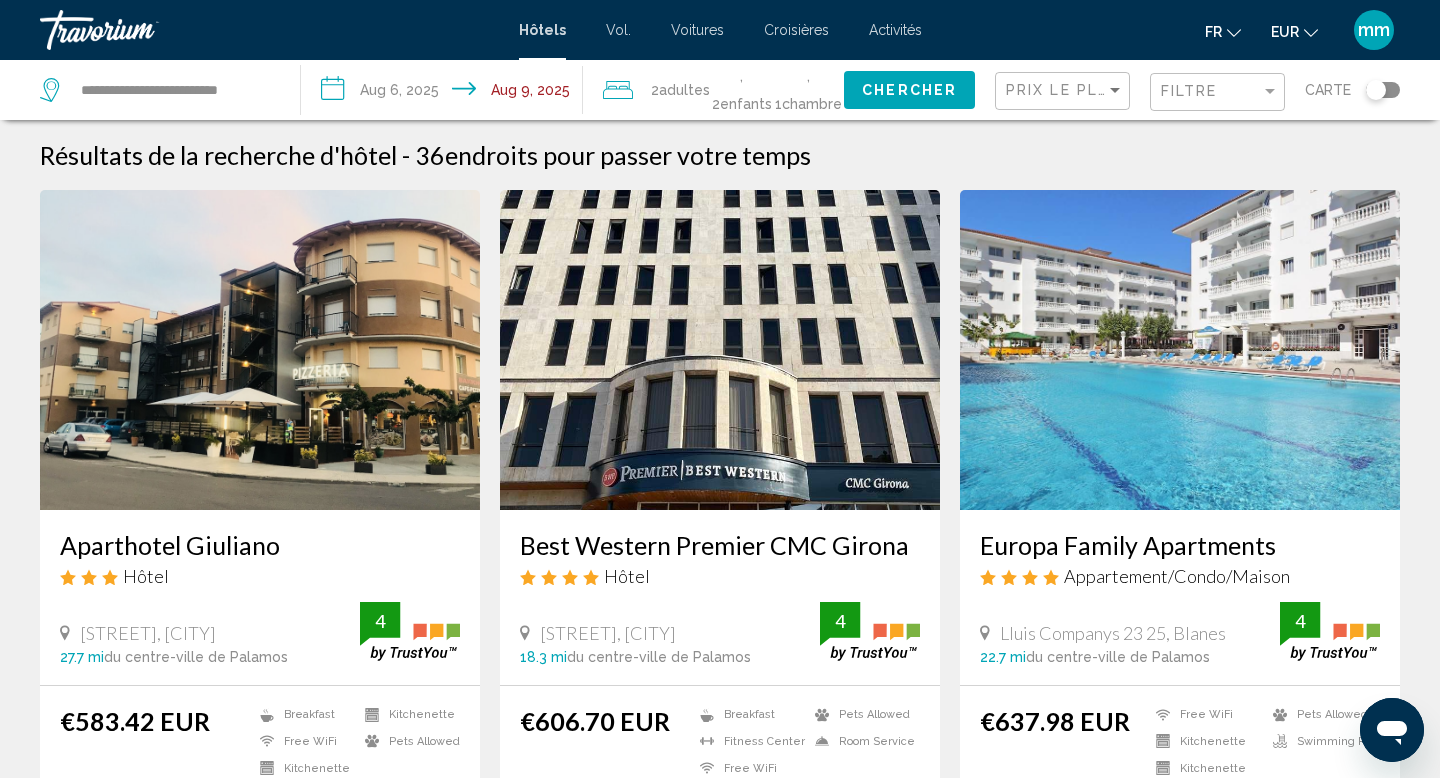 click on "**********" 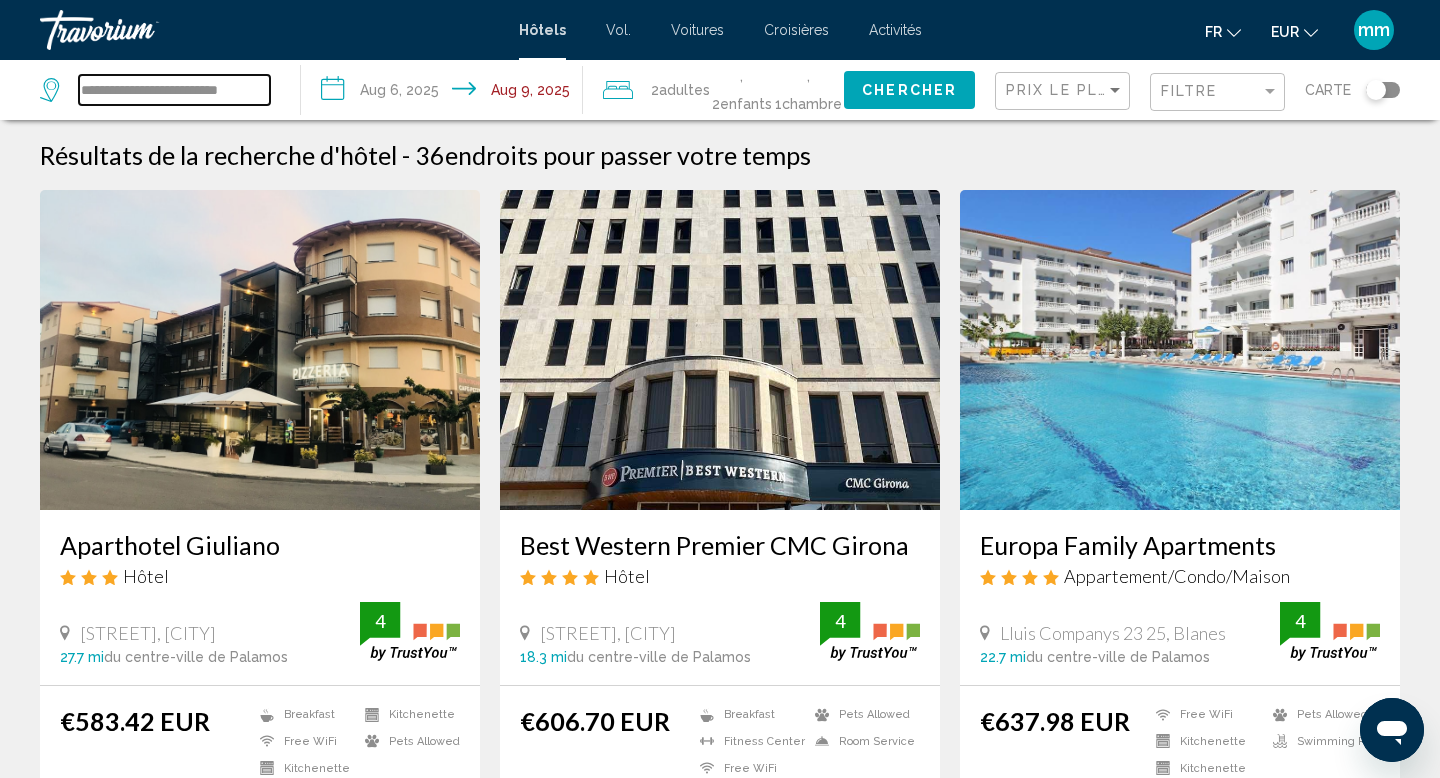 click on "**********" at bounding box center (174, 90) 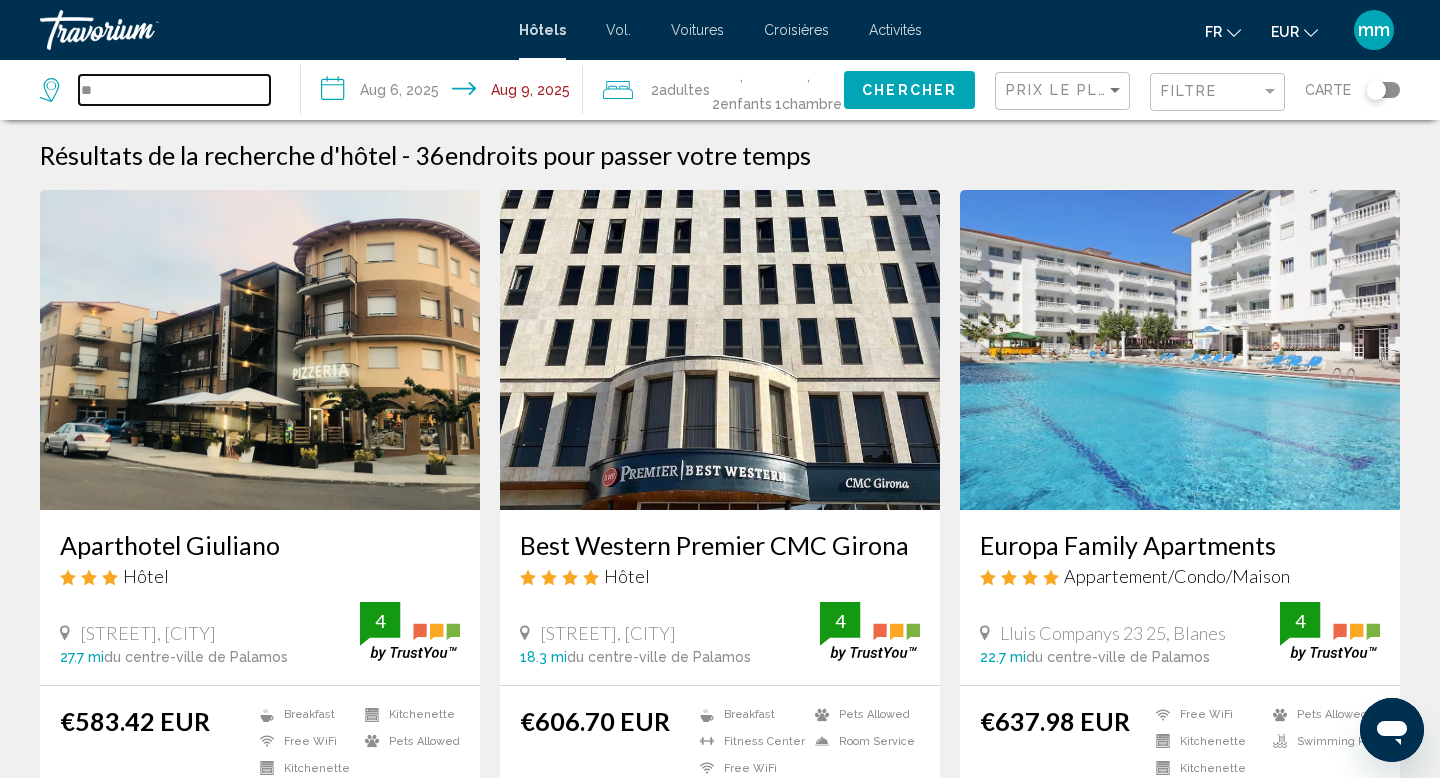 type on "*" 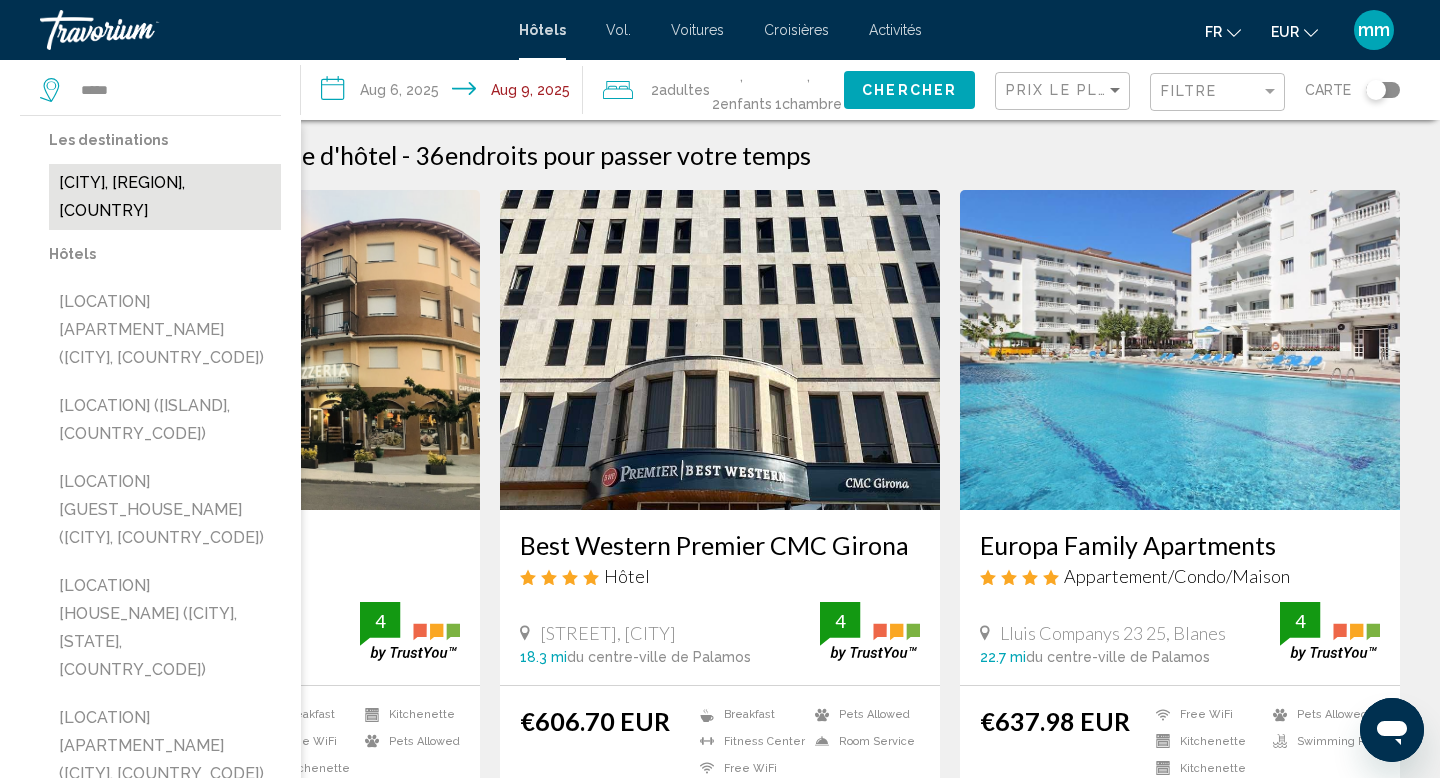 click on "[CITY], [REGION], [COUNTRY]" at bounding box center [165, 197] 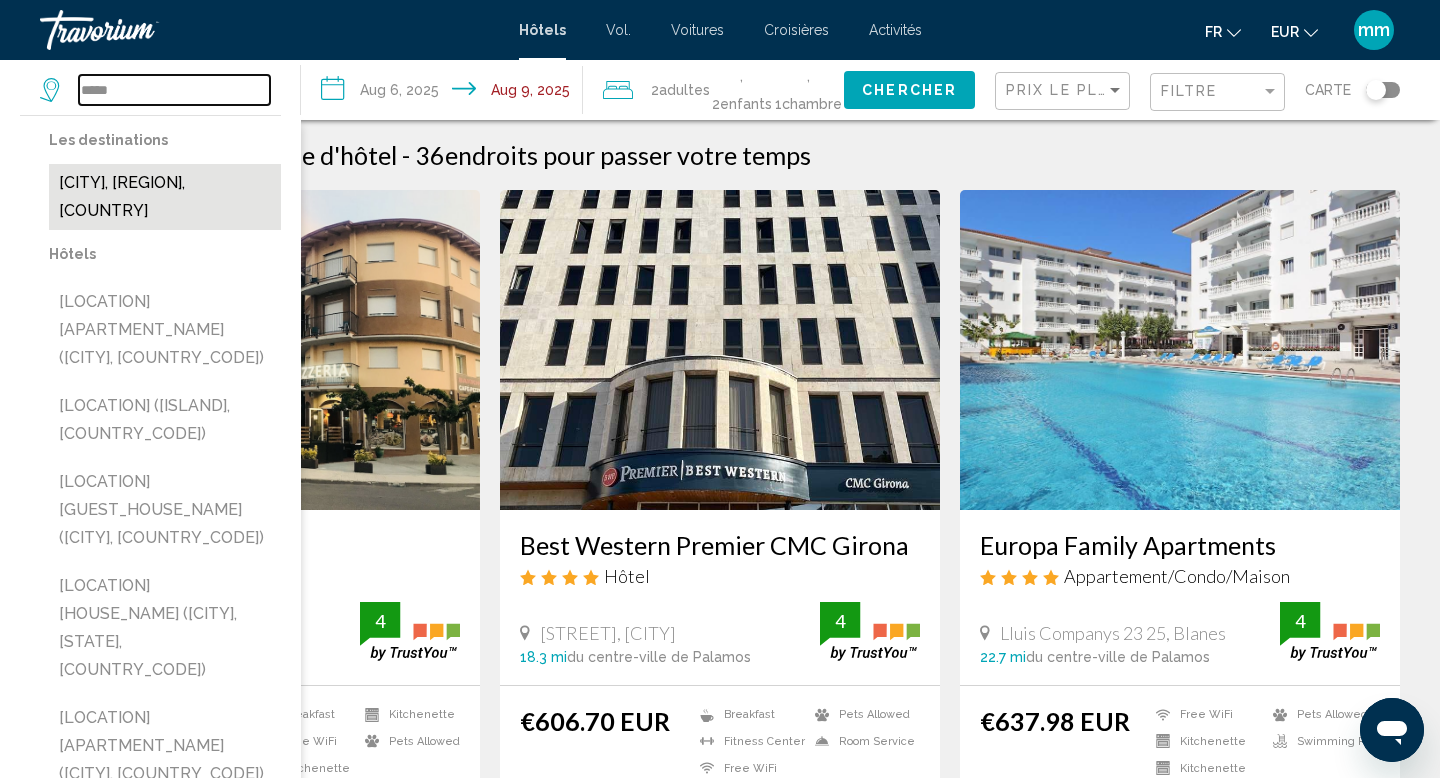 type on "**********" 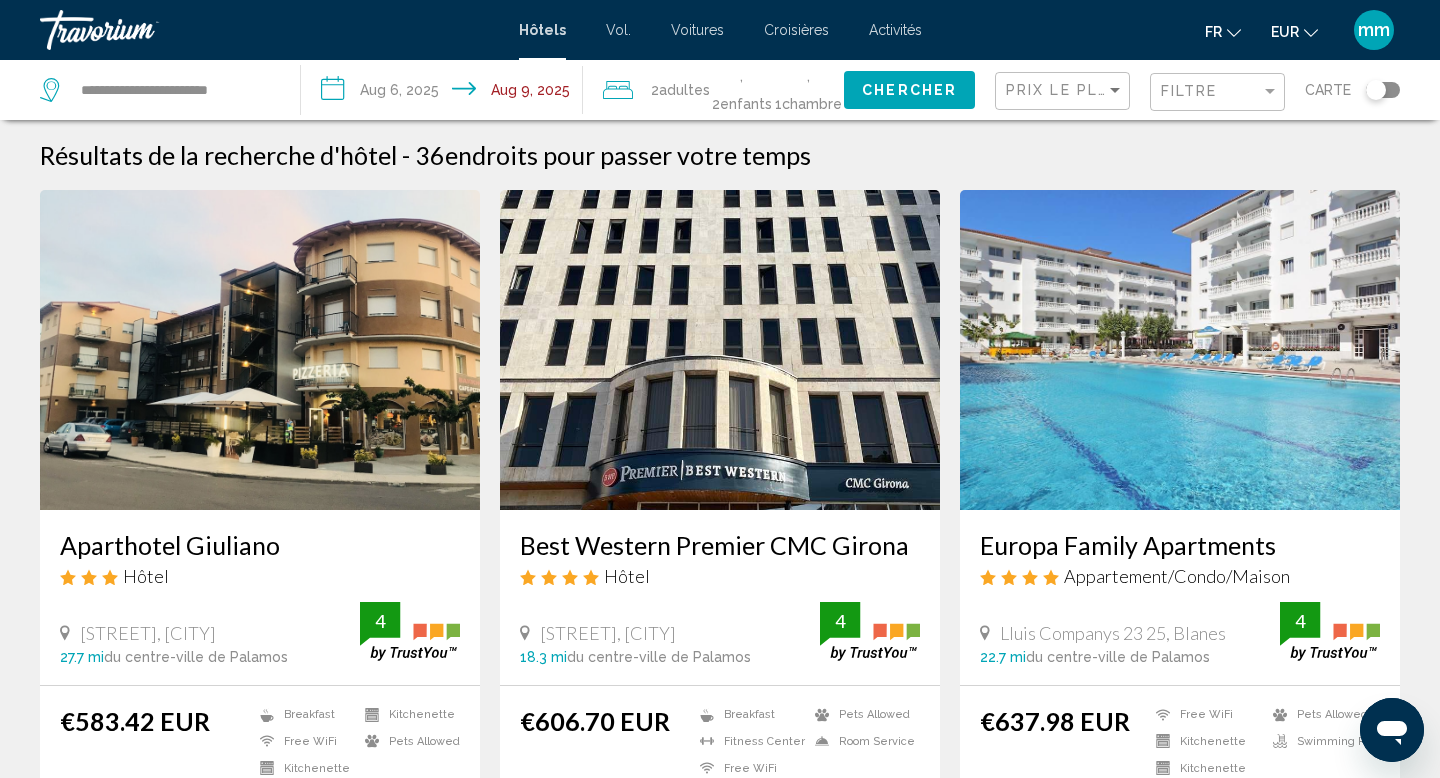 click on "Chercher" 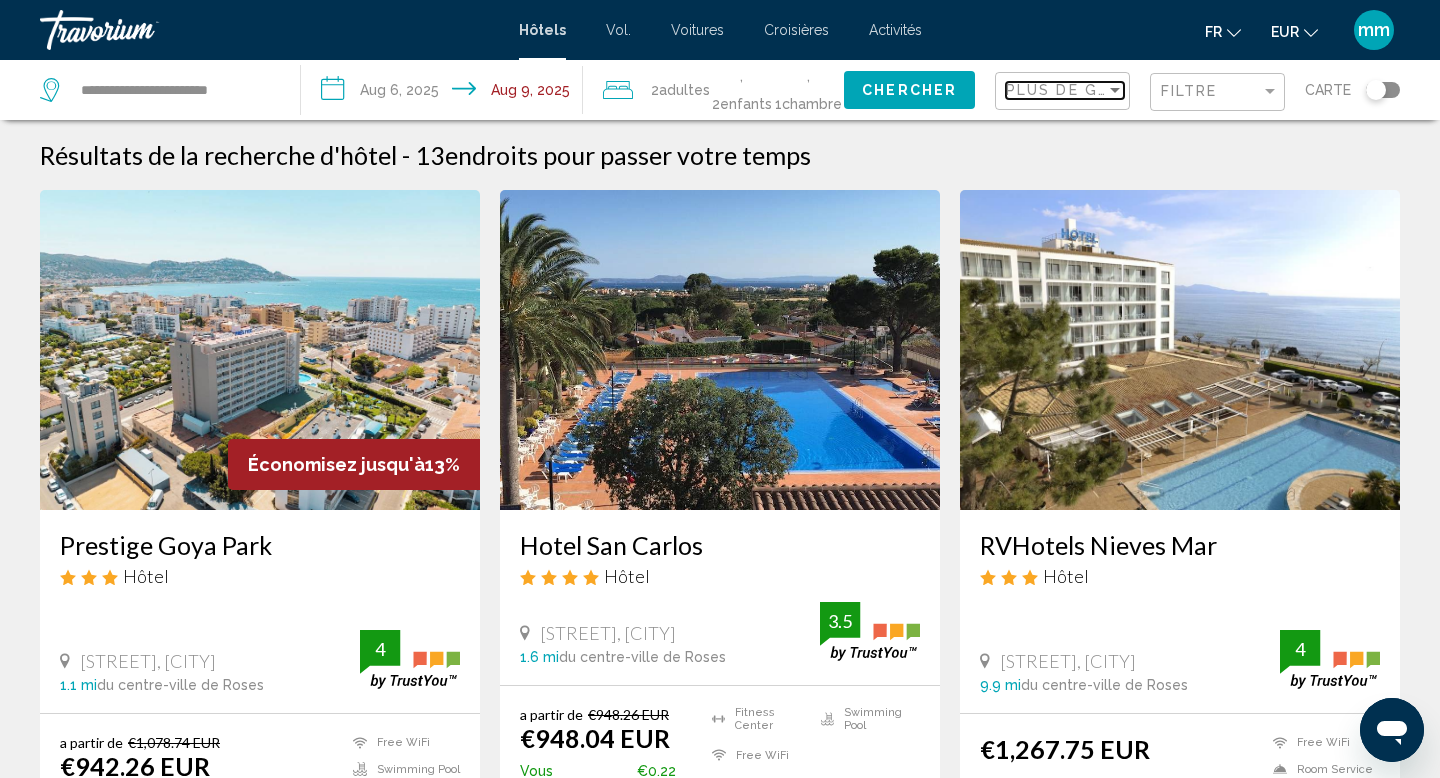 click on "Plus de grandes économies" at bounding box center (1139, 90) 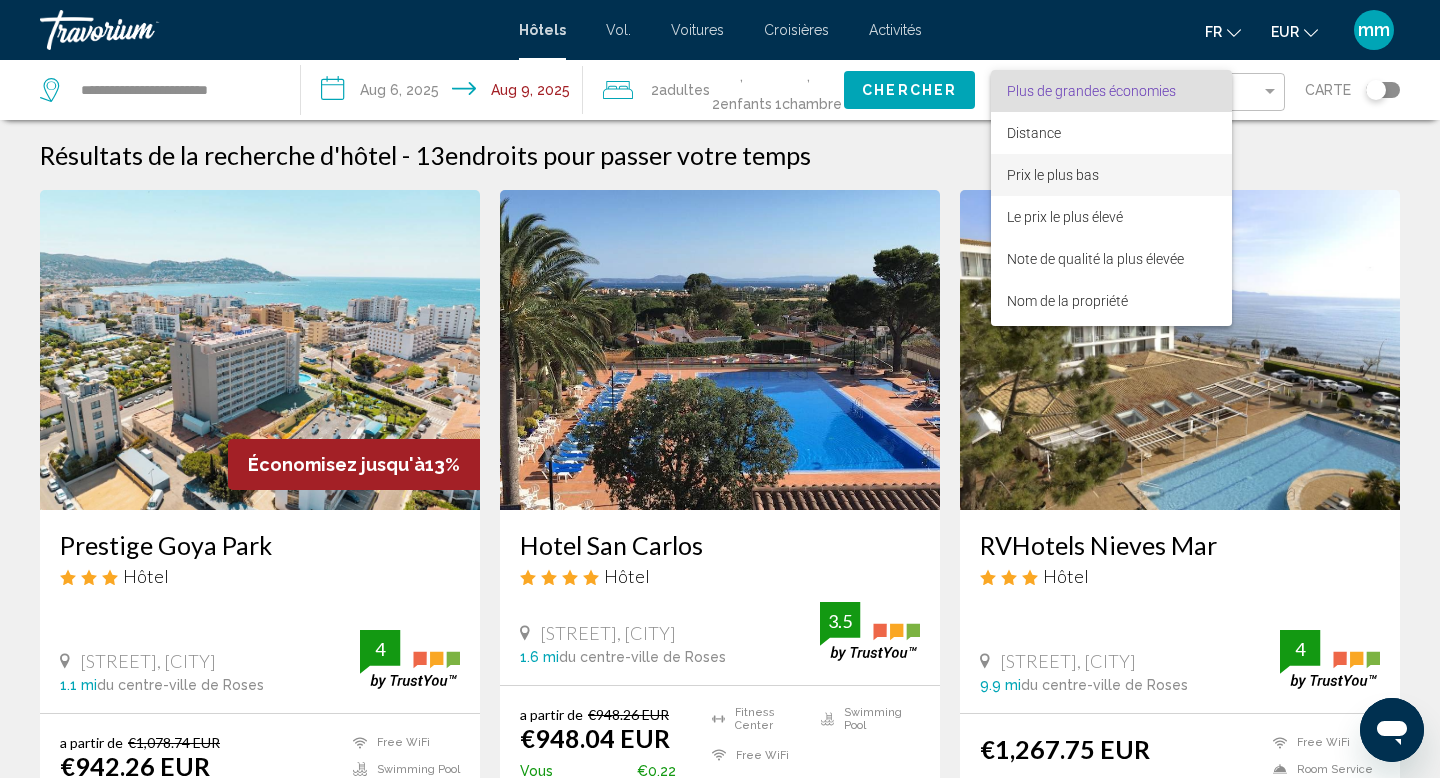click on "Prix le plus bas" at bounding box center (1053, 175) 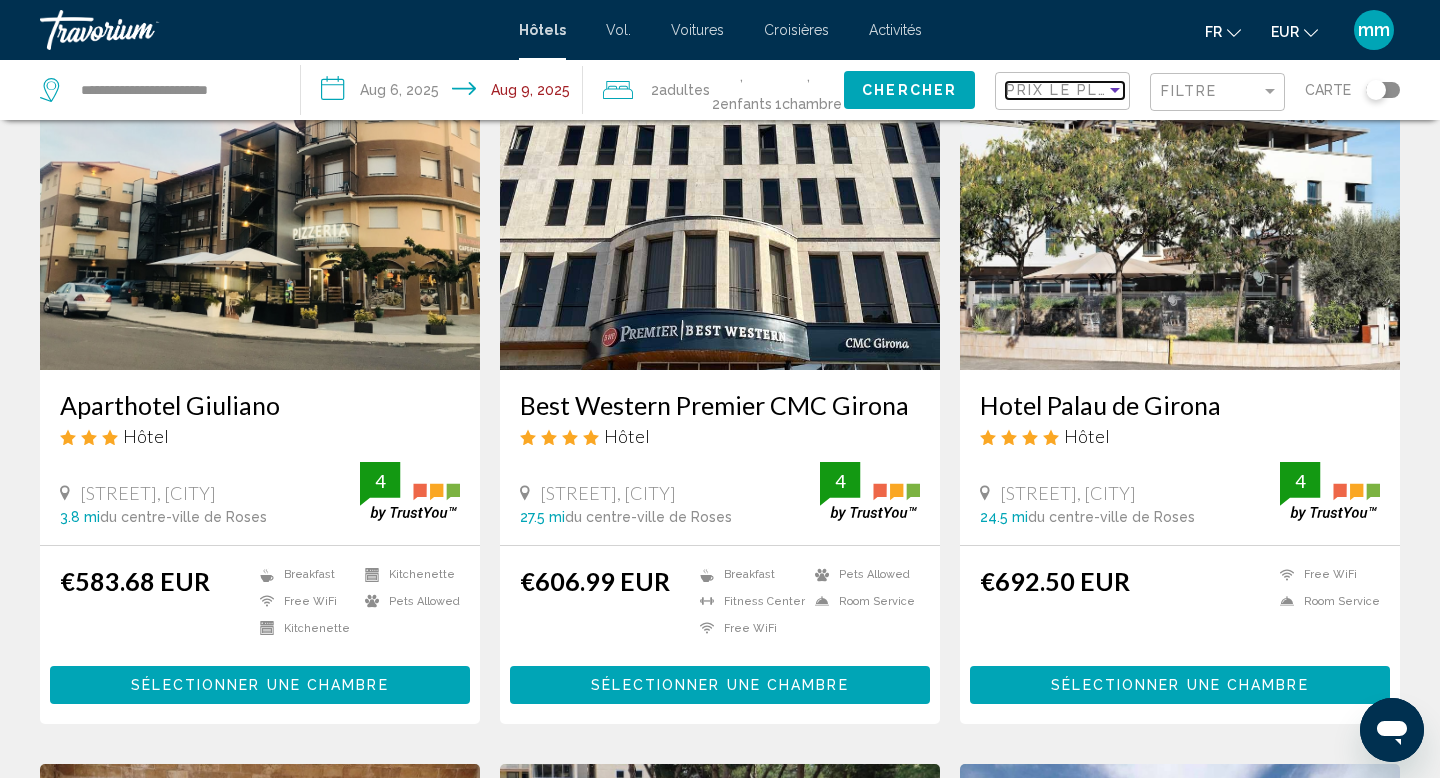 scroll, scrollTop: 144, scrollLeft: 0, axis: vertical 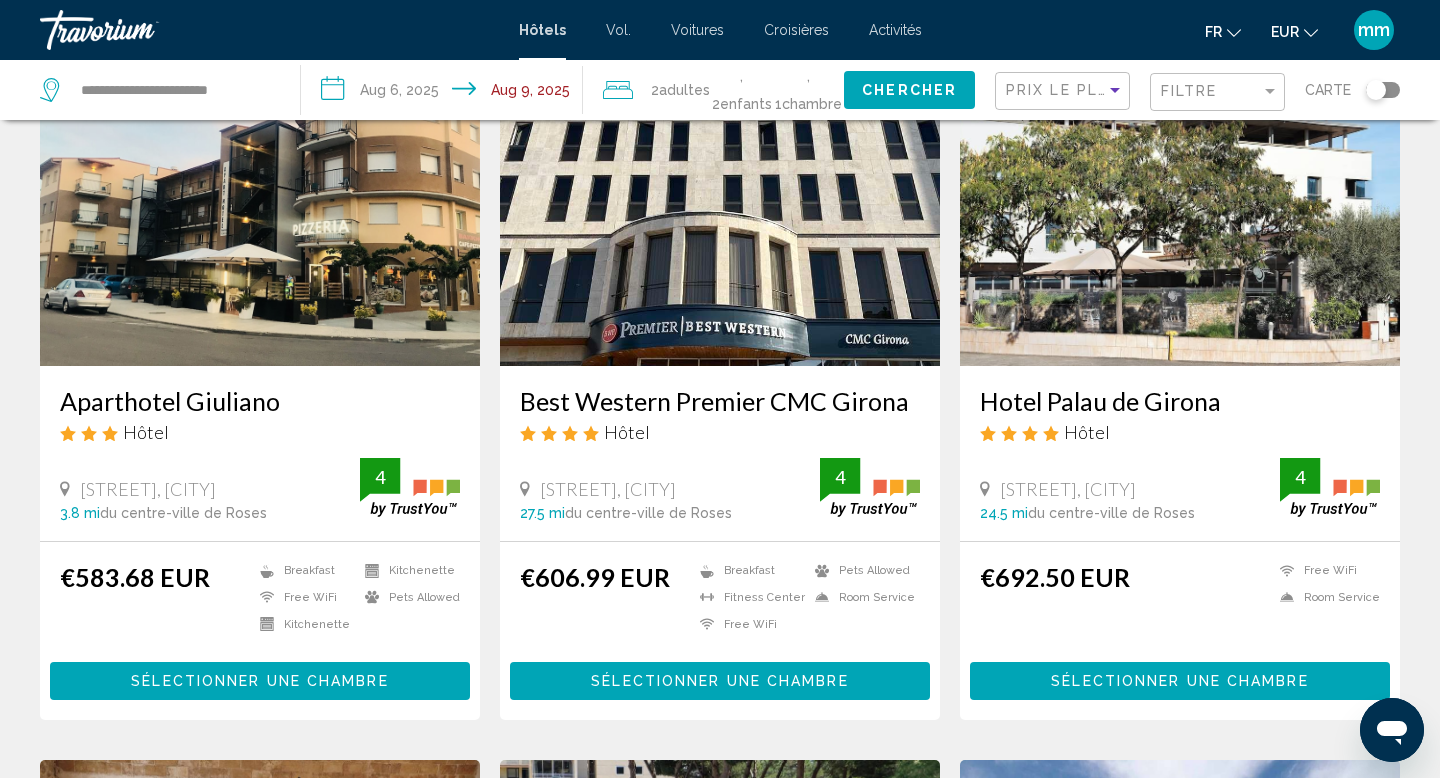 click at bounding box center (1180, 206) 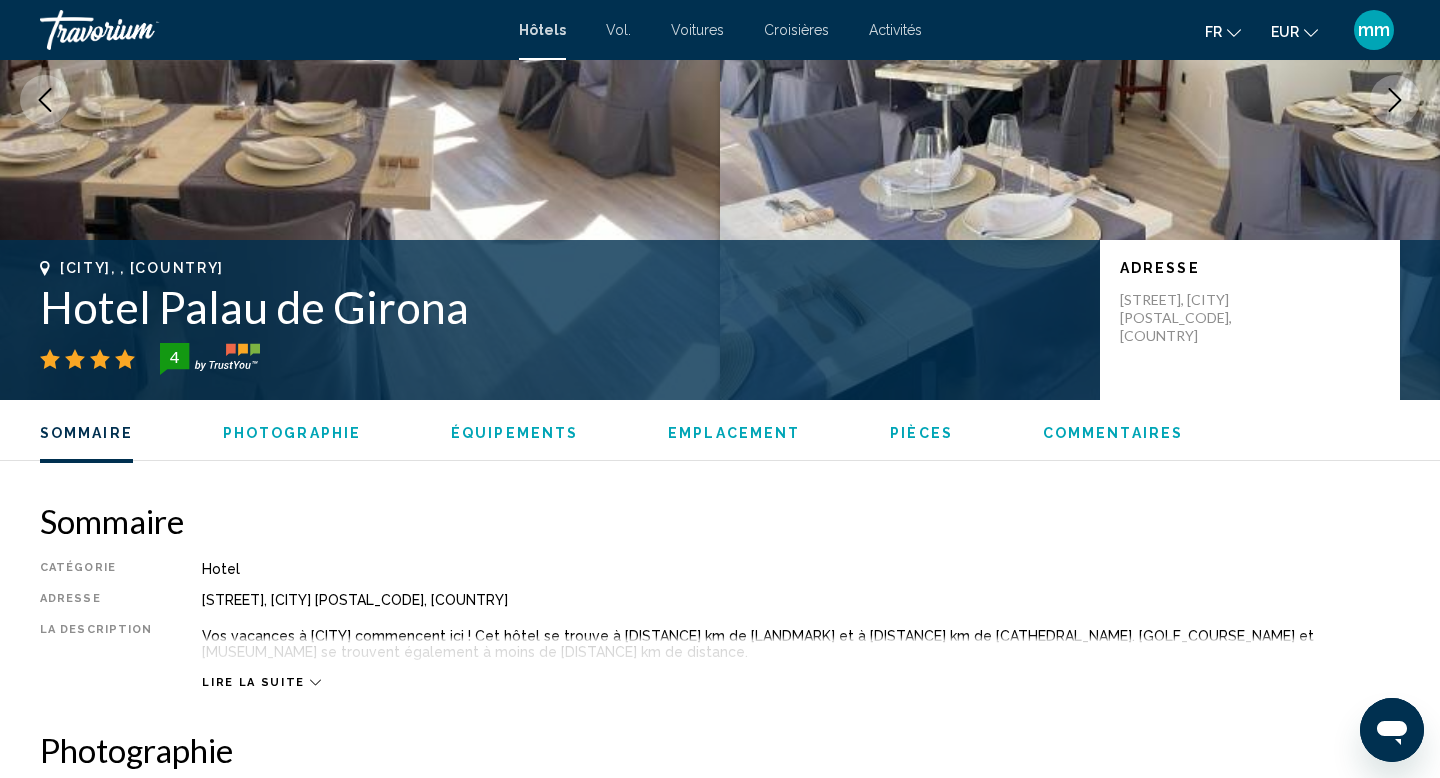 scroll, scrollTop: 158, scrollLeft: 0, axis: vertical 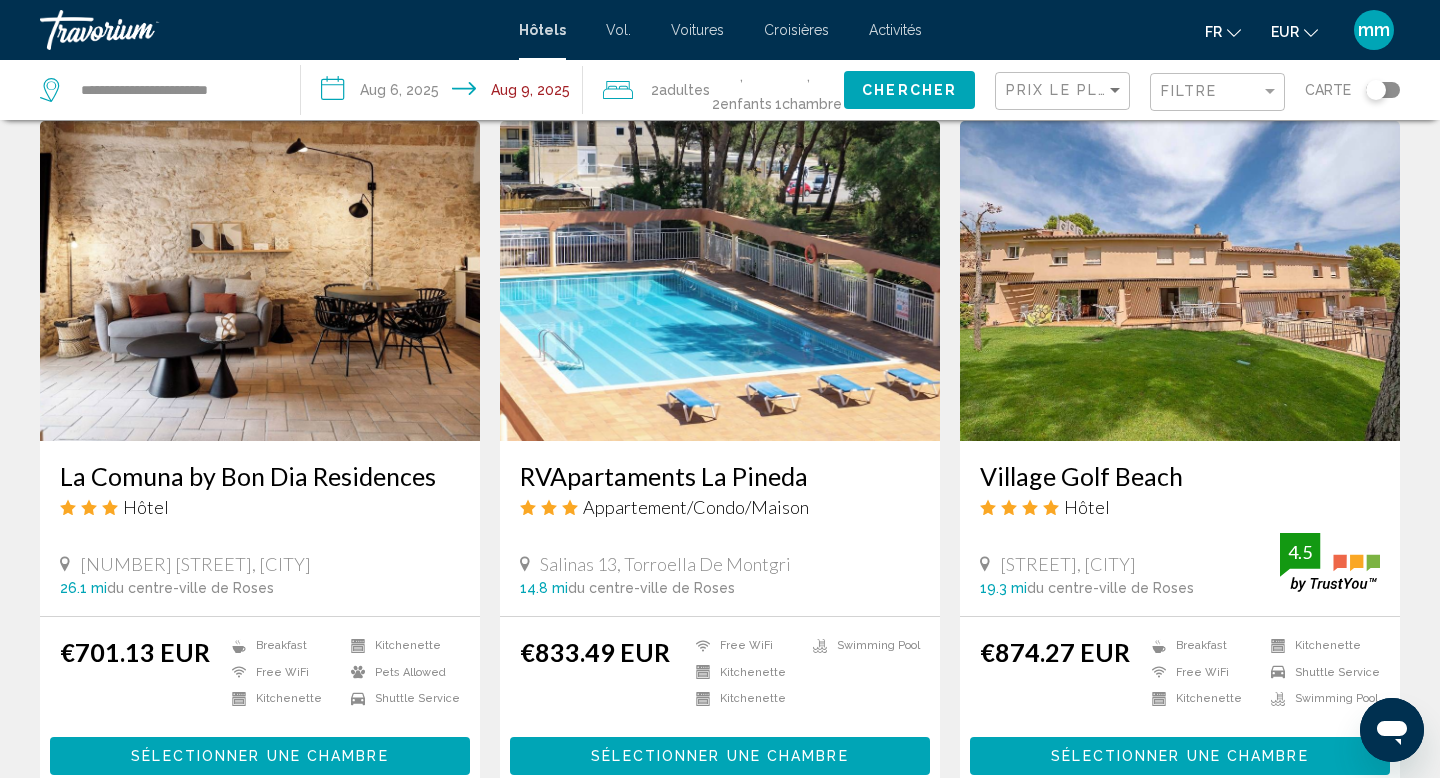 click at bounding box center (260, 281) 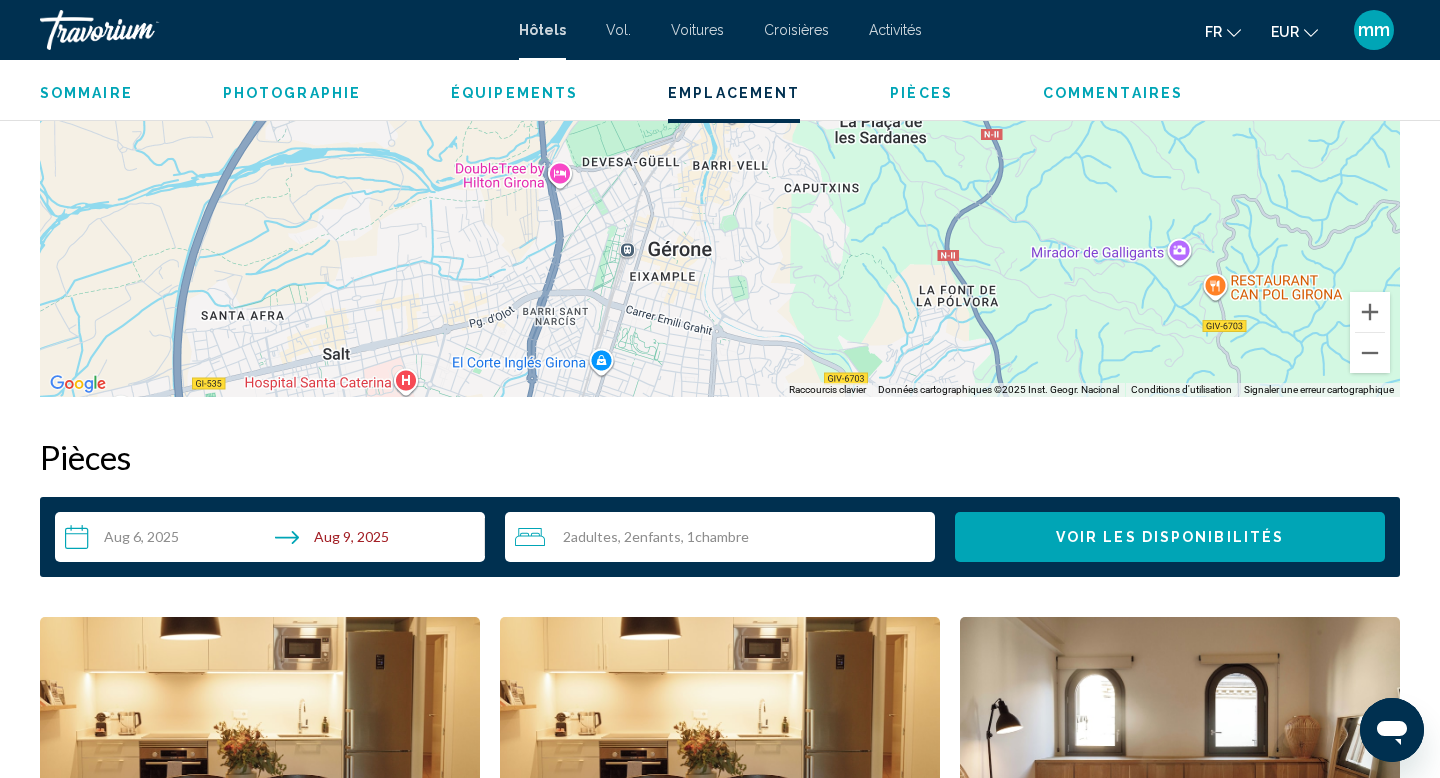 scroll, scrollTop: 2101, scrollLeft: 0, axis: vertical 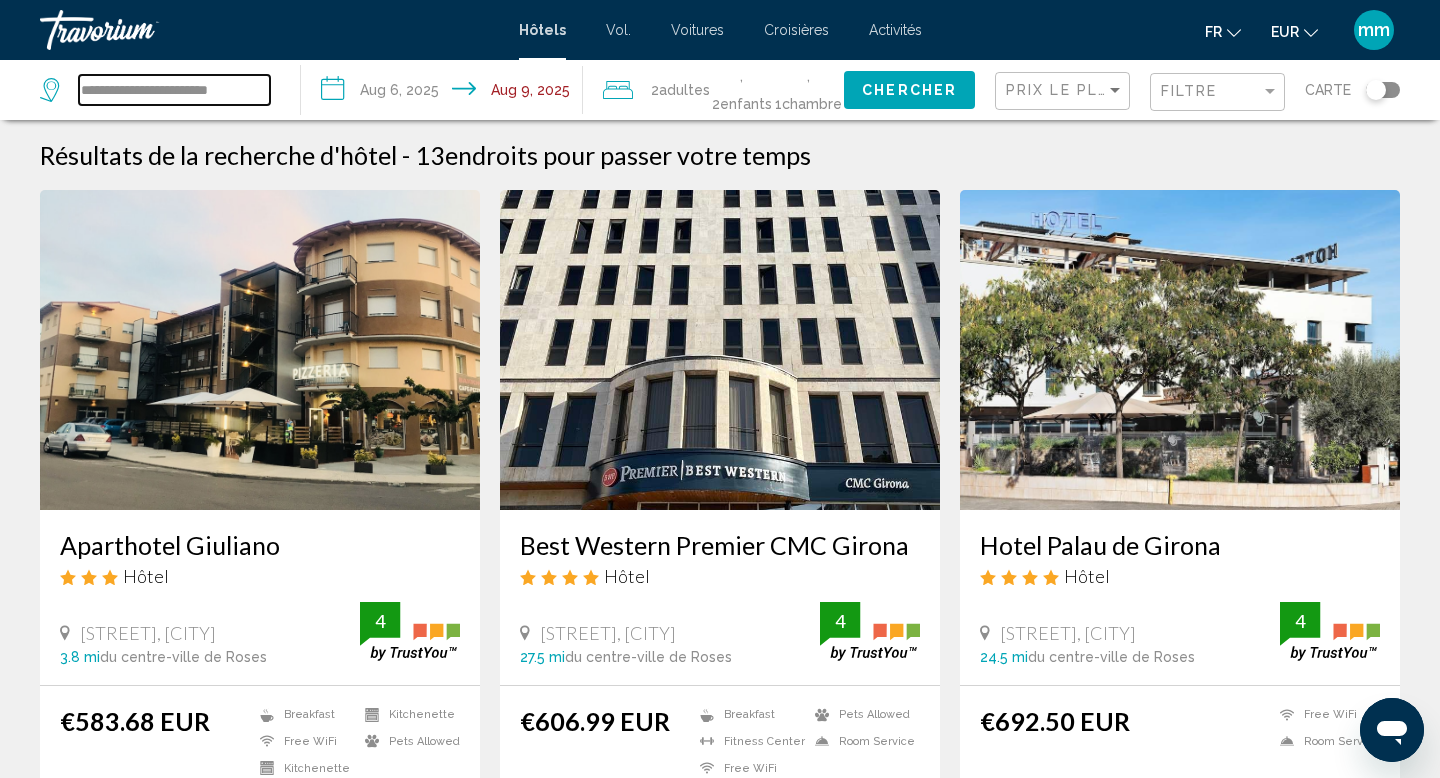 click on "**********" at bounding box center (174, 90) 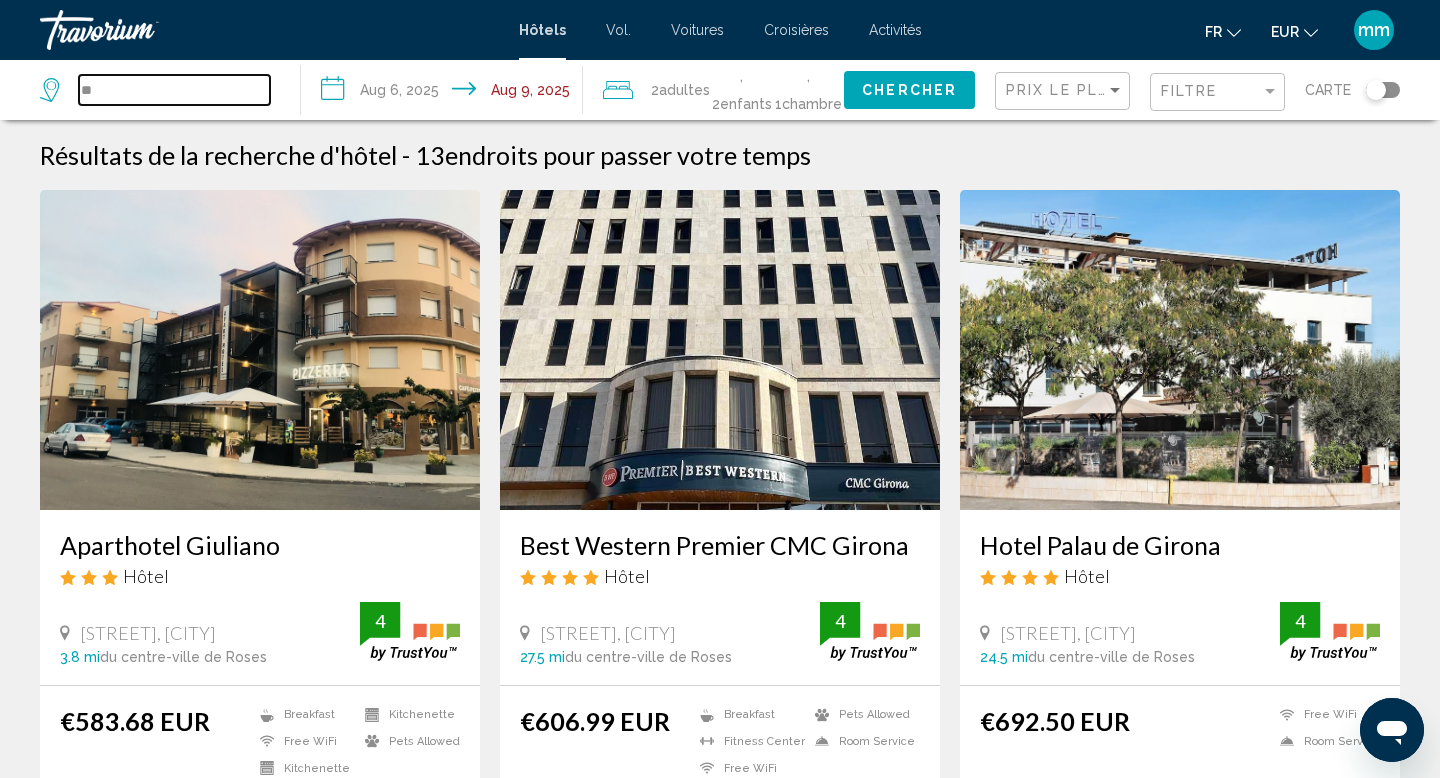 type on "*" 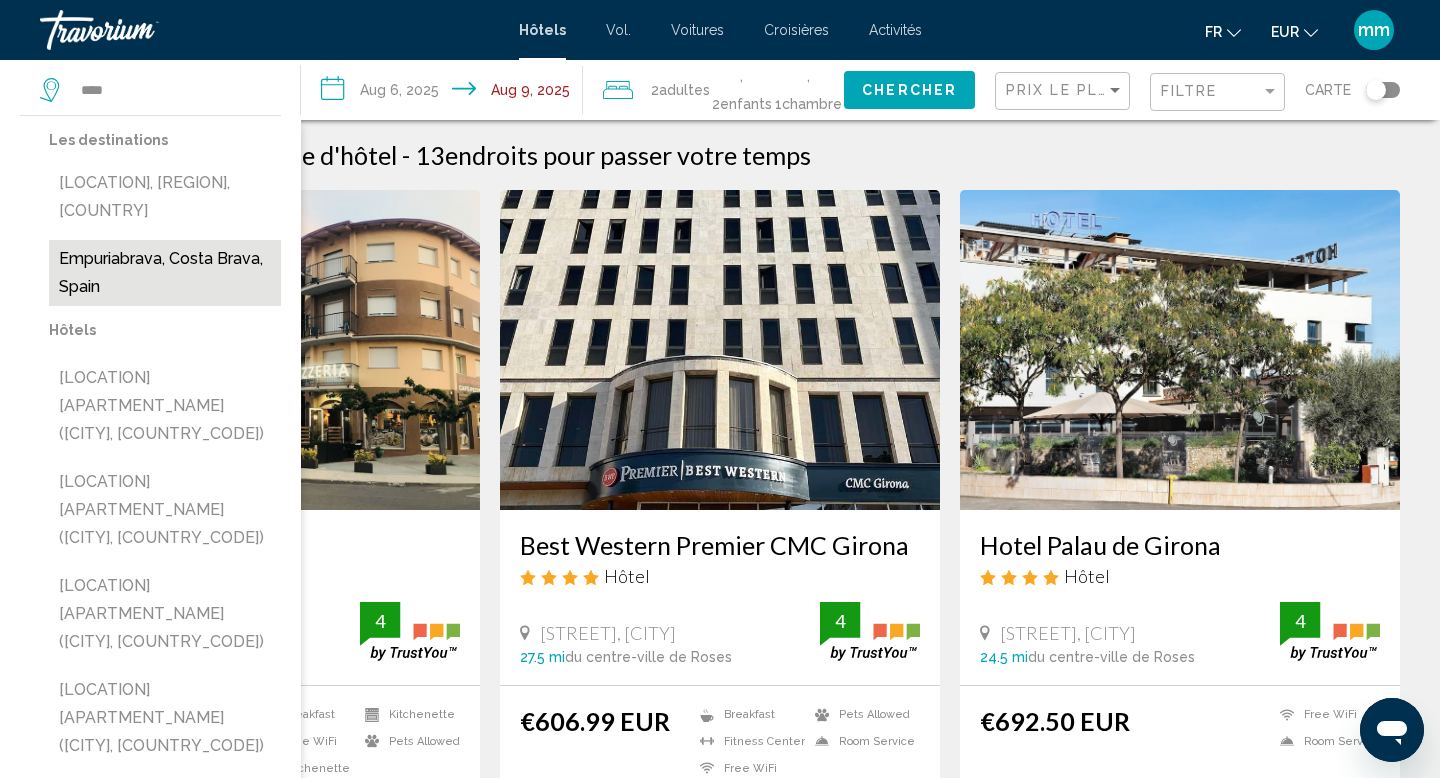 click on "Empuriabrava, Costa Brava, Spain" at bounding box center (165, 273) 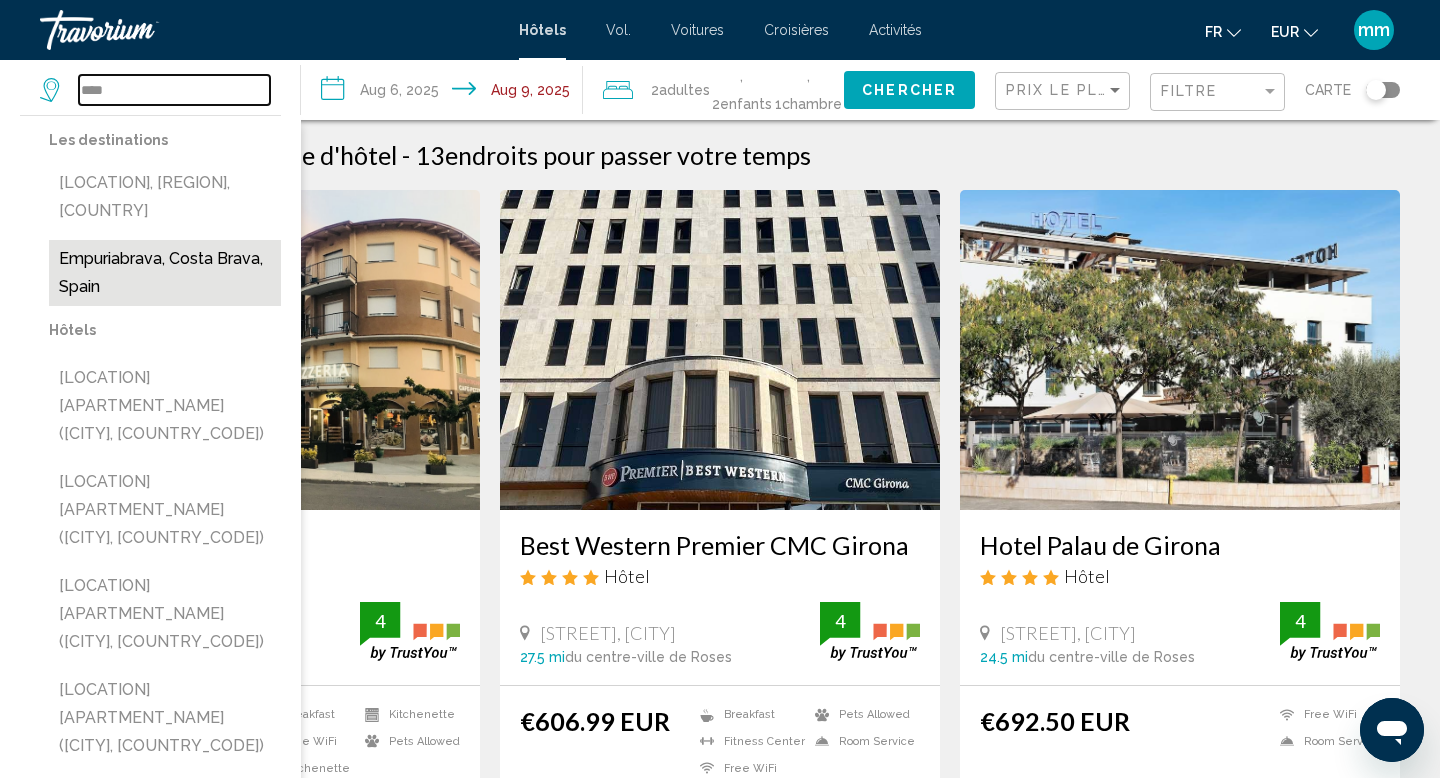 type on "**********" 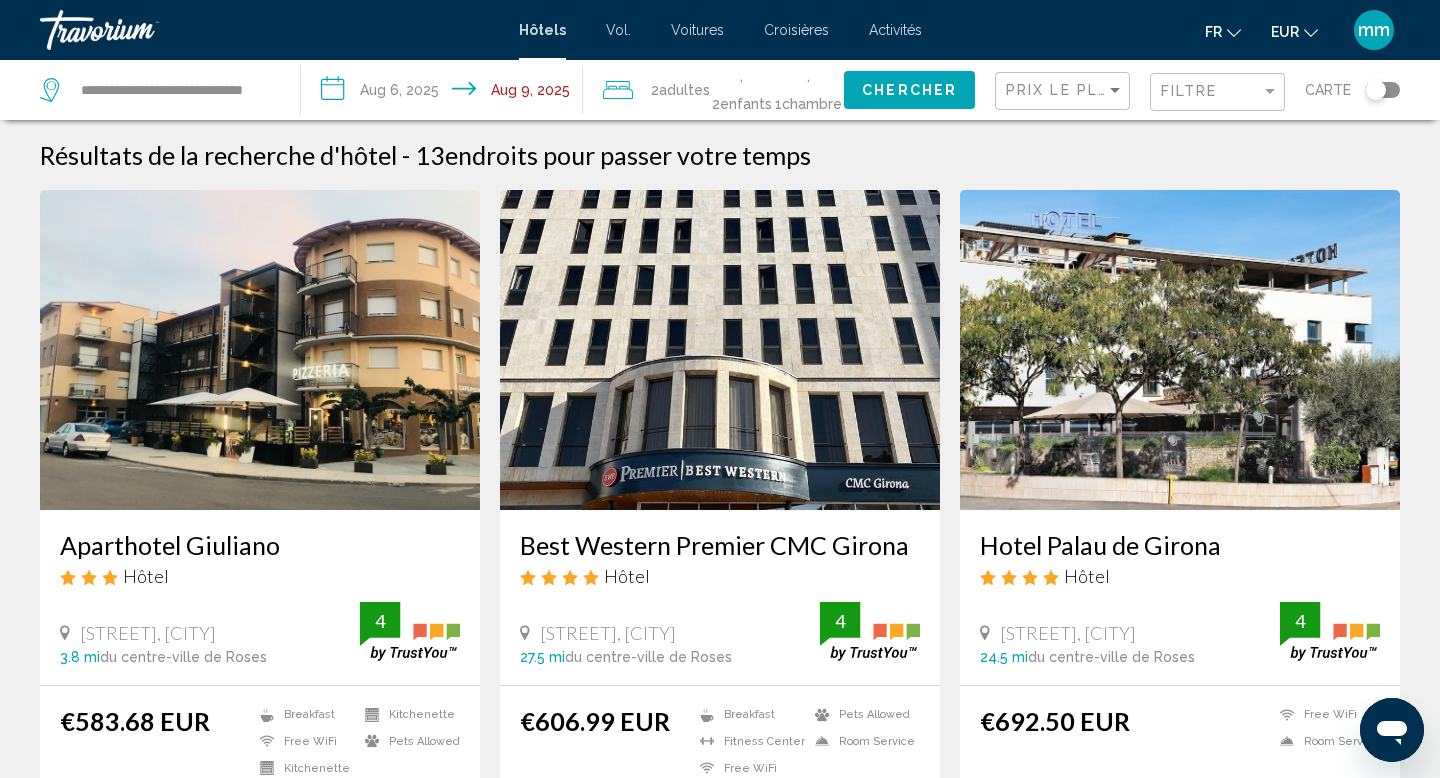 click on "Chercher" 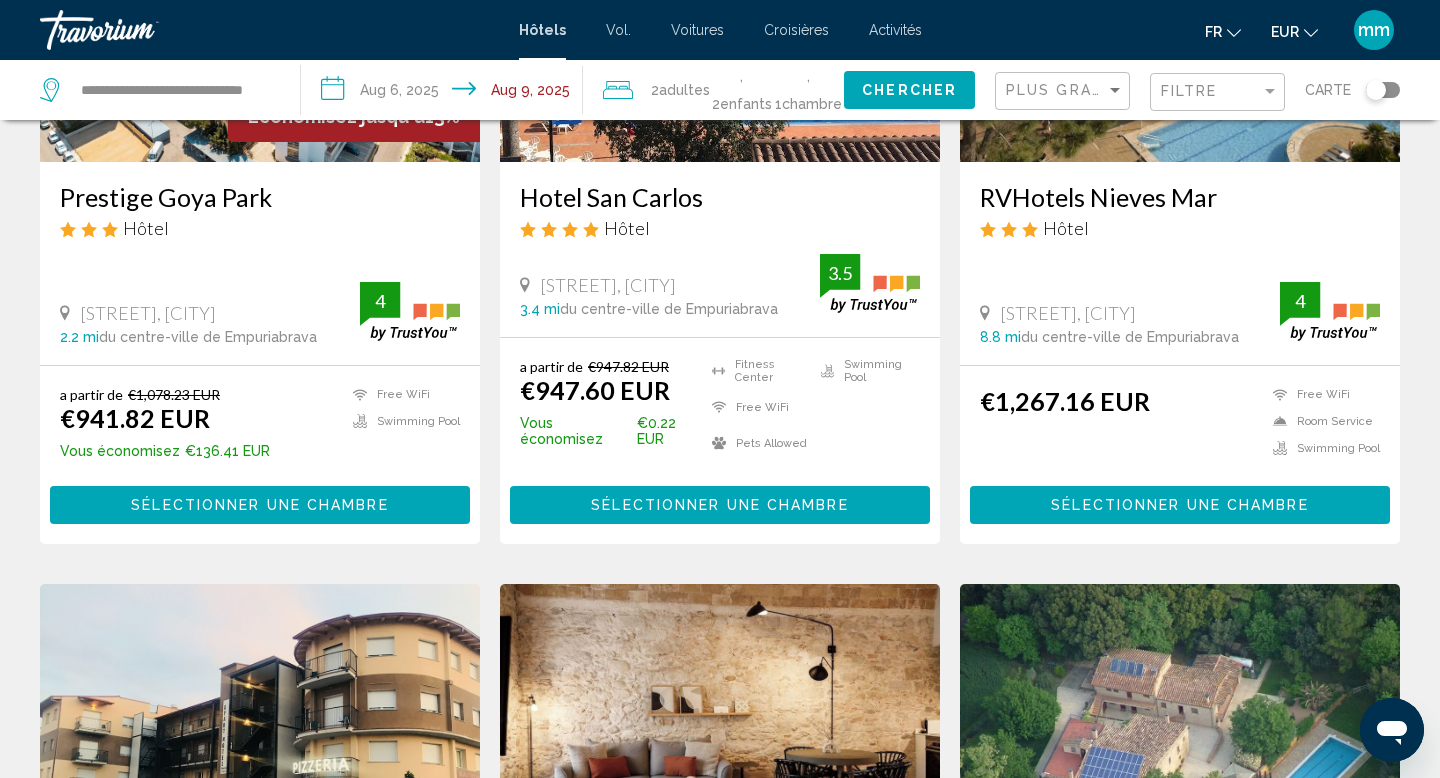 scroll, scrollTop: 0, scrollLeft: 0, axis: both 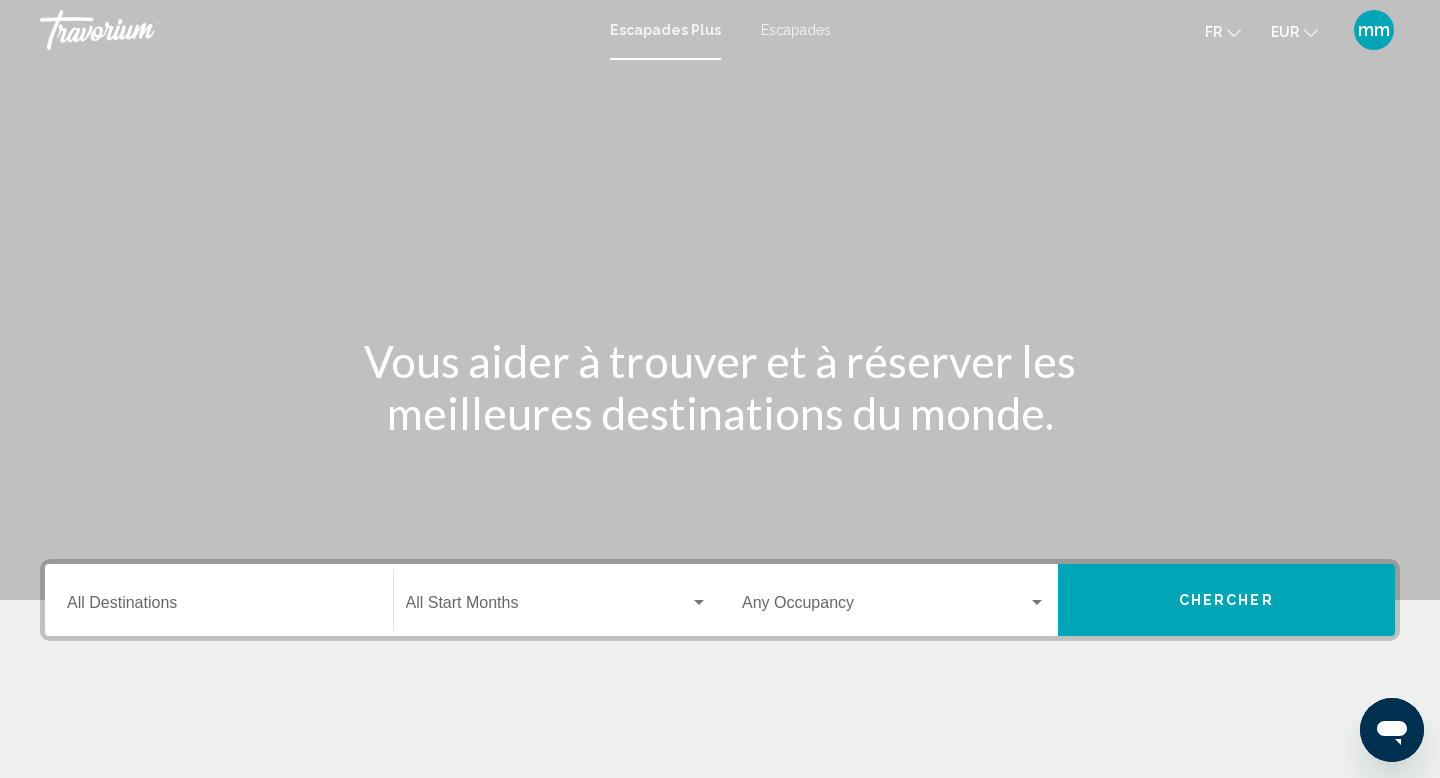 click on "Escapades" at bounding box center [796, 30] 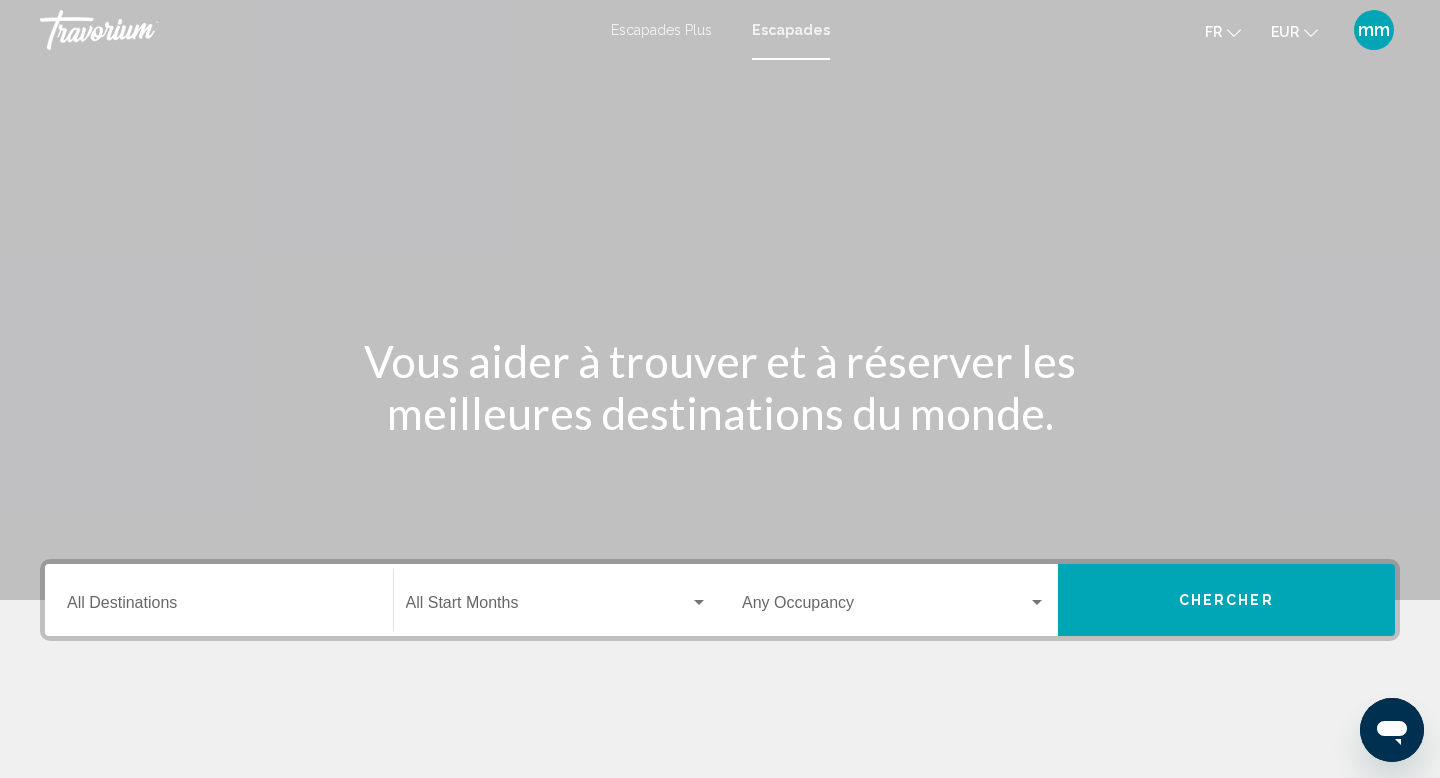 click on "Destination All Destinations" at bounding box center (219, 600) 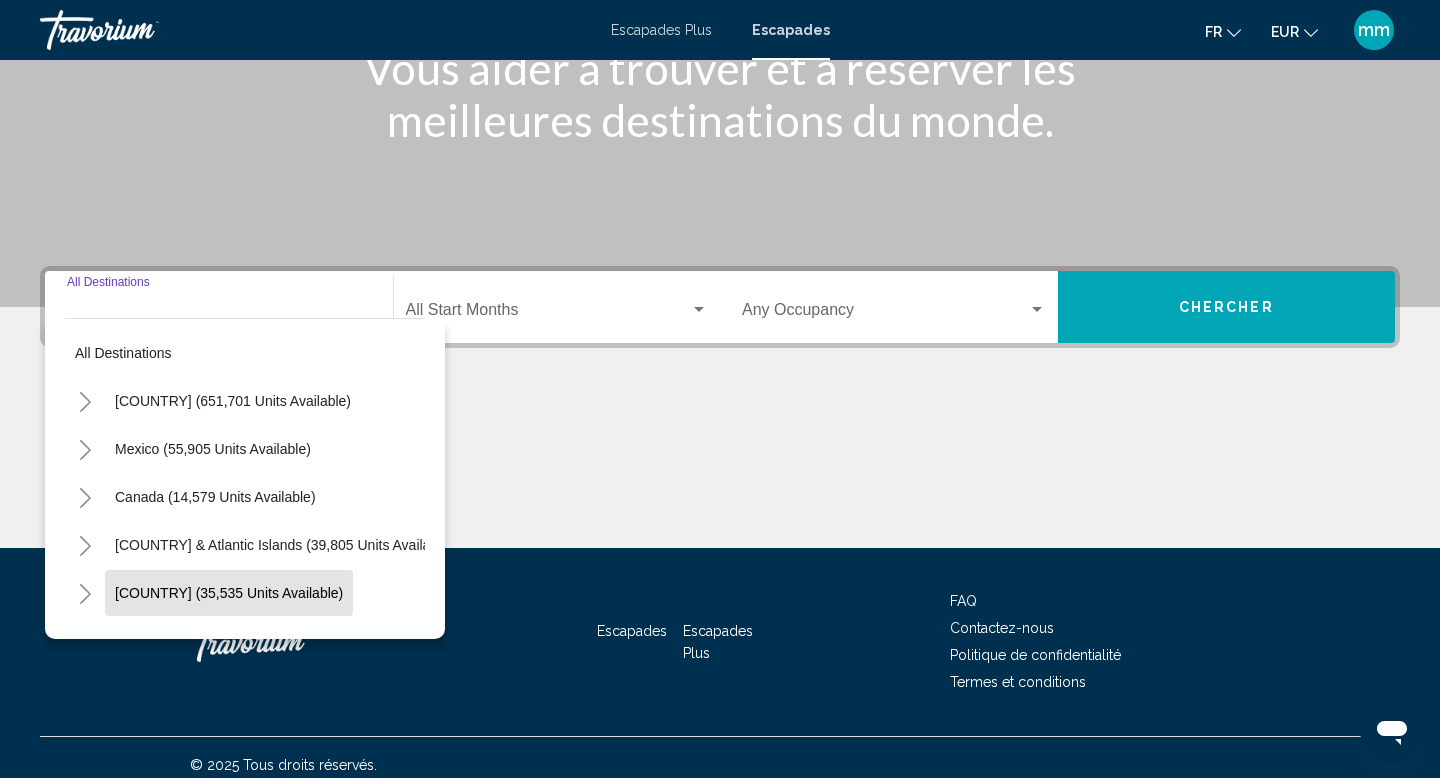 scroll, scrollTop: 308, scrollLeft: 0, axis: vertical 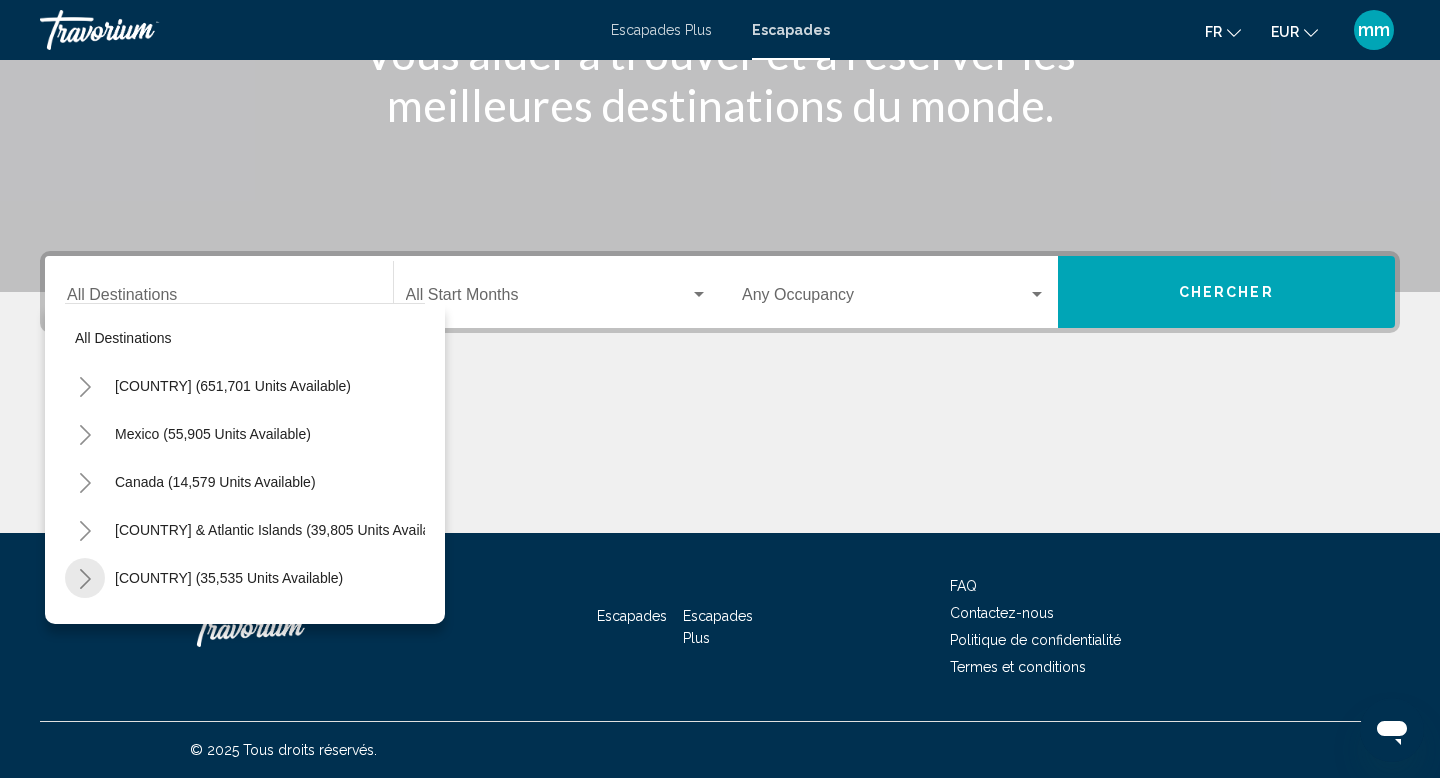 click 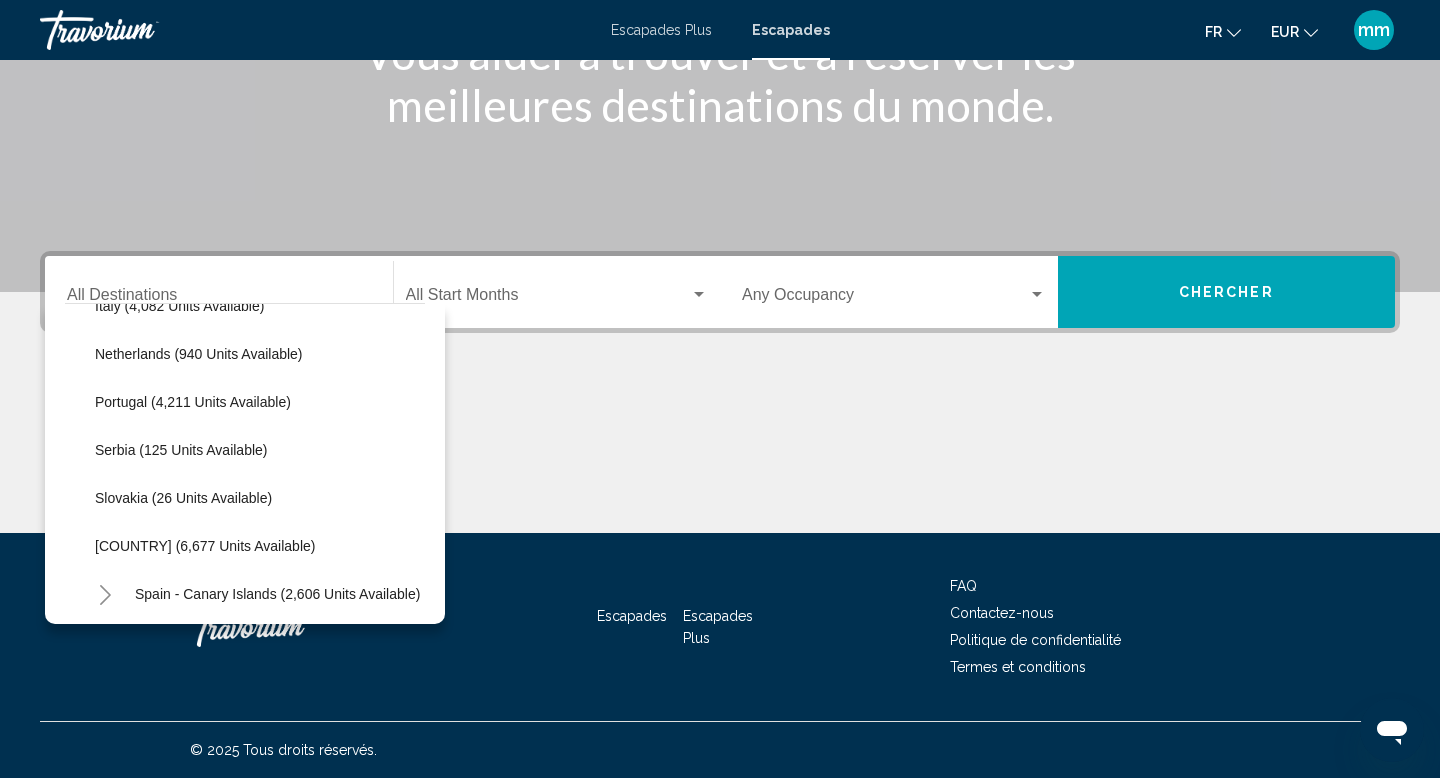 scroll, scrollTop: 847, scrollLeft: 0, axis: vertical 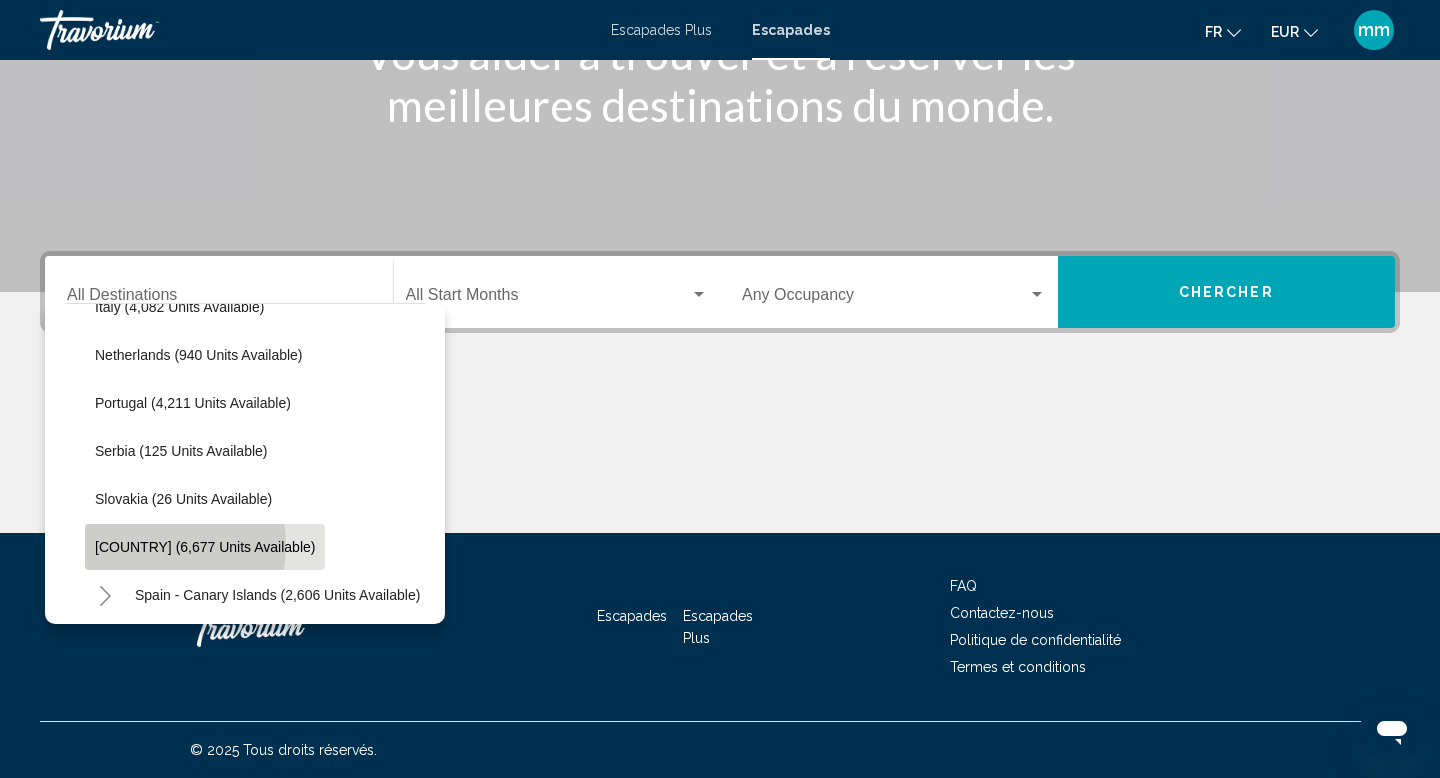 click on "[COUNTRY] (6,677 units available)" 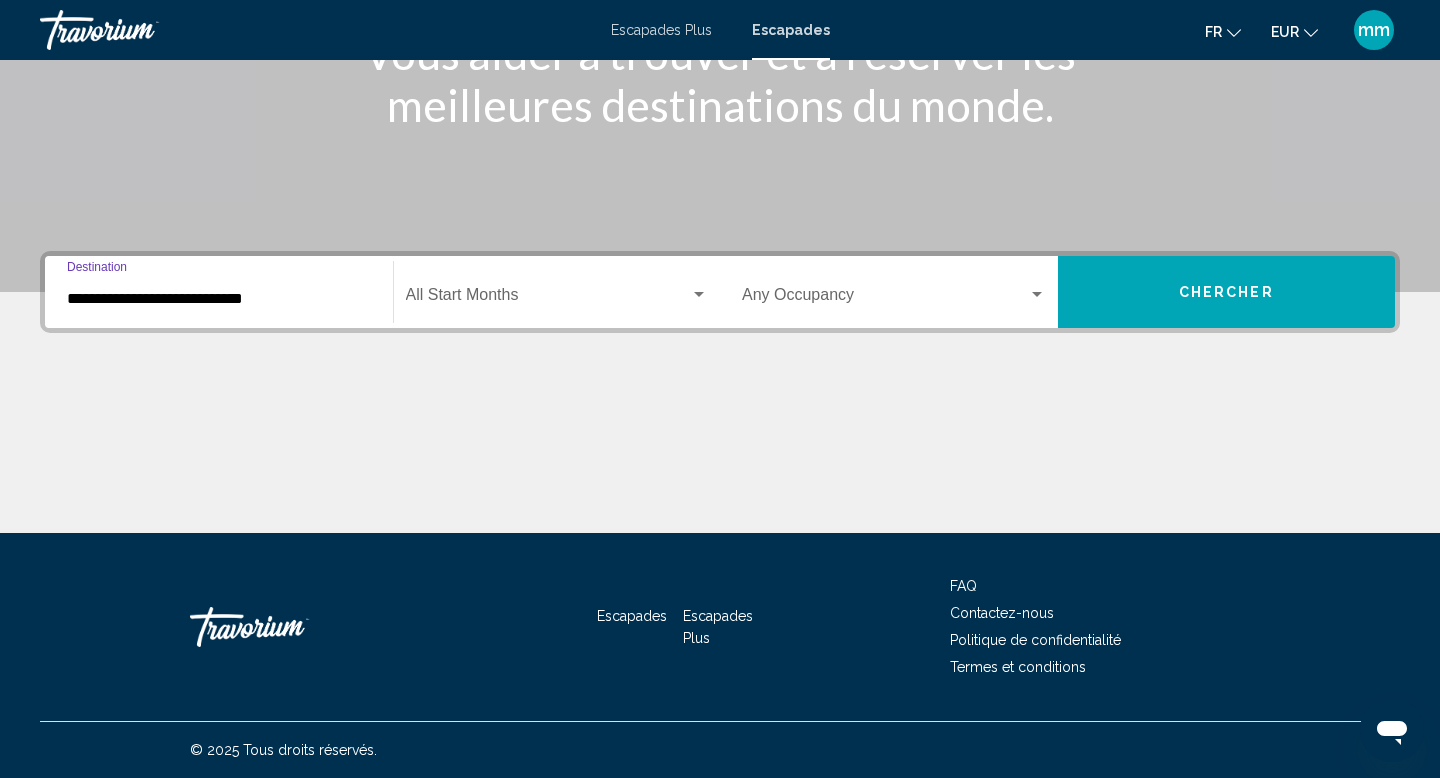 click on "Start Month All Start Months" 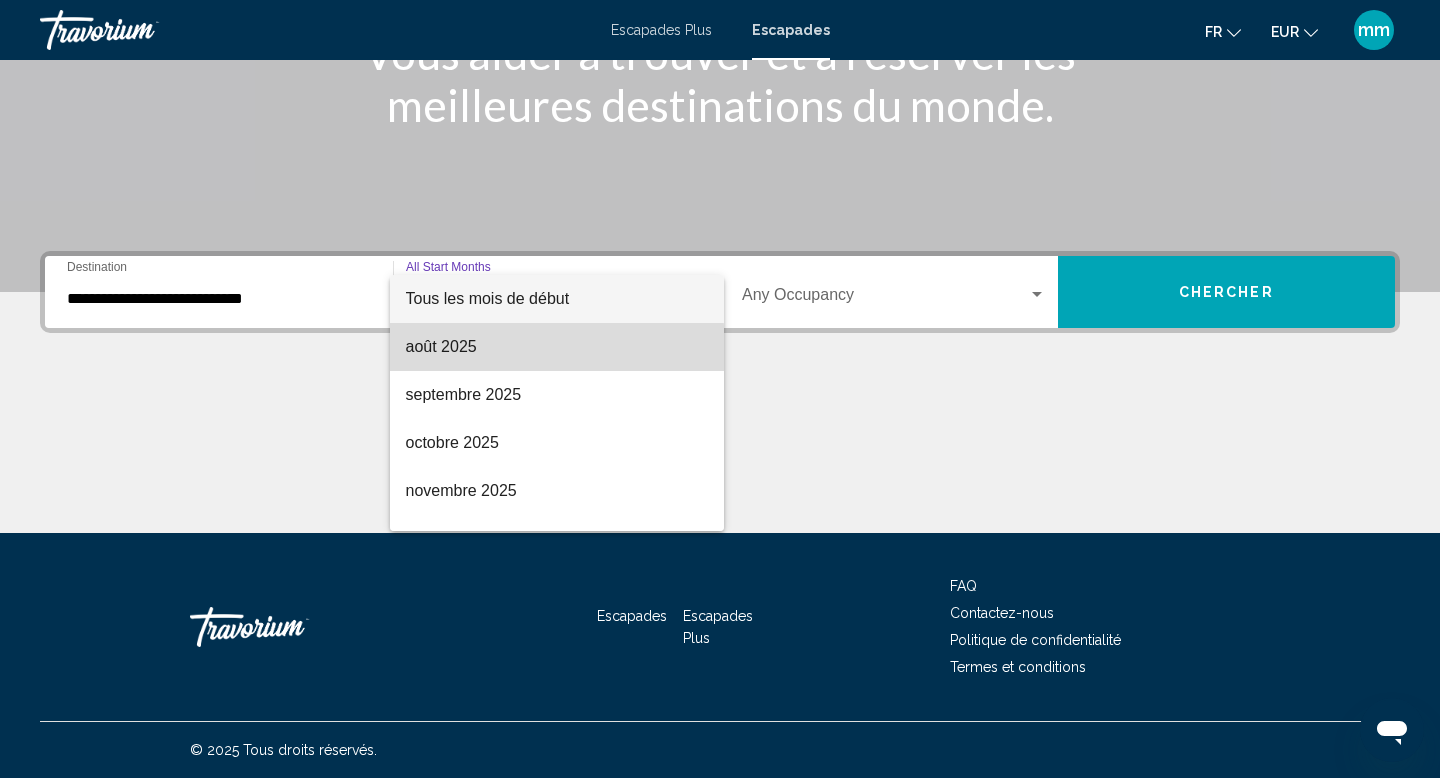 click on "août 2025" at bounding box center [557, 347] 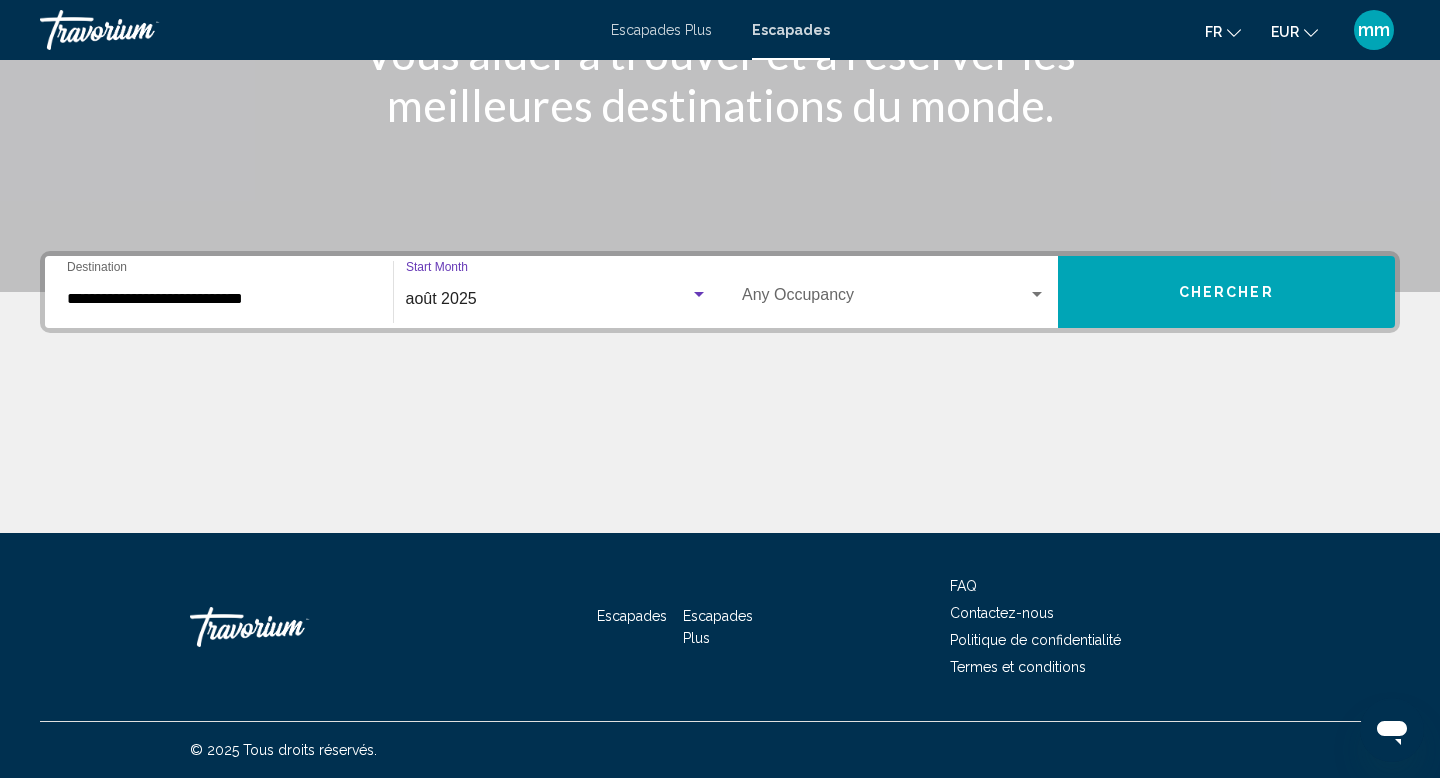 click on "Chercher" at bounding box center [1227, 292] 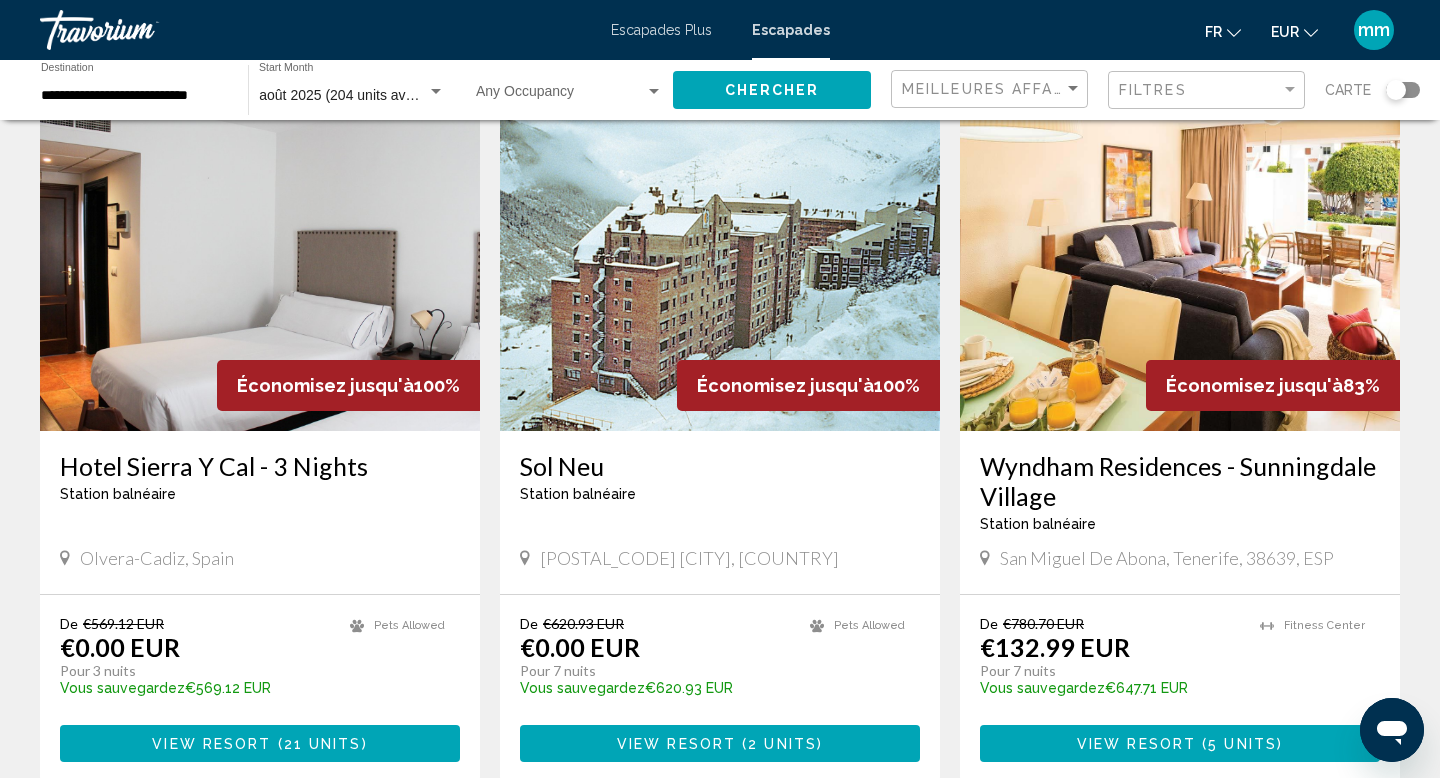 scroll, scrollTop: 100, scrollLeft: 0, axis: vertical 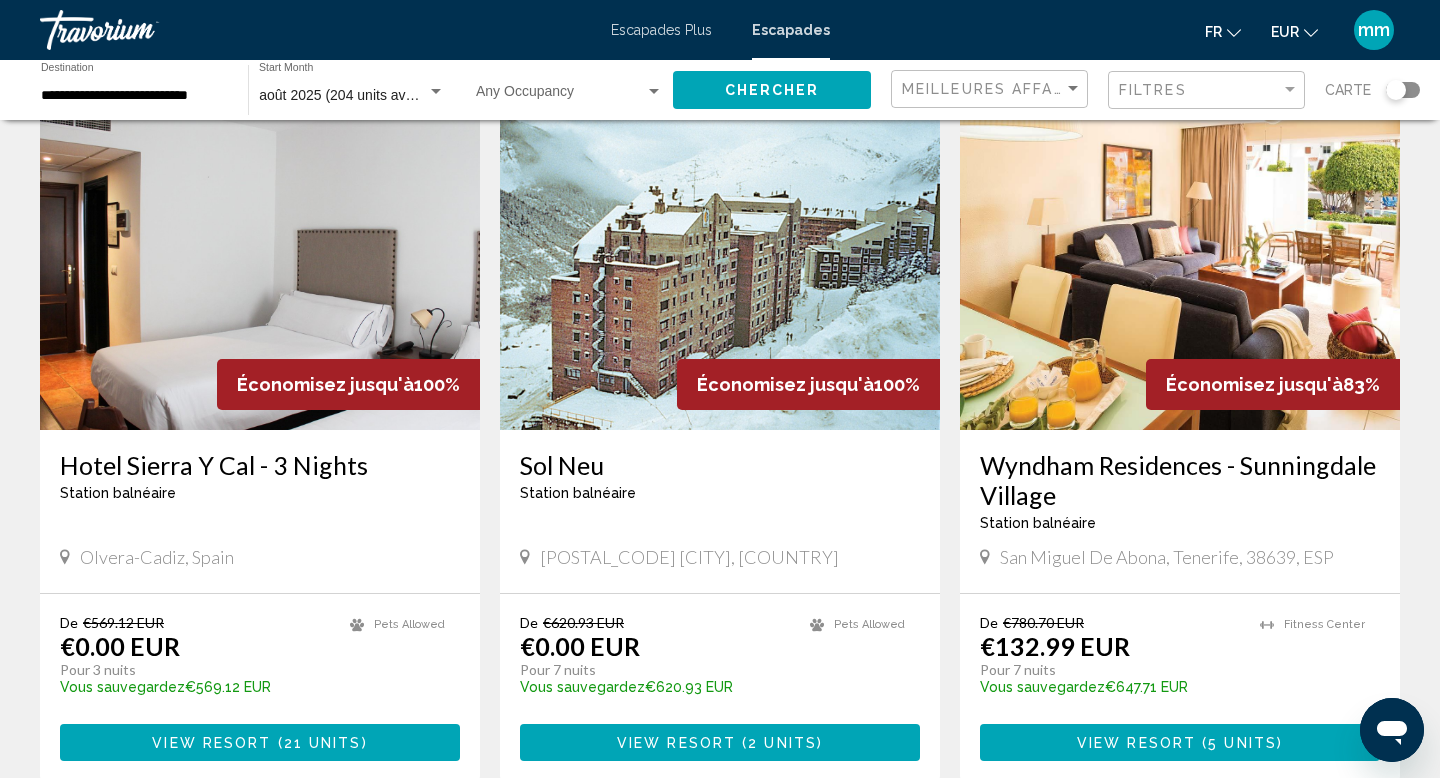 click at bounding box center [1180, 270] 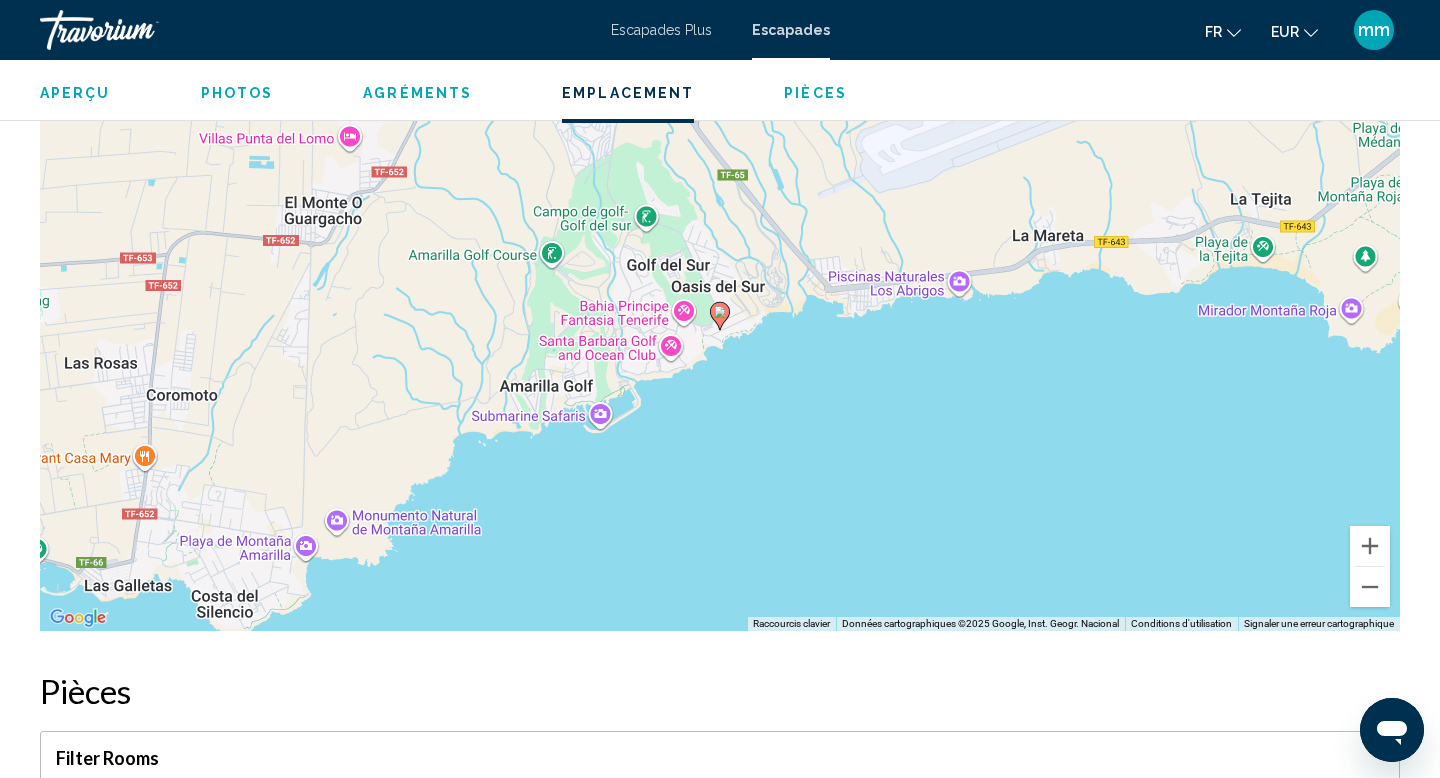 scroll, scrollTop: 2717, scrollLeft: 0, axis: vertical 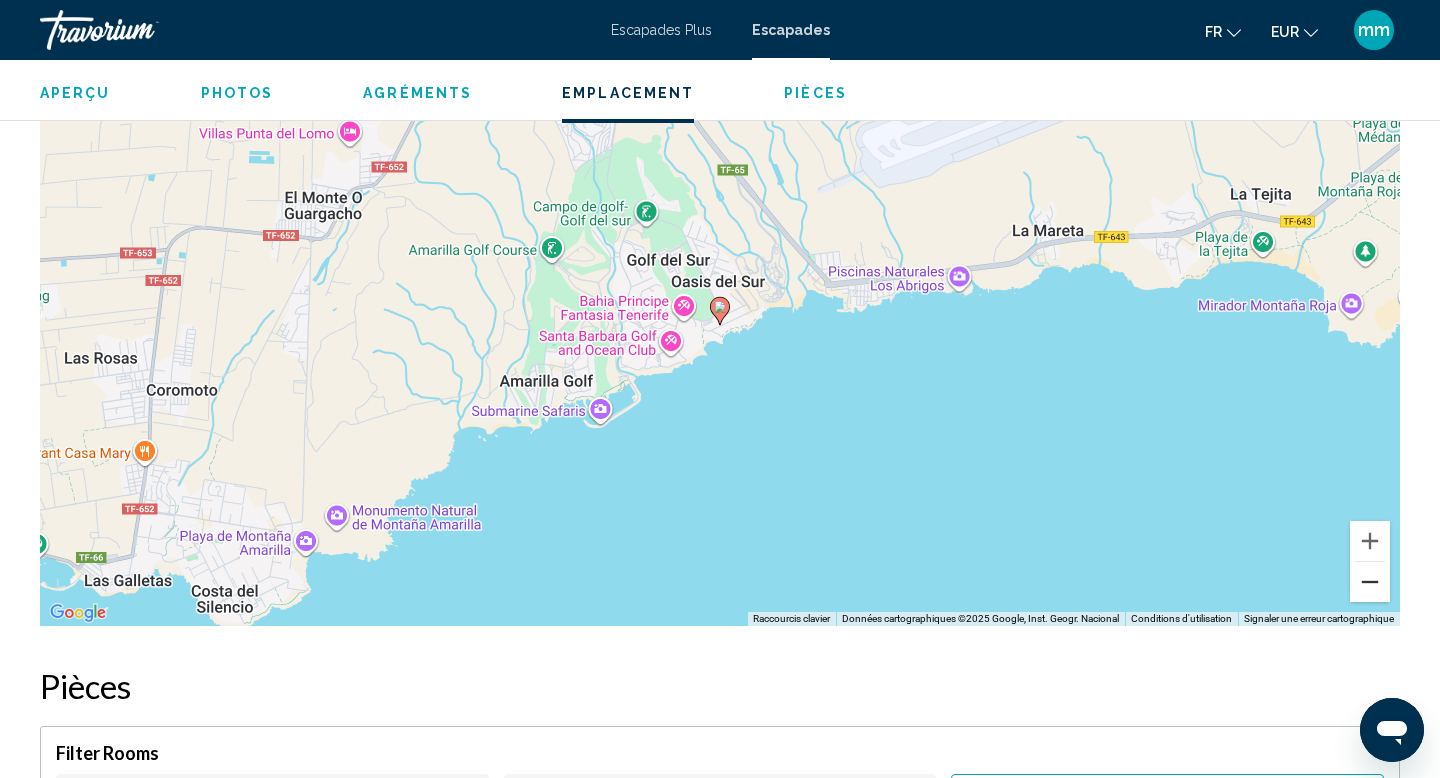 click at bounding box center (1370, 582) 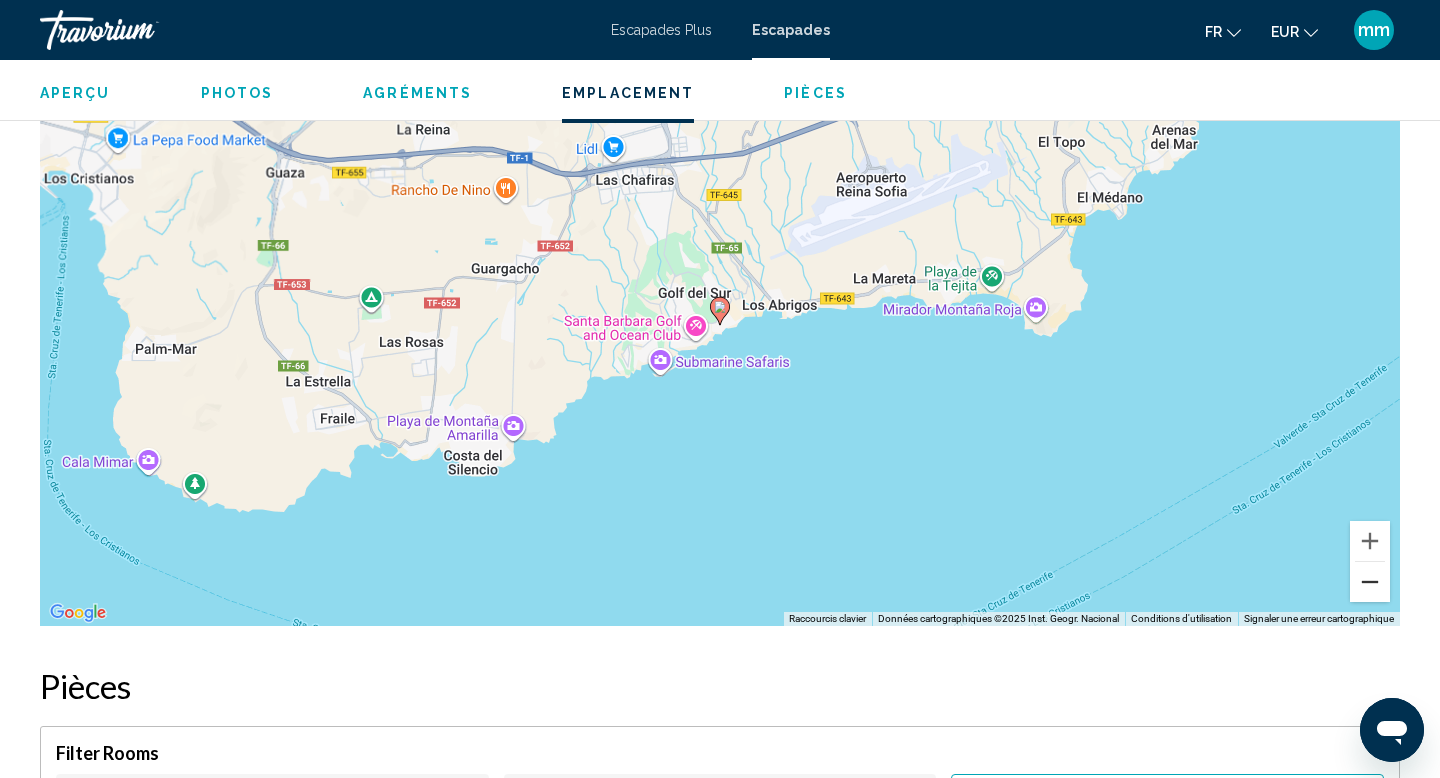 click at bounding box center [1370, 582] 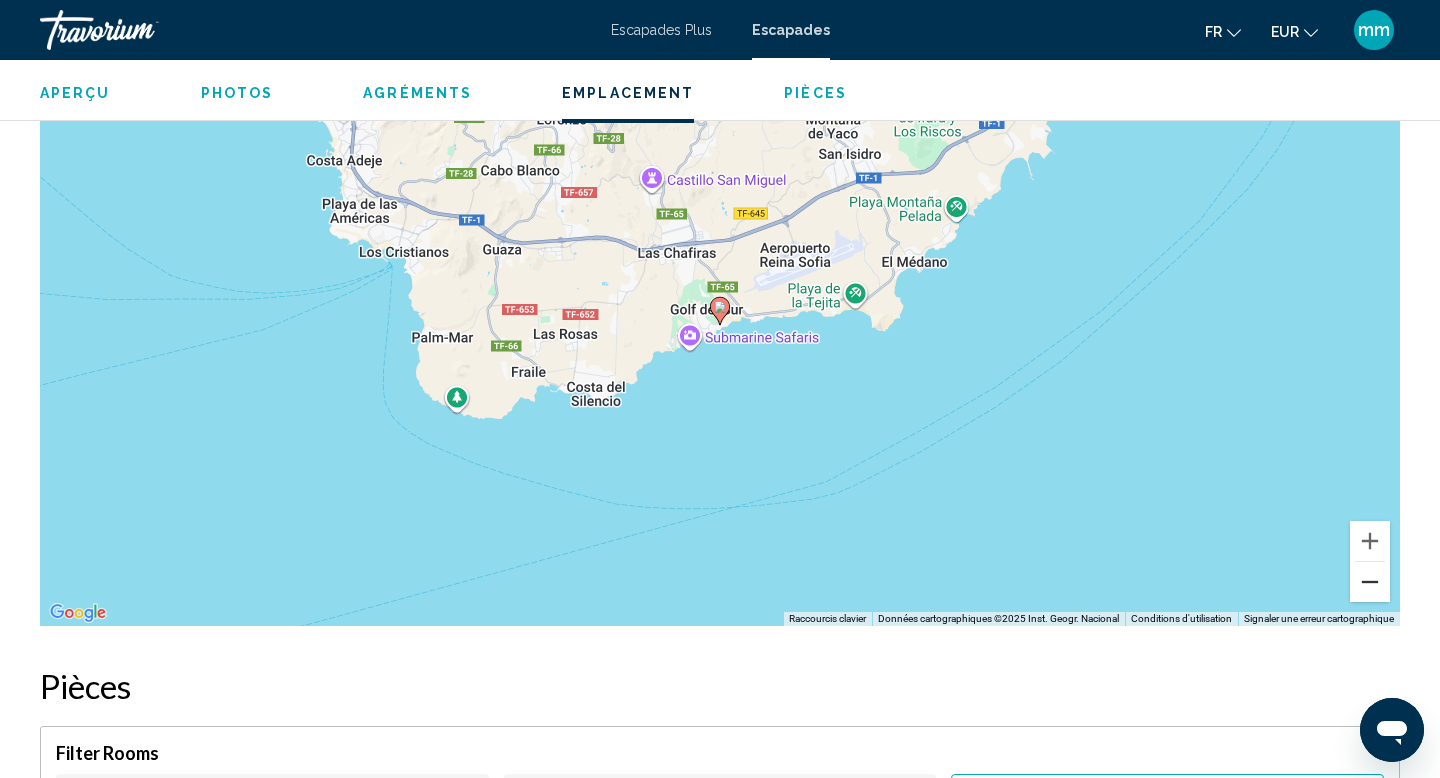 click at bounding box center [1370, 582] 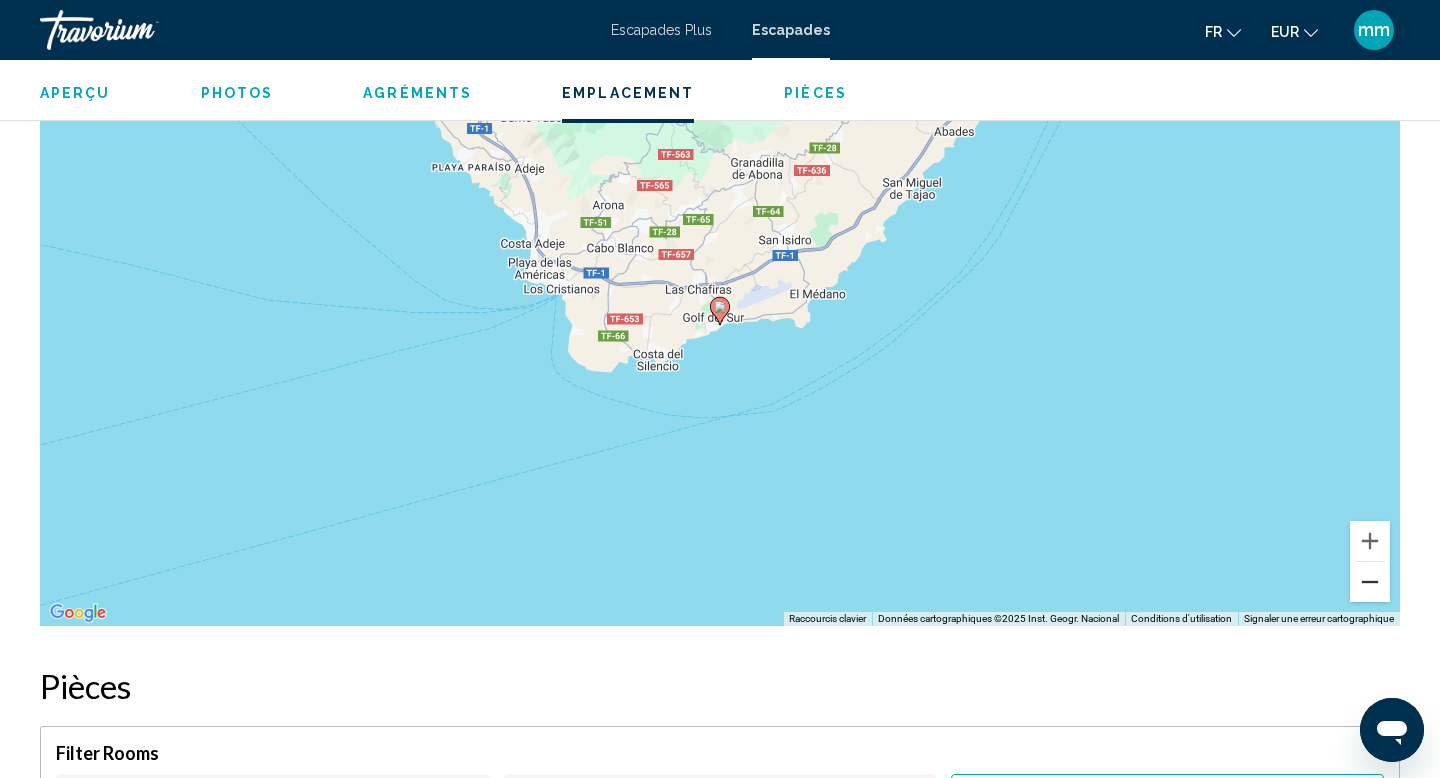 click at bounding box center (1370, 582) 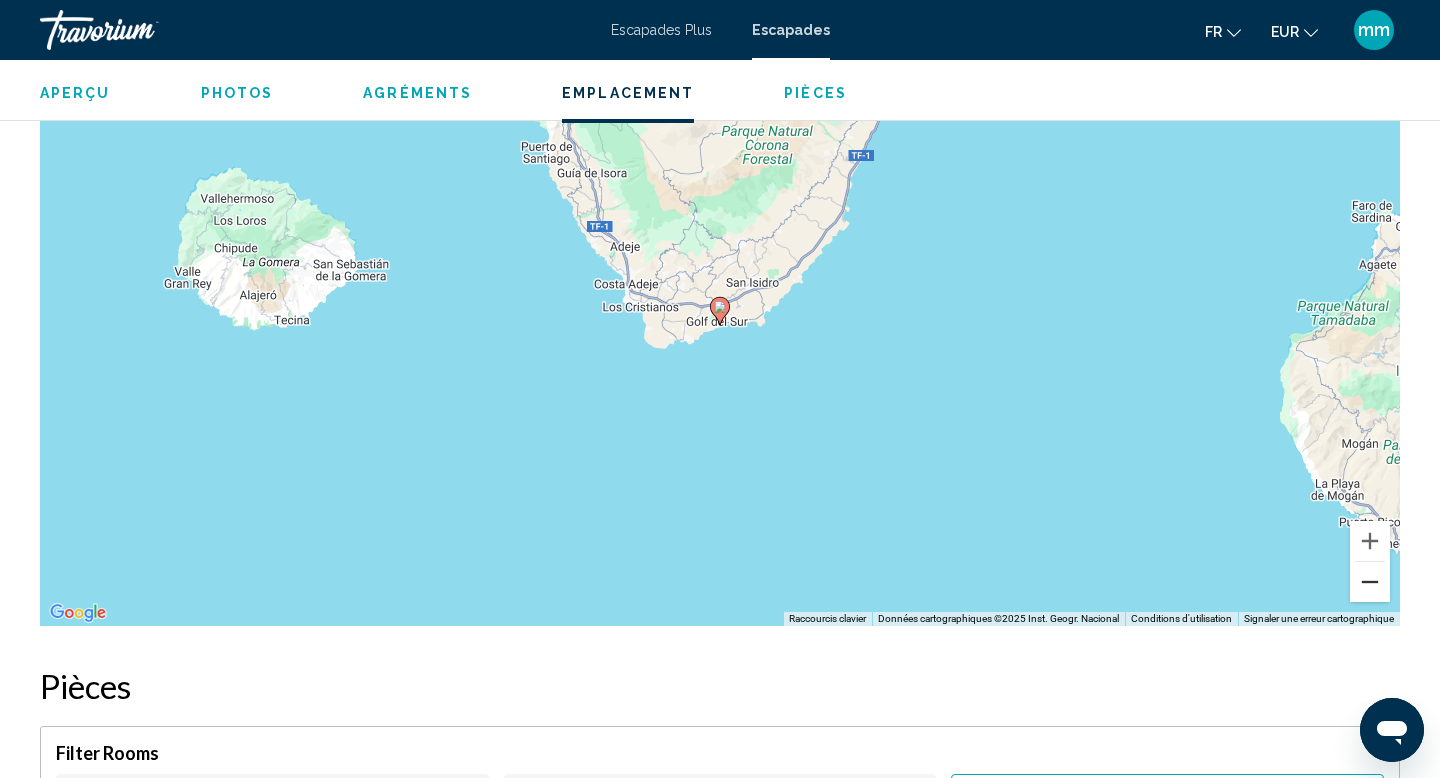 click at bounding box center (1370, 582) 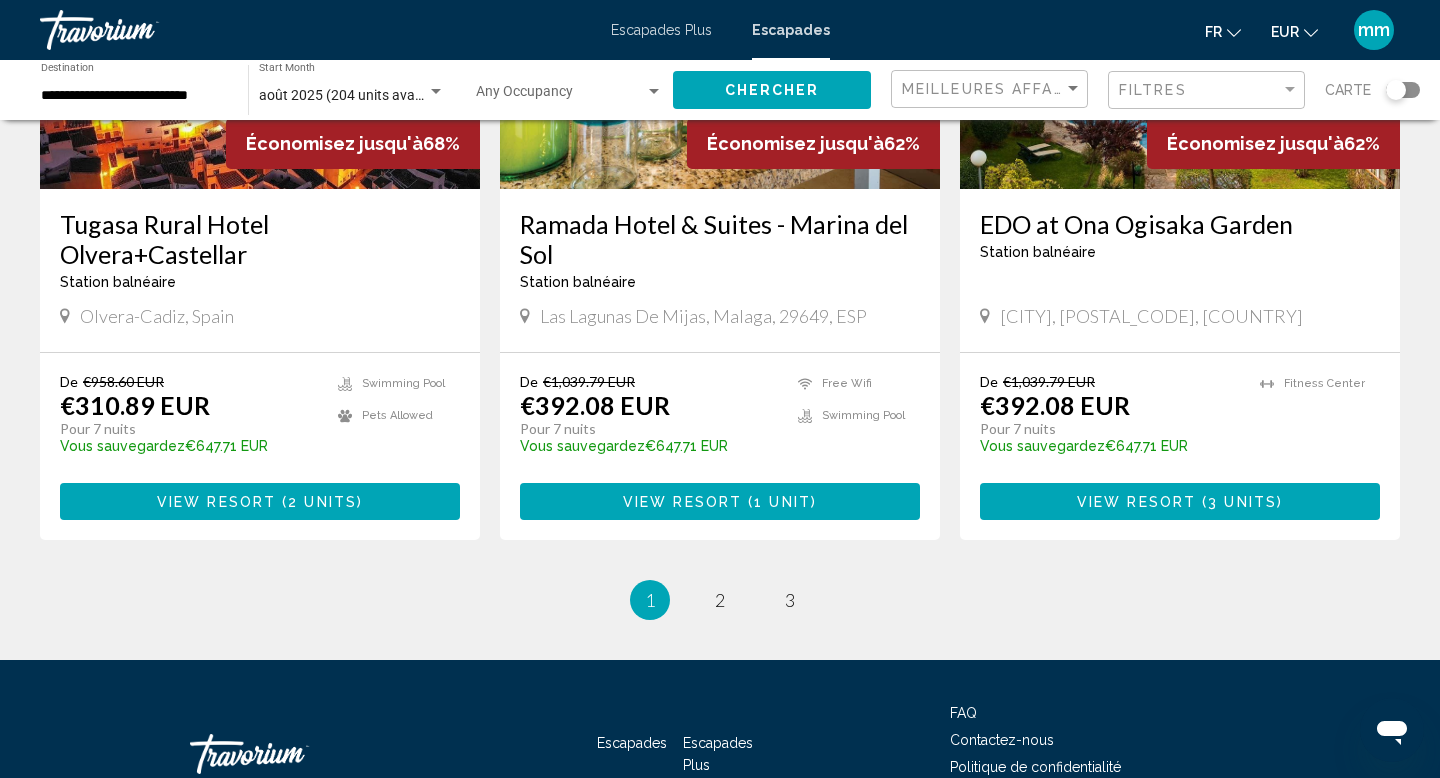 scroll, scrollTop: 2530, scrollLeft: 0, axis: vertical 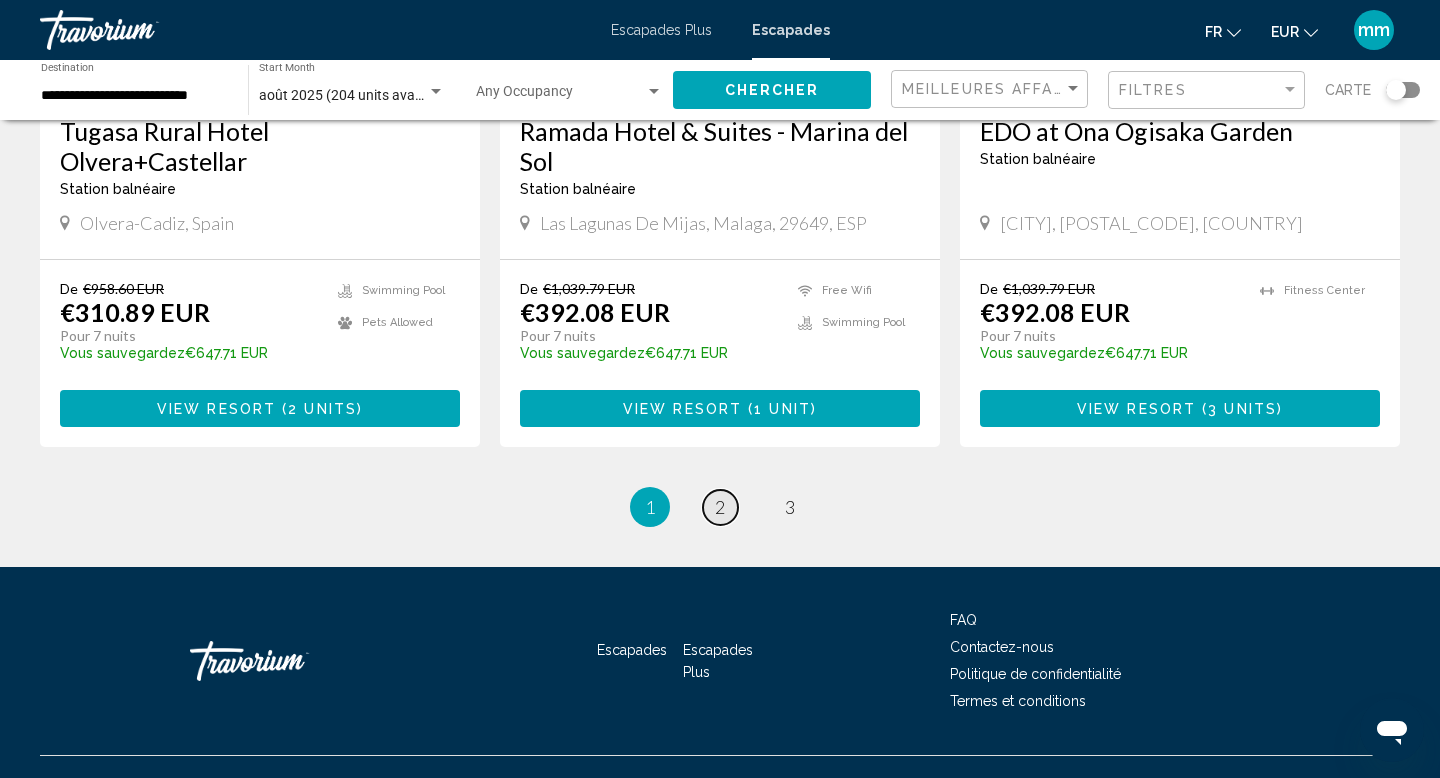 click on "2" at bounding box center (720, 507) 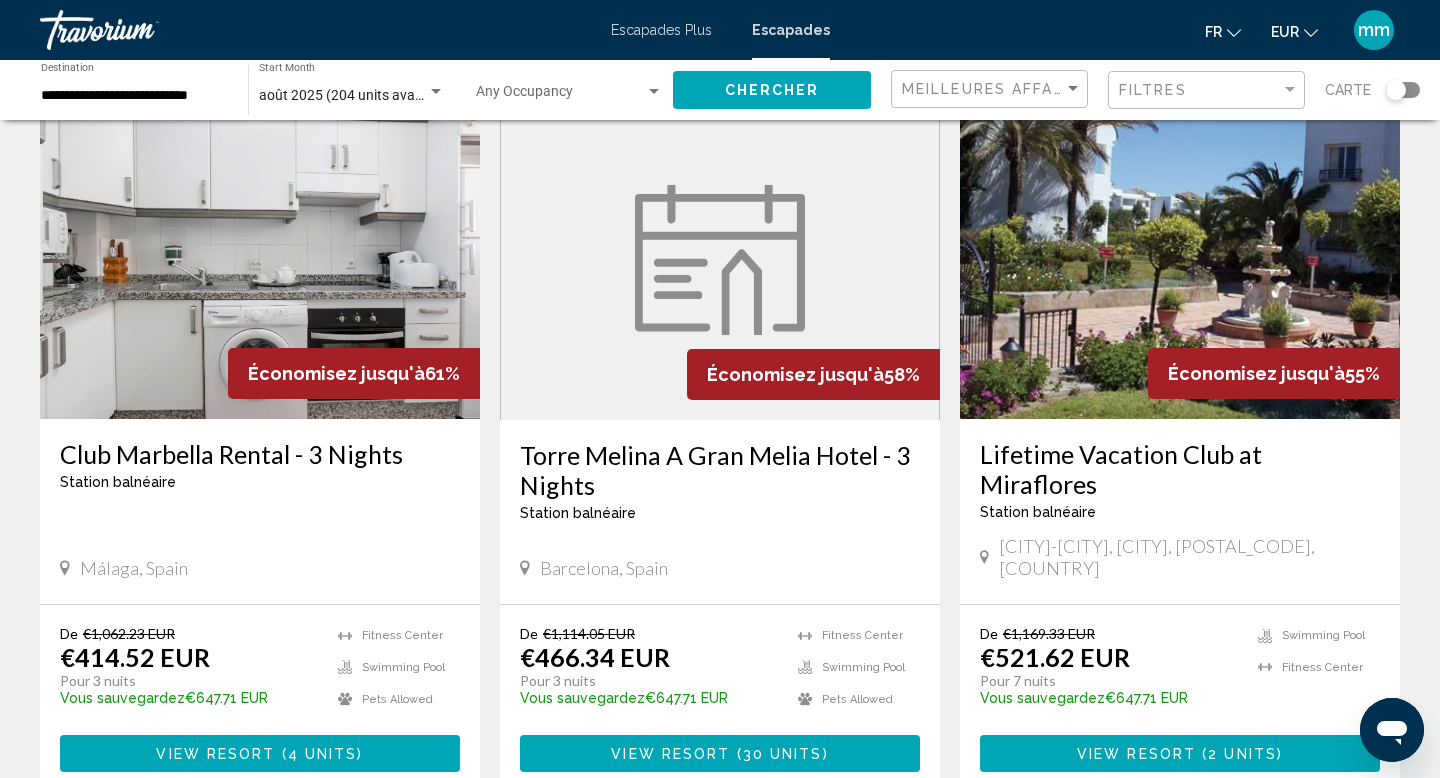 scroll, scrollTop: 118, scrollLeft: 0, axis: vertical 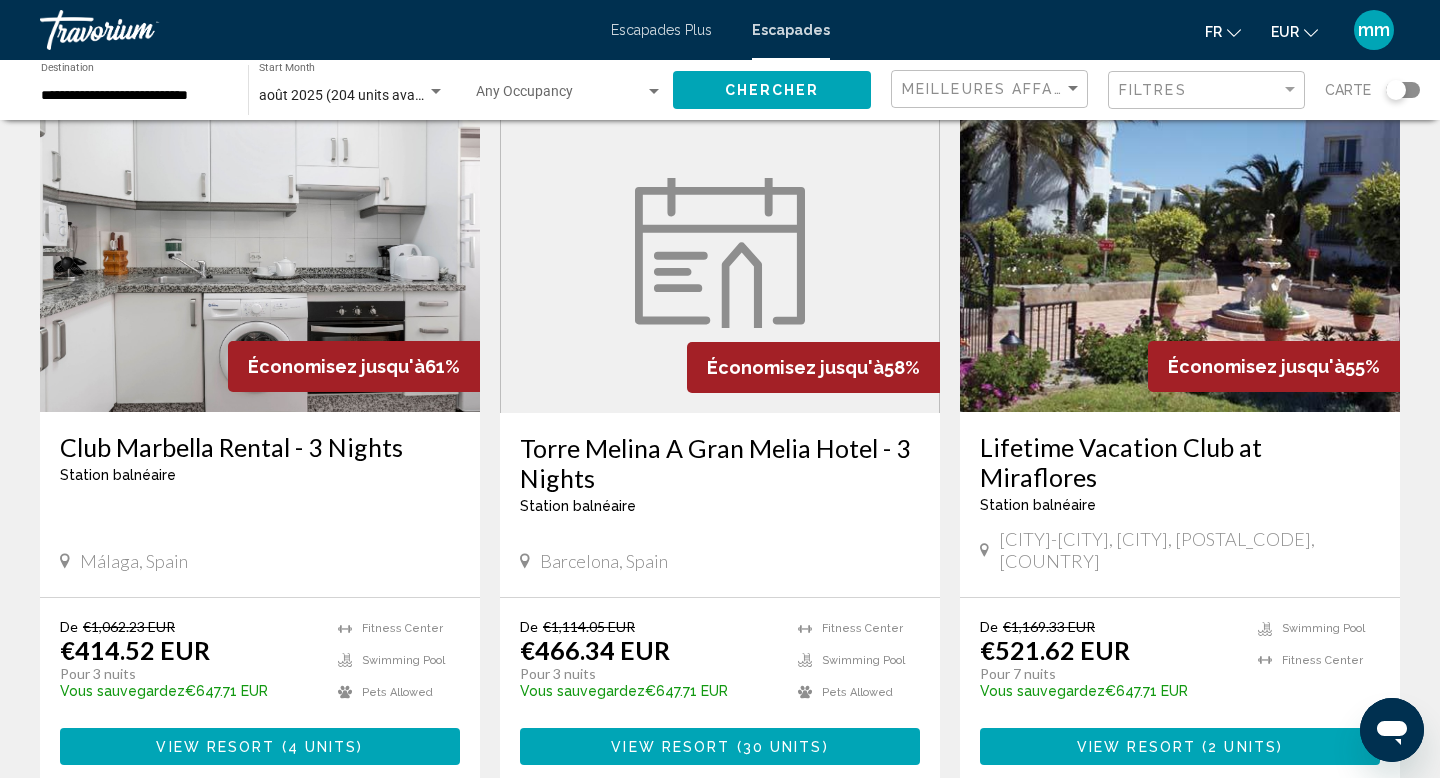 click at bounding box center (720, 253) 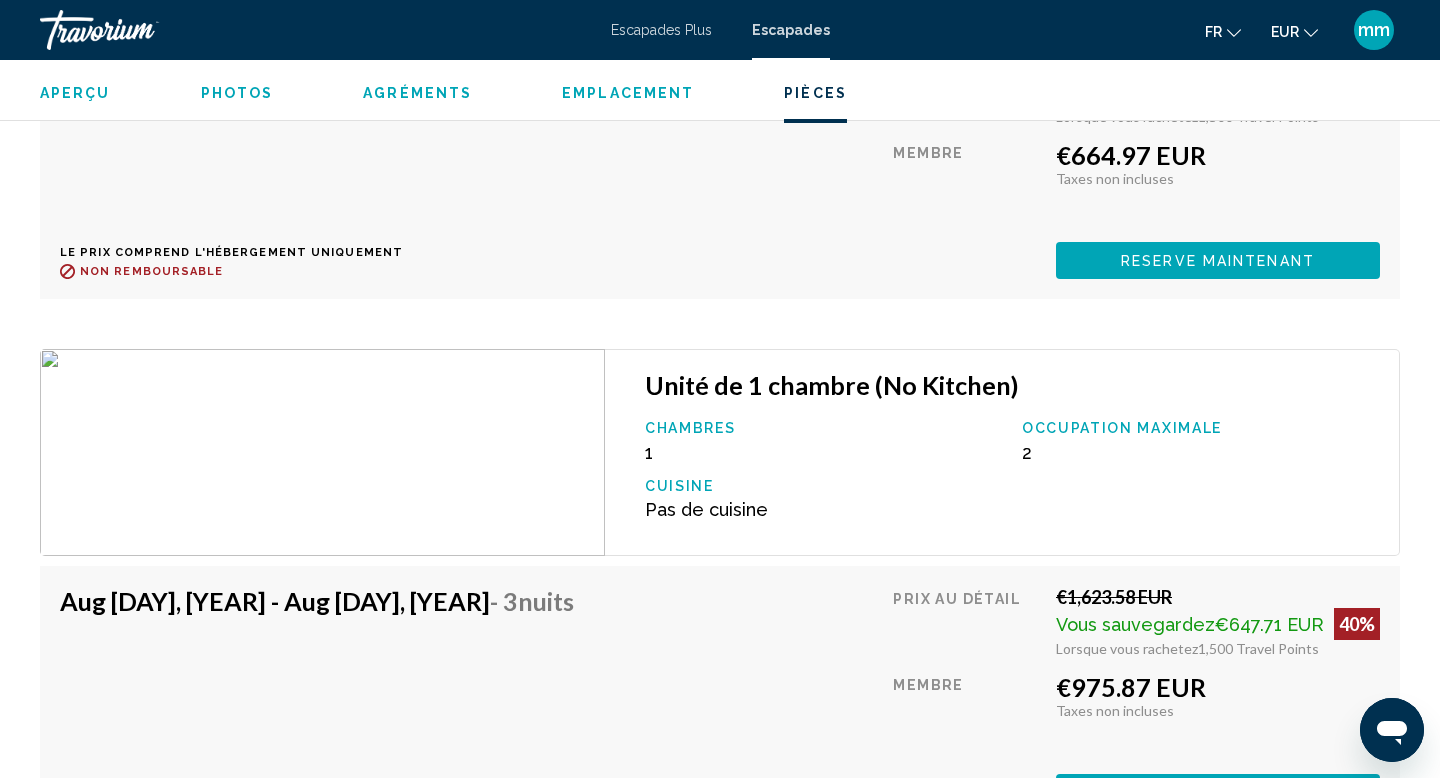 scroll, scrollTop: 3709, scrollLeft: 0, axis: vertical 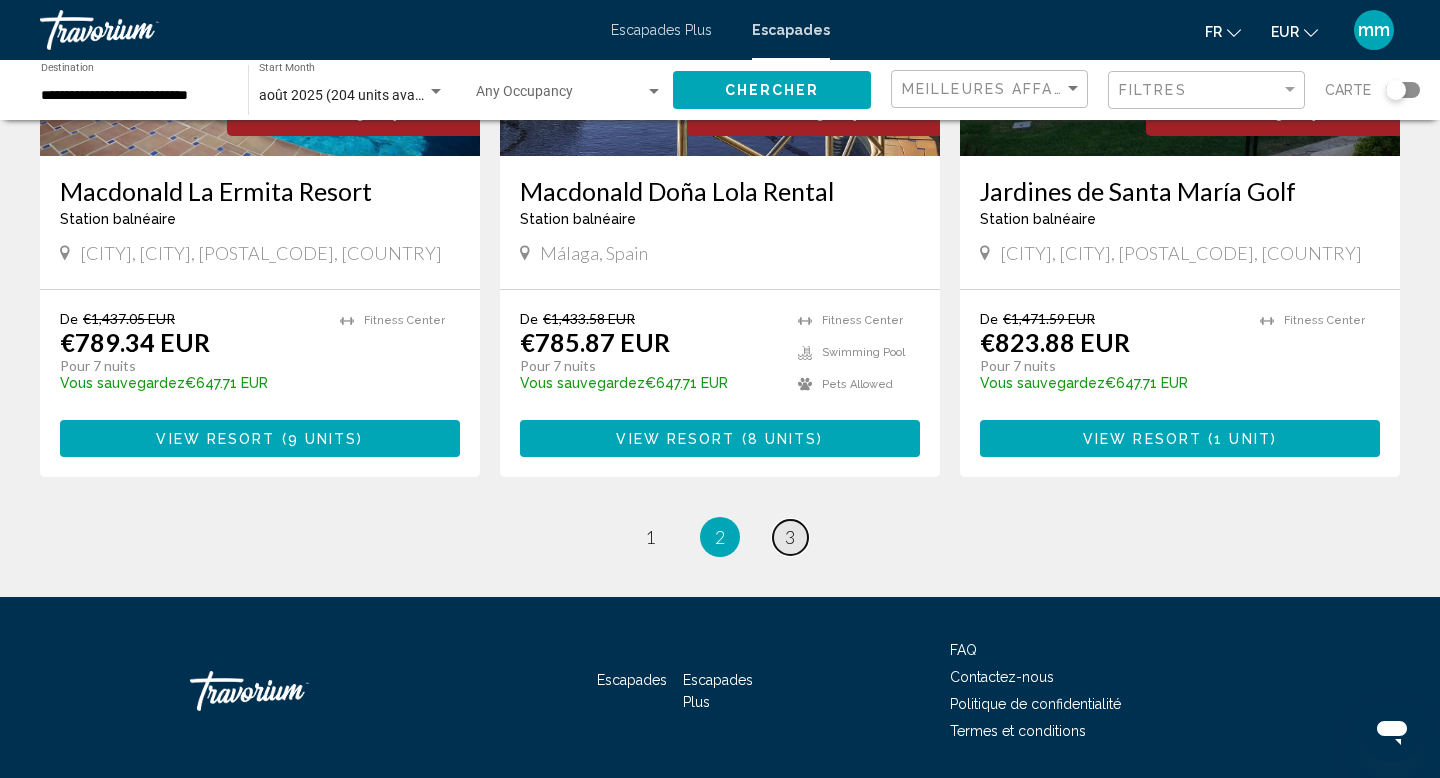 click on "3" at bounding box center [790, 537] 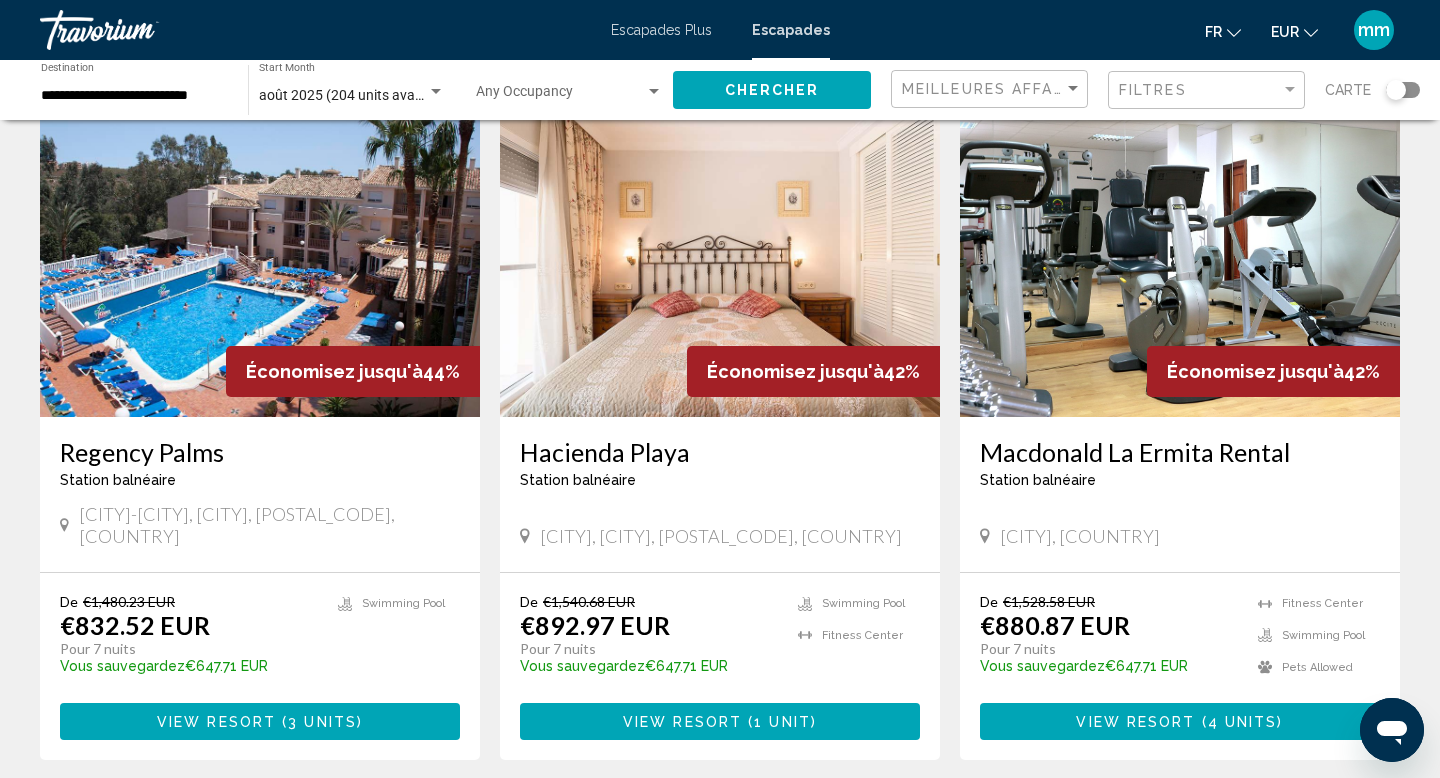 scroll, scrollTop: 67, scrollLeft: 0, axis: vertical 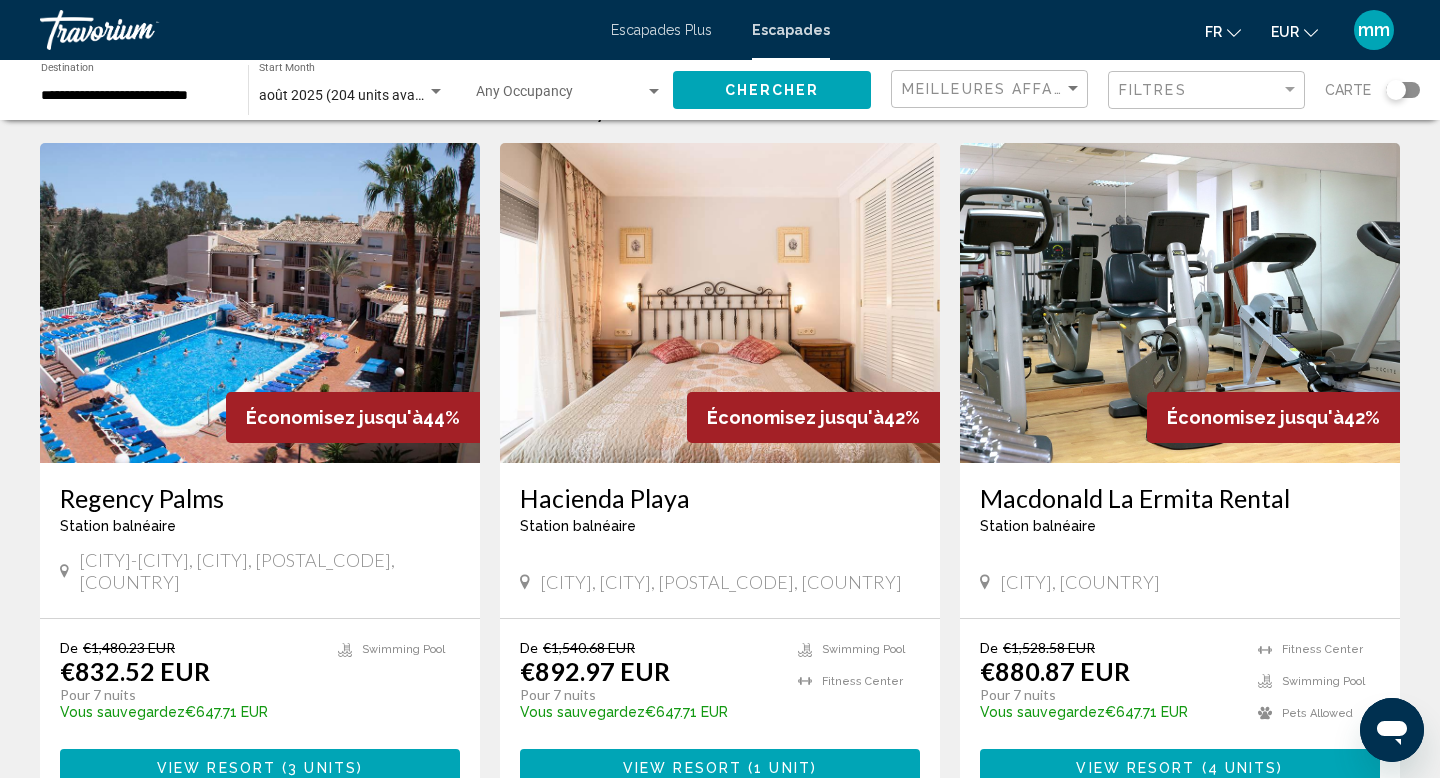 click on "**********" at bounding box center [134, 96] 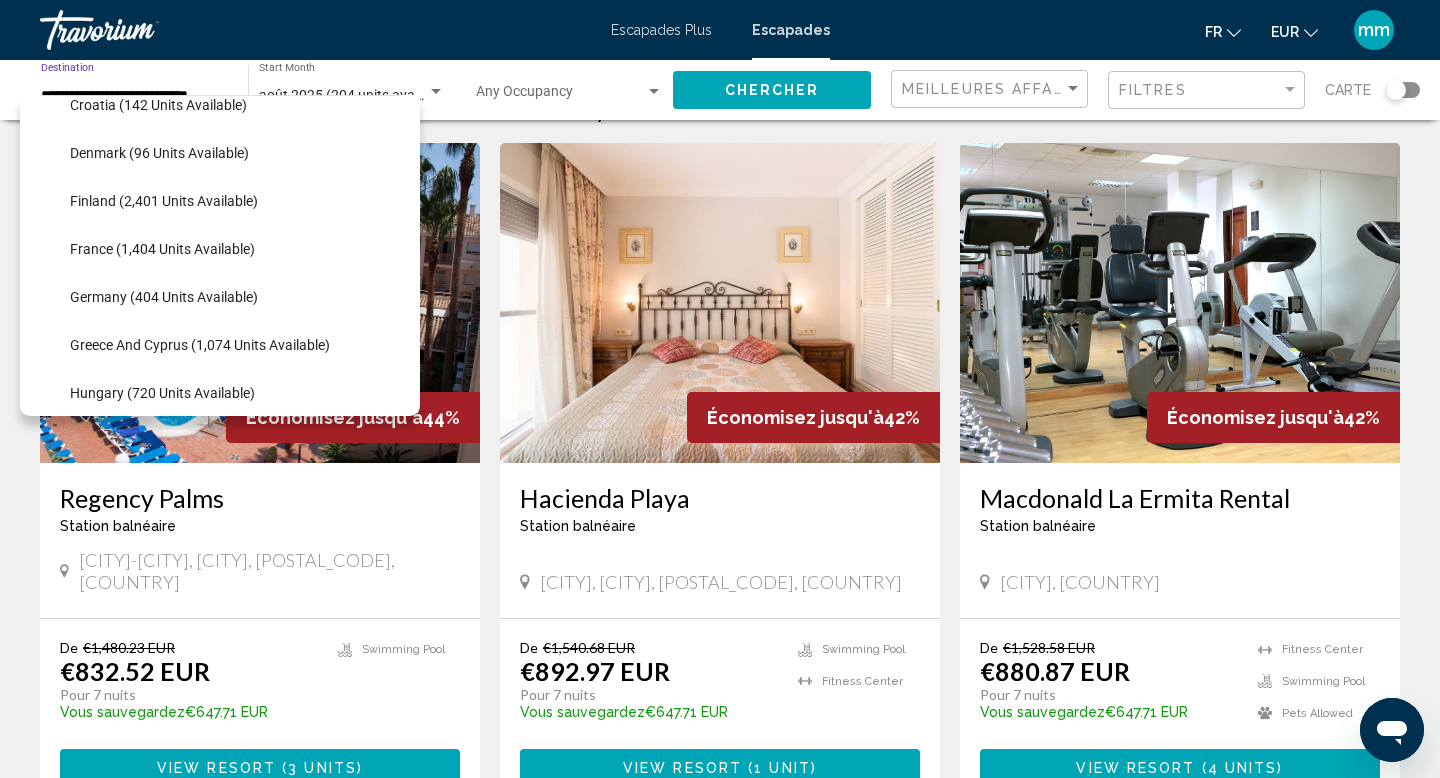 scroll, scrollTop: 448, scrollLeft: 0, axis: vertical 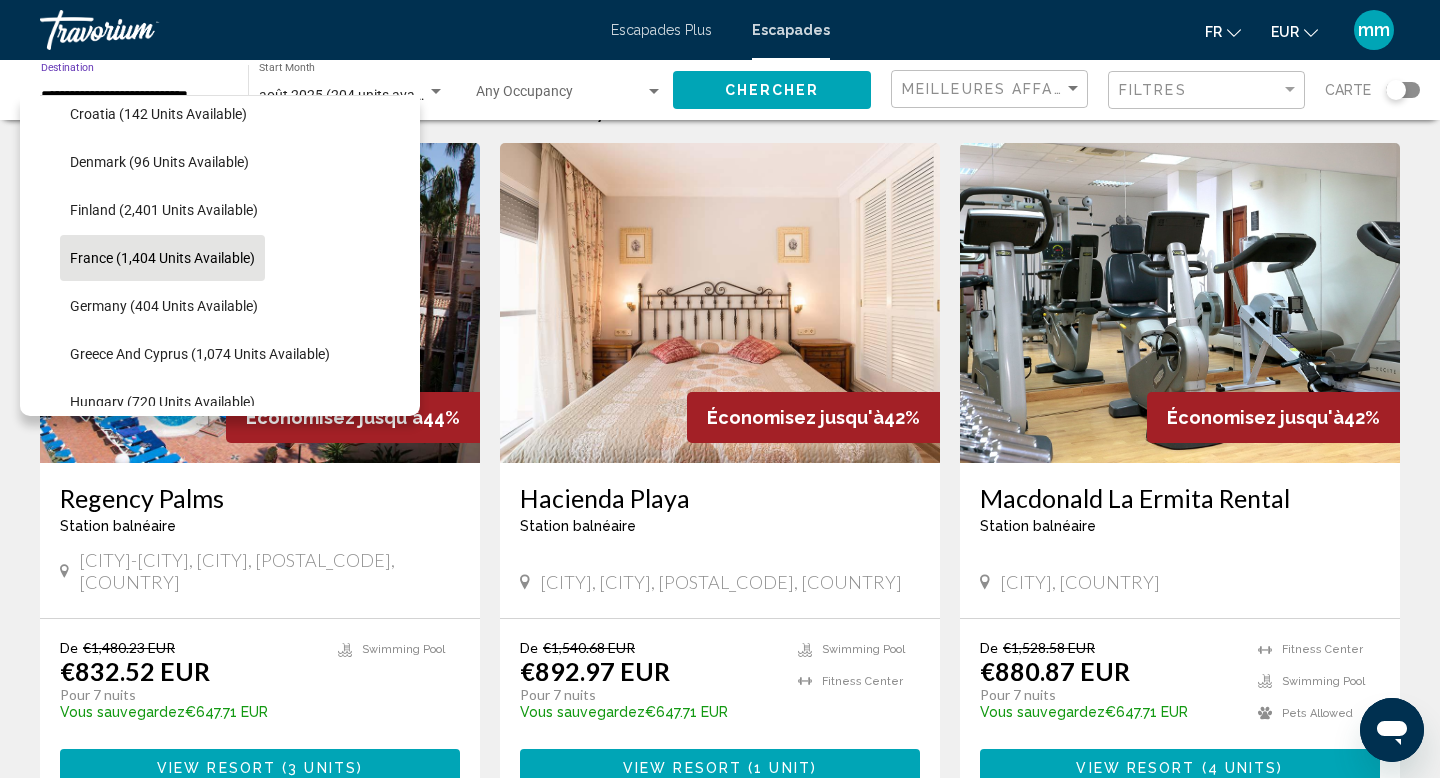 click on "France (1,404 units available)" 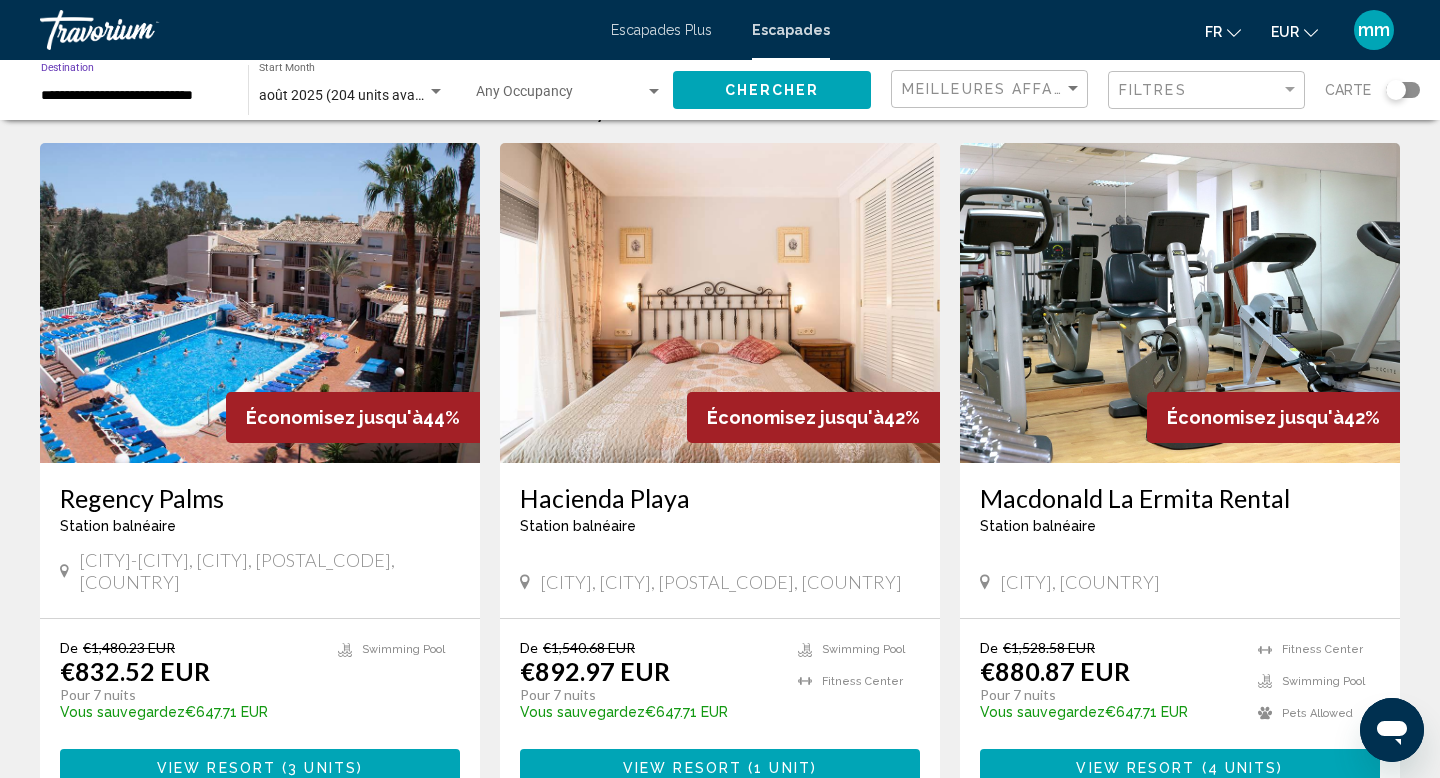 click on "Chercher" 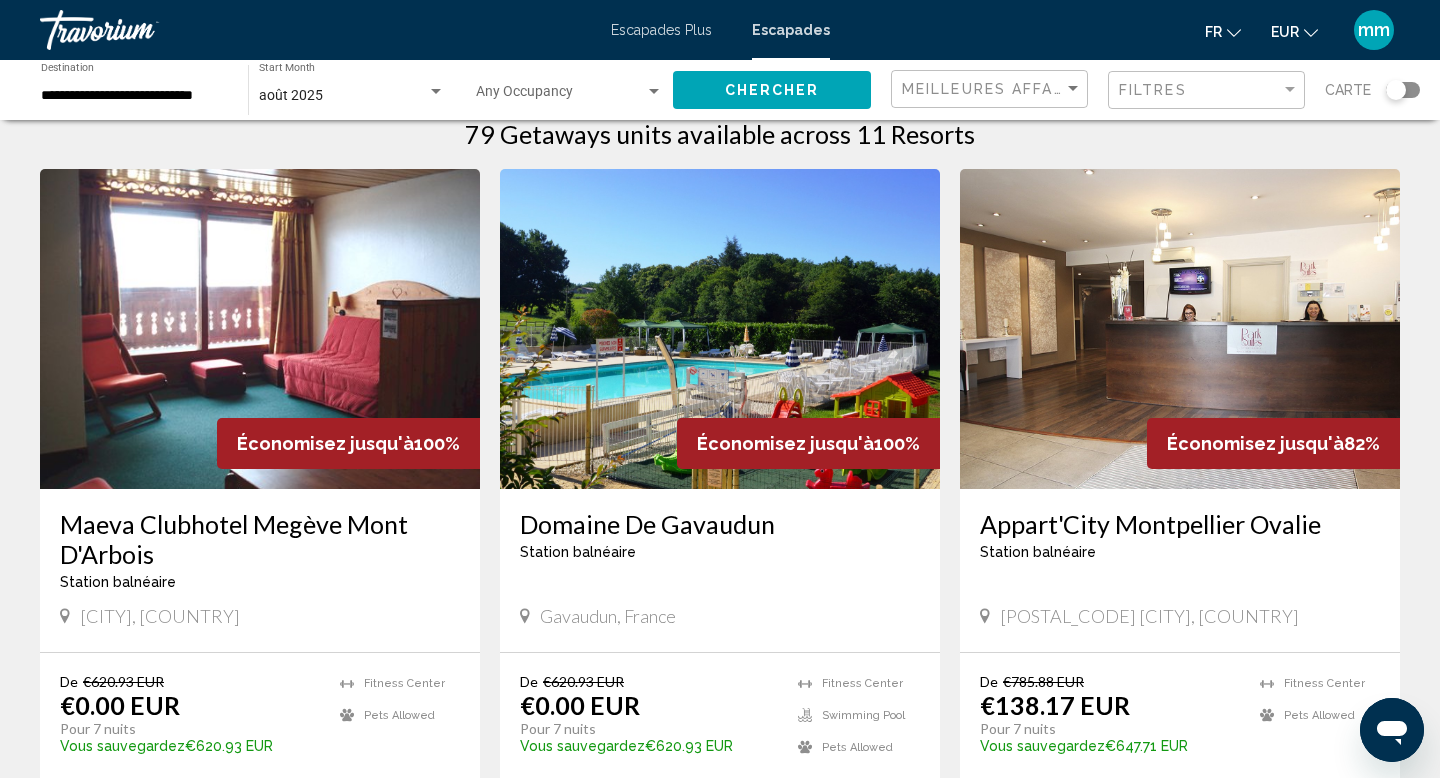 scroll, scrollTop: 45, scrollLeft: 0, axis: vertical 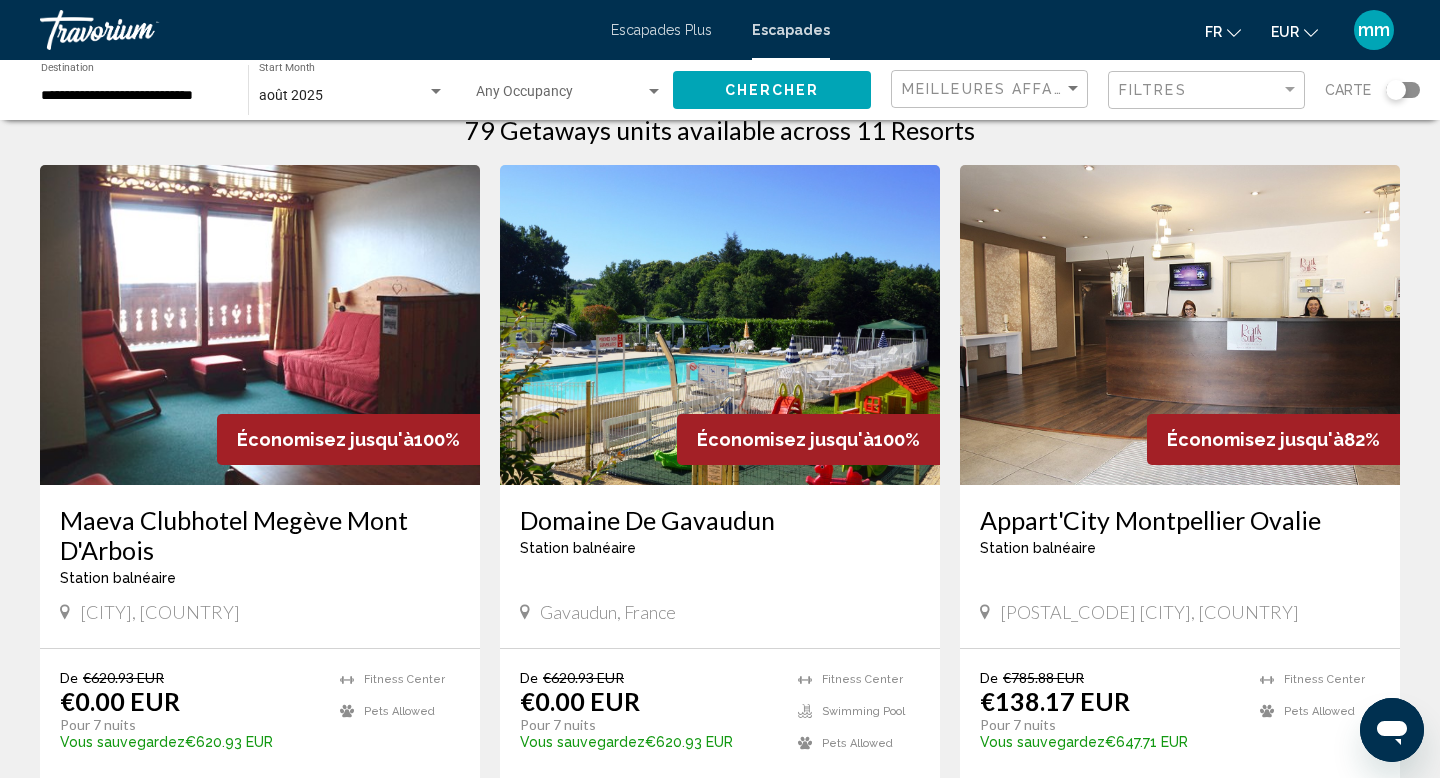 click at bounding box center [260, 325] 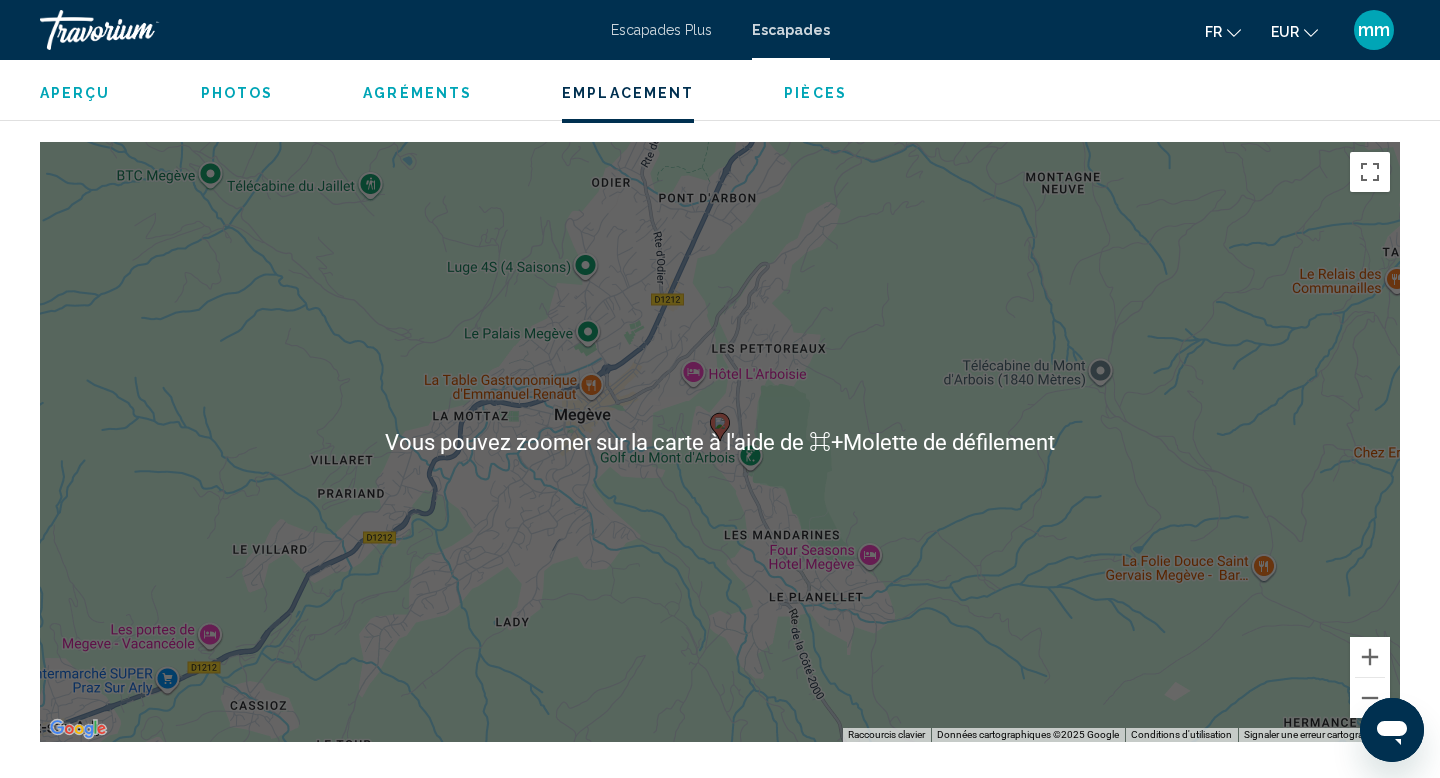 scroll, scrollTop: 2479, scrollLeft: 0, axis: vertical 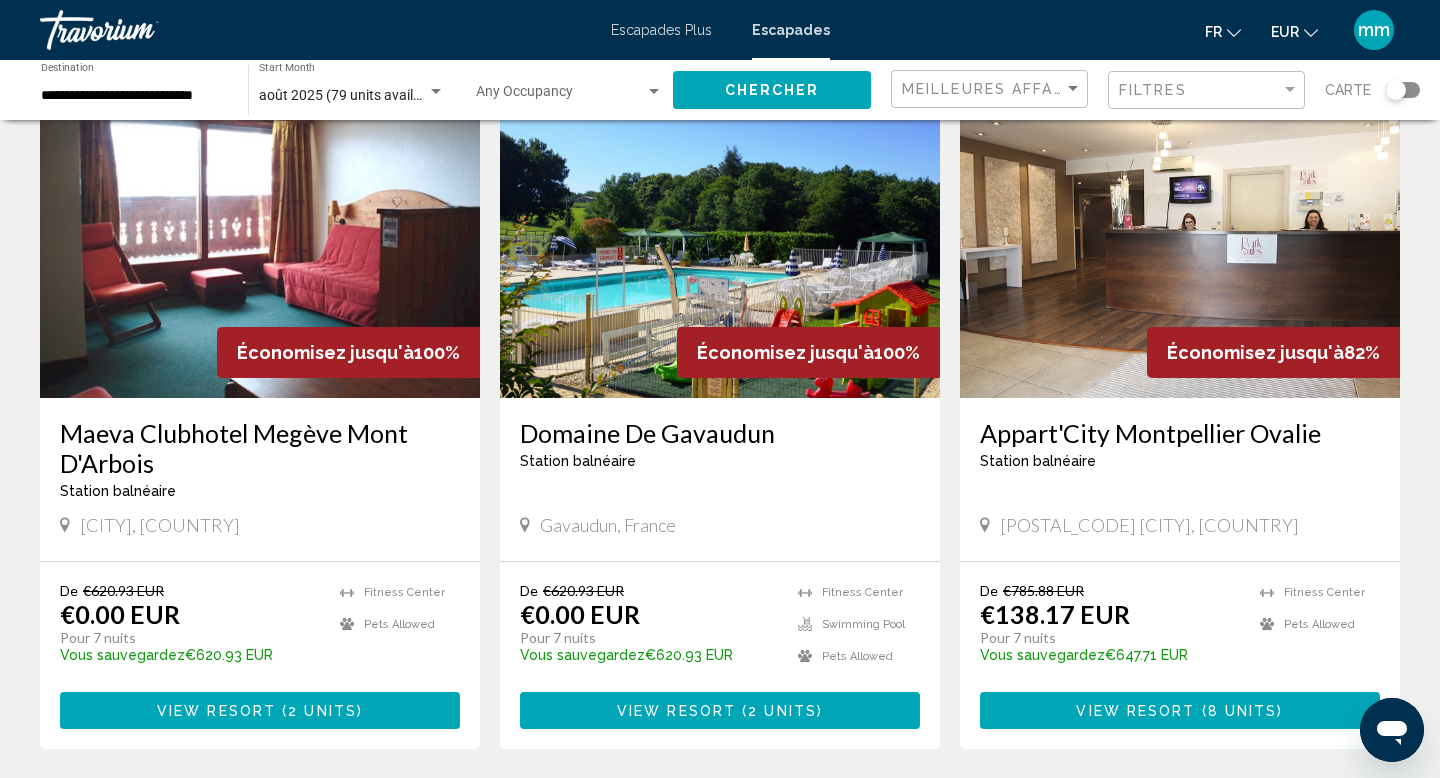 click at bounding box center [720, 238] 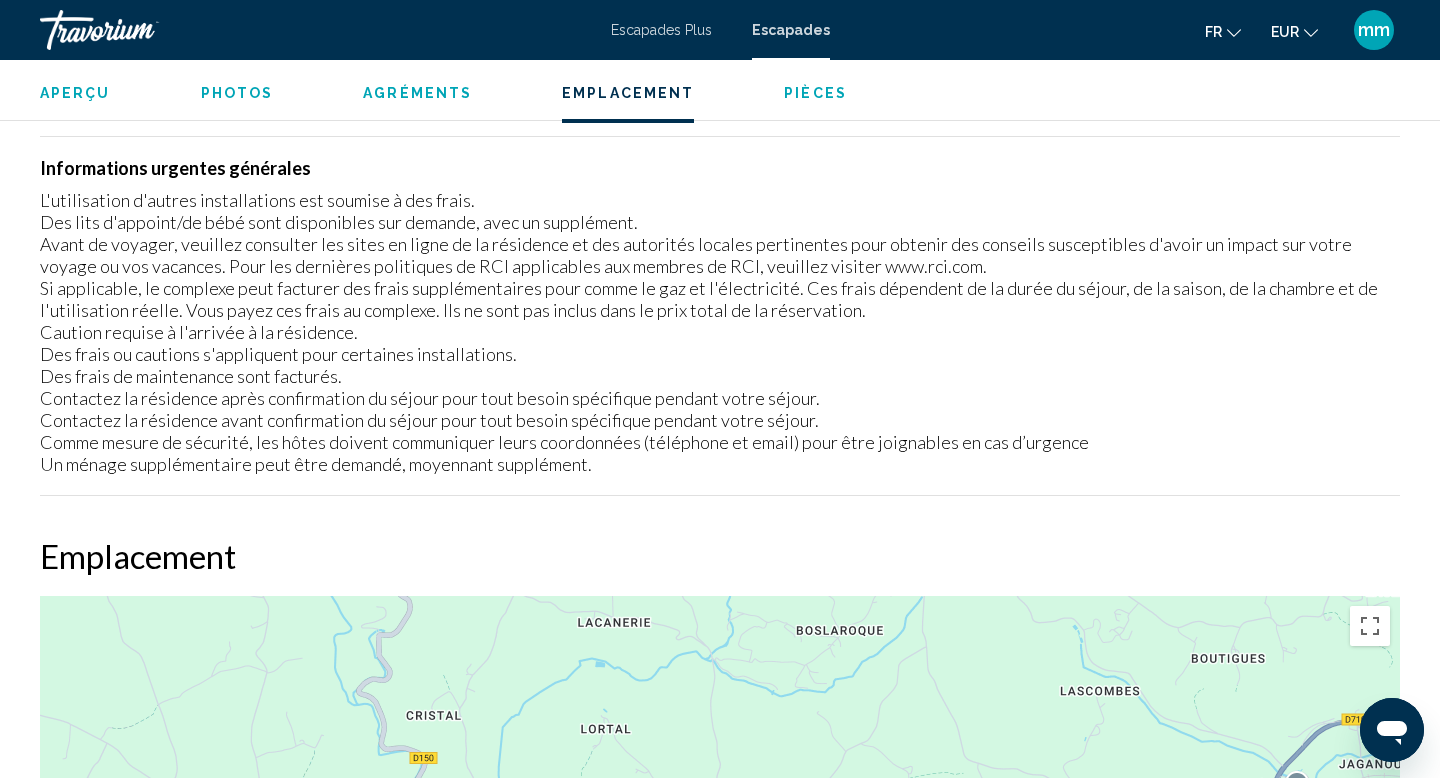 scroll, scrollTop: 2451, scrollLeft: 0, axis: vertical 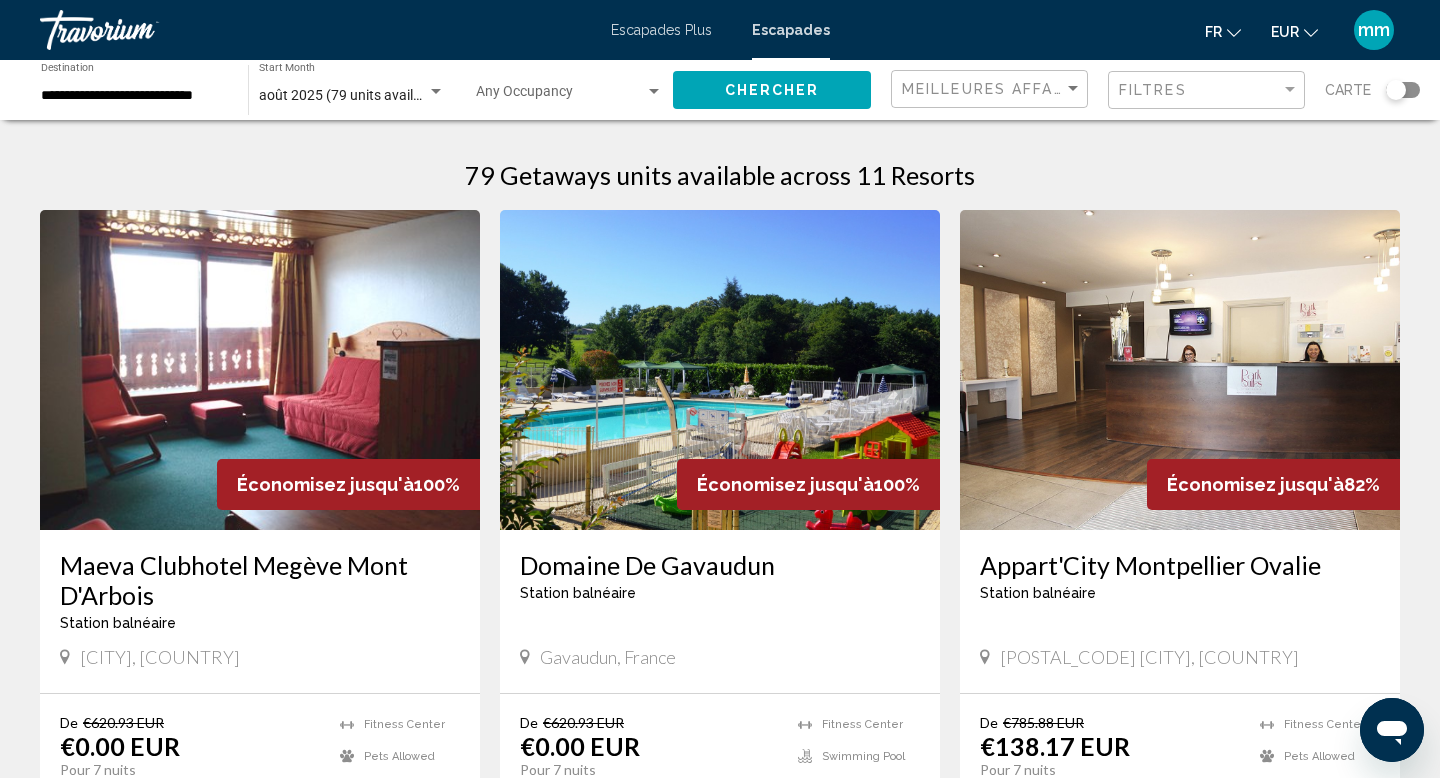 click at bounding box center [260, 370] 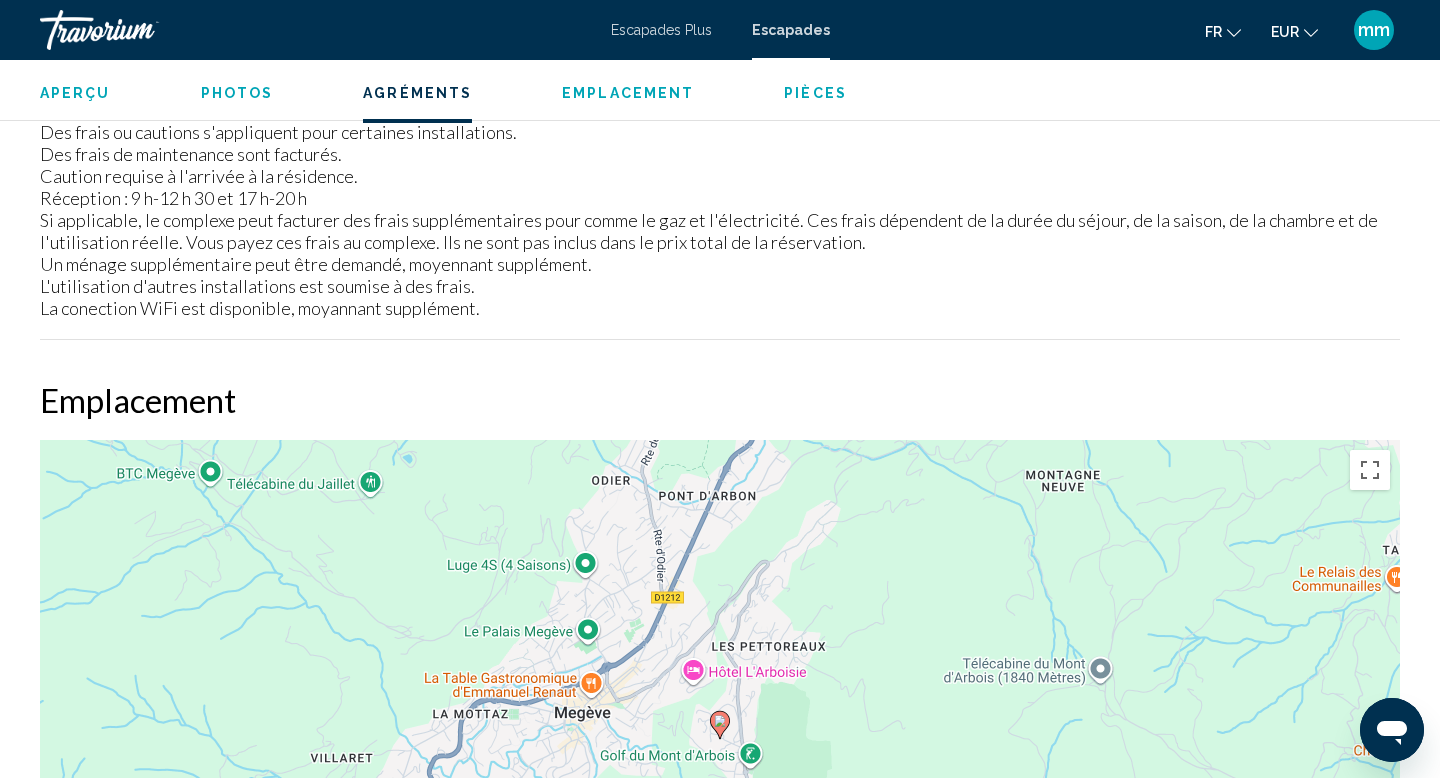 scroll, scrollTop: 1989, scrollLeft: 0, axis: vertical 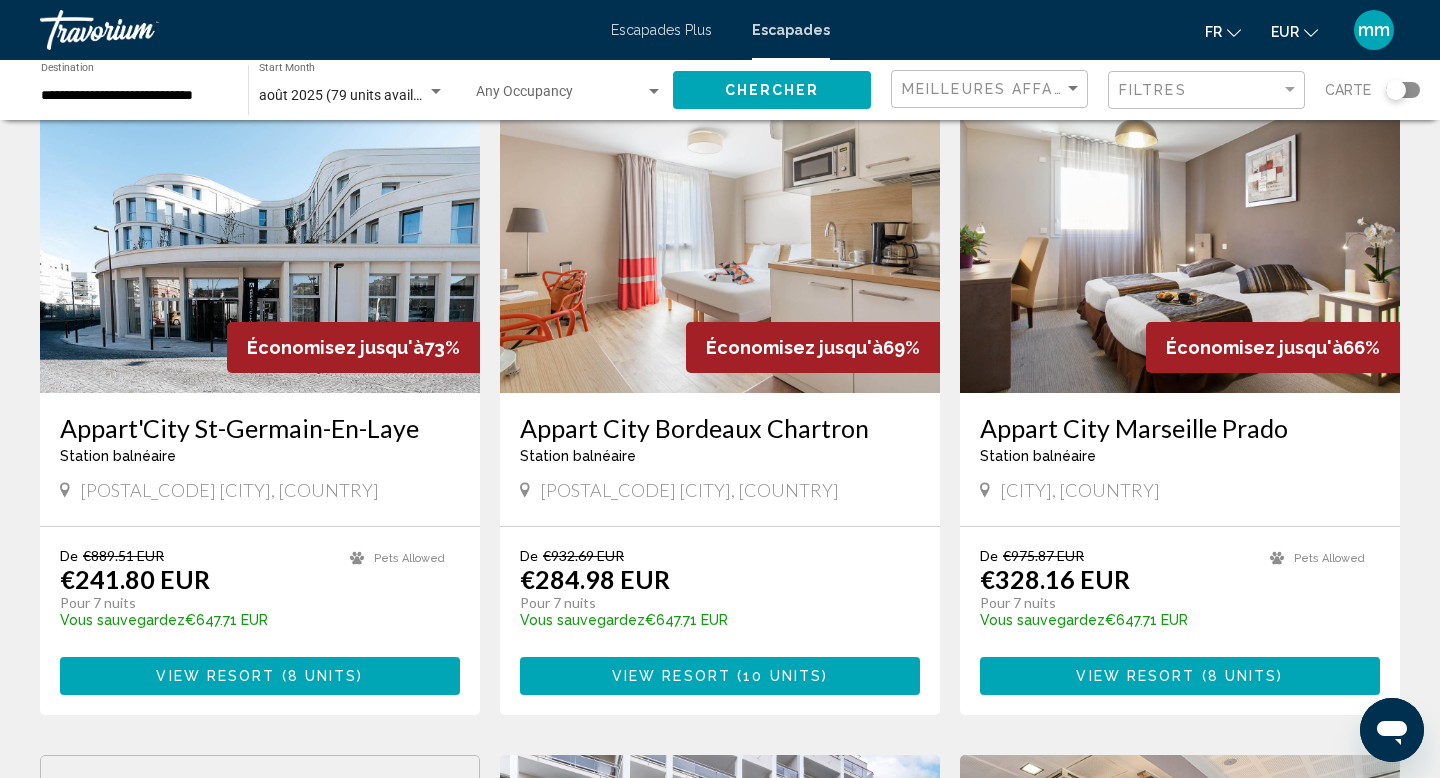 click at bounding box center (720, 233) 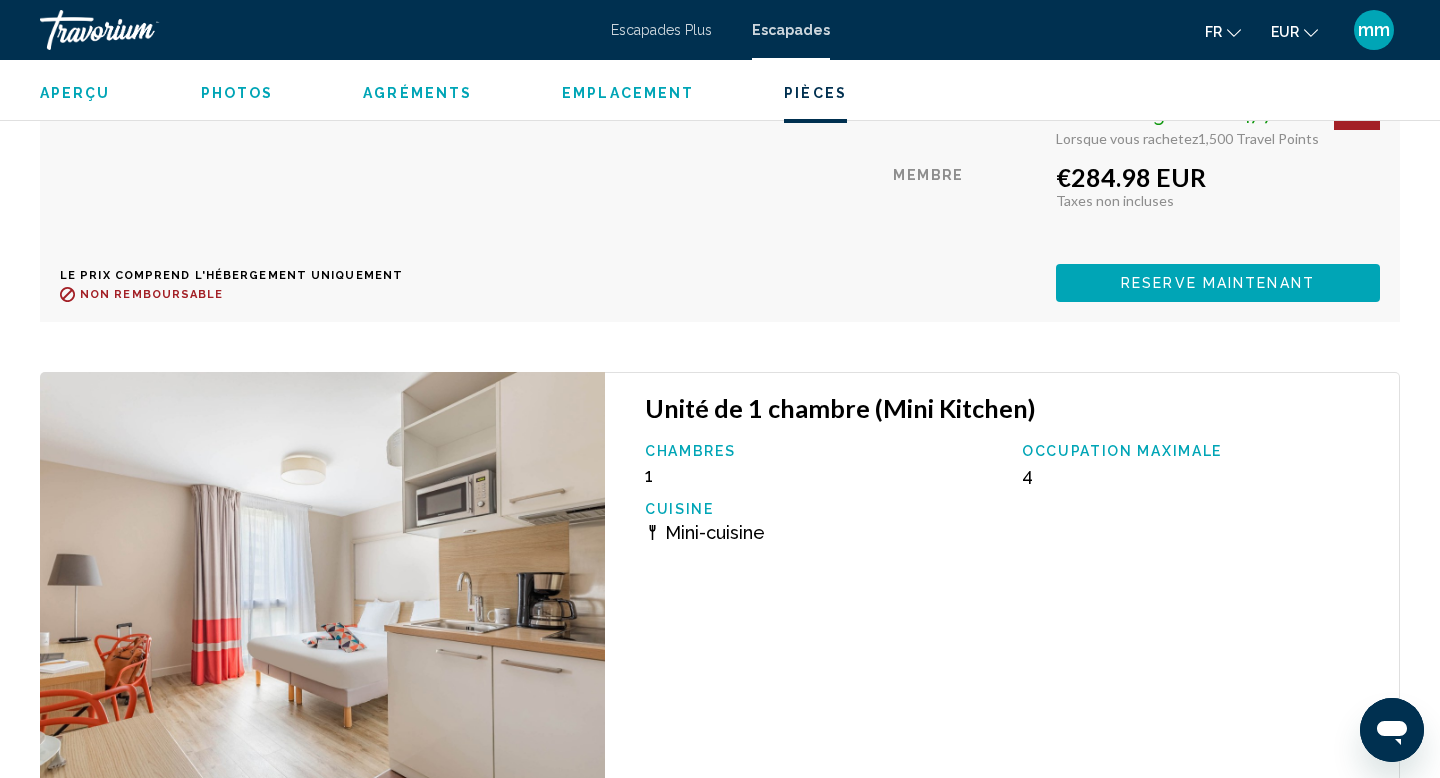 scroll, scrollTop: 3387, scrollLeft: 0, axis: vertical 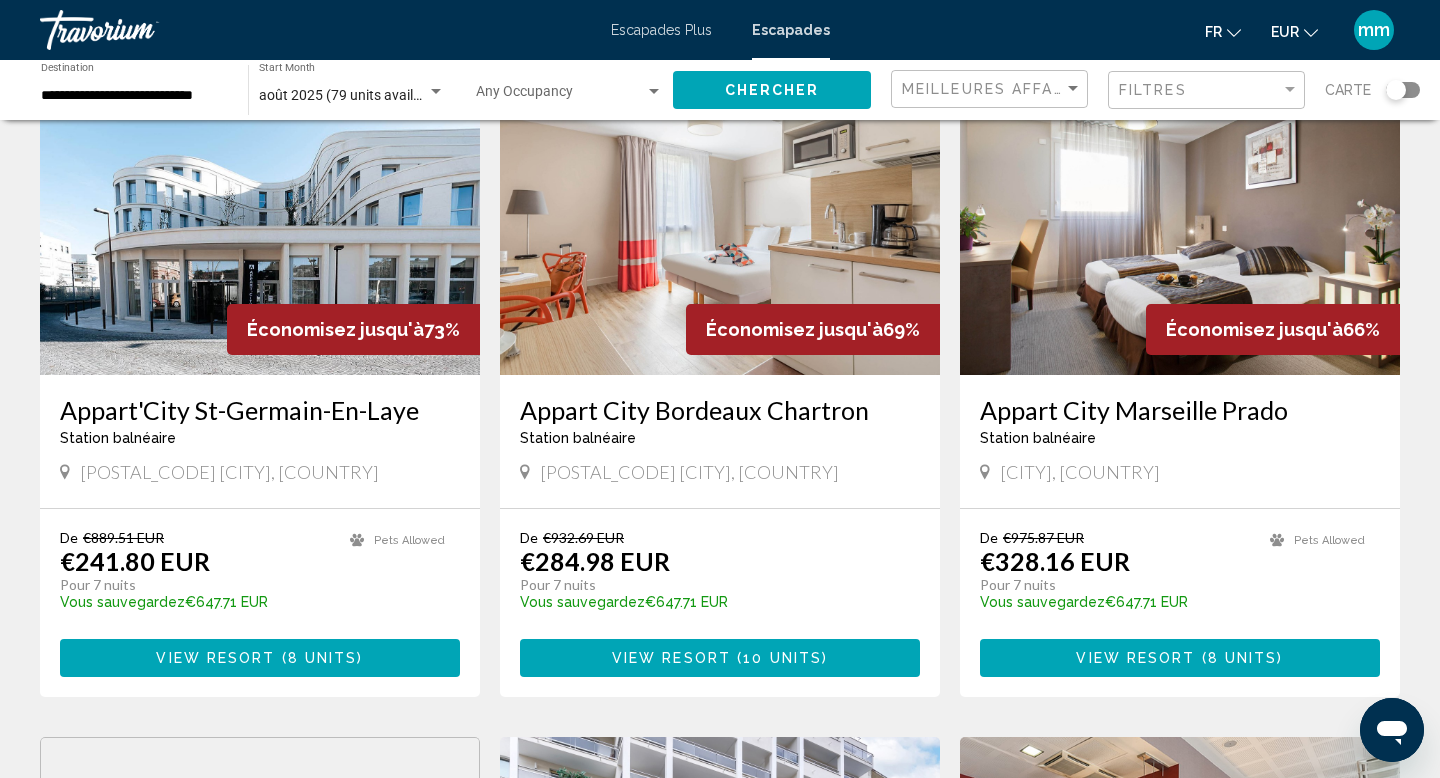 click at bounding box center [1180, 215] 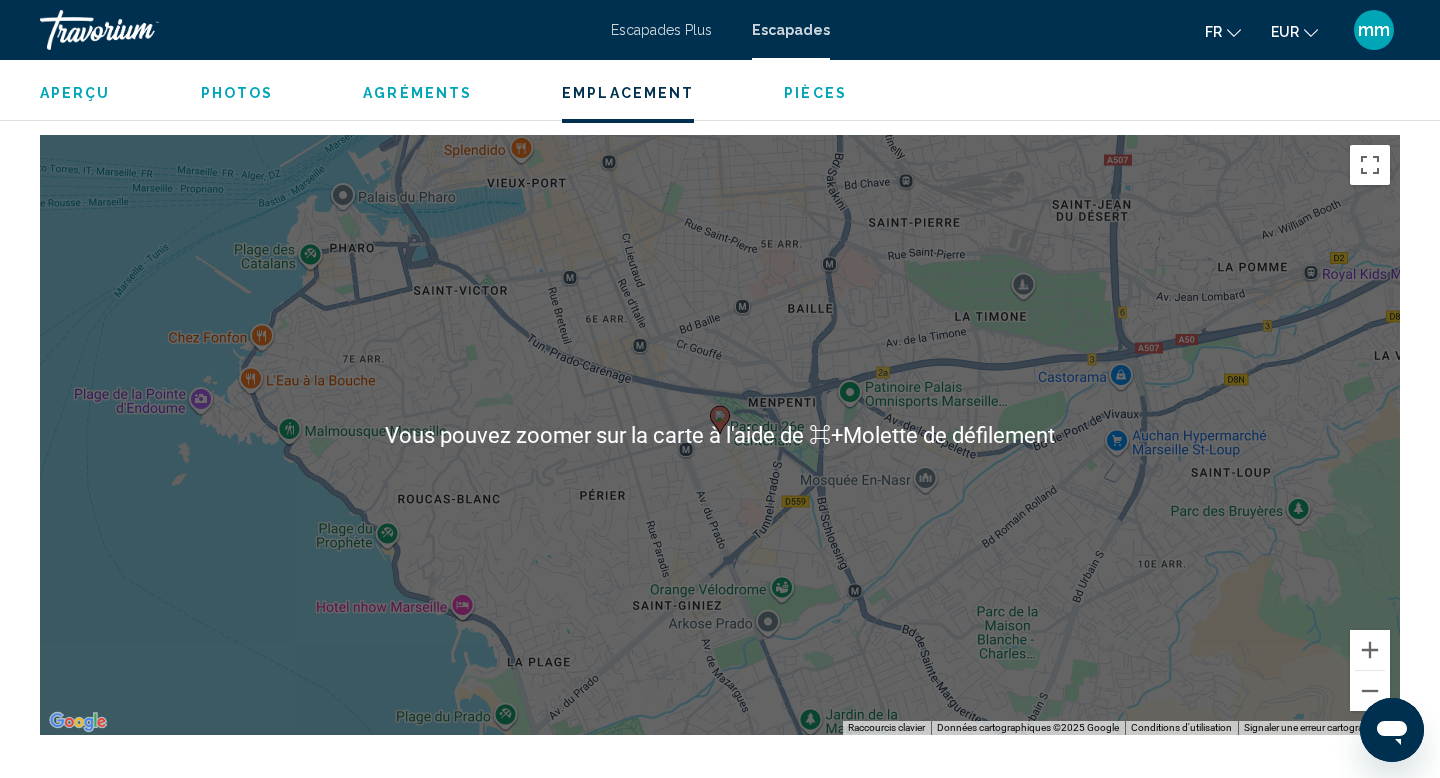 scroll, scrollTop: 2104, scrollLeft: 0, axis: vertical 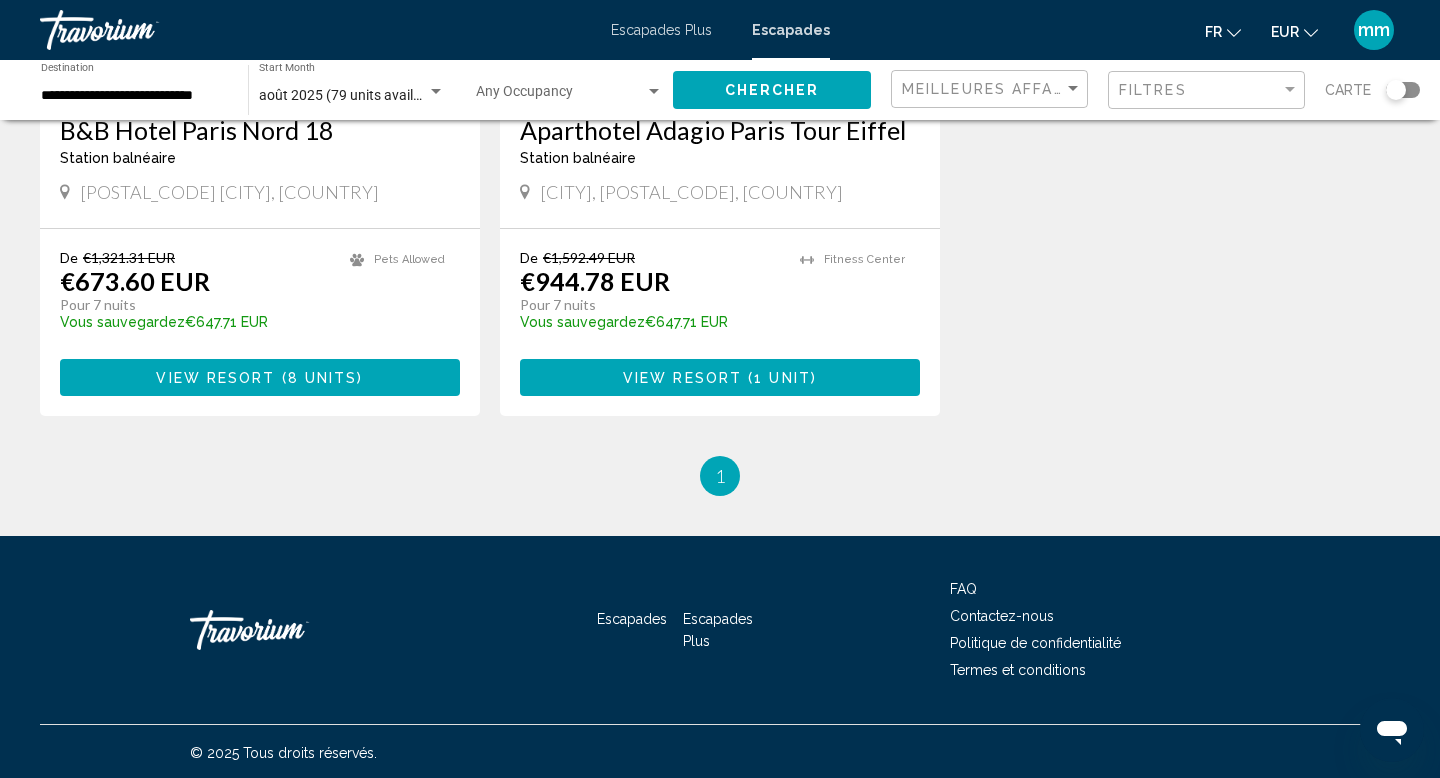 click on "Escapades Plus" at bounding box center [661, 30] 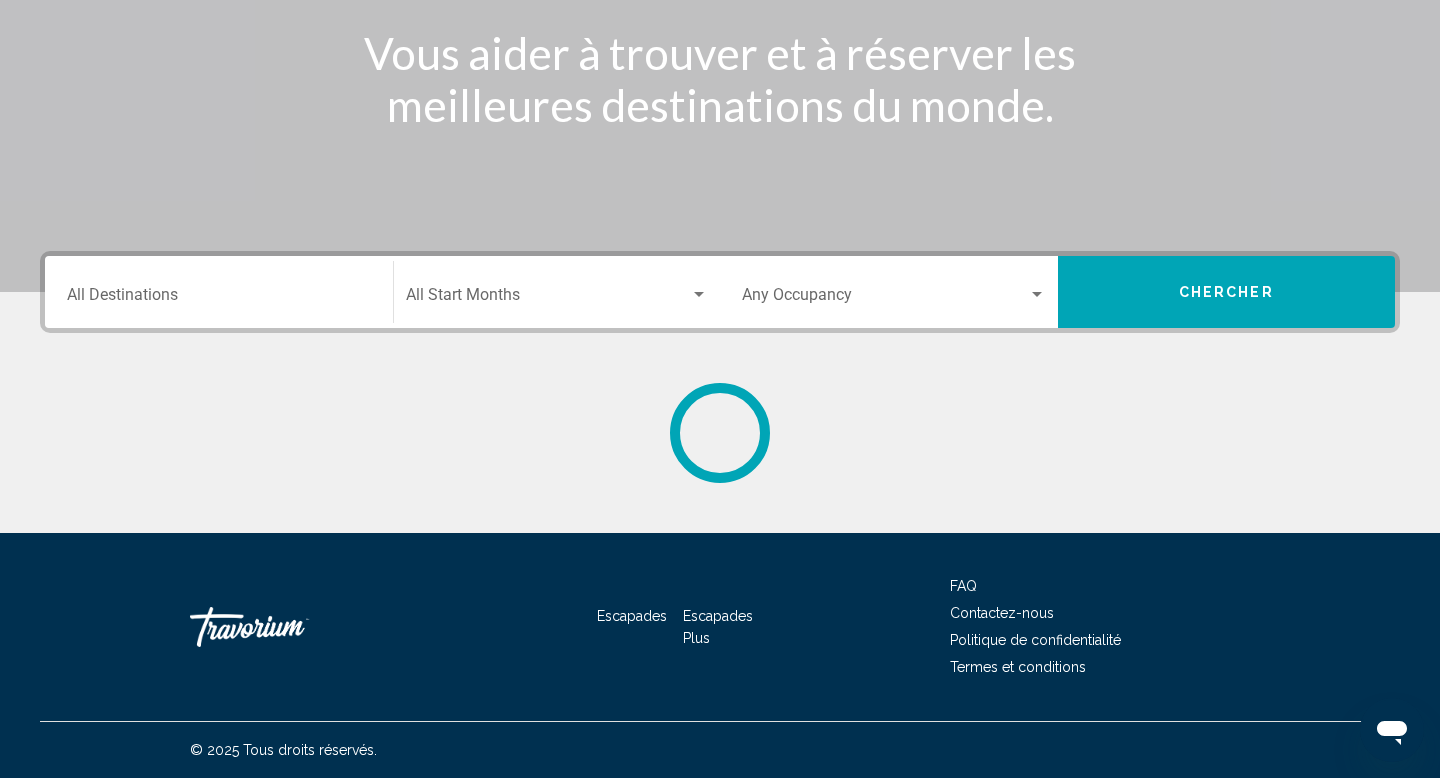 scroll, scrollTop: 0, scrollLeft: 0, axis: both 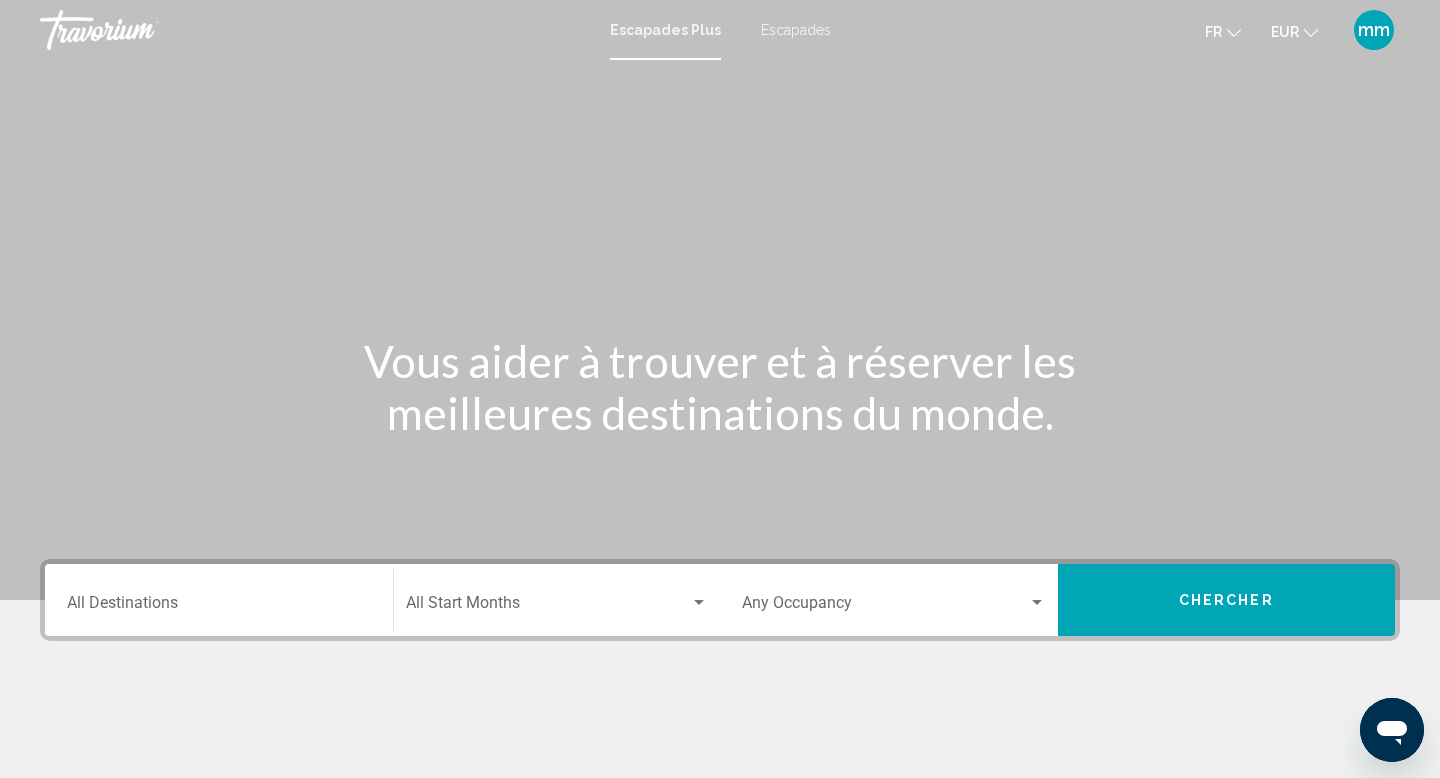 click on "Destination All Destinations" at bounding box center [219, 607] 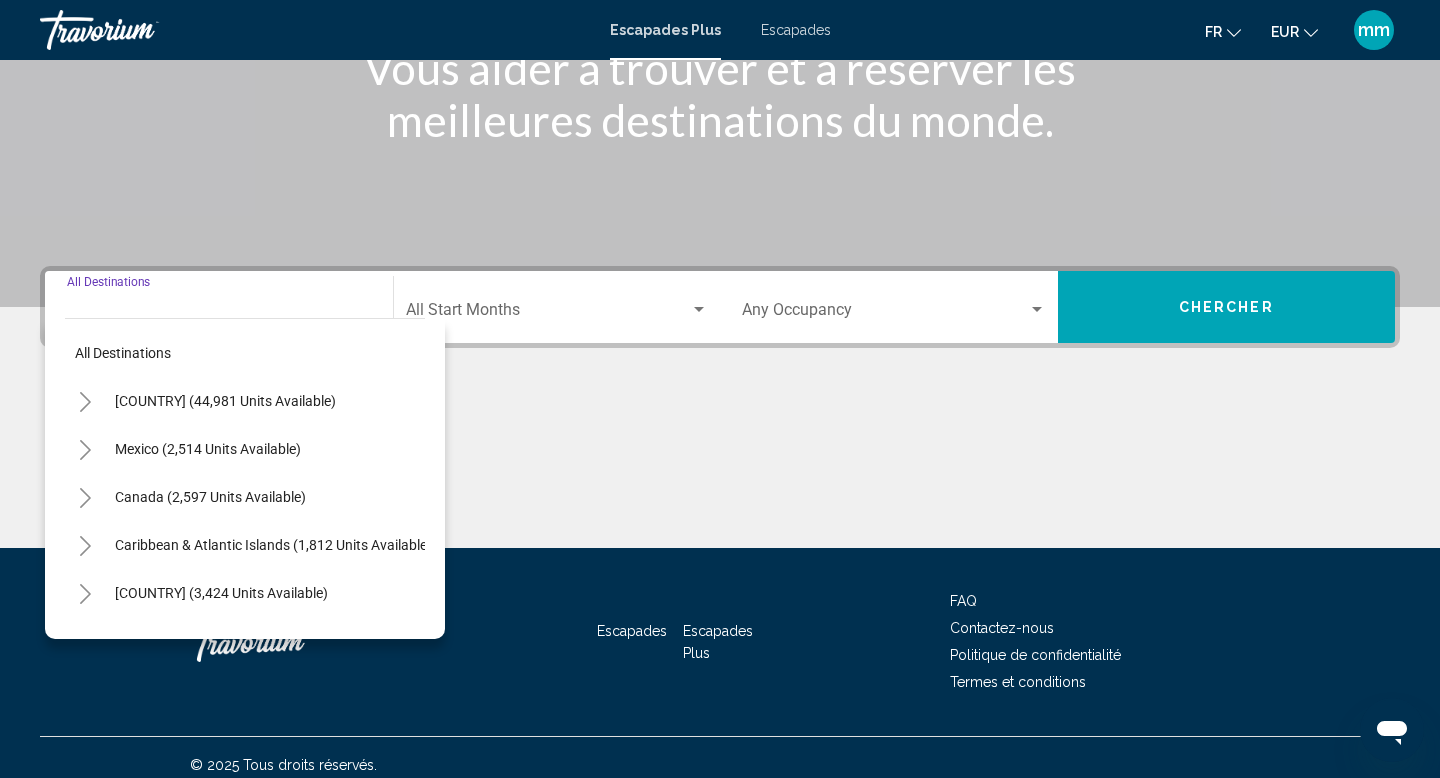 scroll, scrollTop: 308, scrollLeft: 0, axis: vertical 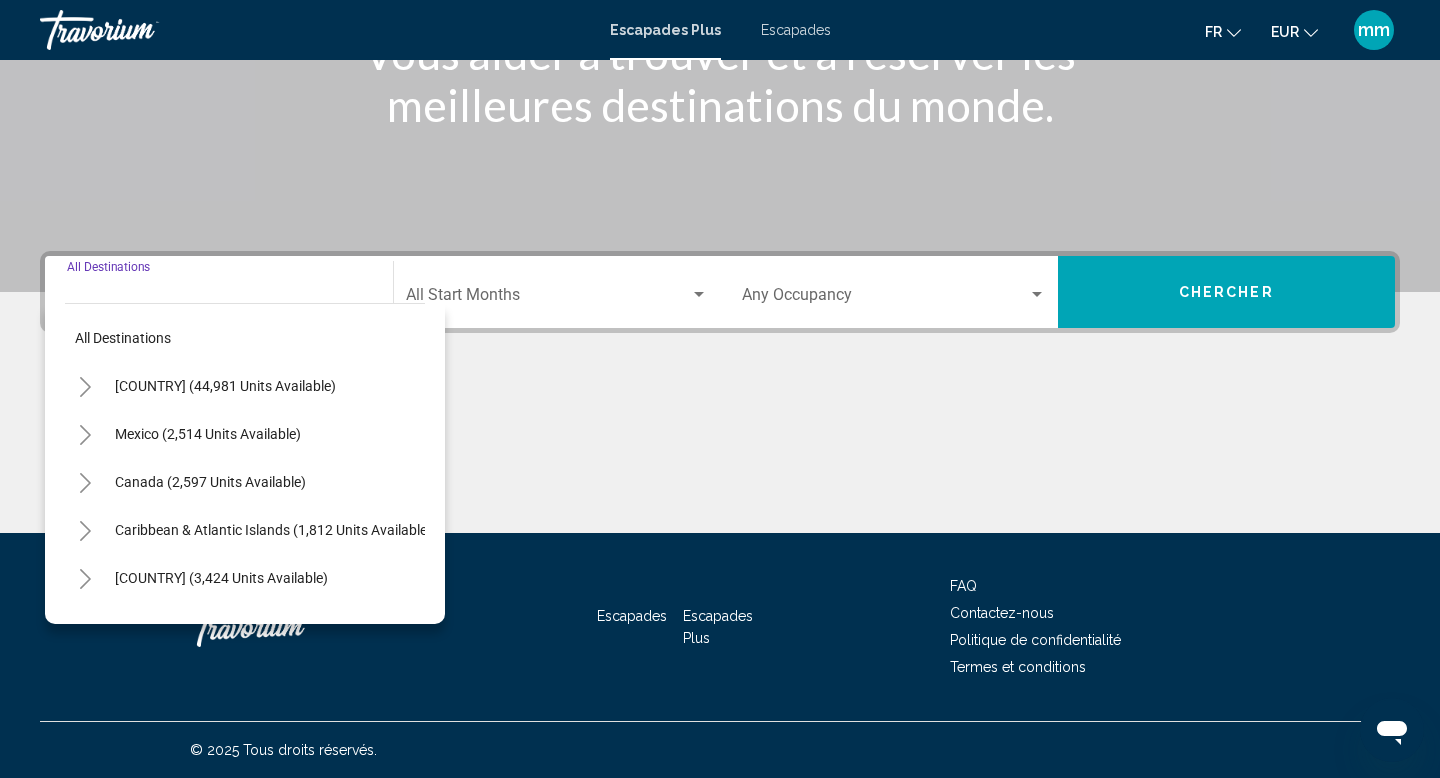 click 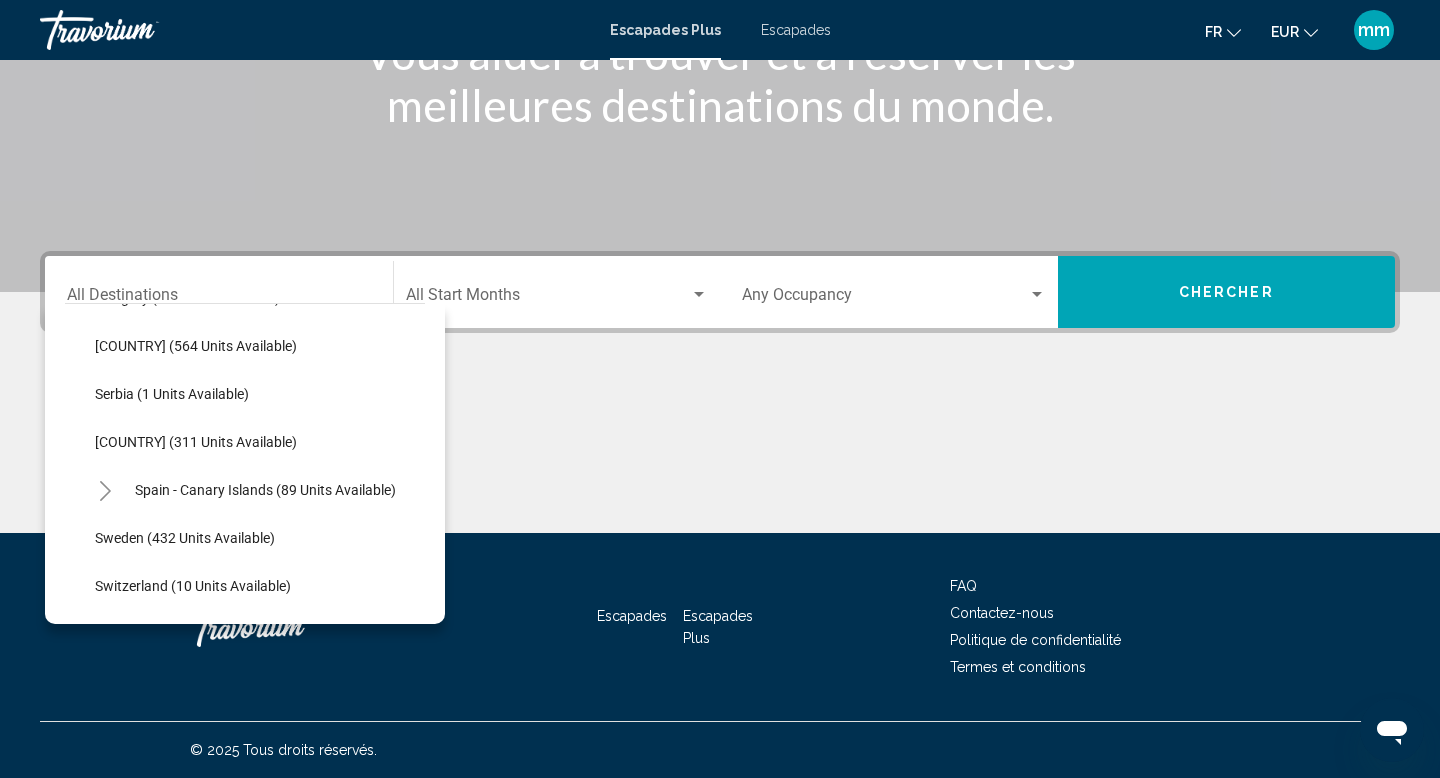 scroll, scrollTop: 667, scrollLeft: 0, axis: vertical 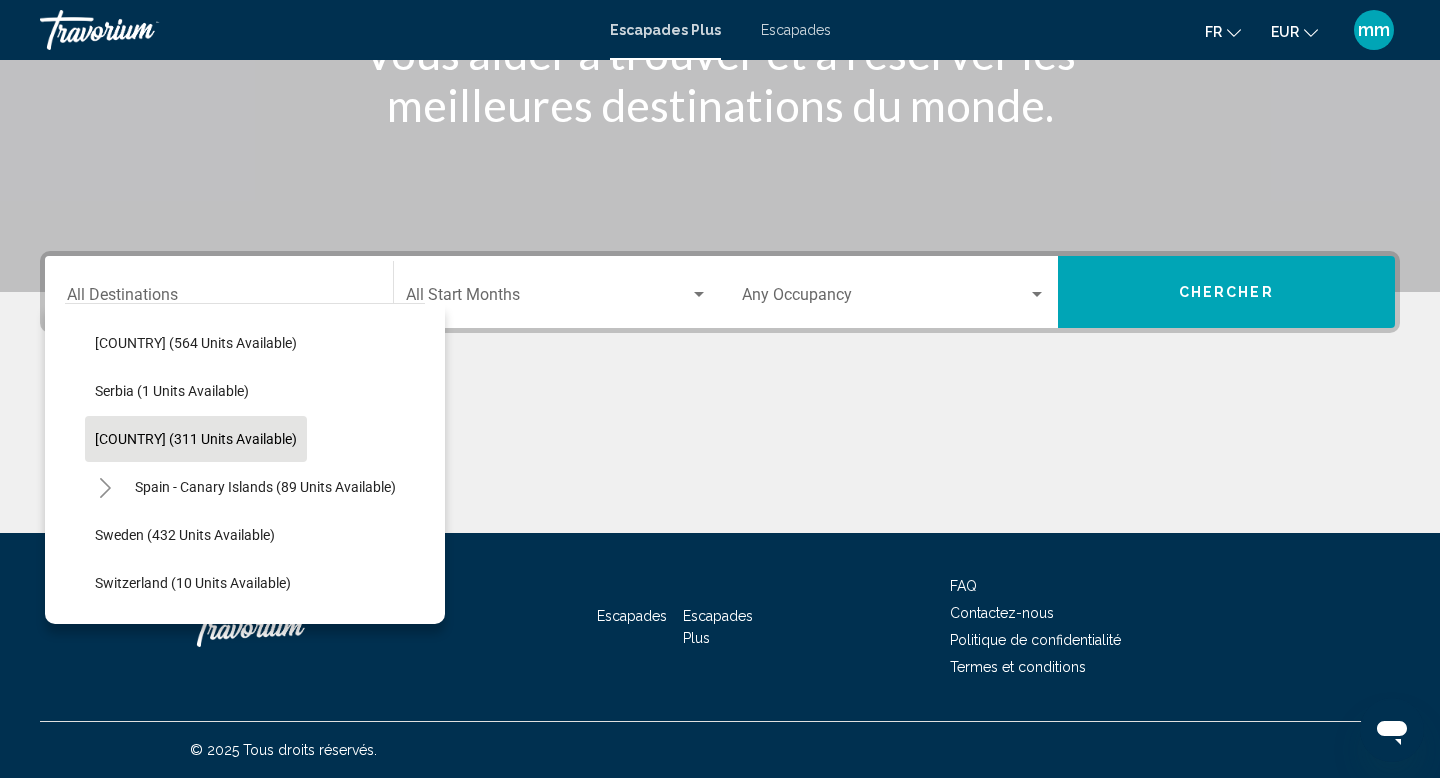 click on "Spain (311 units available)" 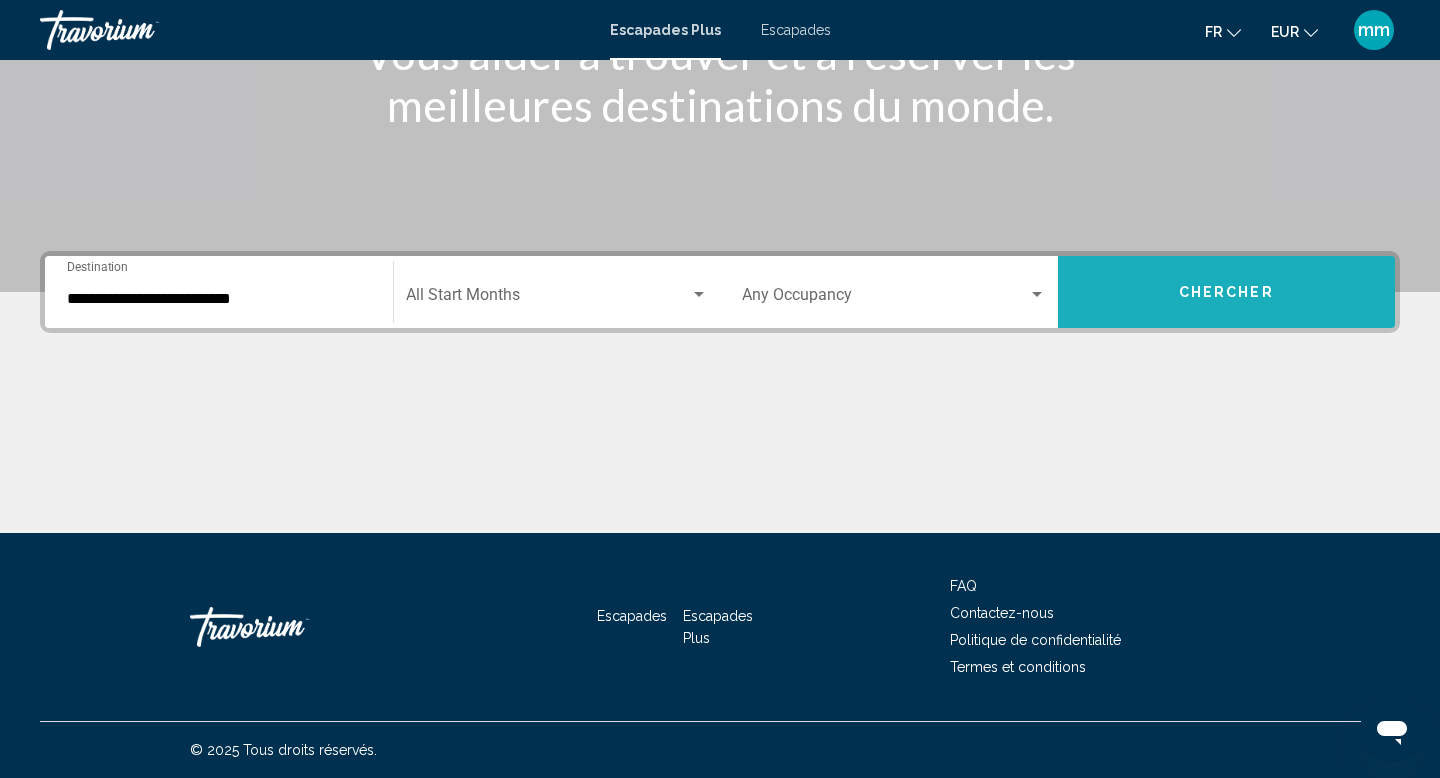click on "Chercher" at bounding box center [1227, 292] 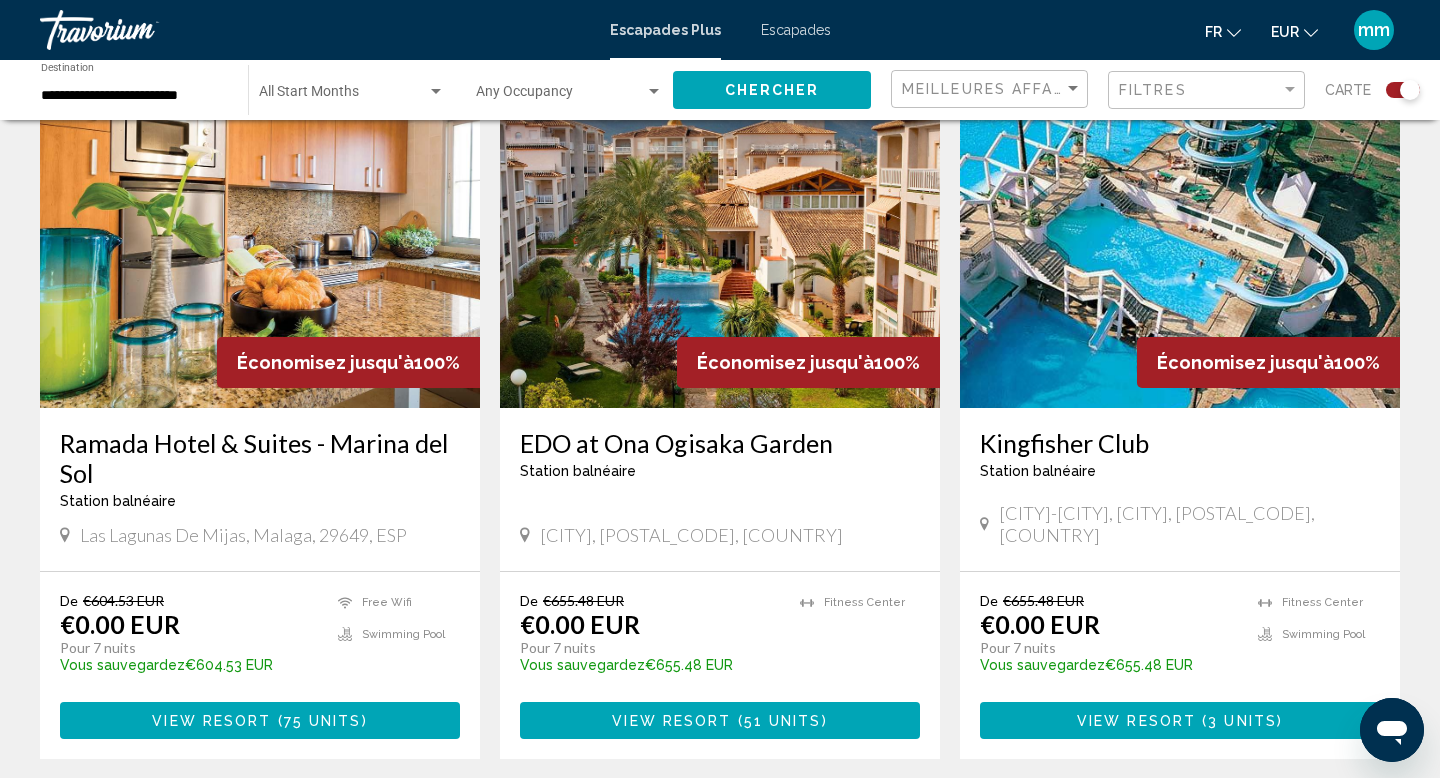 scroll, scrollTop: 744, scrollLeft: 0, axis: vertical 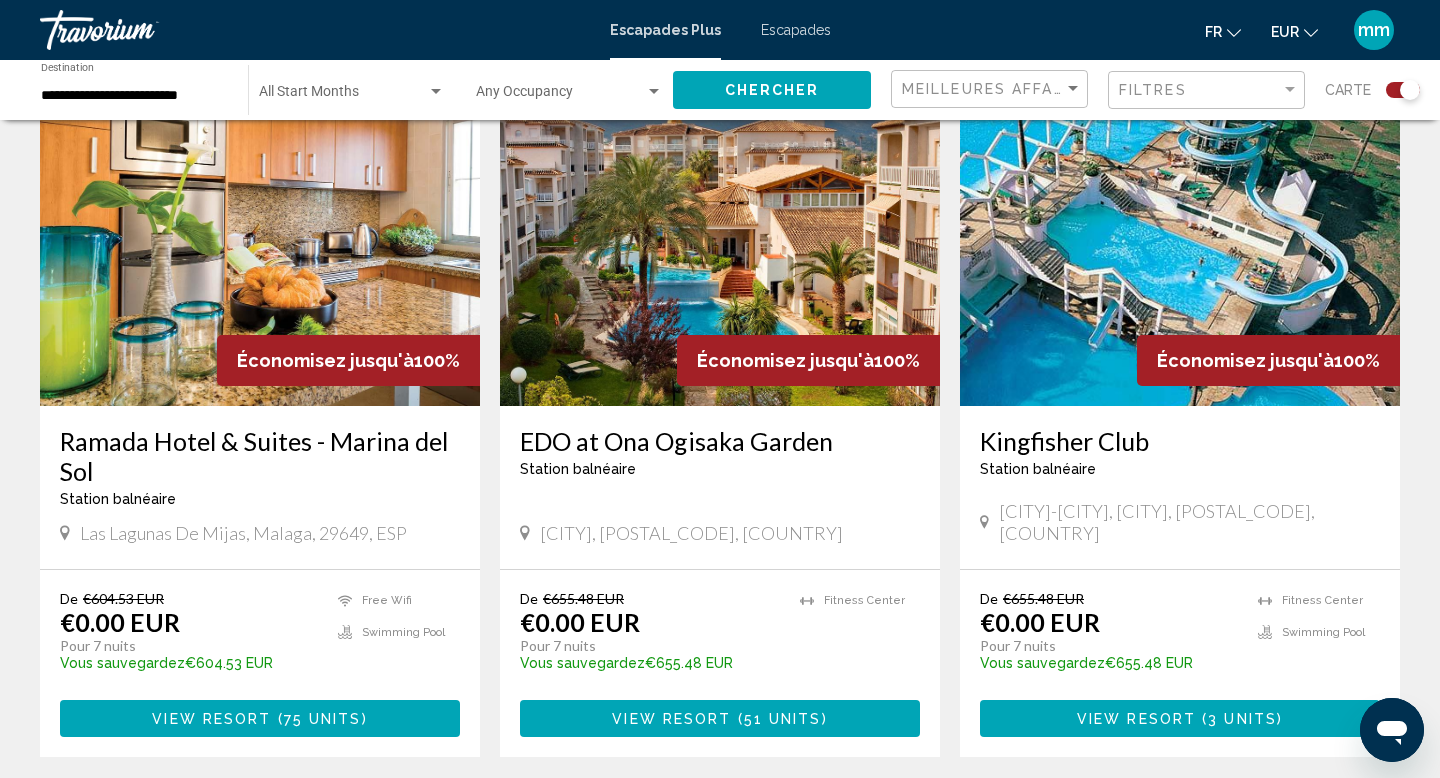 click on "Start Month All Start Months" 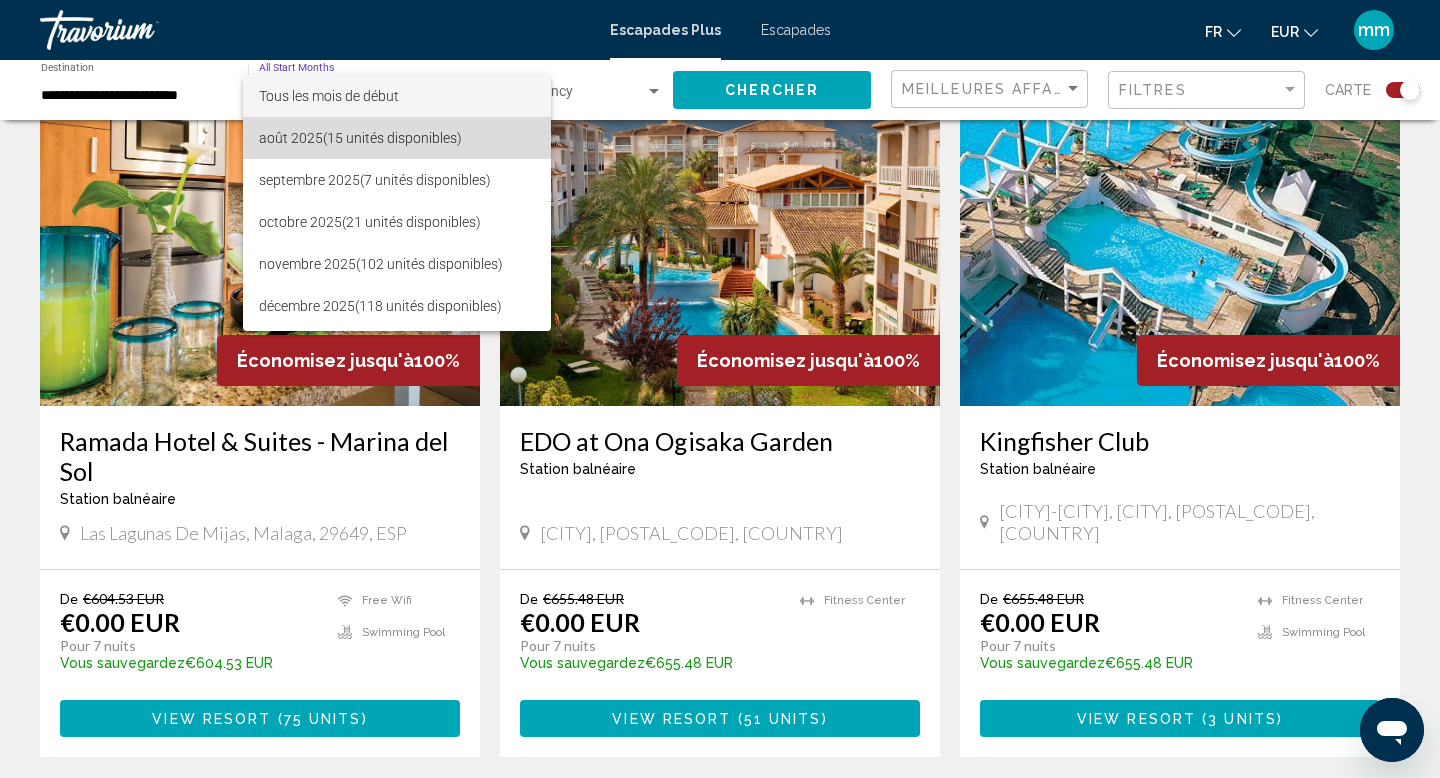 click on "(15 unités disponibles)" at bounding box center (392, 138) 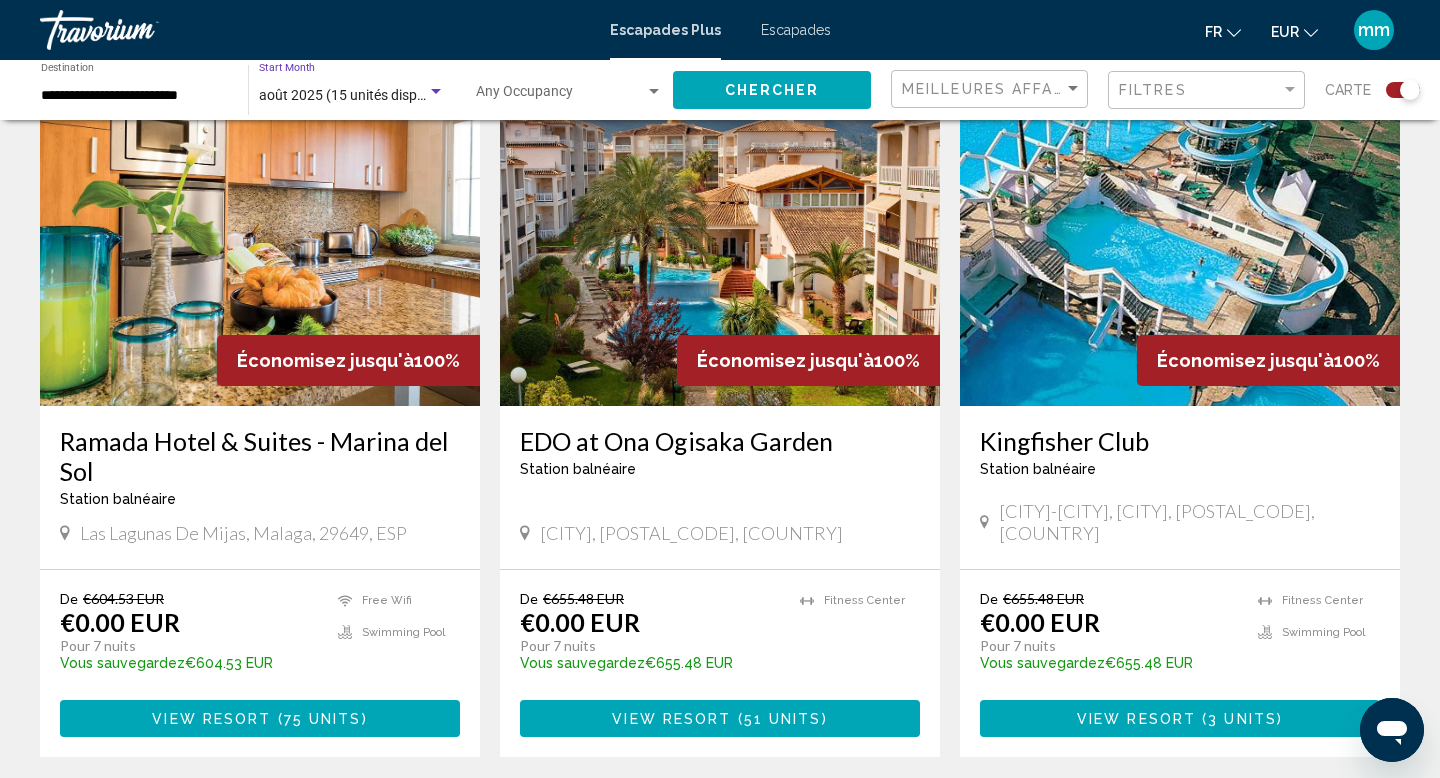 click on "Chercher" 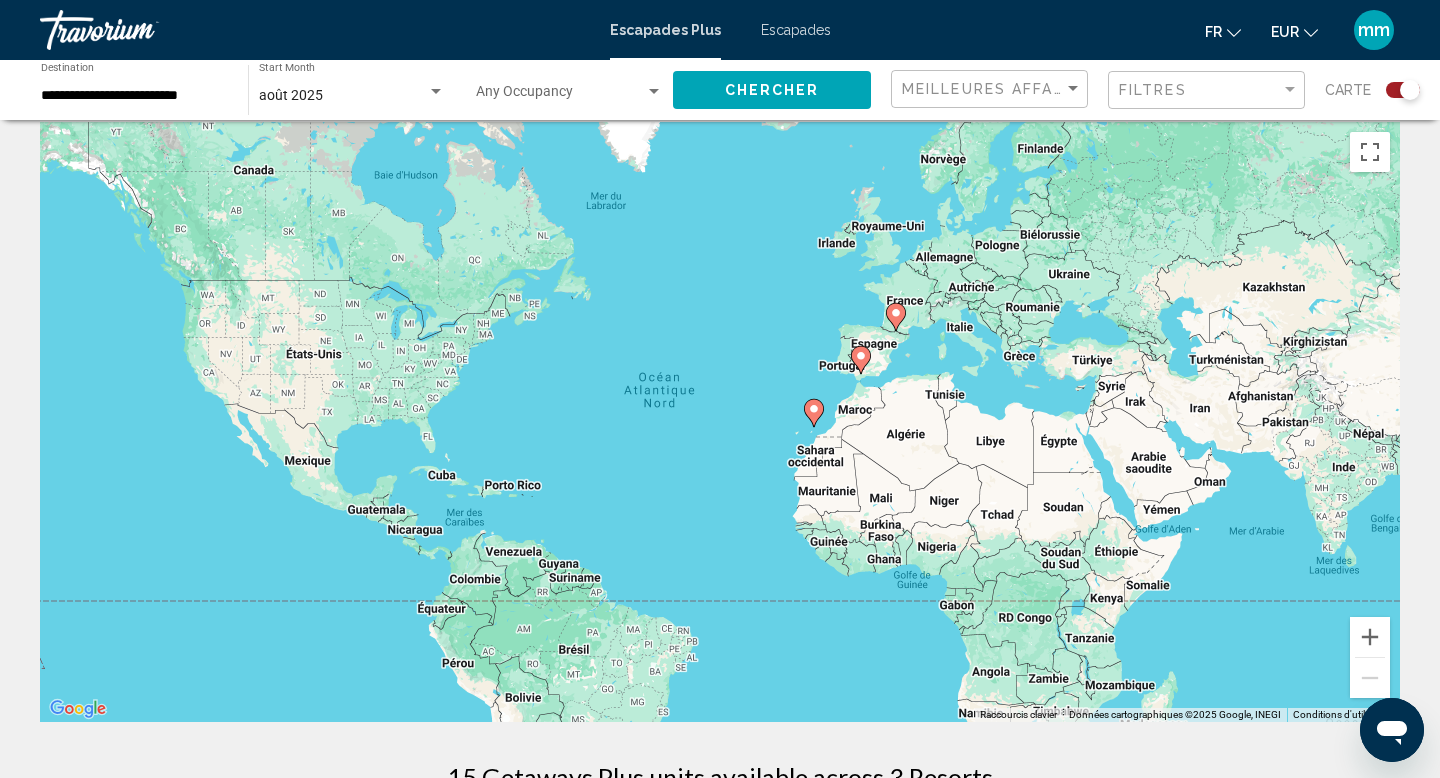 scroll, scrollTop: 0, scrollLeft: 0, axis: both 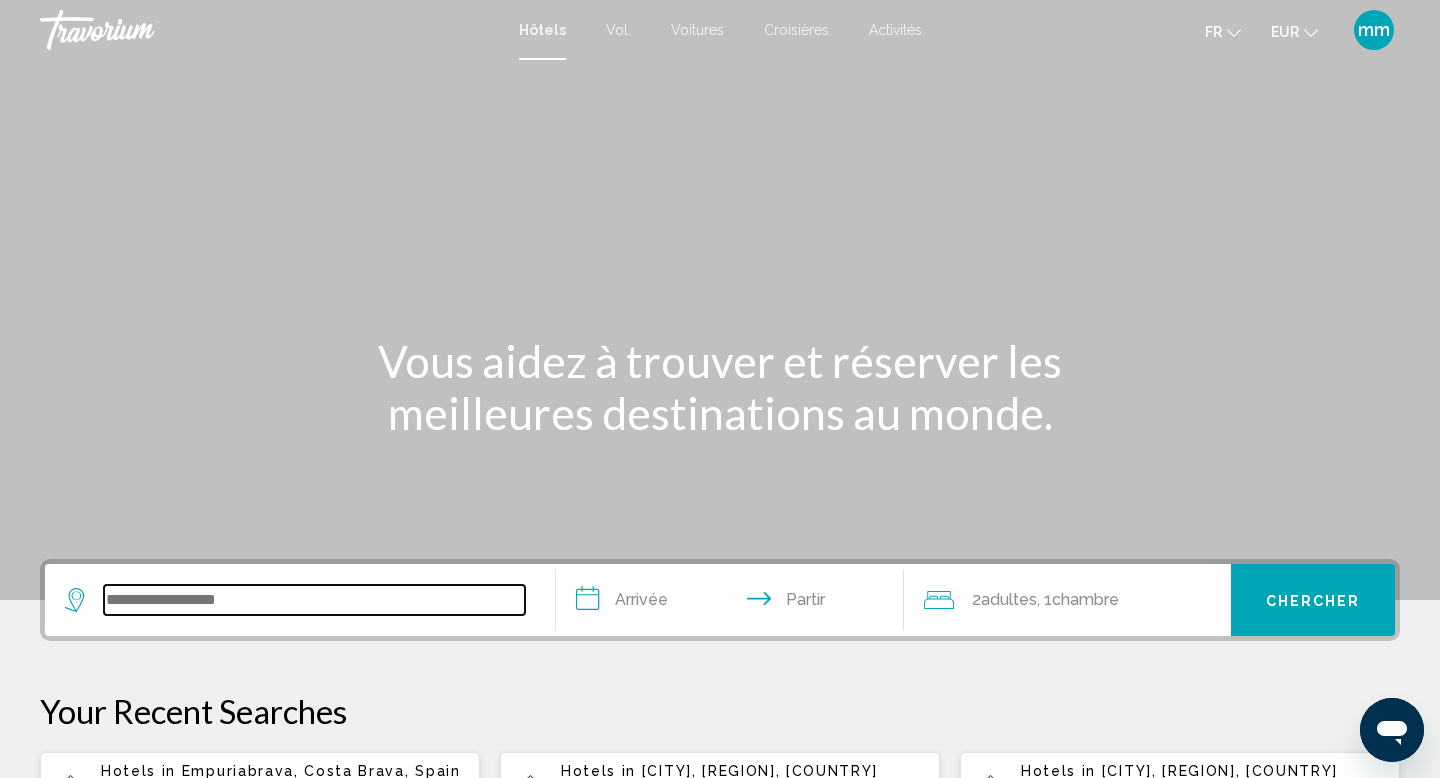 click at bounding box center [314, 600] 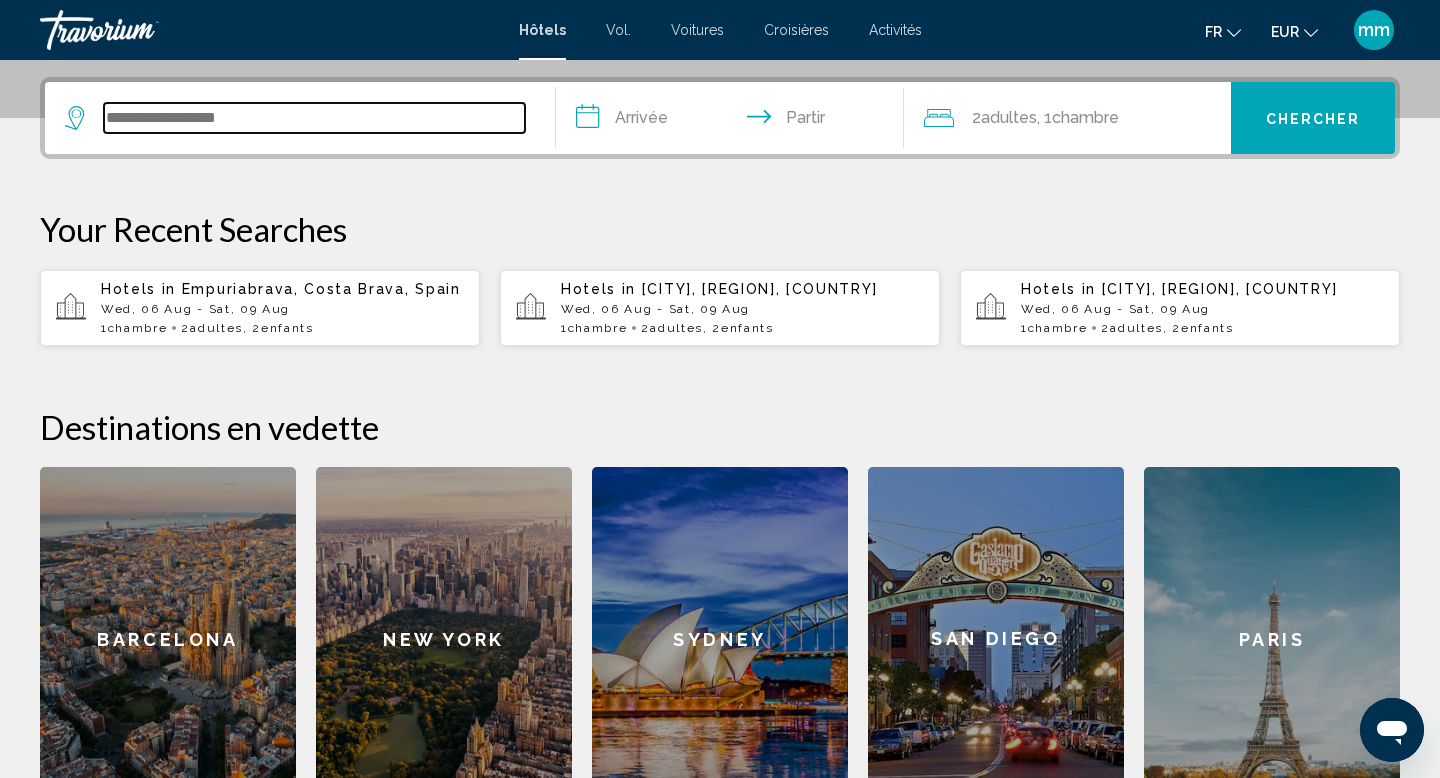scroll, scrollTop: 494, scrollLeft: 0, axis: vertical 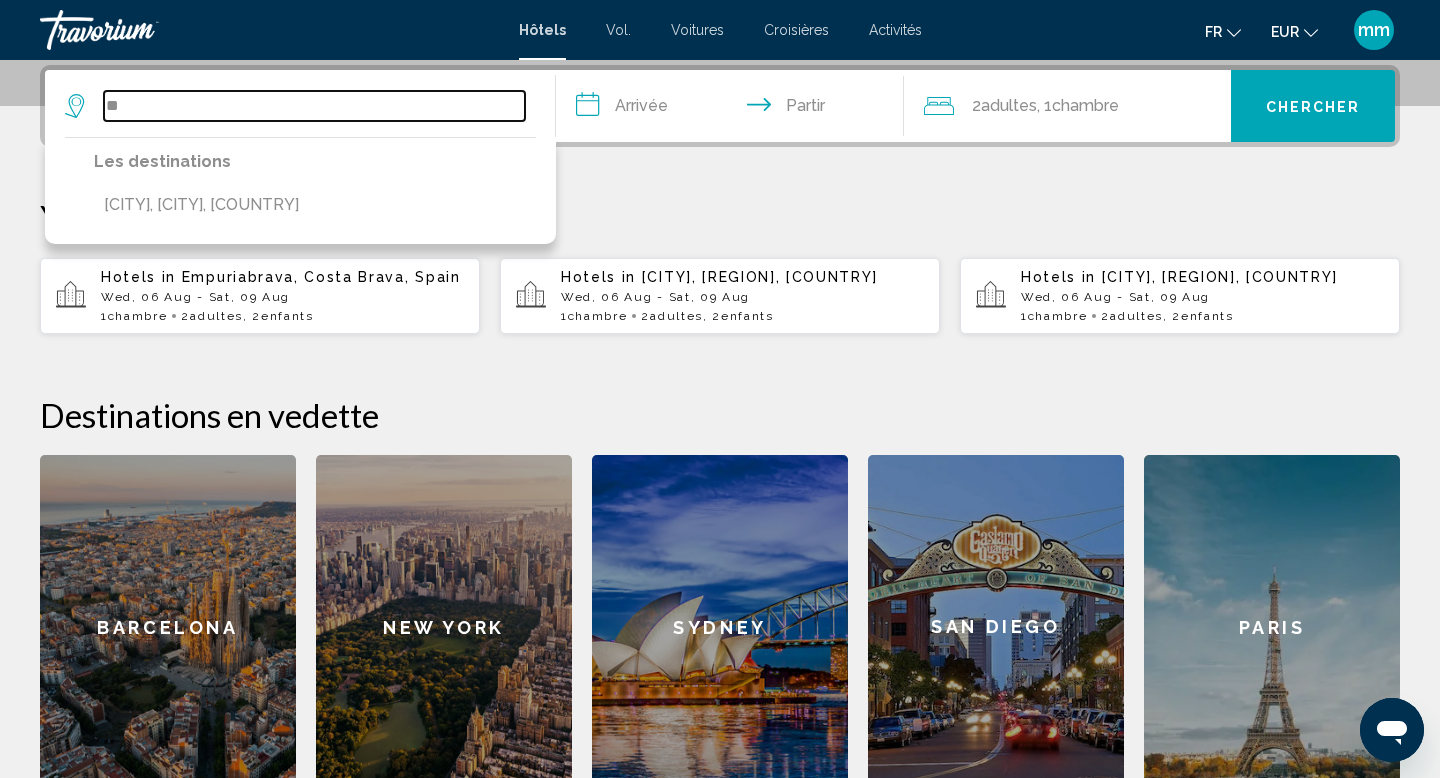 type on "*" 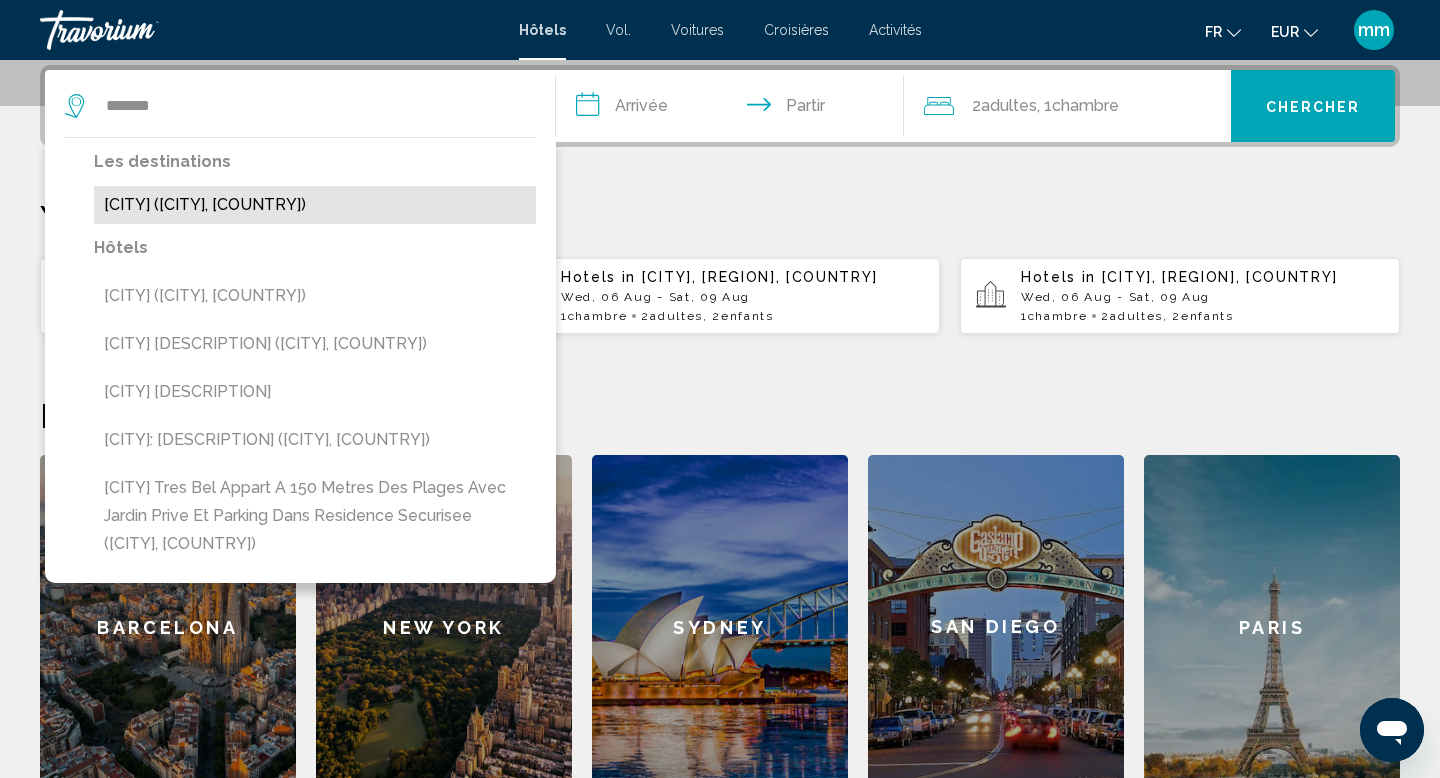 click on "[CITY] ([CITY], [COUNTRY])" at bounding box center (315, 205) 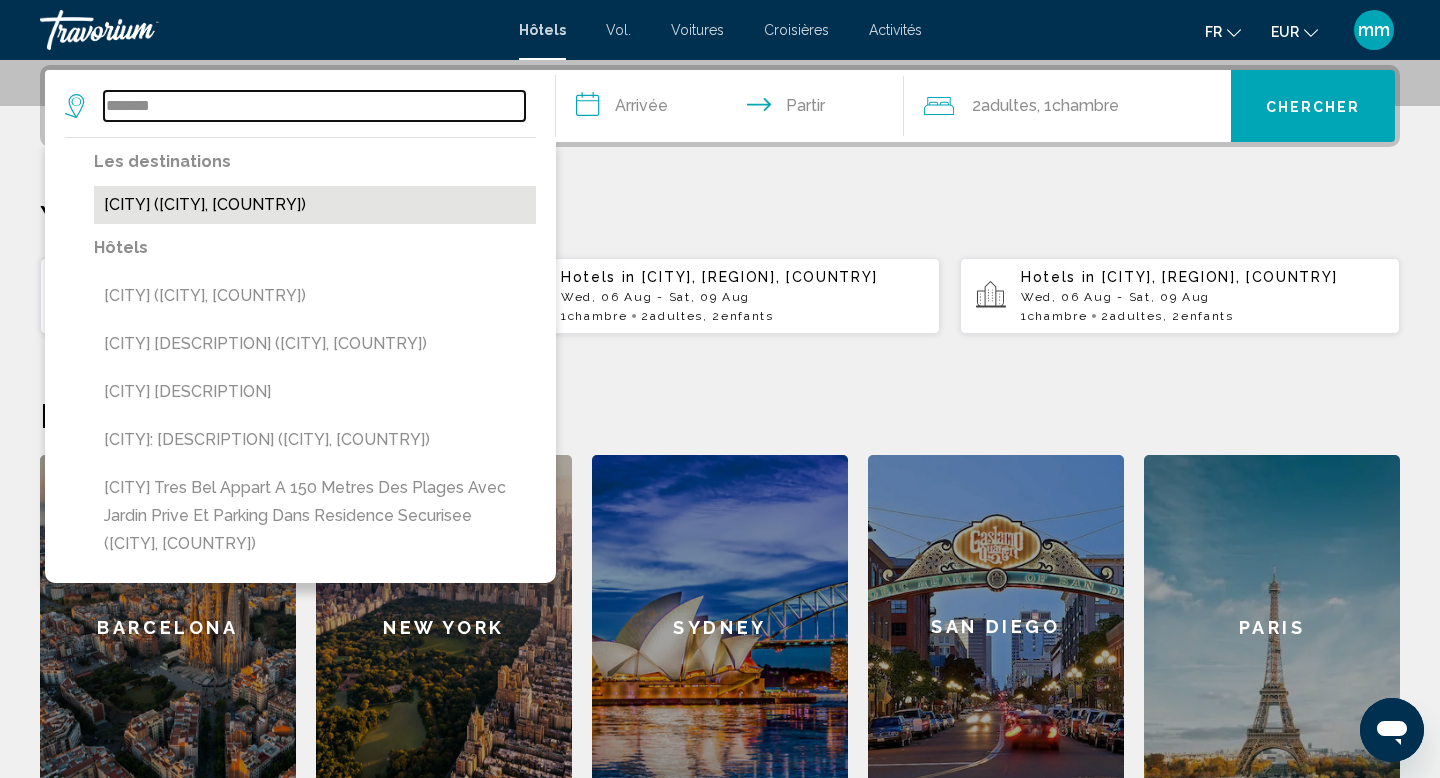 type on "**********" 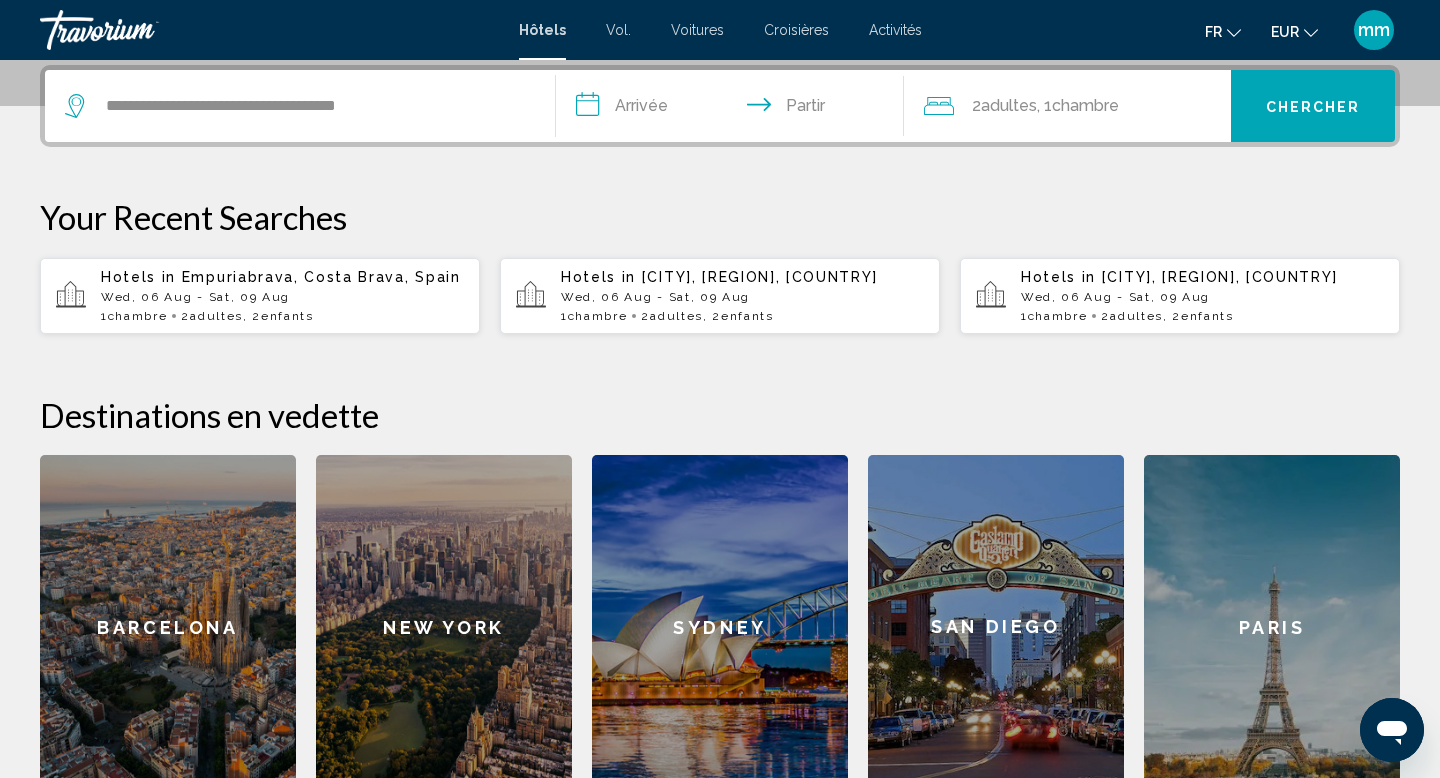 click on "**********" at bounding box center (734, 109) 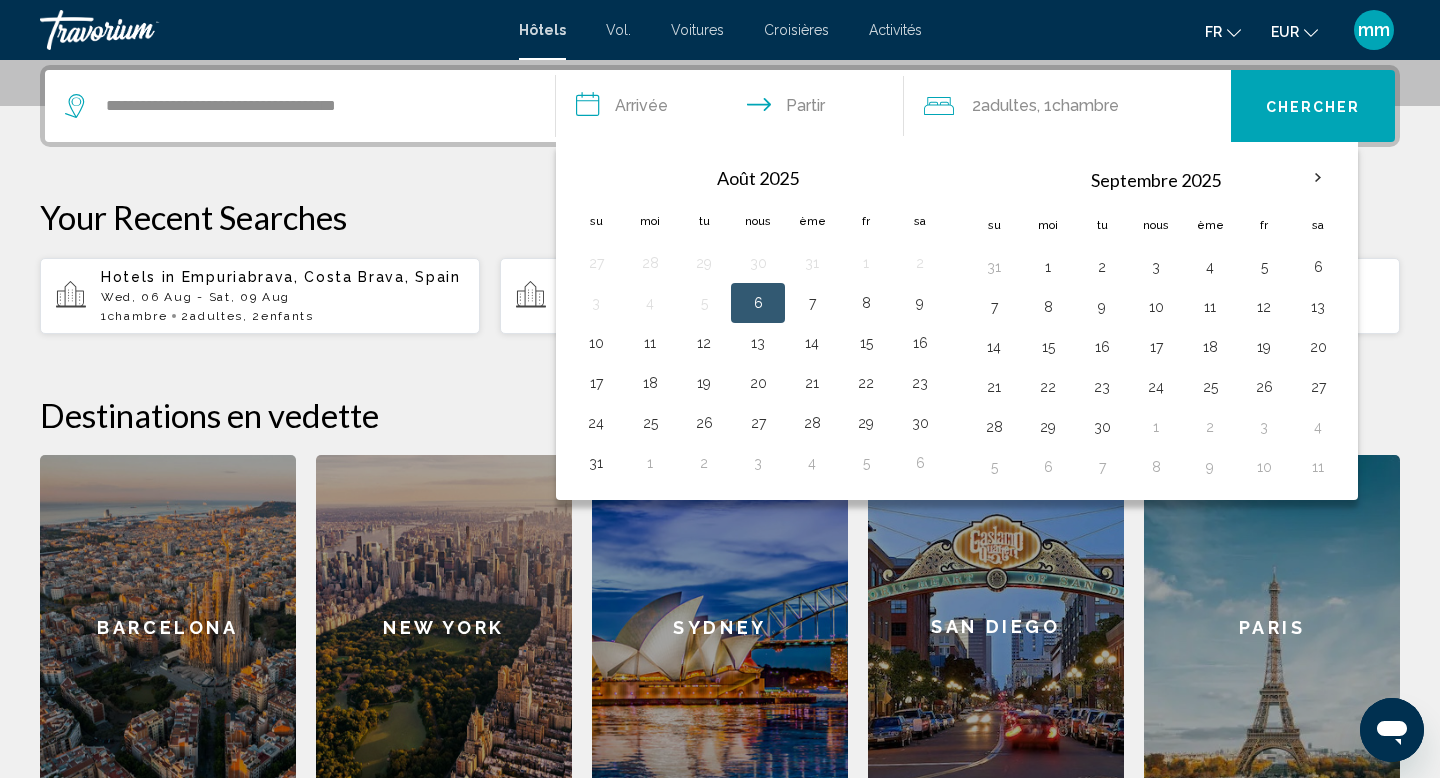 click on "6" at bounding box center (758, 303) 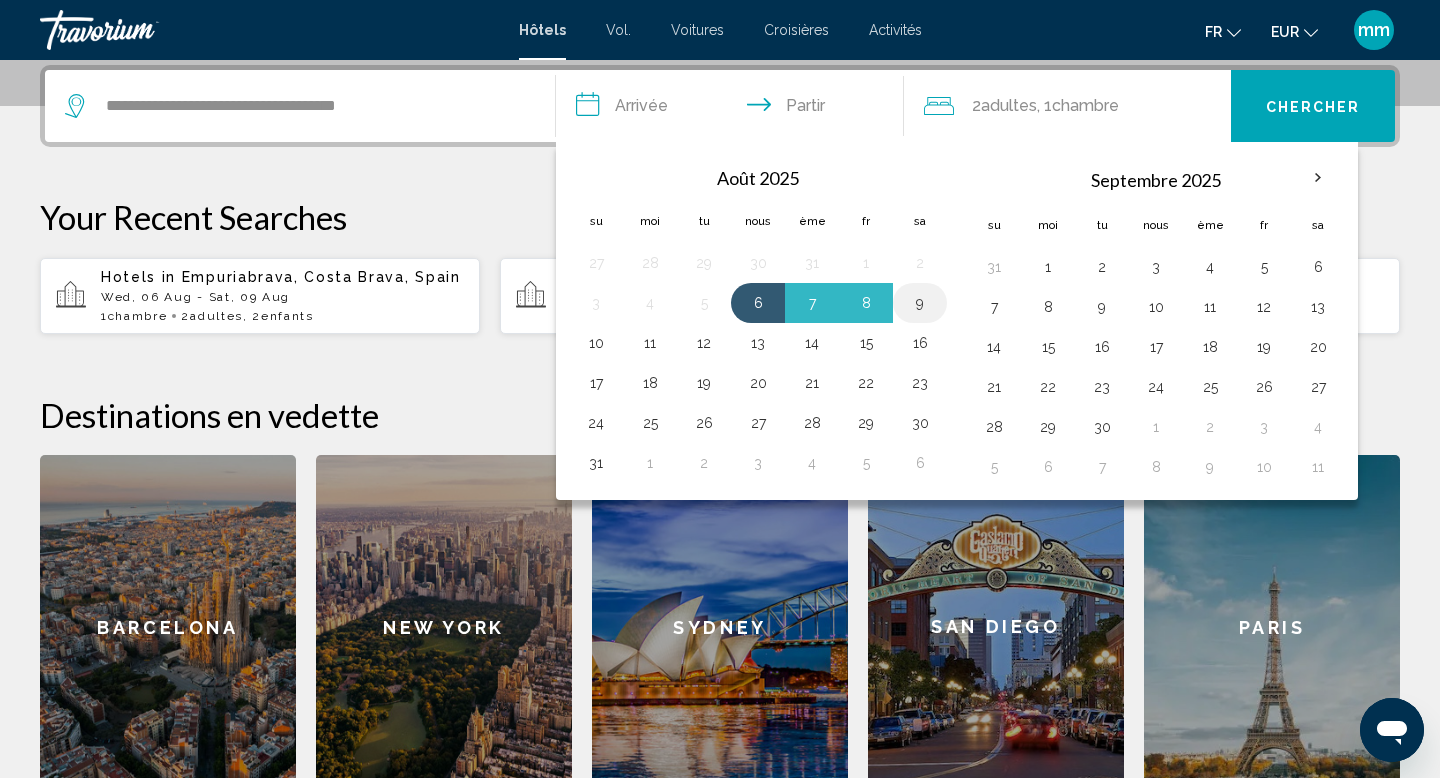 click on "9" at bounding box center [920, 303] 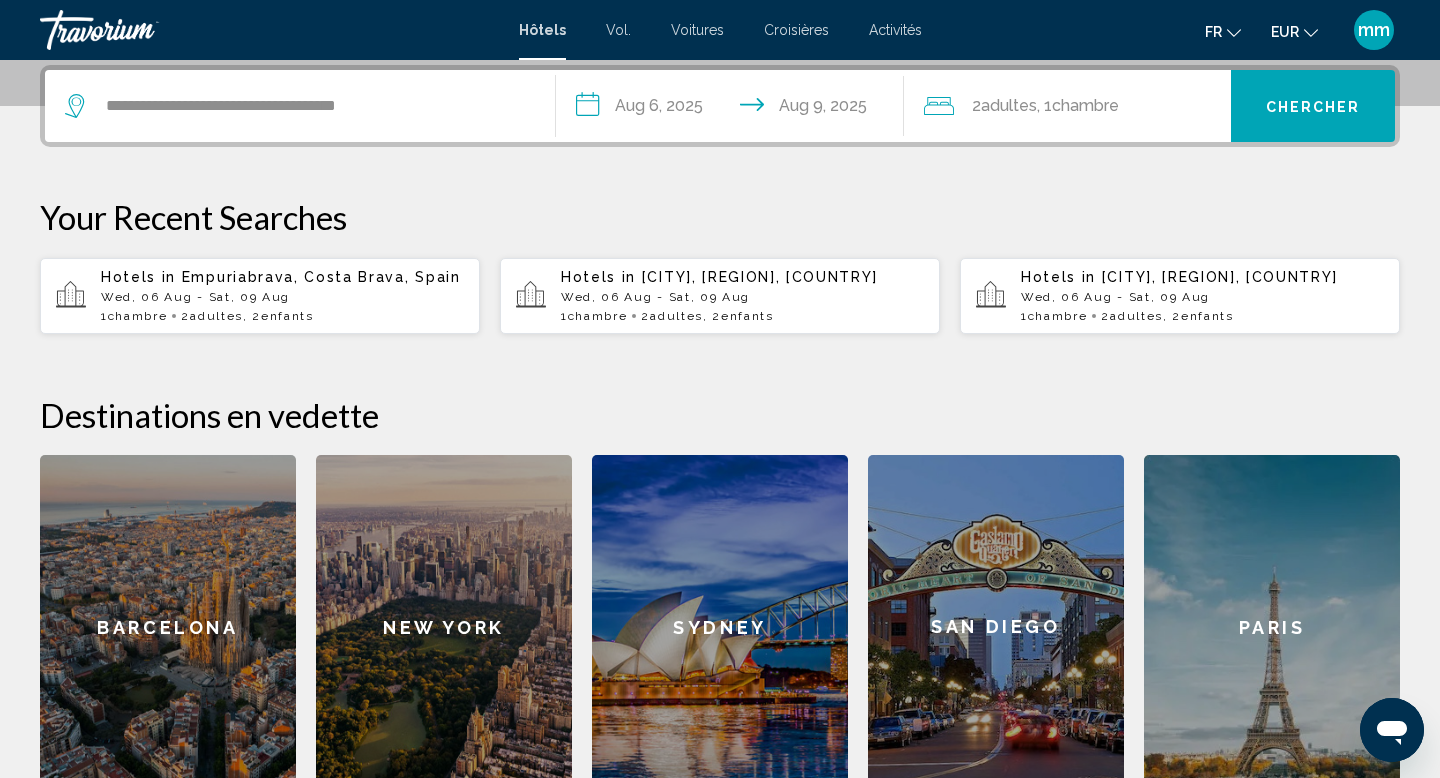 click on "Chambre" 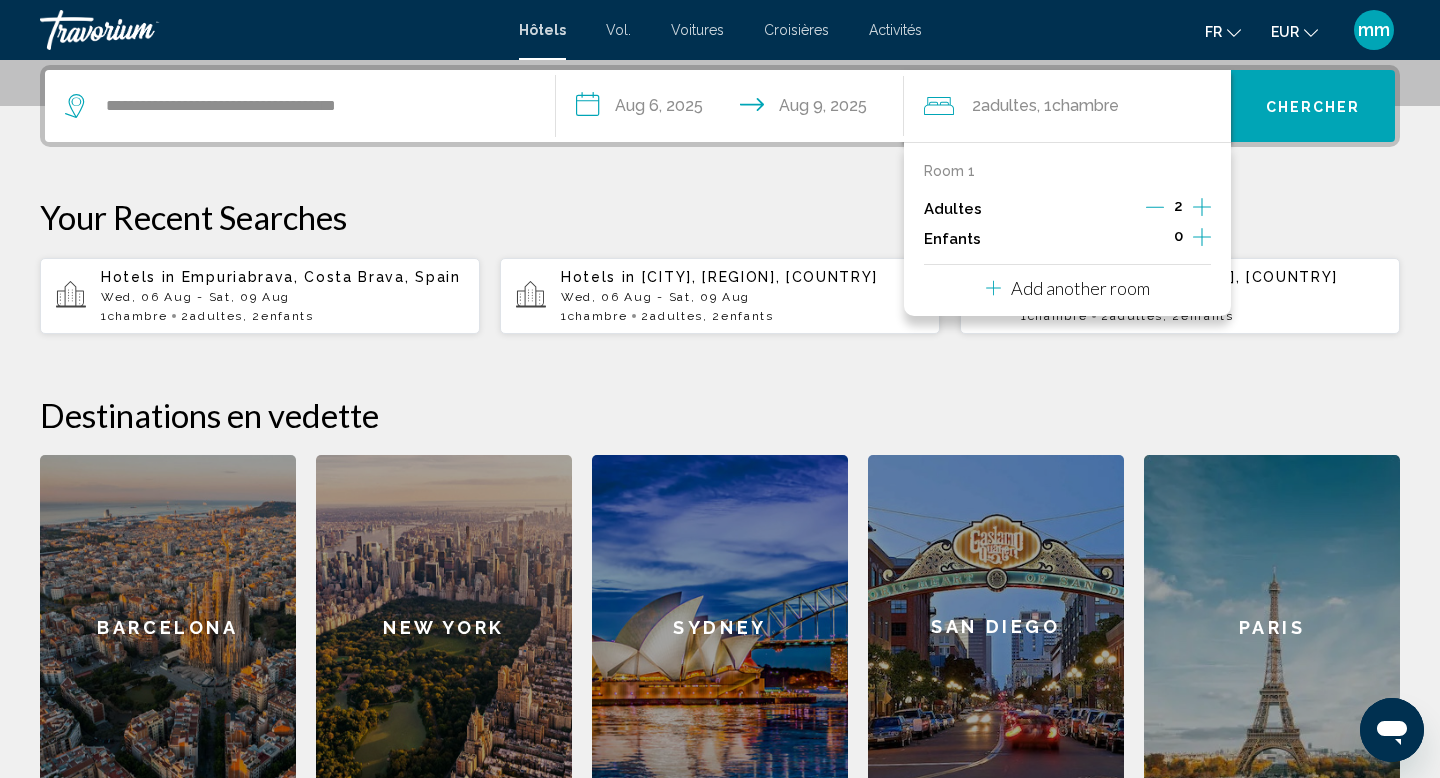 click 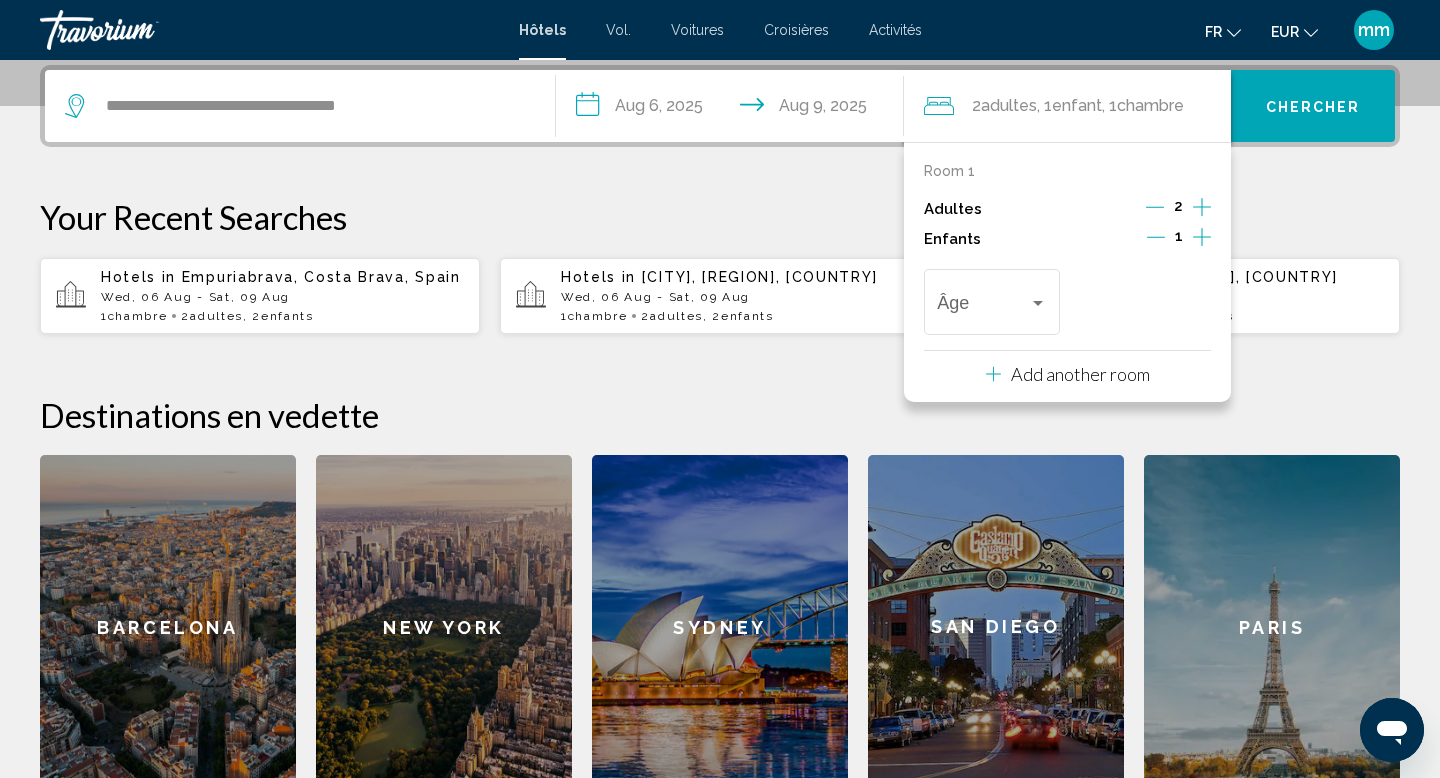 click 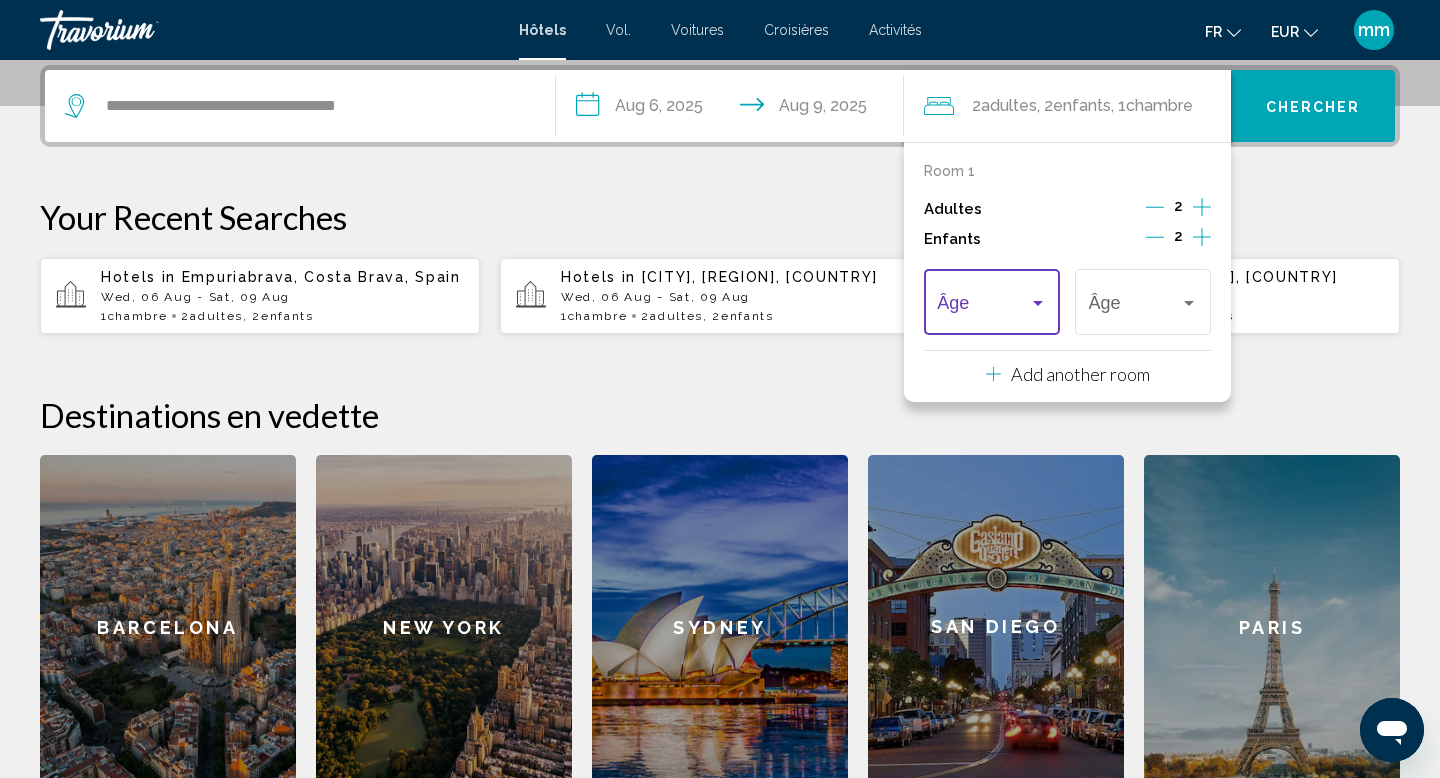 click at bounding box center [1038, 303] 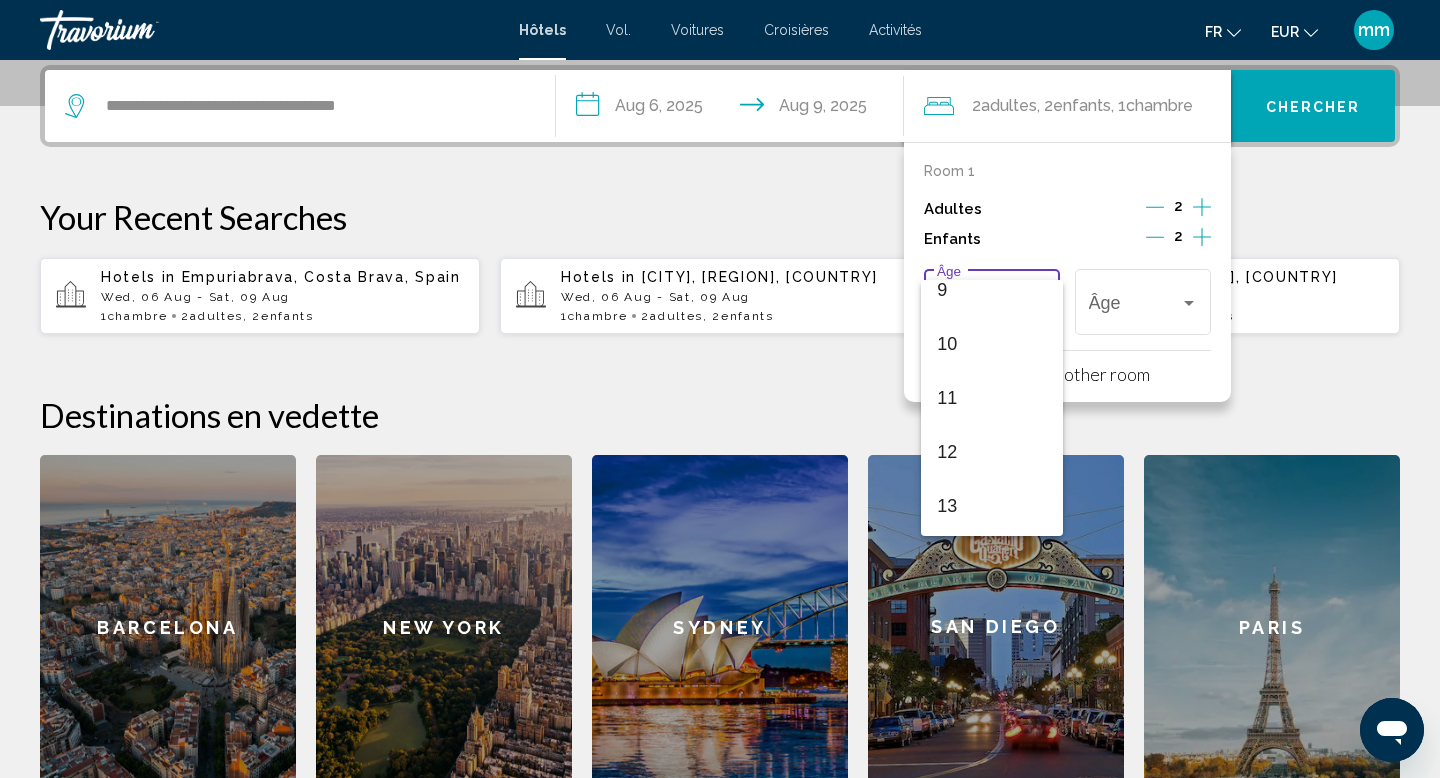 scroll, scrollTop: 716, scrollLeft: 0, axis: vertical 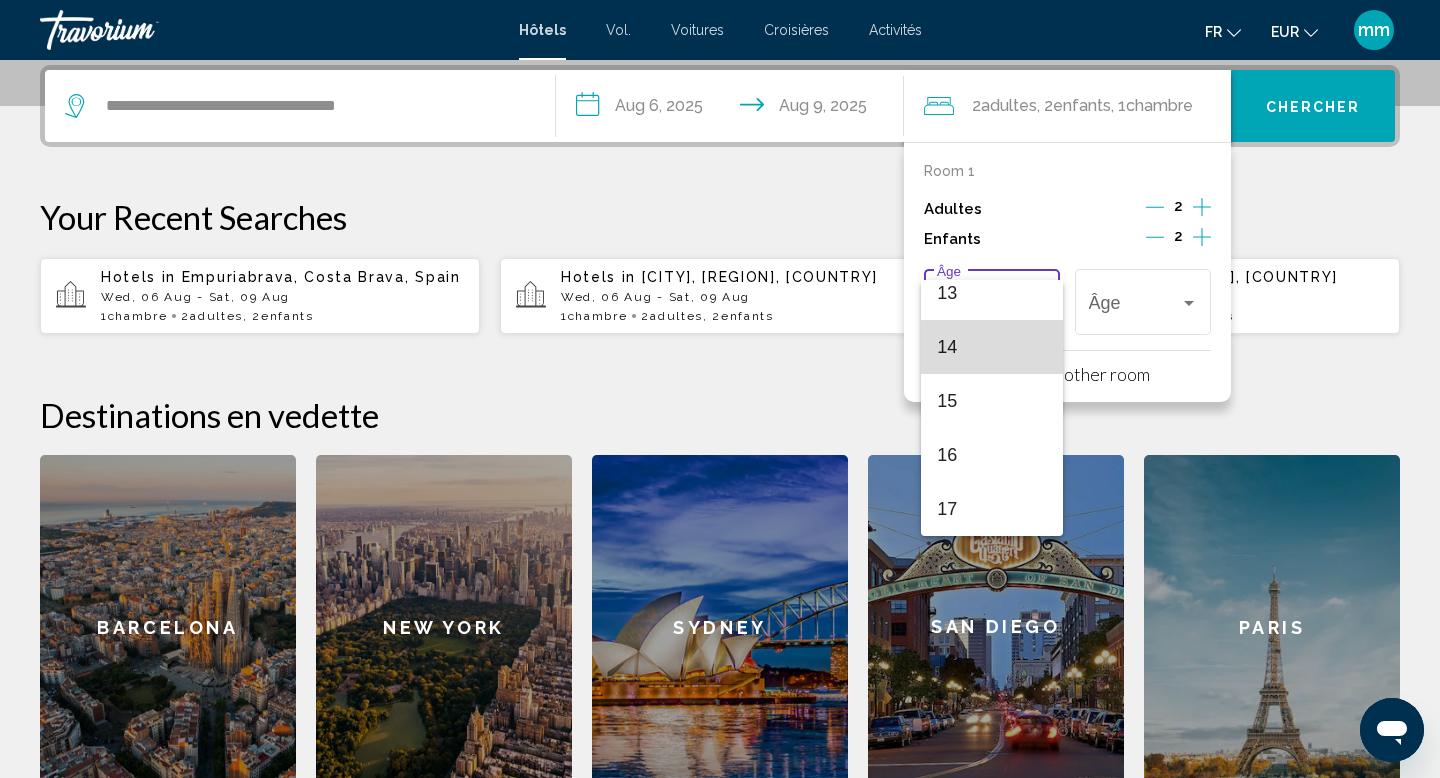 click on "14" at bounding box center [991, 347] 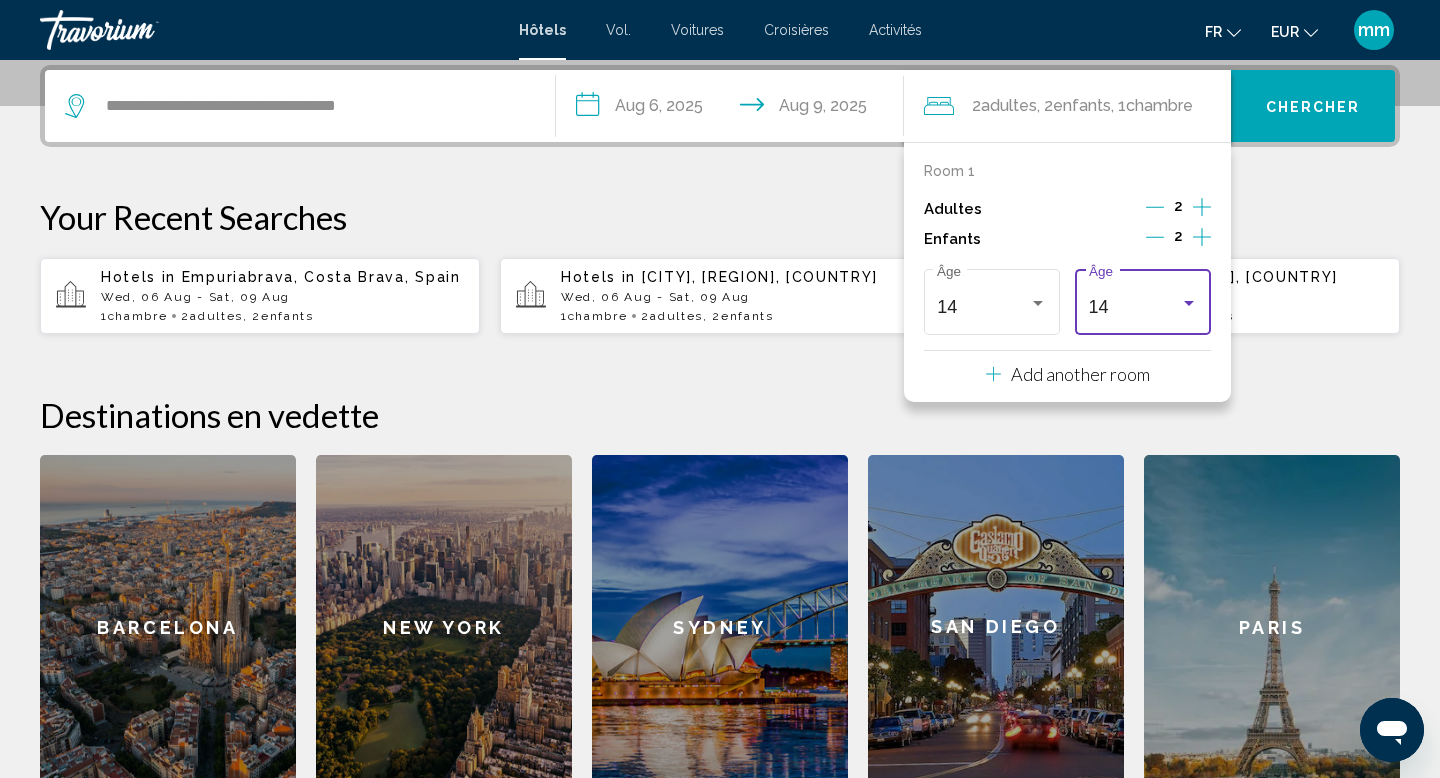 click at bounding box center [1189, 303] 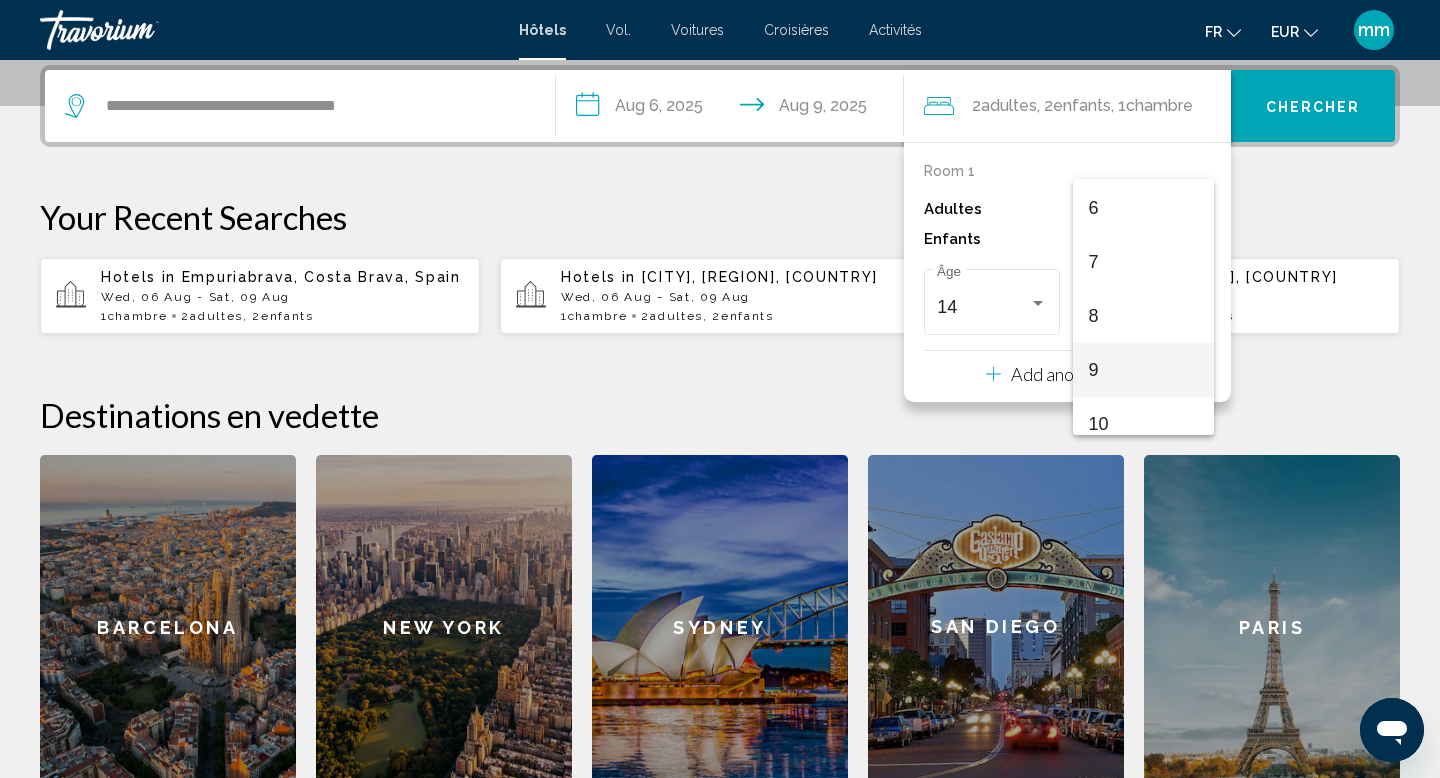 scroll, scrollTop: 323, scrollLeft: 0, axis: vertical 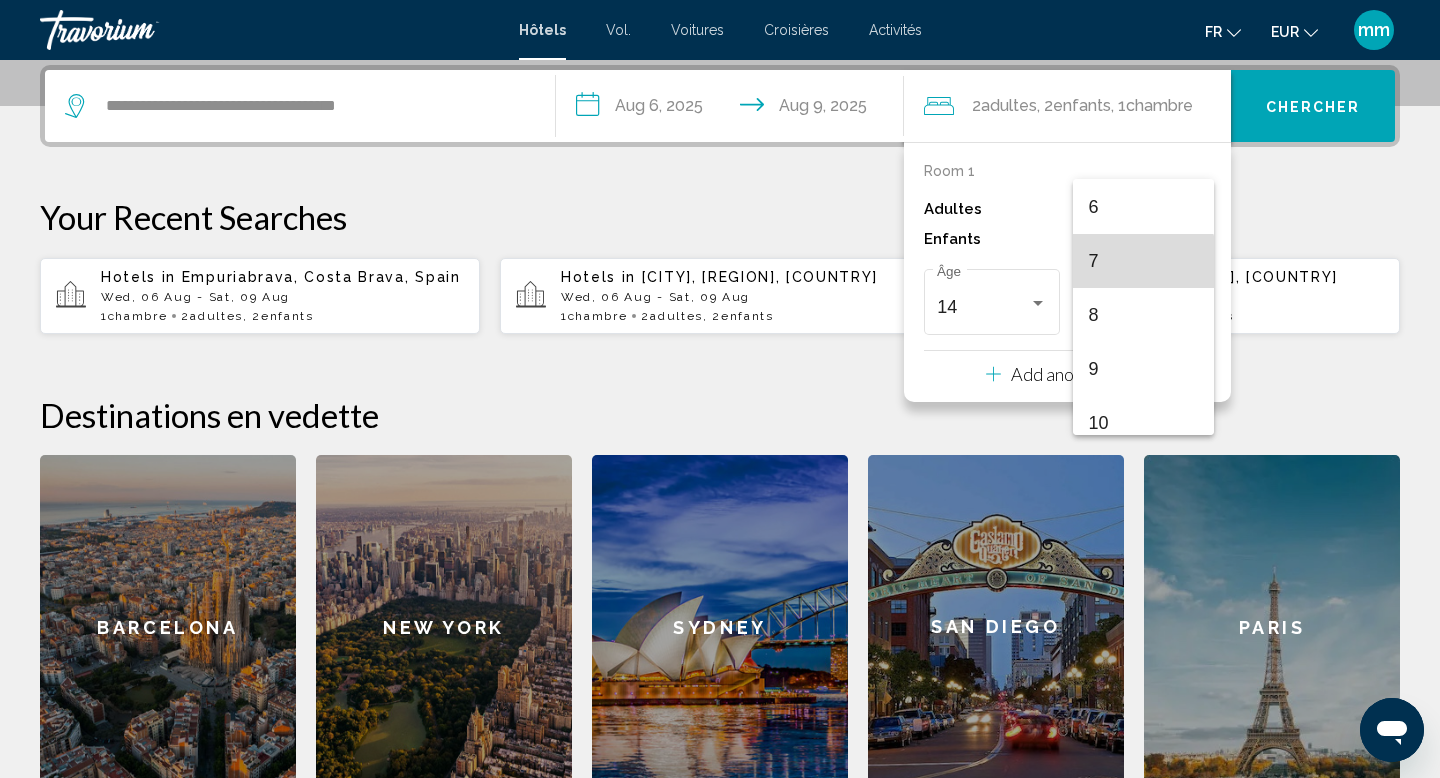 click on "7" at bounding box center (1143, 261) 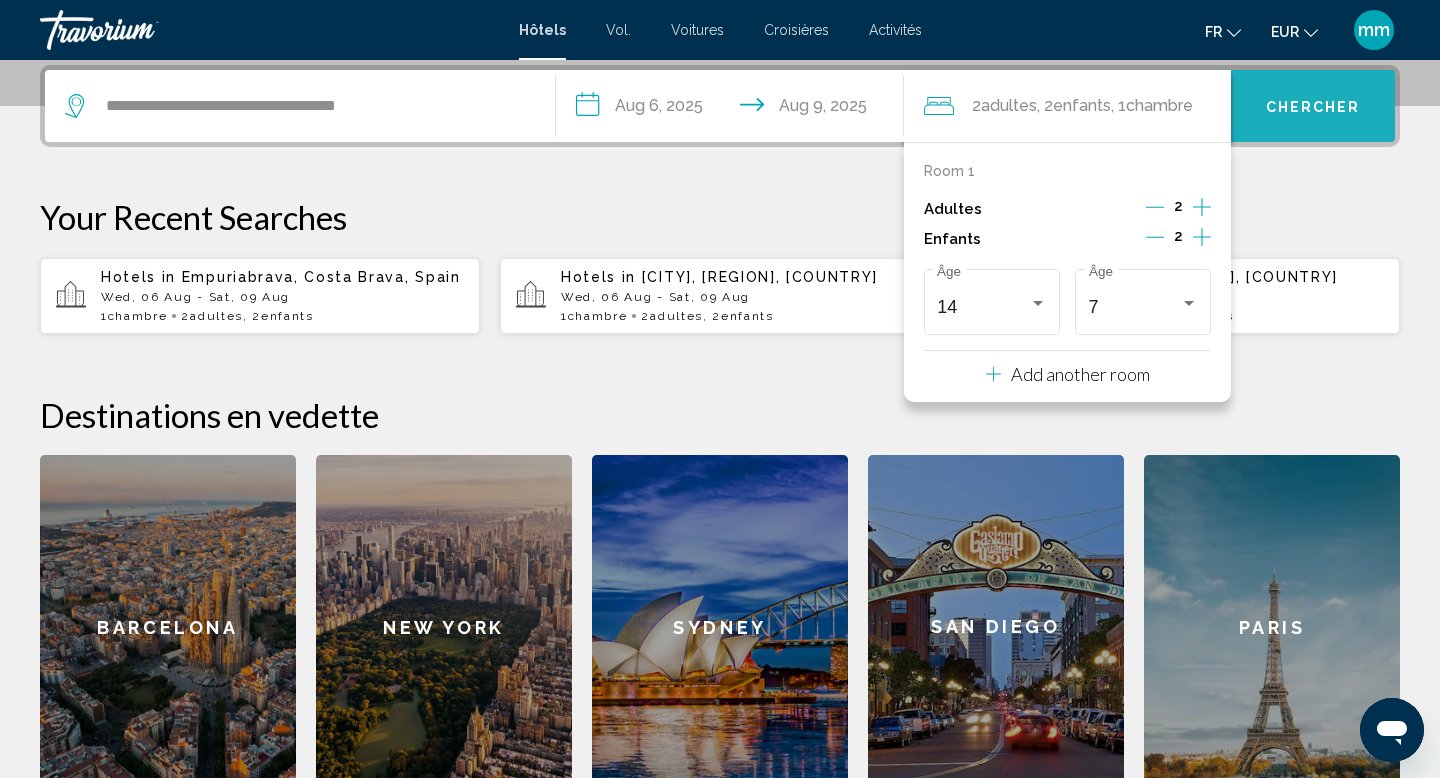 click on "Chercher" at bounding box center [1313, 107] 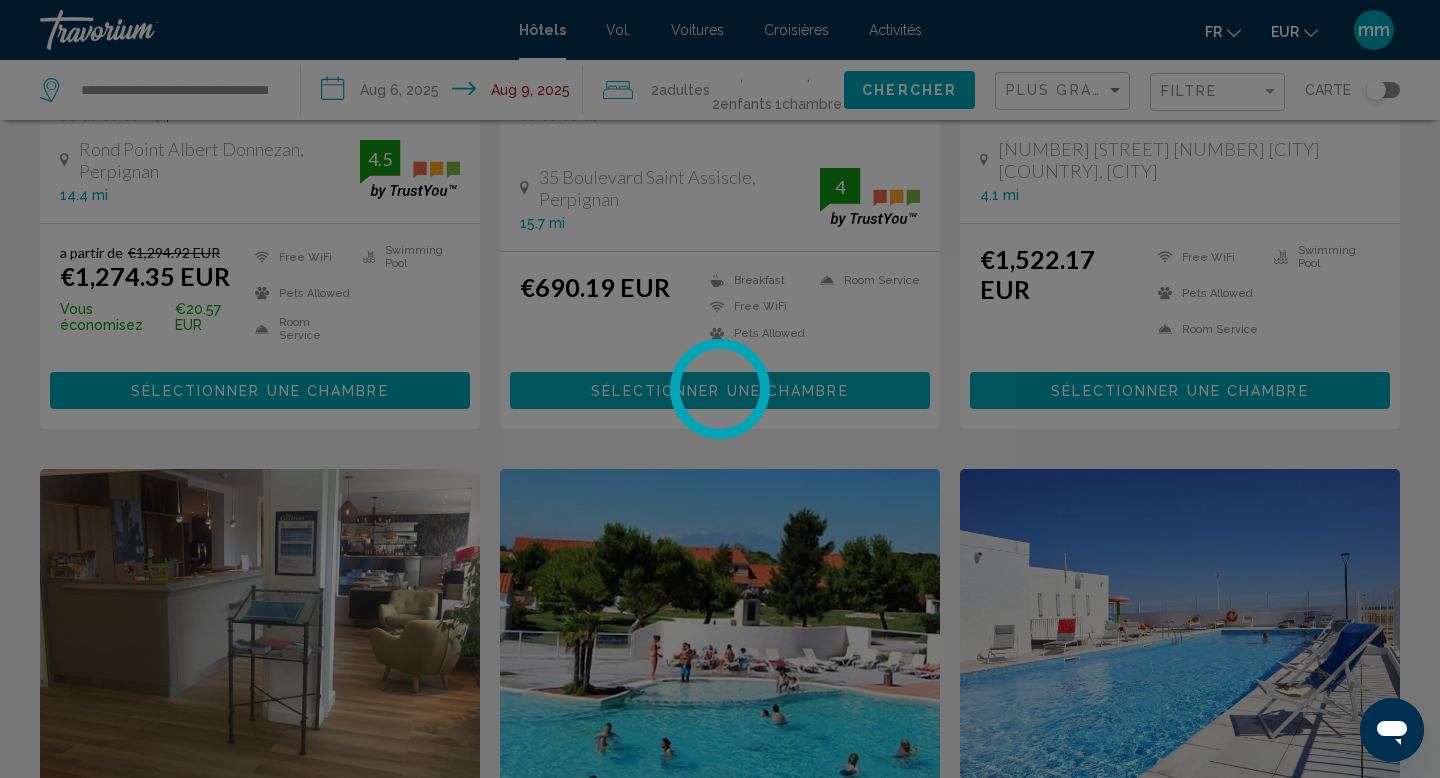 scroll, scrollTop: 0, scrollLeft: 0, axis: both 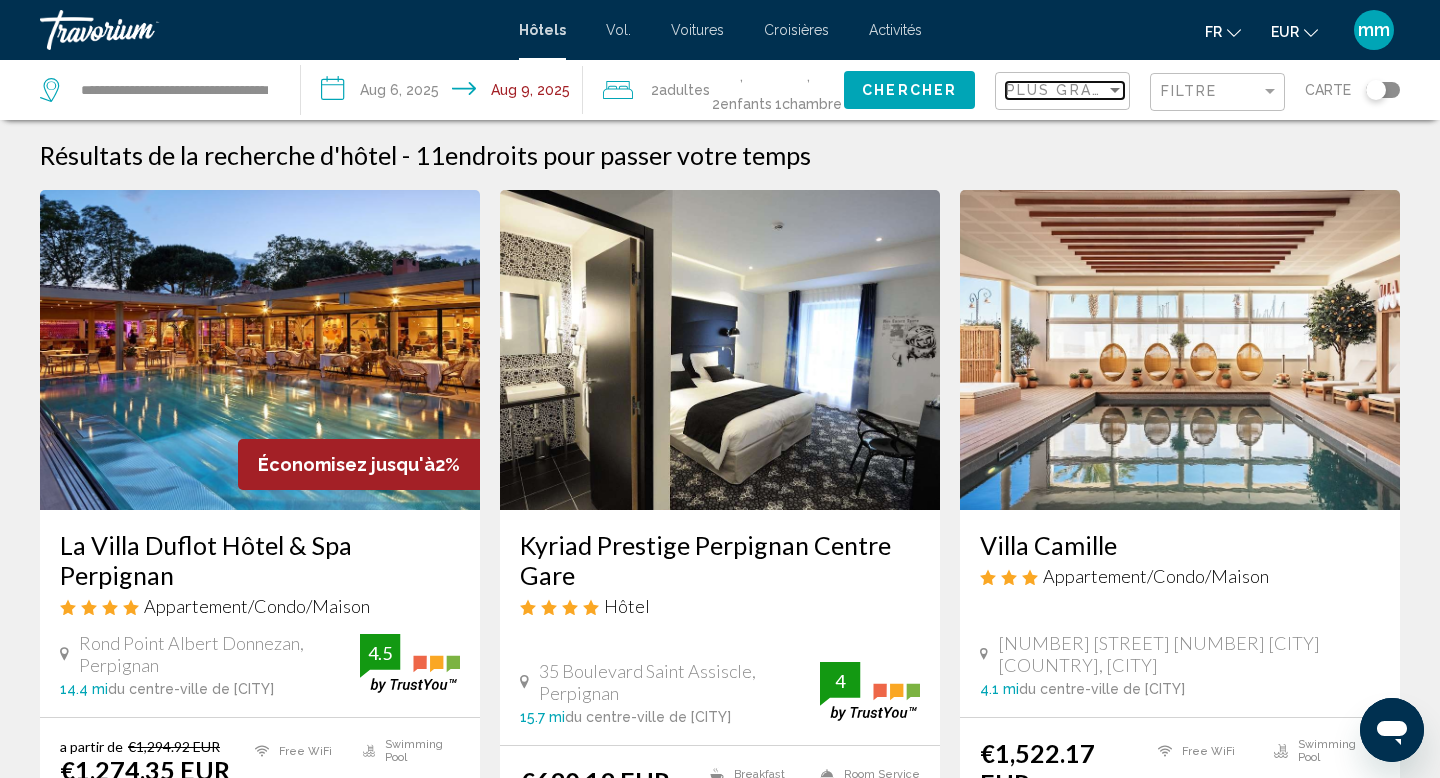 click on "Plus grandes économies" at bounding box center (1125, 90) 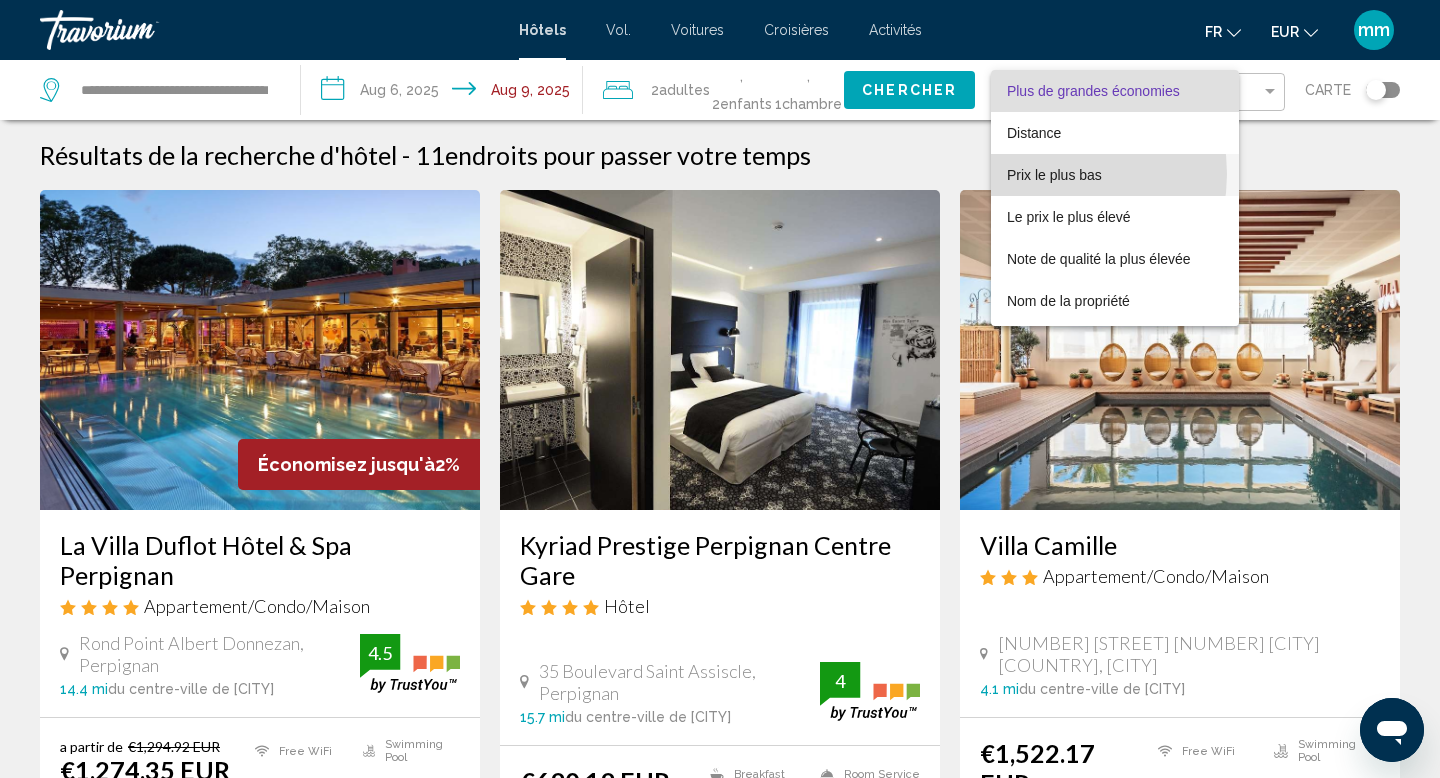 click on "Prix le plus bas" at bounding box center (1054, 175) 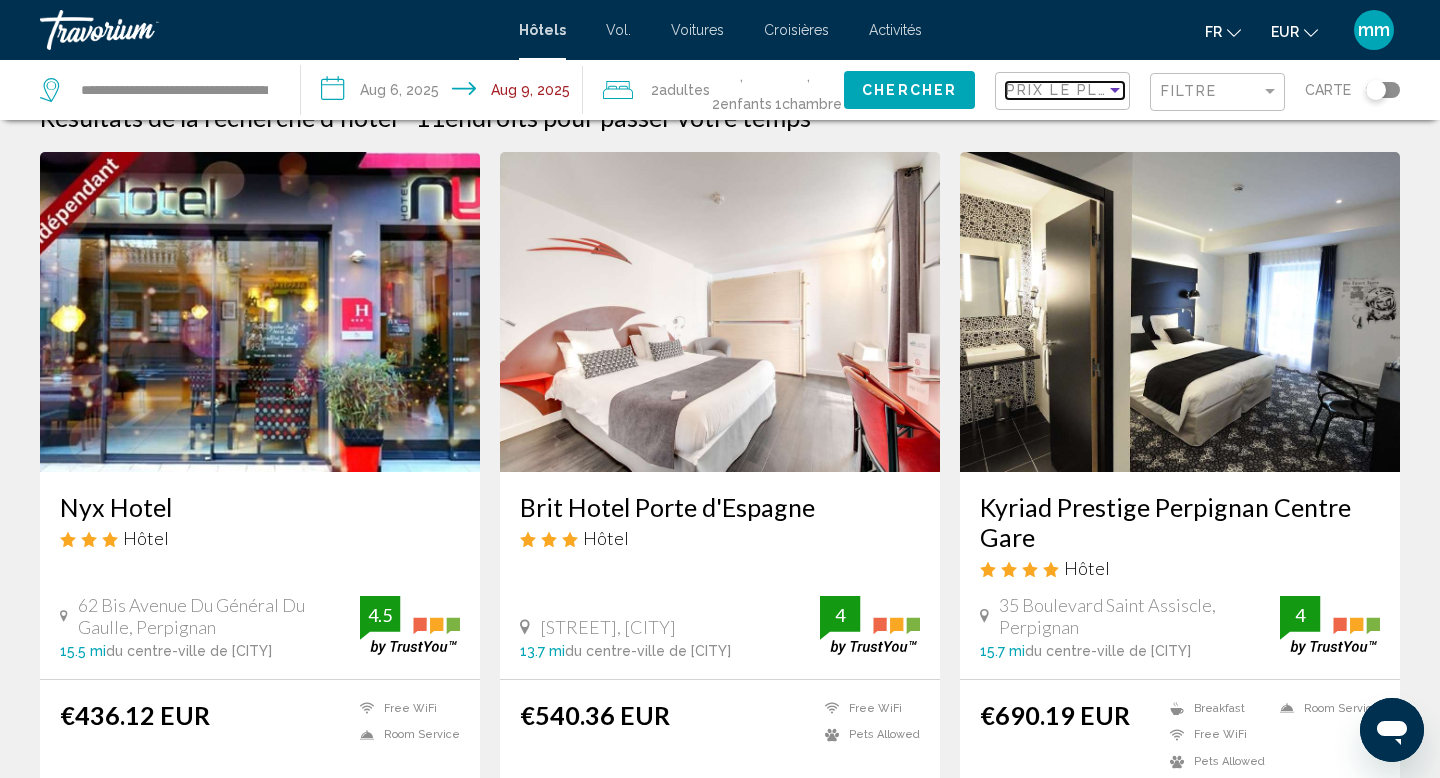 scroll, scrollTop: 0, scrollLeft: 0, axis: both 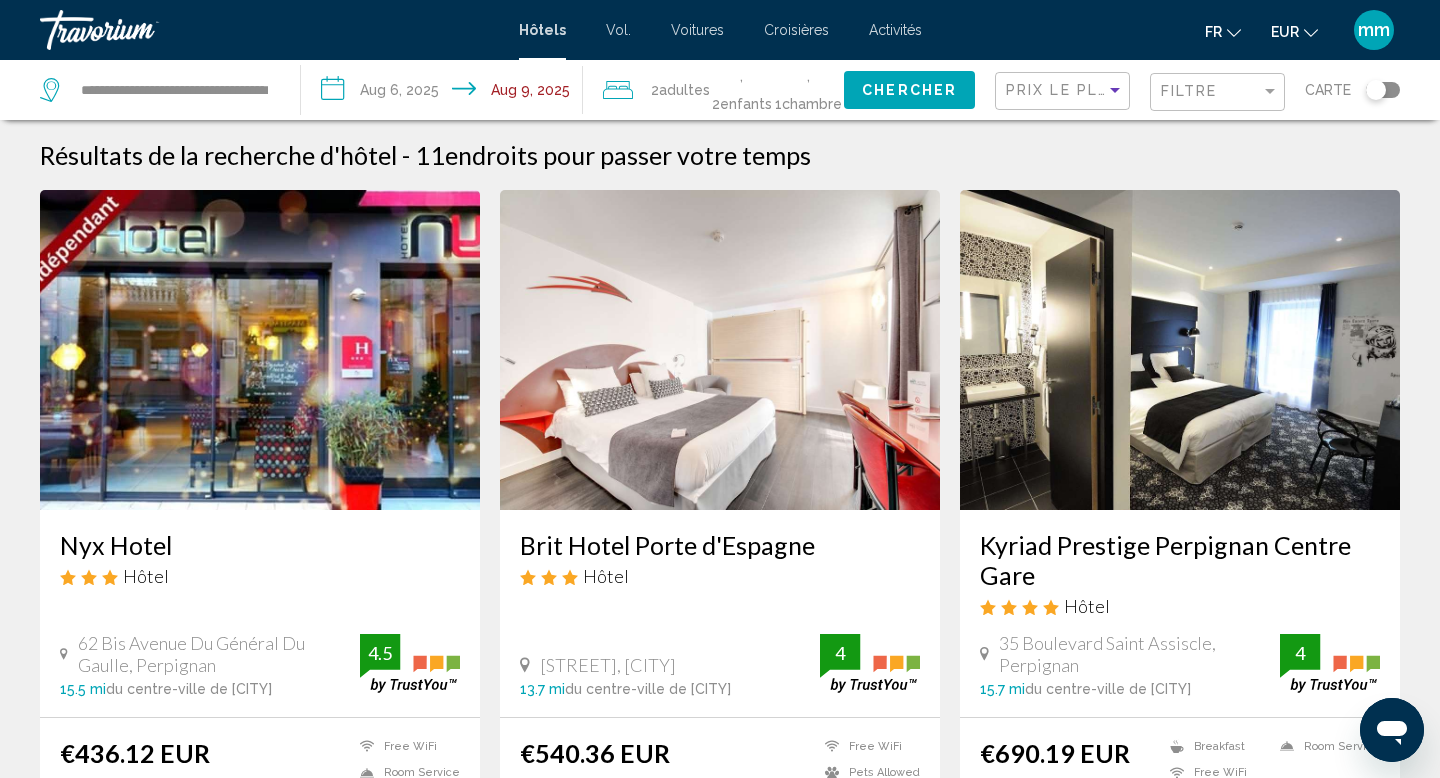 click on "**********" 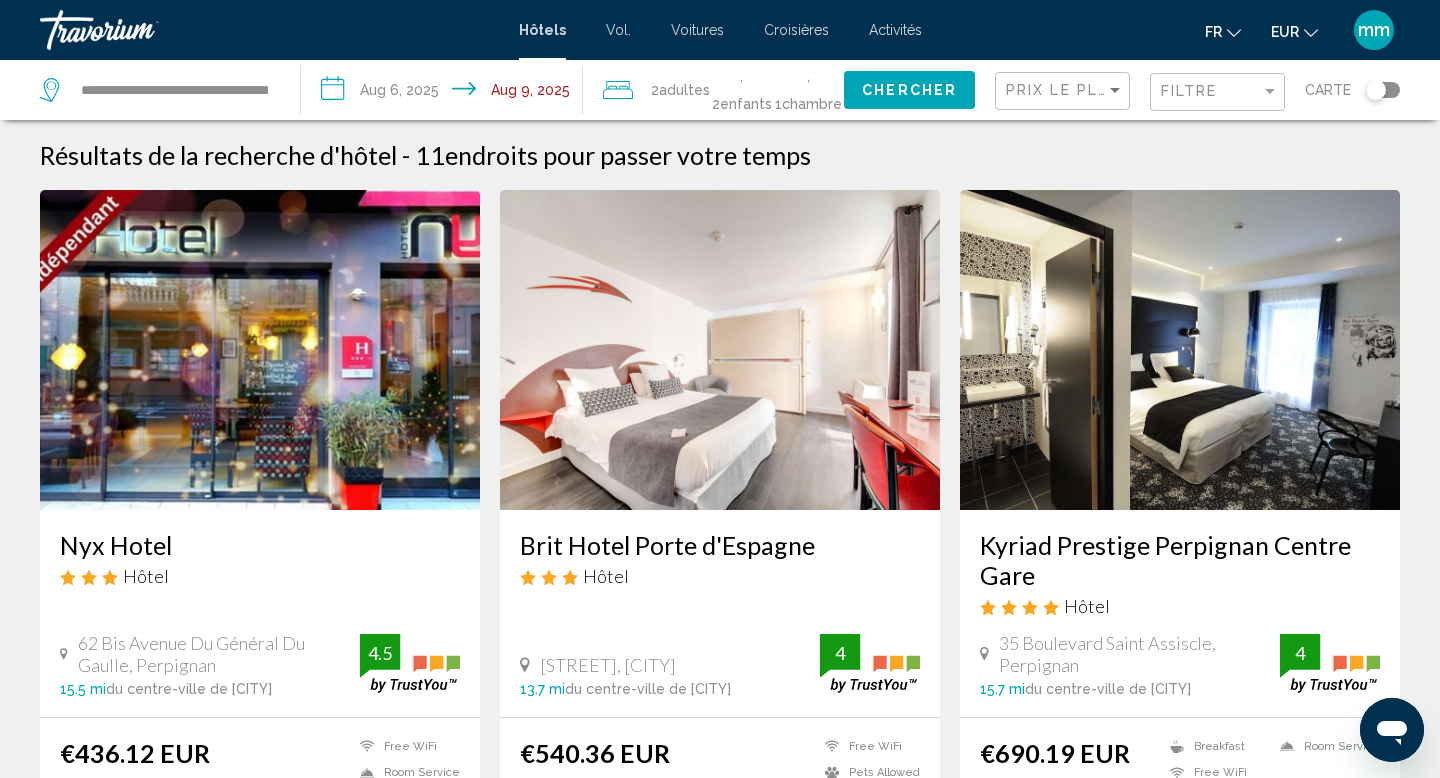 click on "**********" 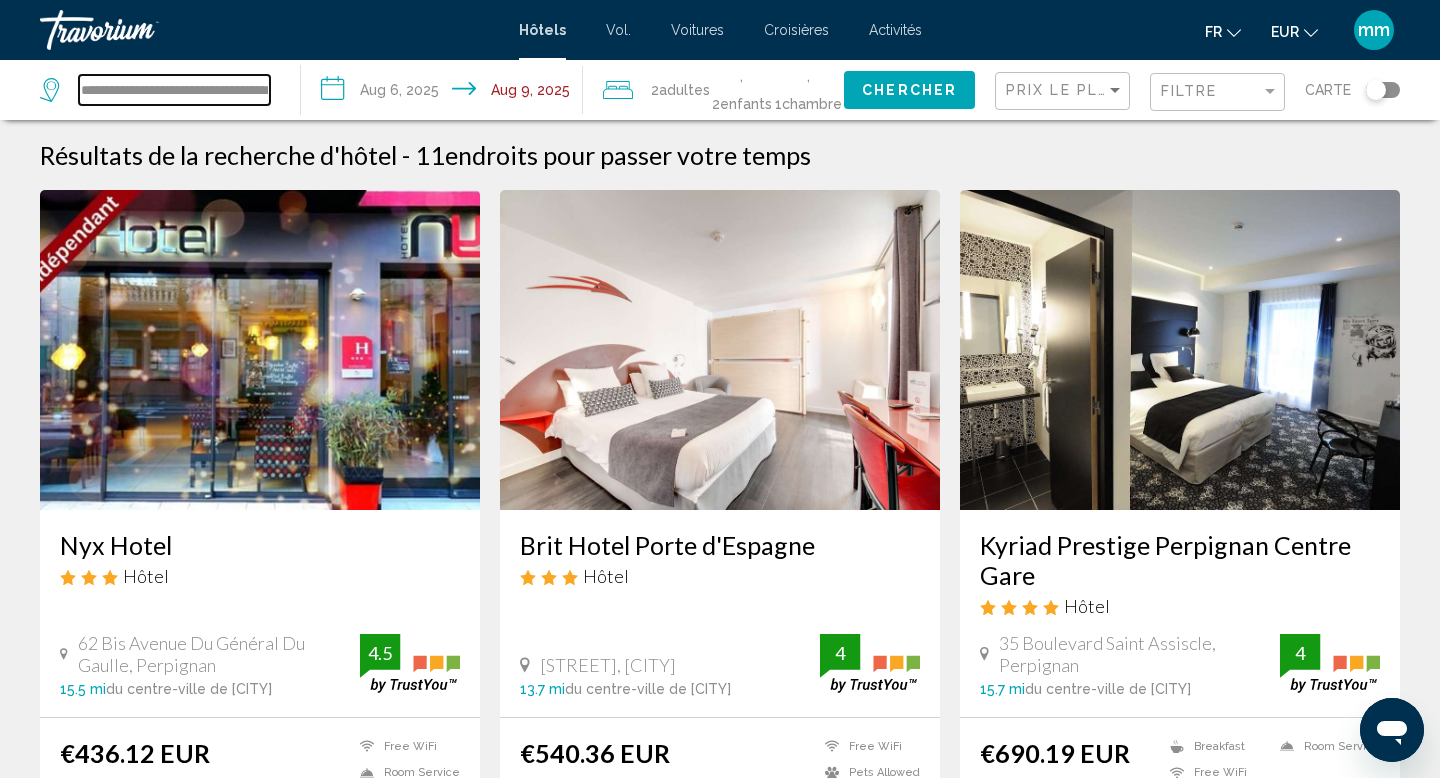 click on "**********" at bounding box center (174, 90) 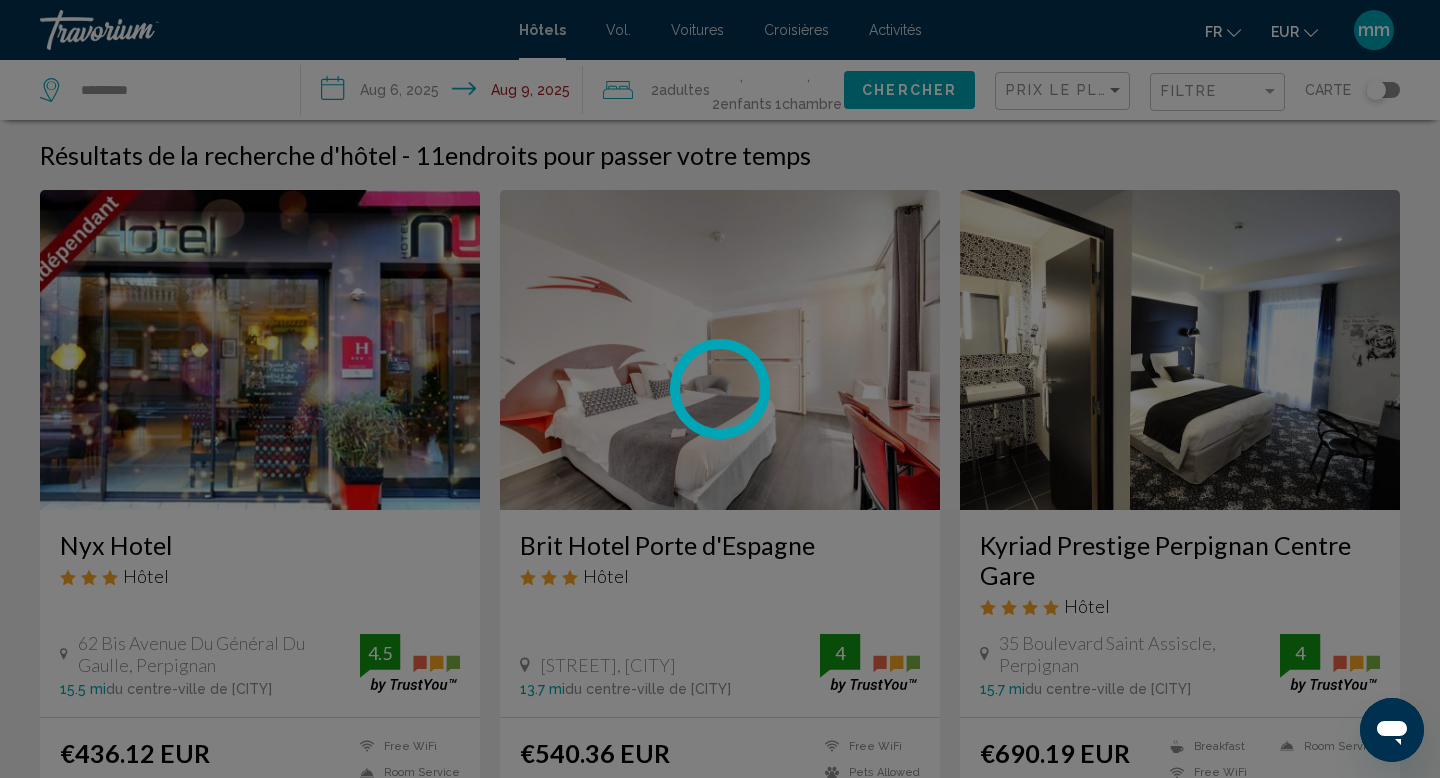 click on "**********" at bounding box center [720, 389] 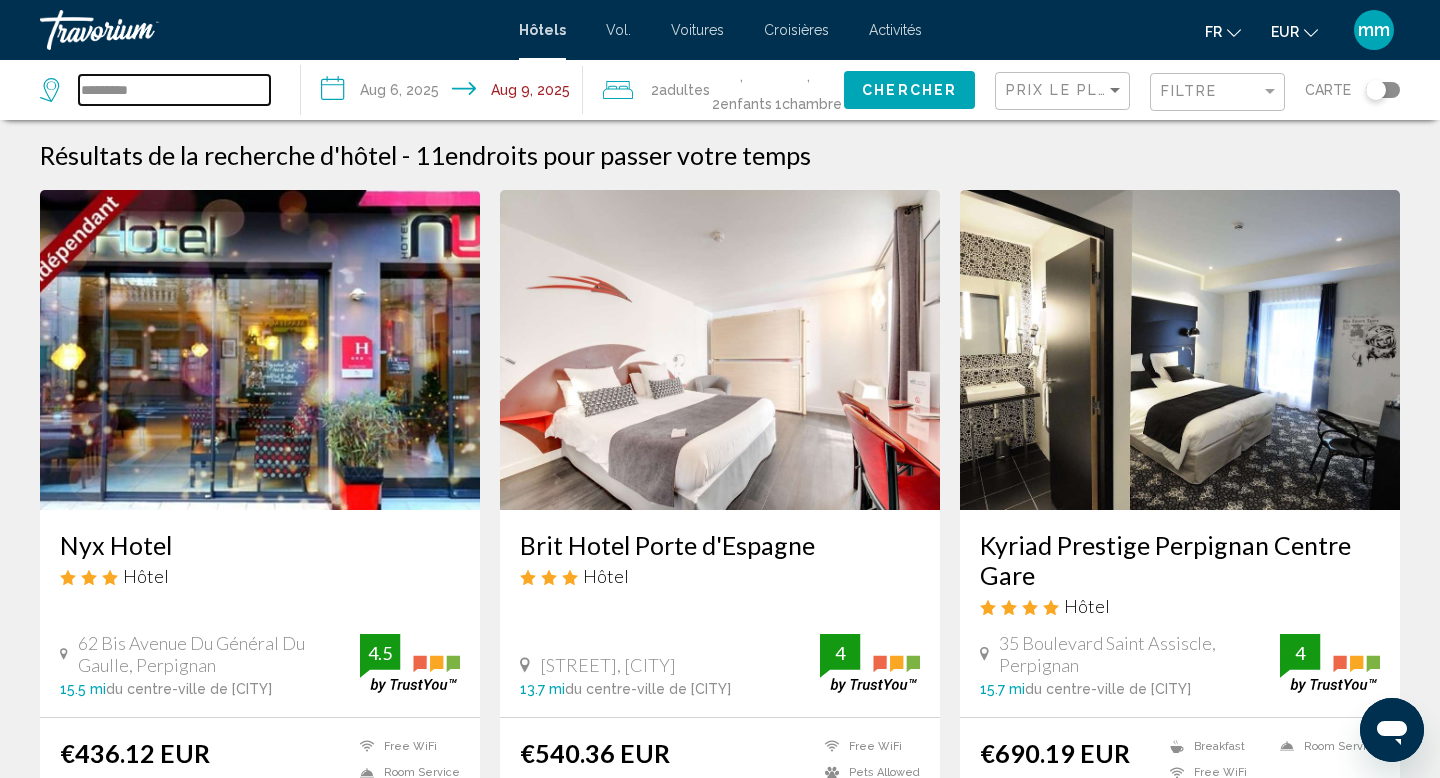click on "*********" at bounding box center [174, 90] 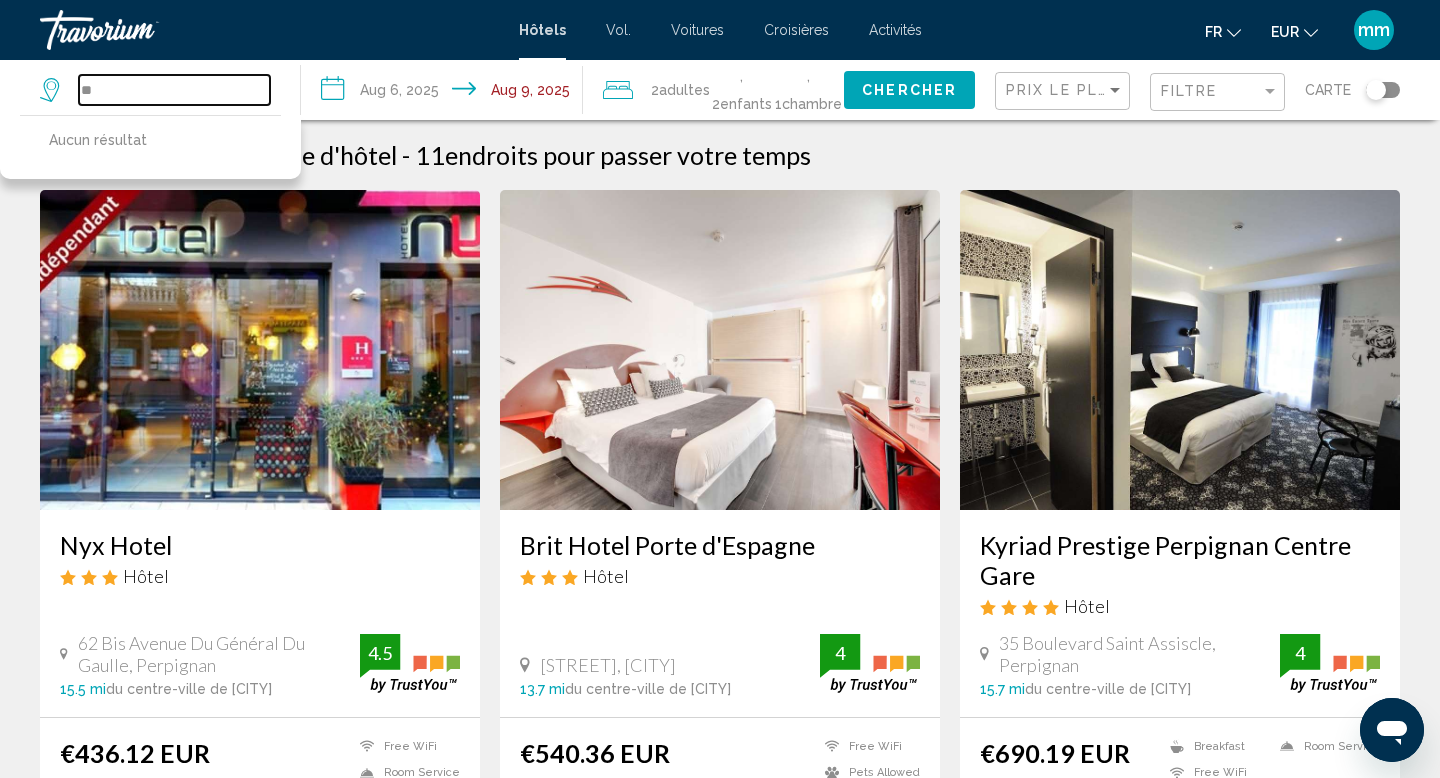type on "*" 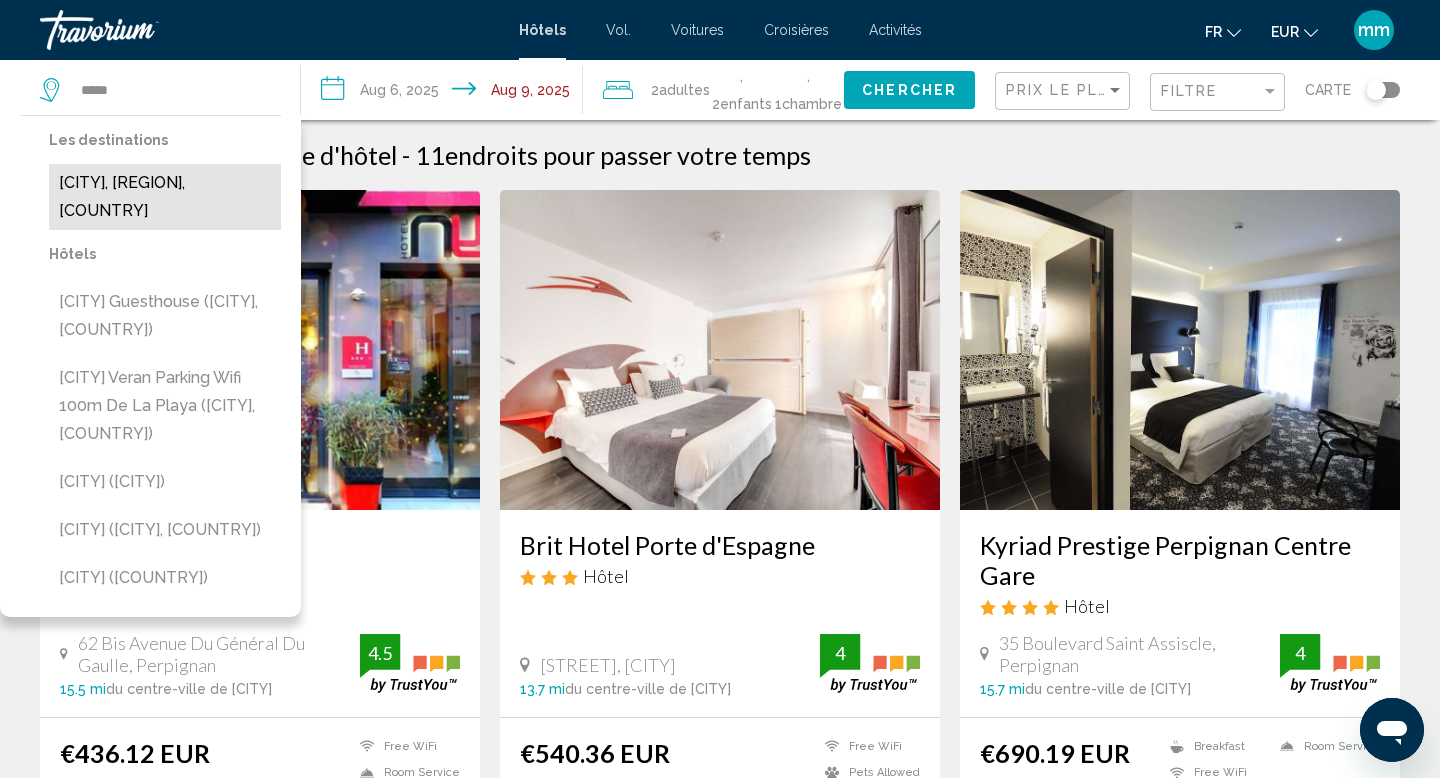 click on "[CITY], [REGION], [COUNTRY]" at bounding box center [165, 197] 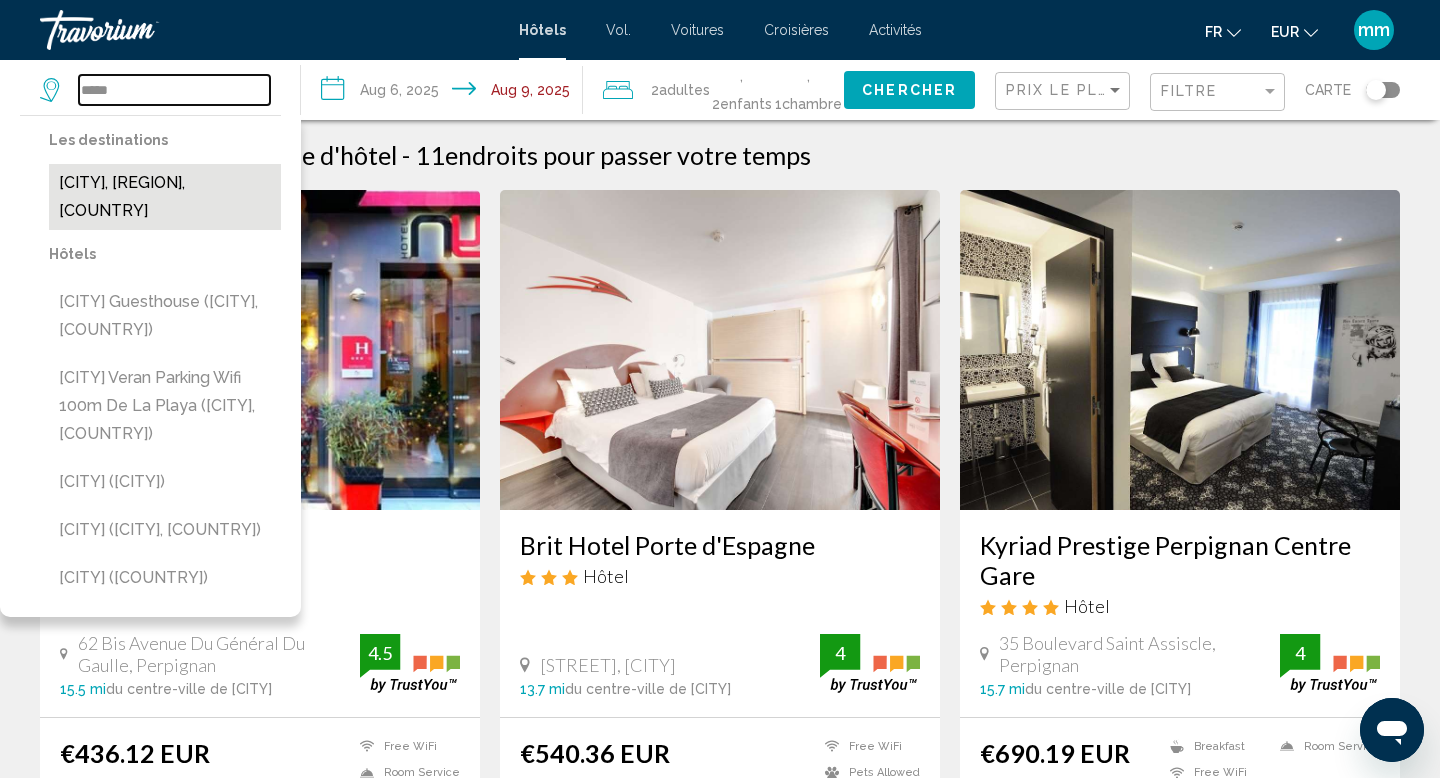 type on "**********" 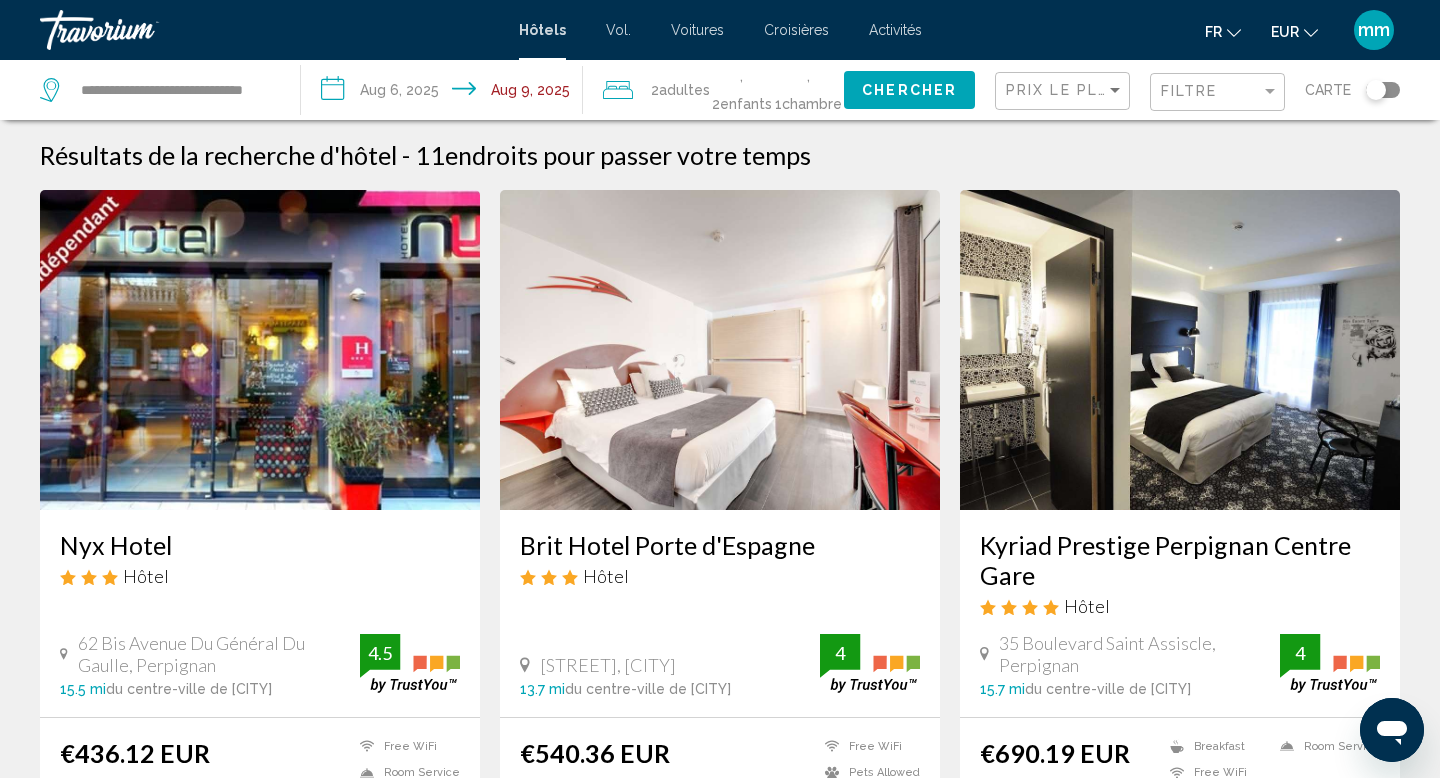click on "Chercher" 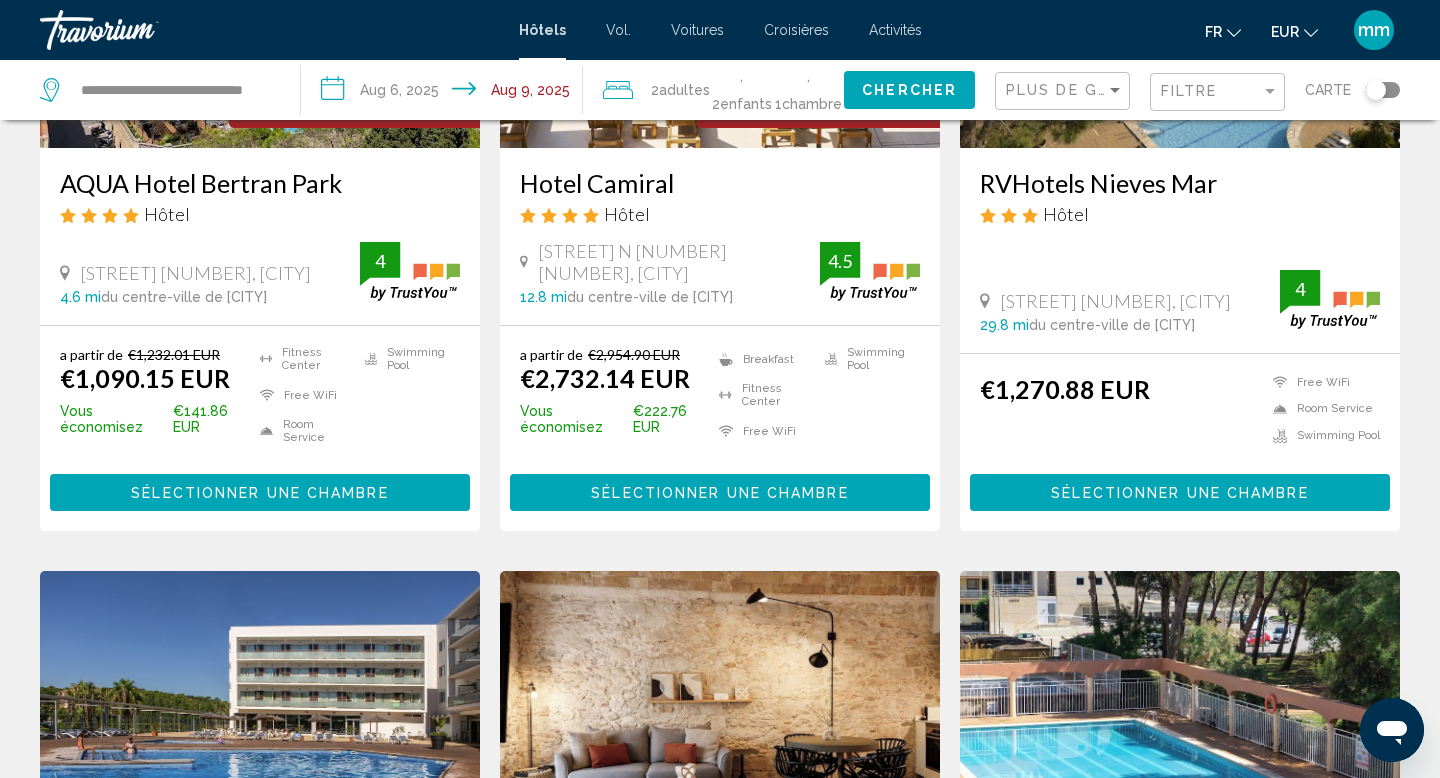 scroll, scrollTop: 0, scrollLeft: 0, axis: both 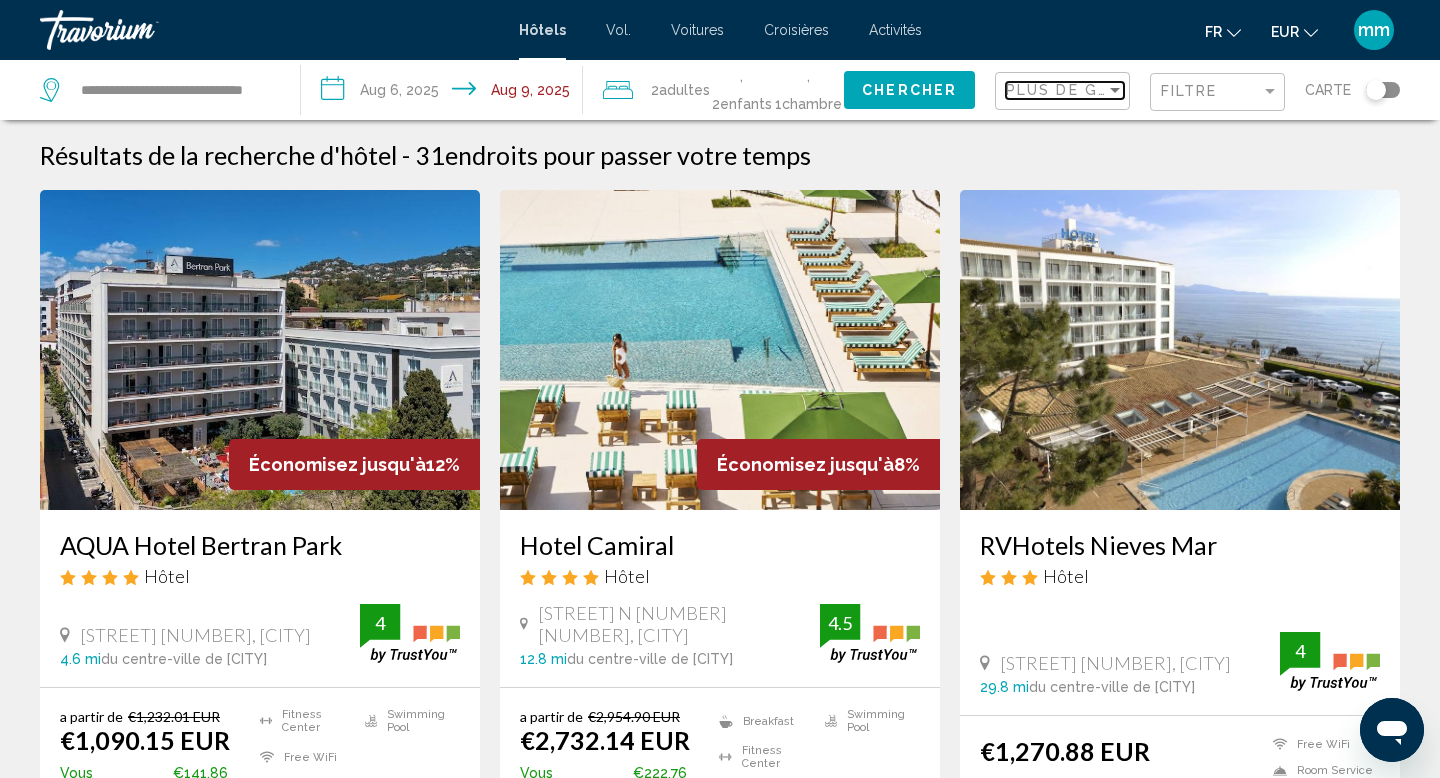 click on "Plus de grandes économies" at bounding box center (1139, 90) 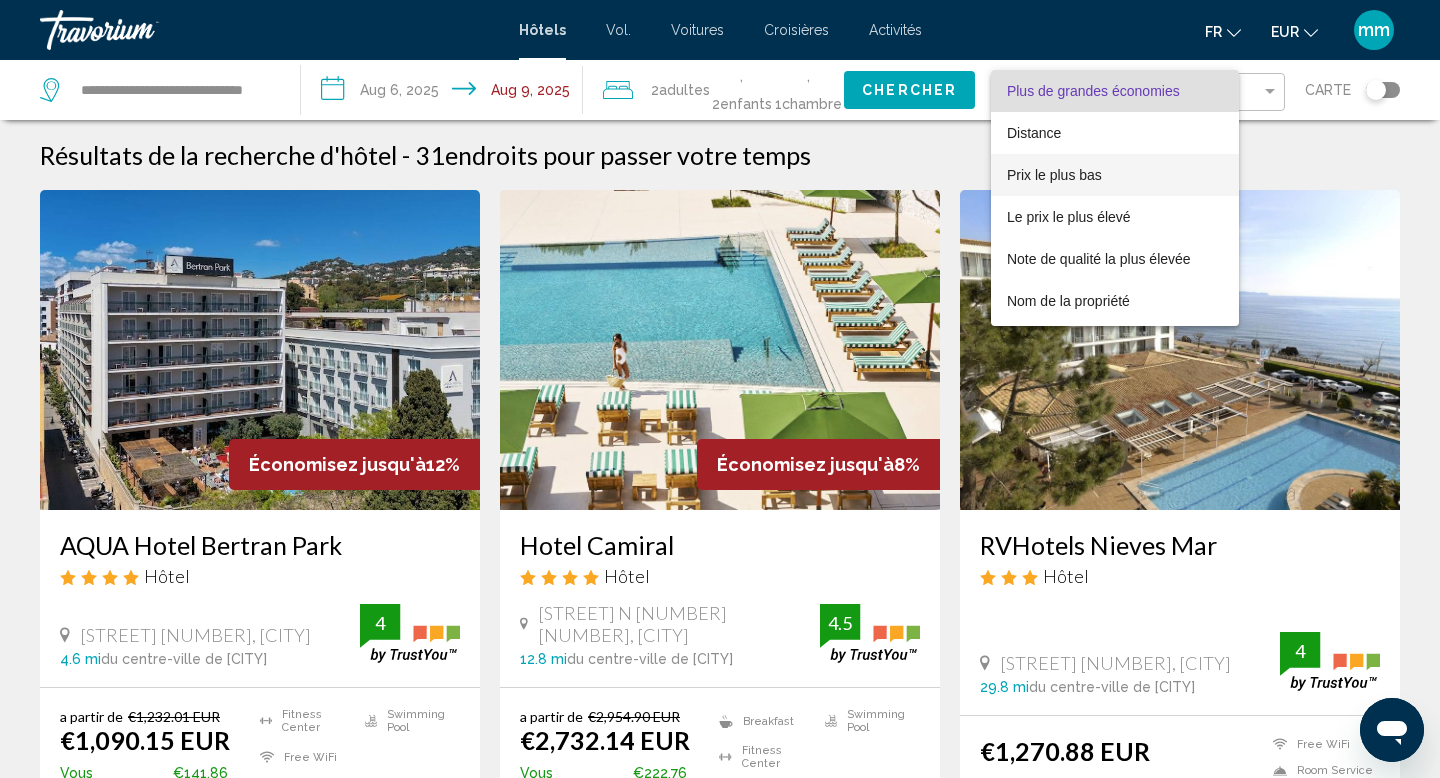 click on "Prix le plus bas" at bounding box center (1054, 175) 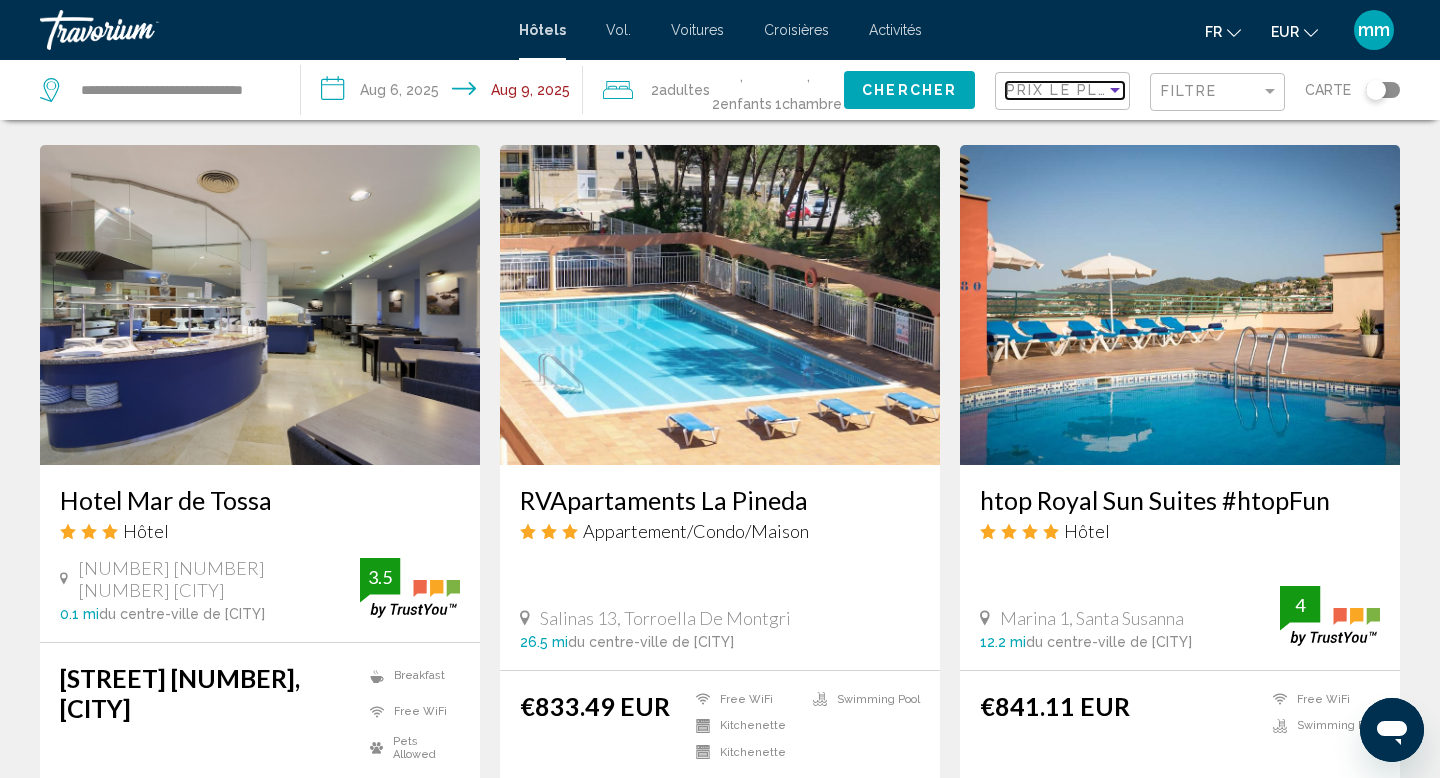 scroll, scrollTop: 773, scrollLeft: 0, axis: vertical 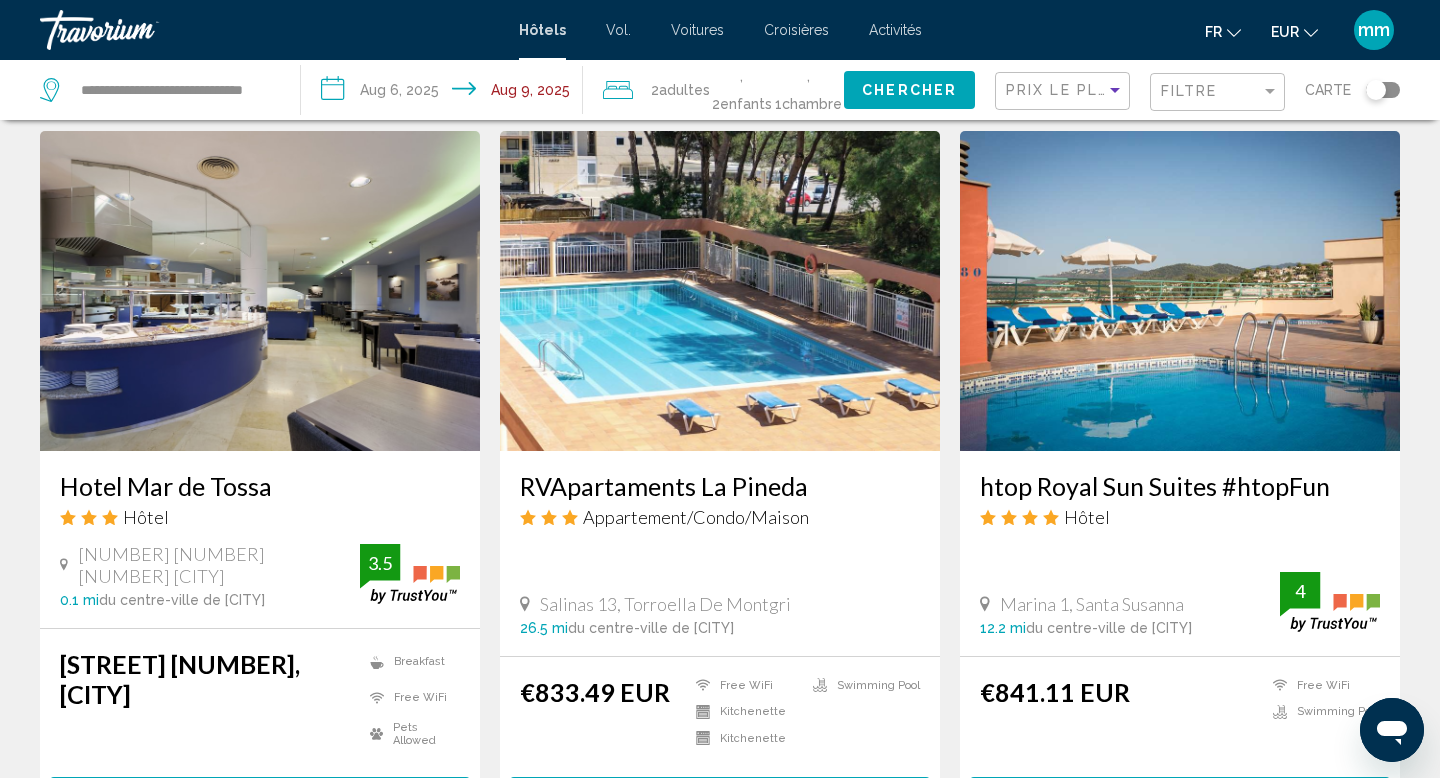 click at bounding box center (260, 291) 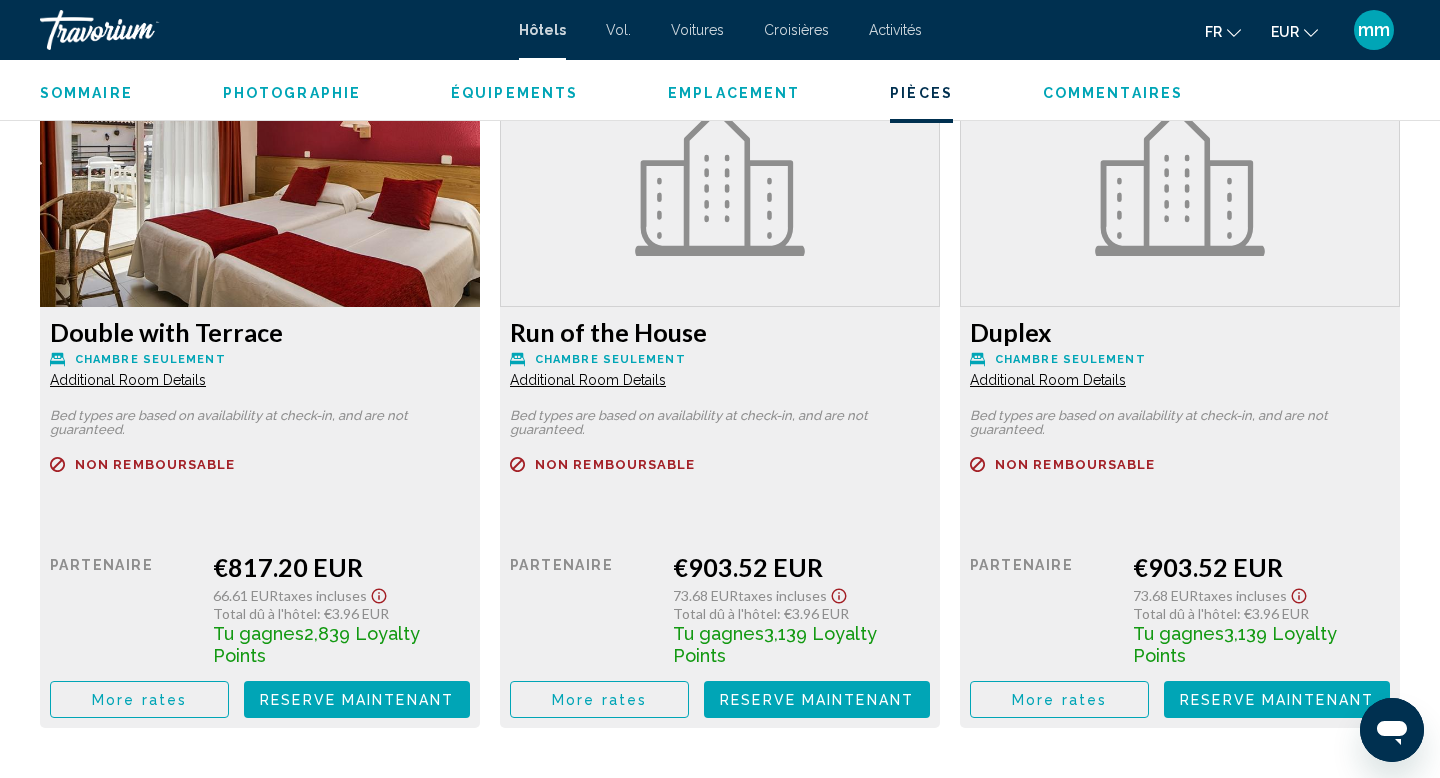 scroll, scrollTop: 2764, scrollLeft: 0, axis: vertical 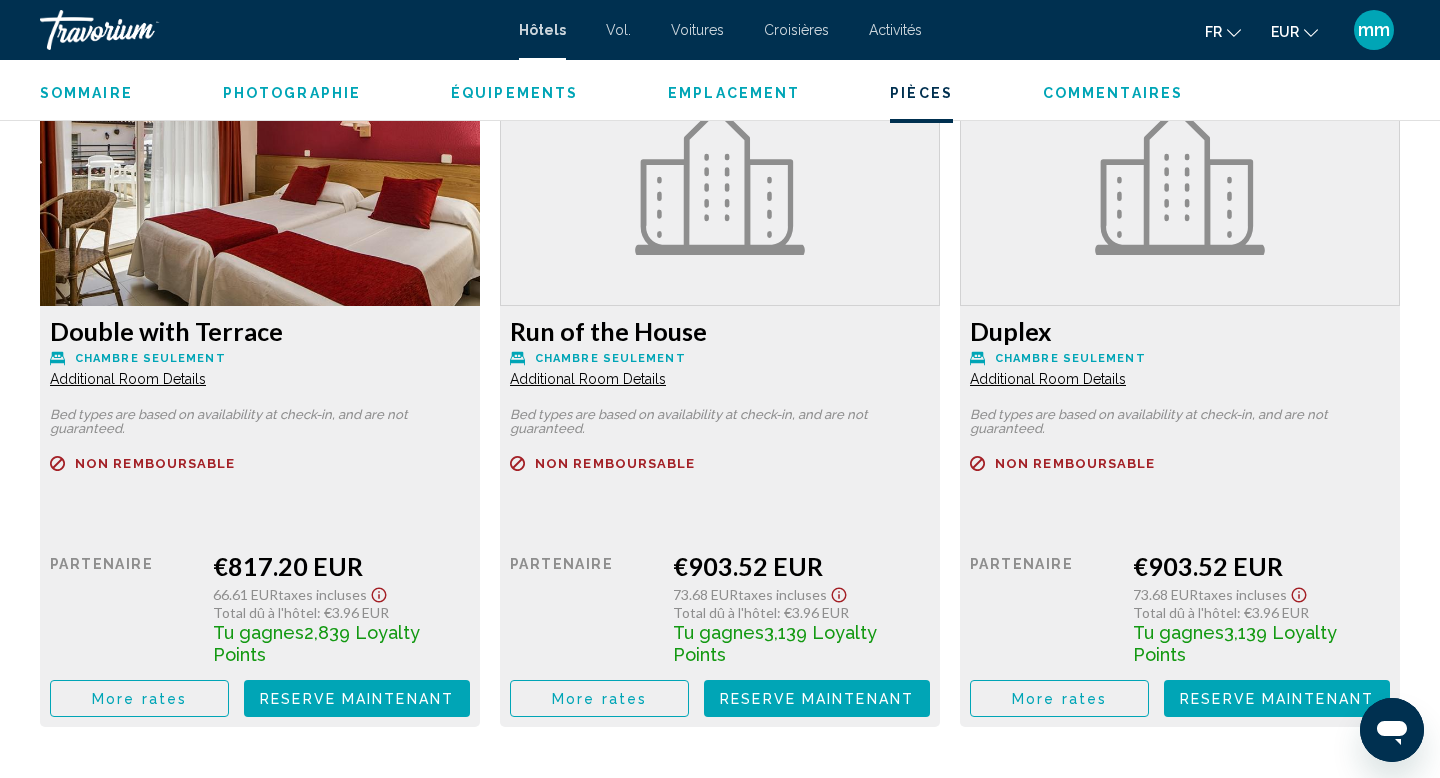 click on "Additional Room Details" at bounding box center (128, 379) 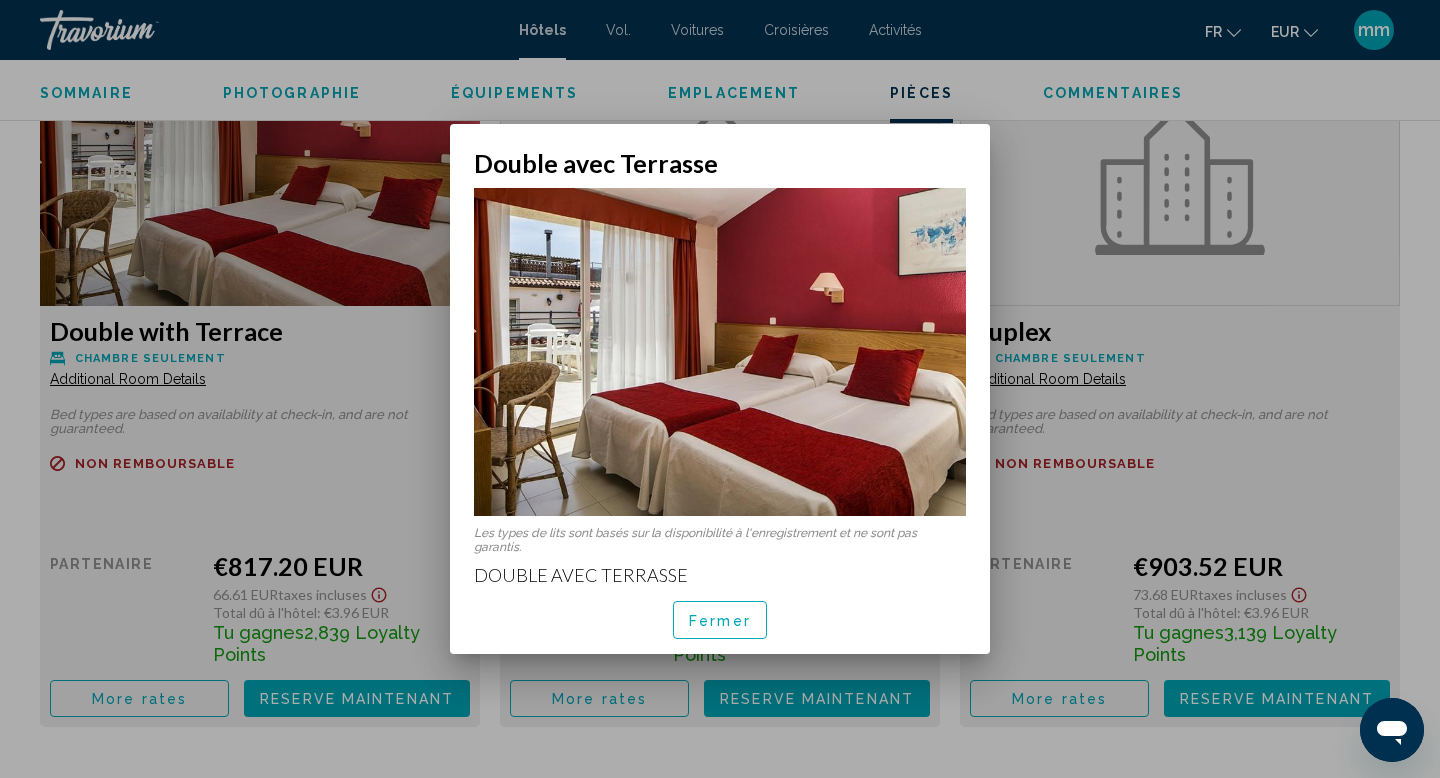 click on "Fermer" at bounding box center (720, 621) 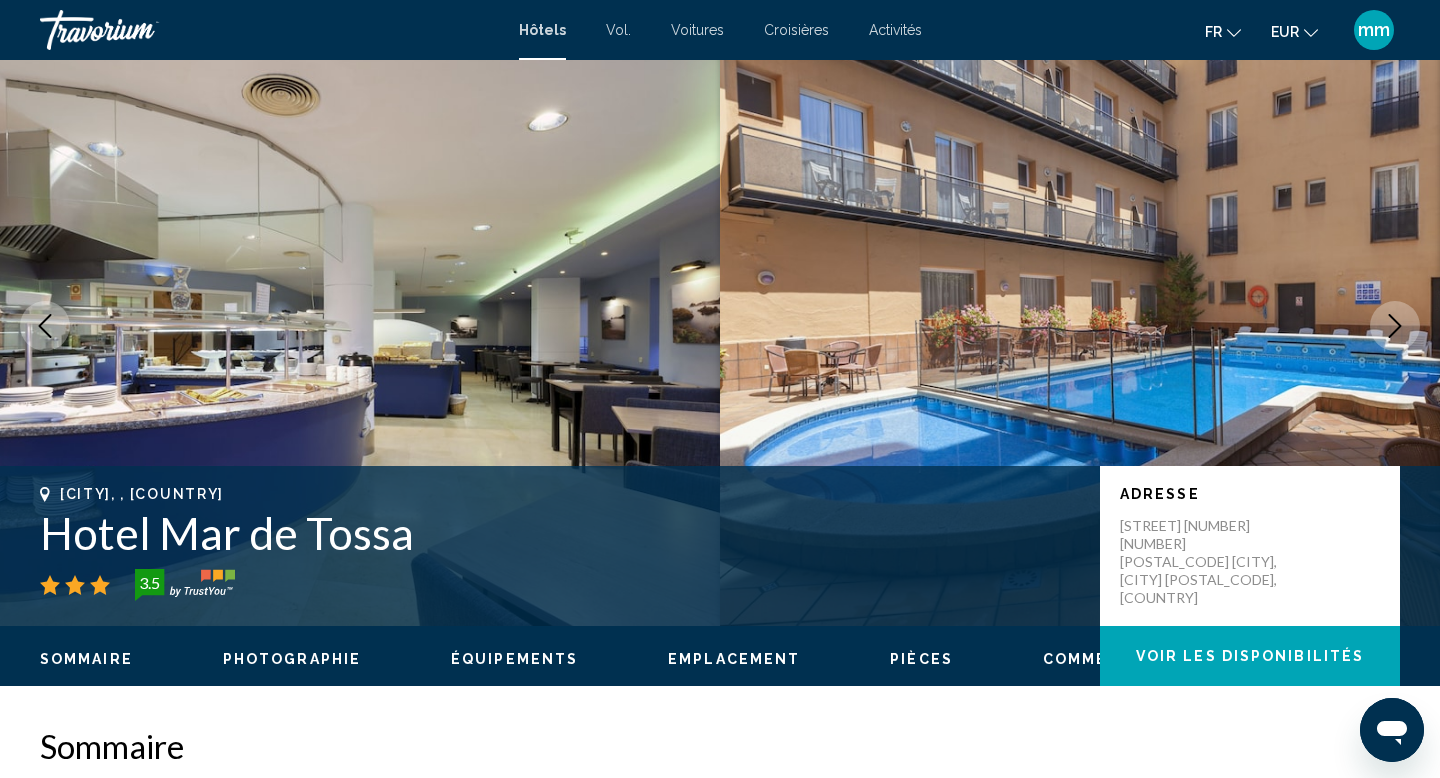 scroll, scrollTop: 0, scrollLeft: 0, axis: both 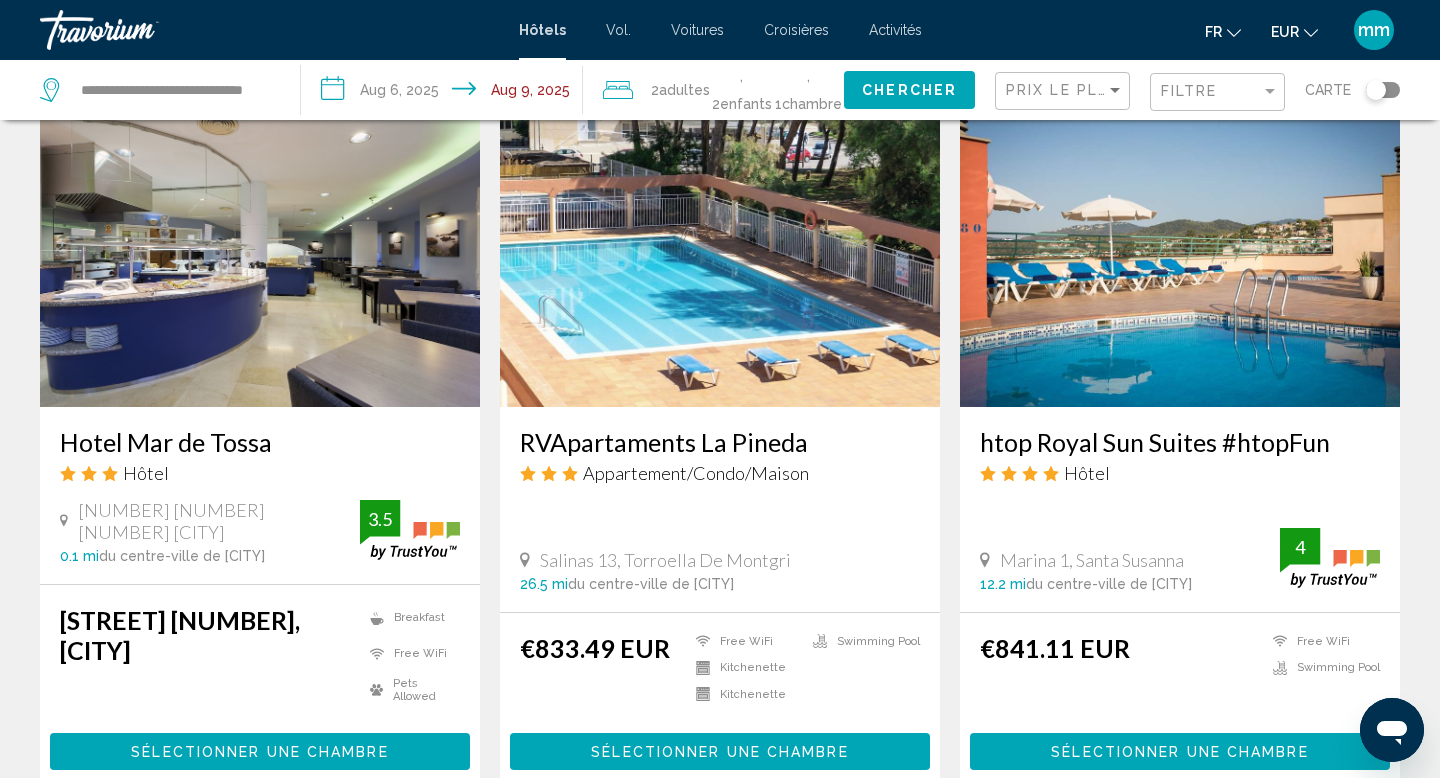 click at bounding box center (720, 247) 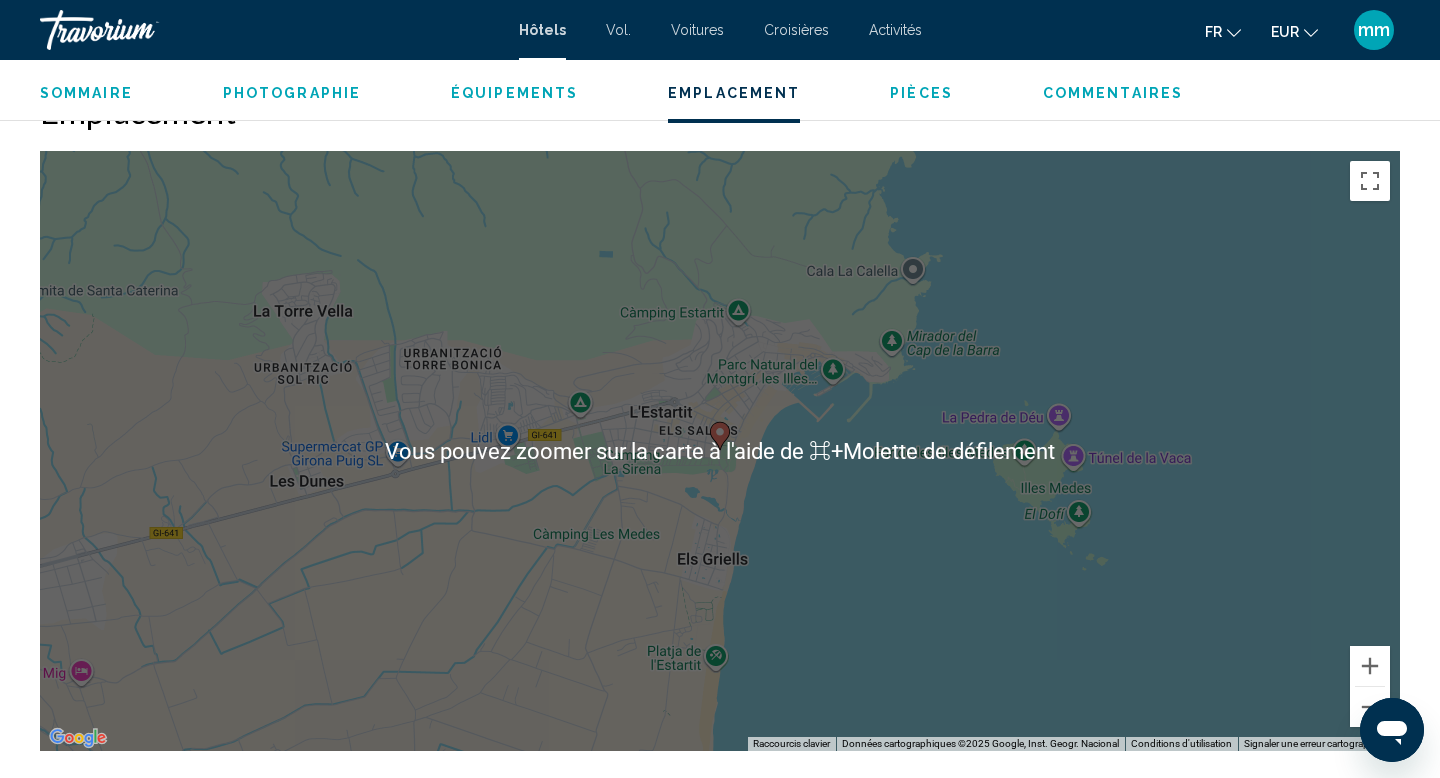 scroll, scrollTop: 1858, scrollLeft: 0, axis: vertical 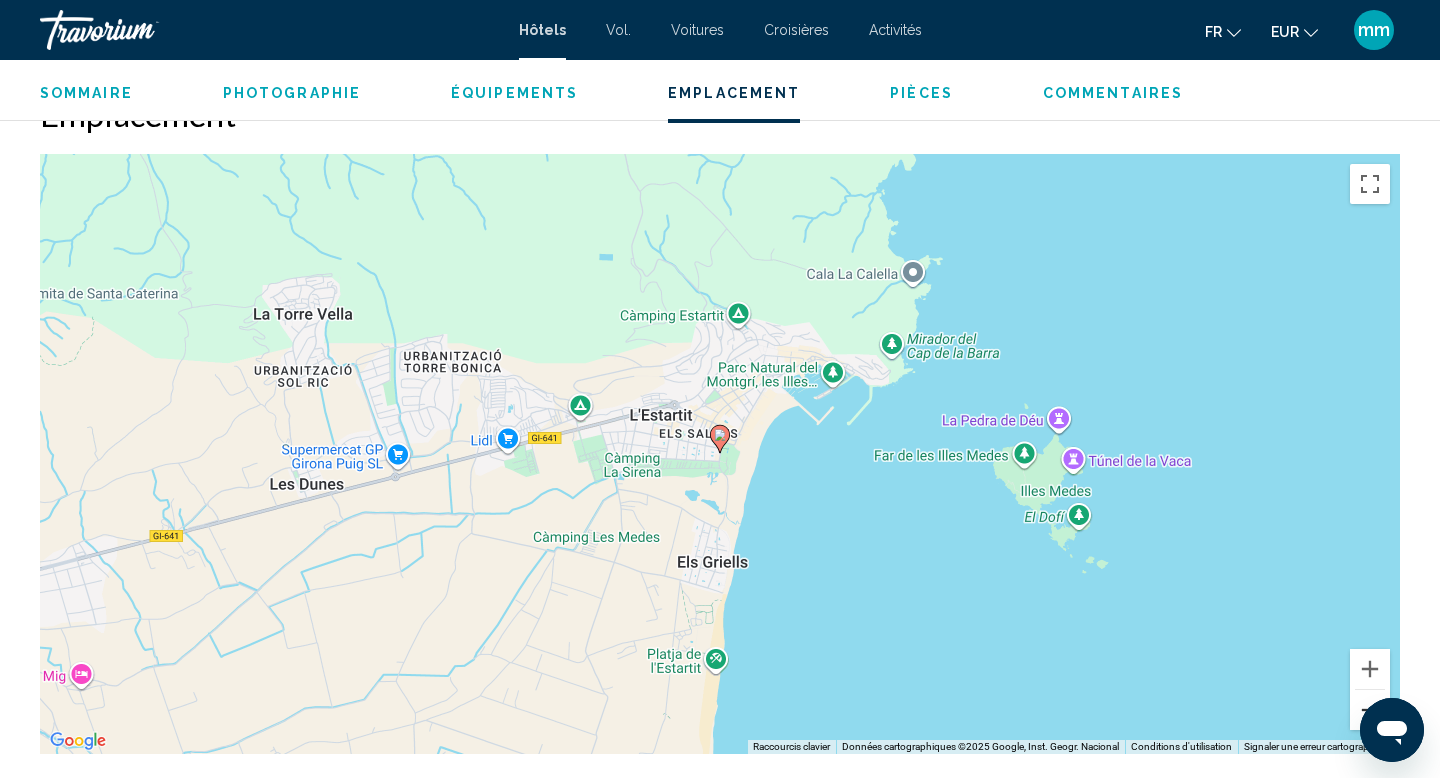click at bounding box center (1370, 710) 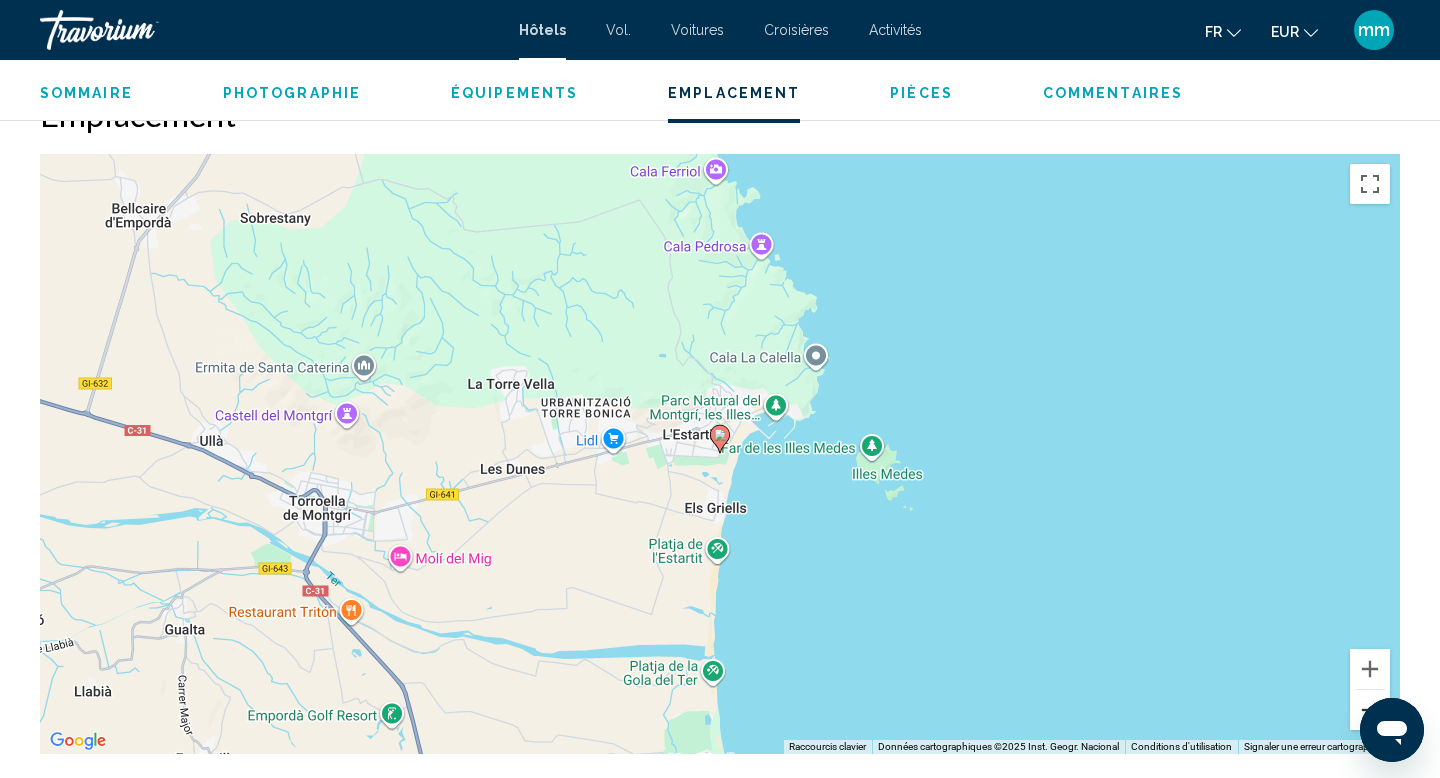 click at bounding box center [1370, 710] 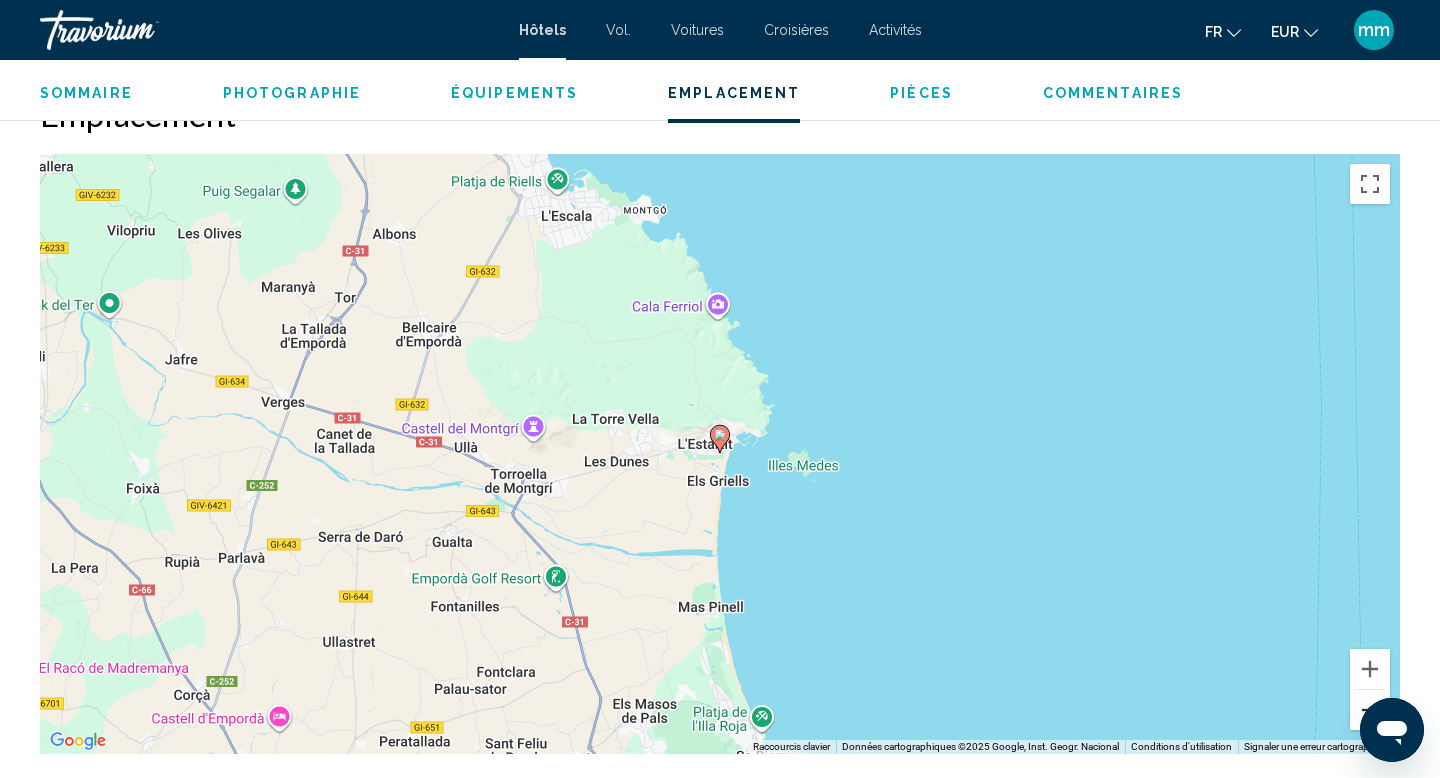 click at bounding box center (1370, 710) 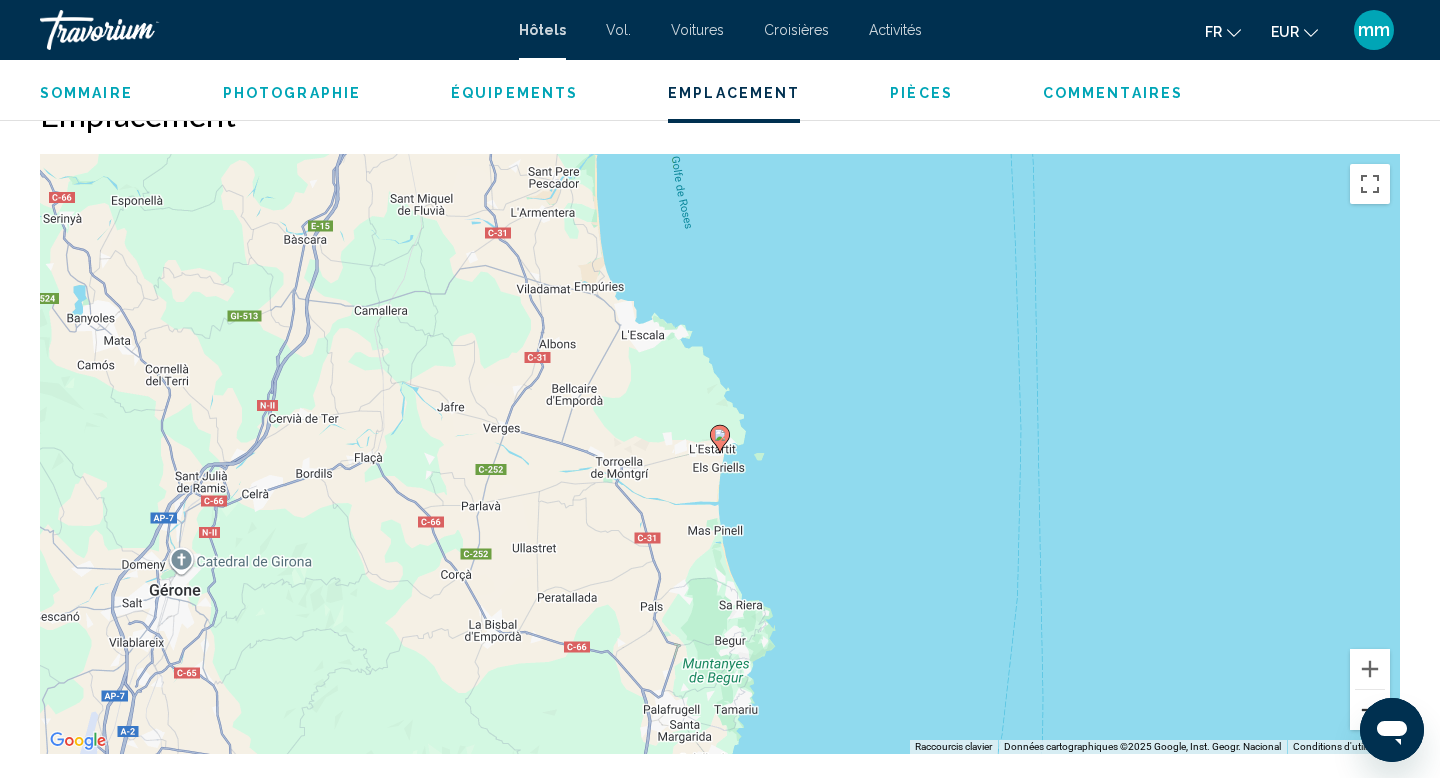 click at bounding box center [1370, 710] 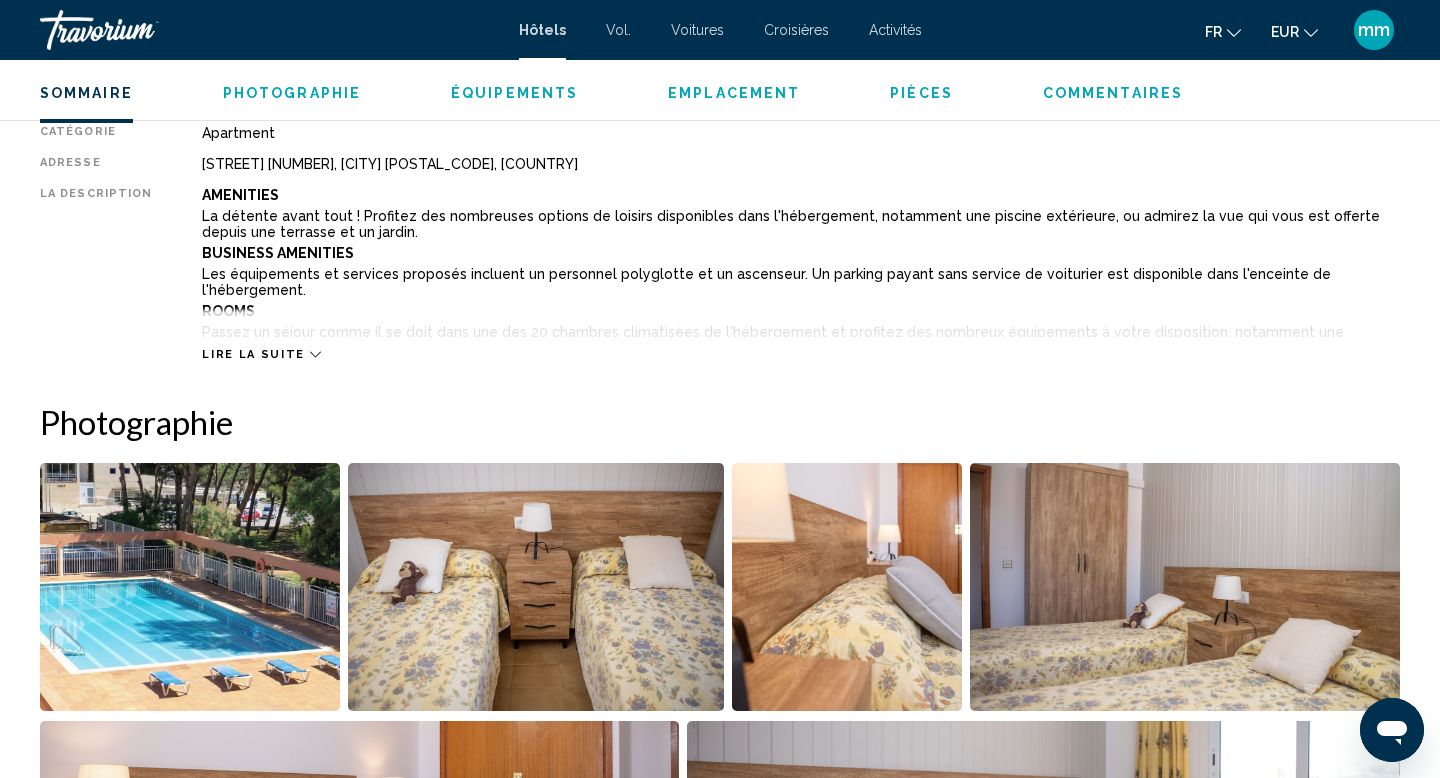 scroll, scrollTop: 688, scrollLeft: 0, axis: vertical 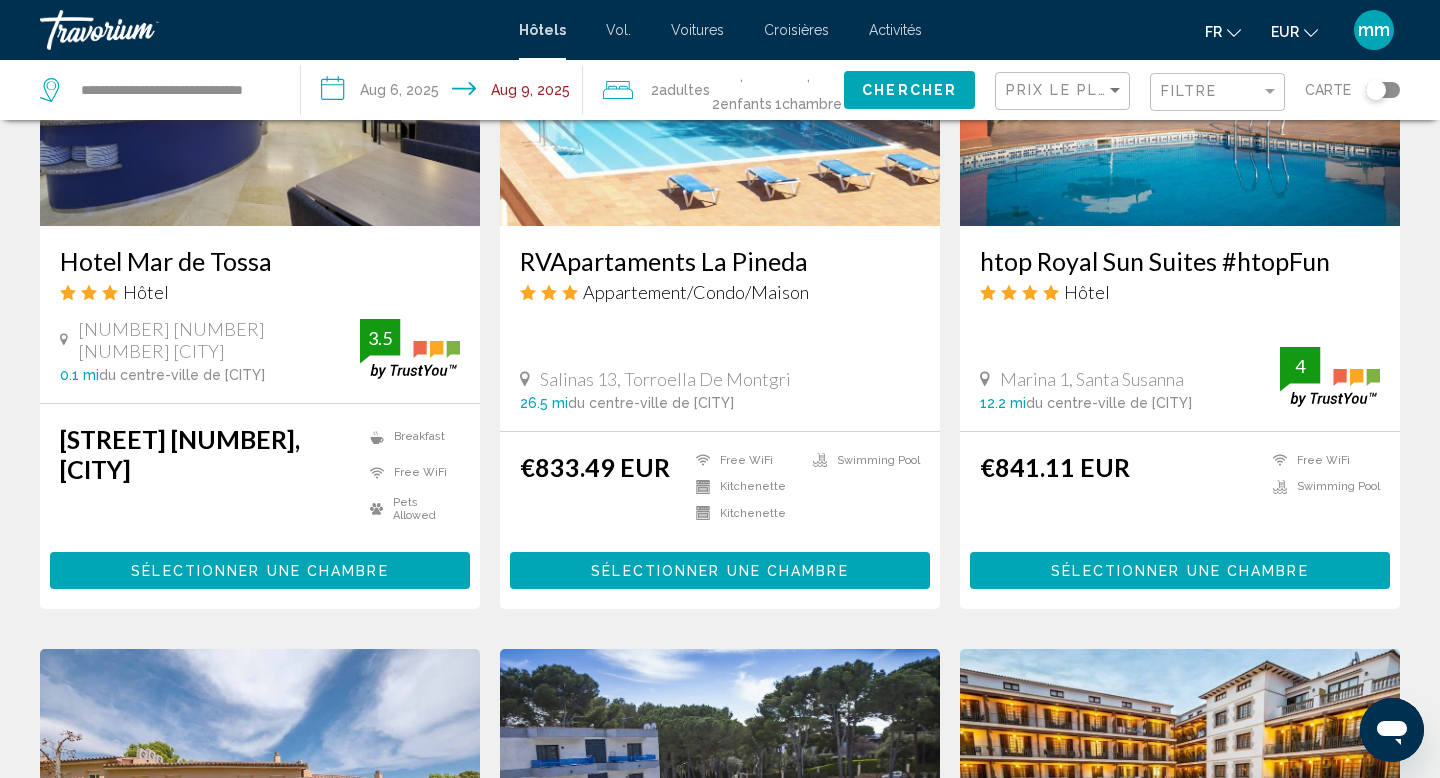 click on "**********" at bounding box center [445, 93] 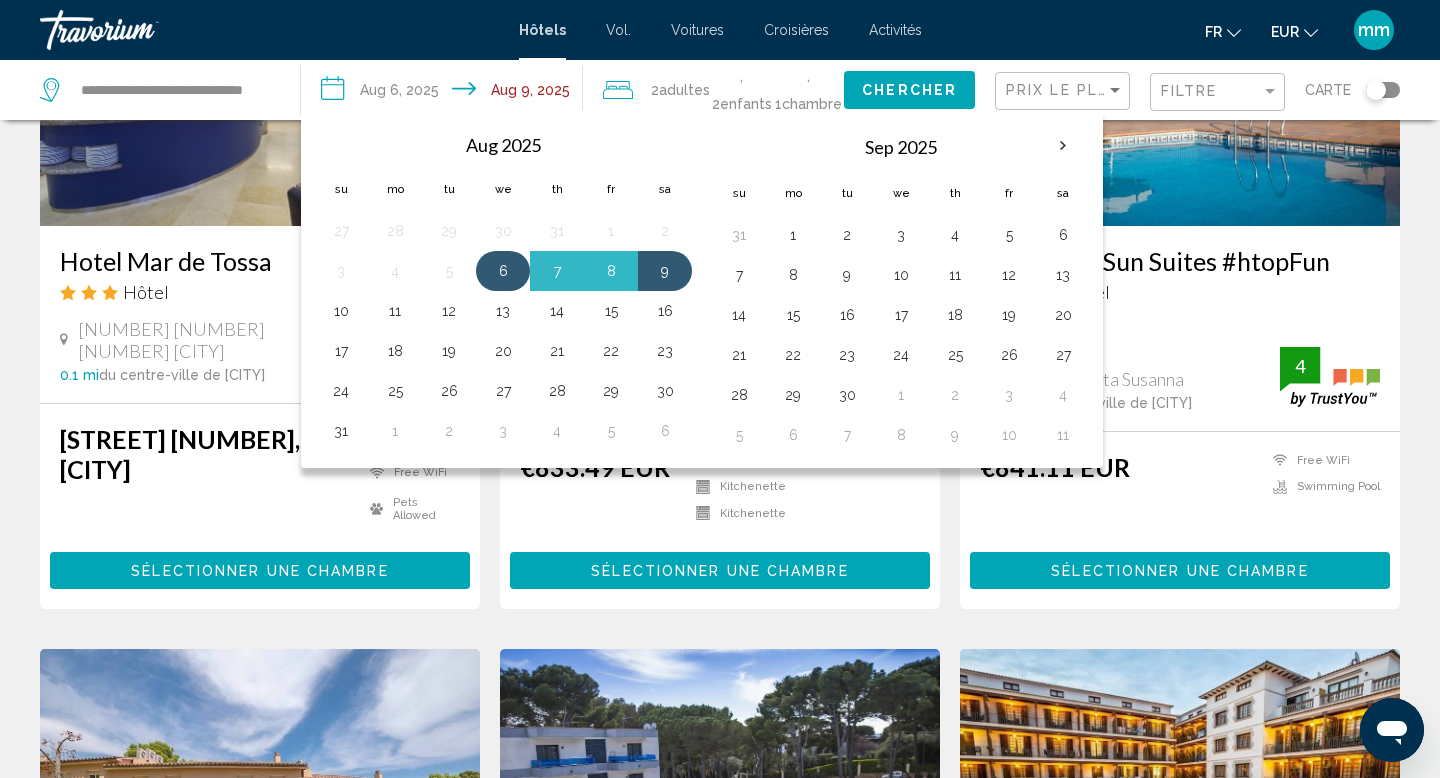 click on "6" at bounding box center (503, 271) 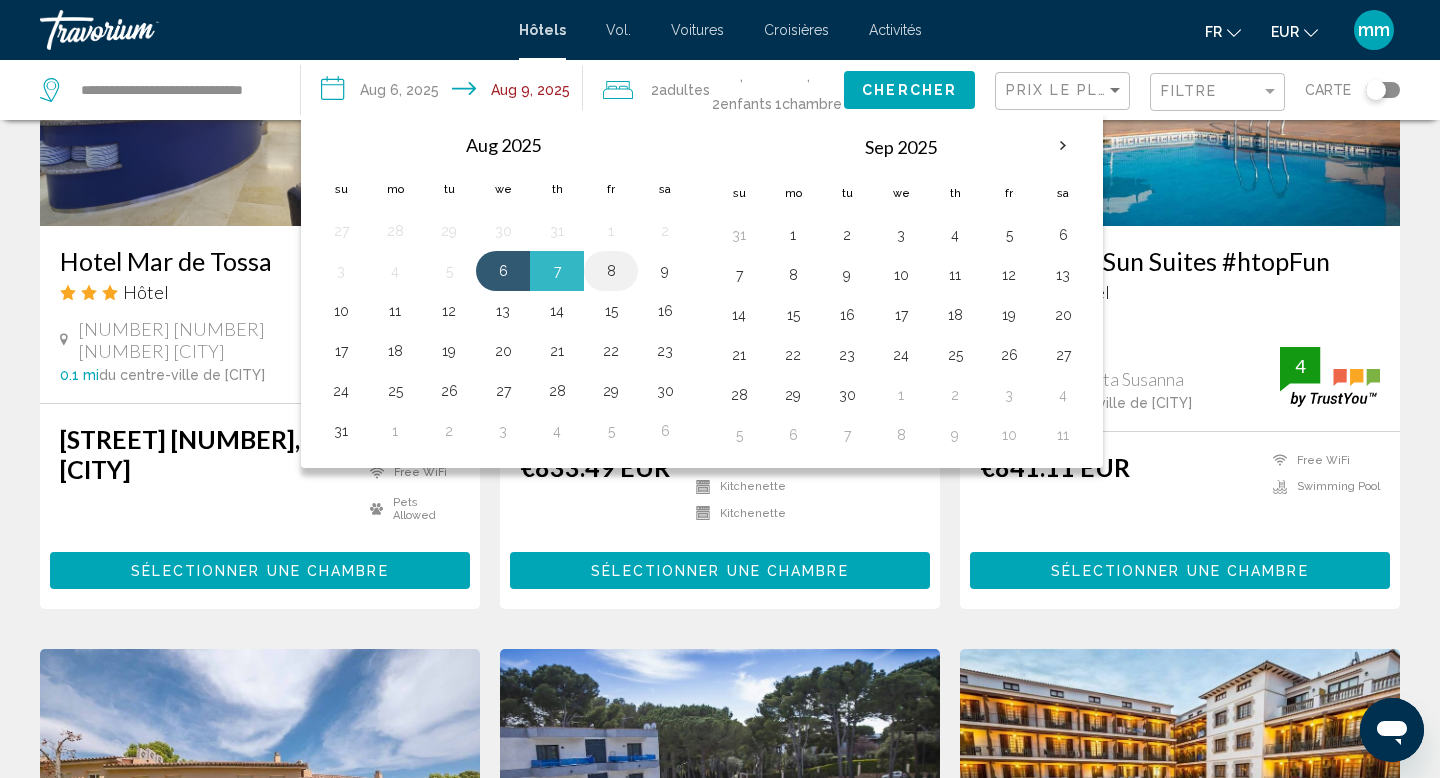 click on "8" at bounding box center (611, 271) 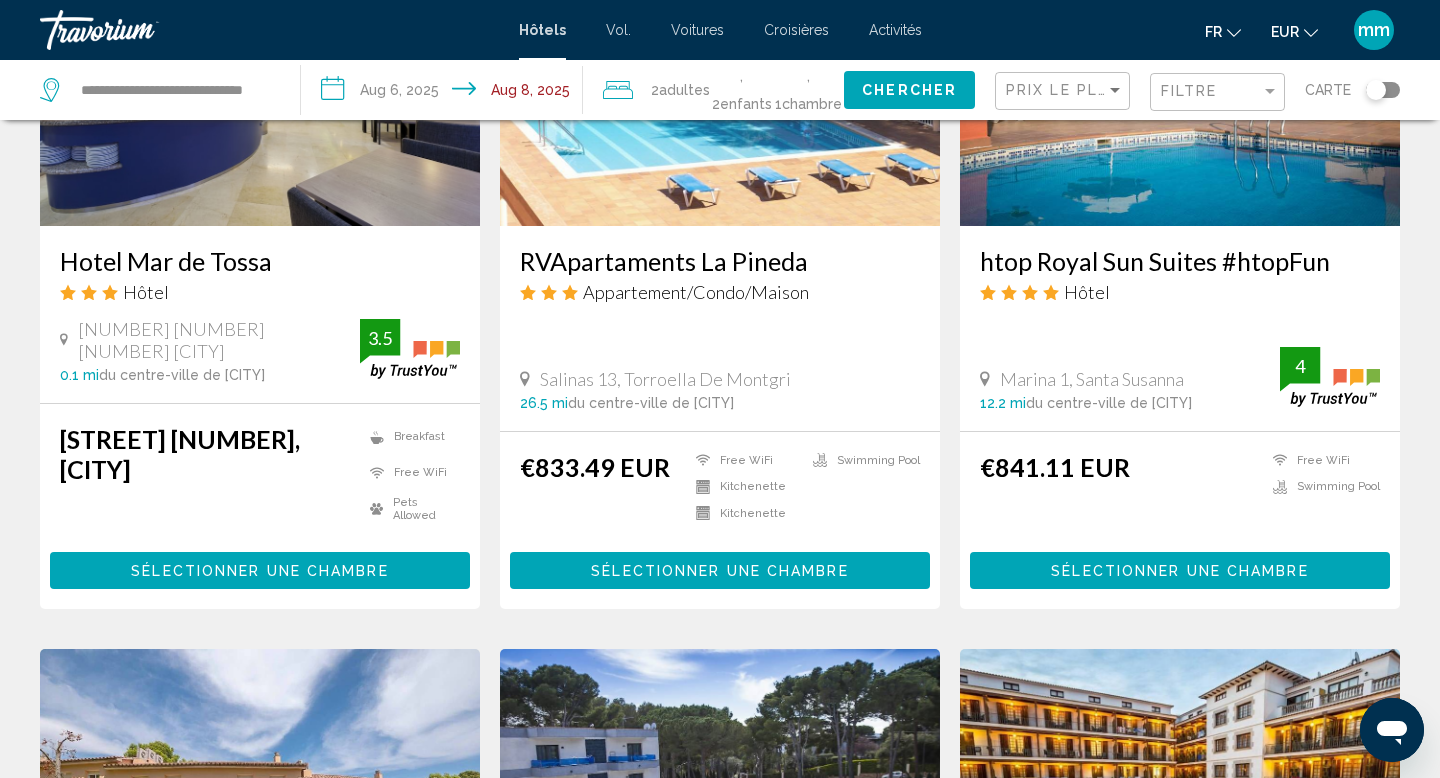 click on "Chercher" 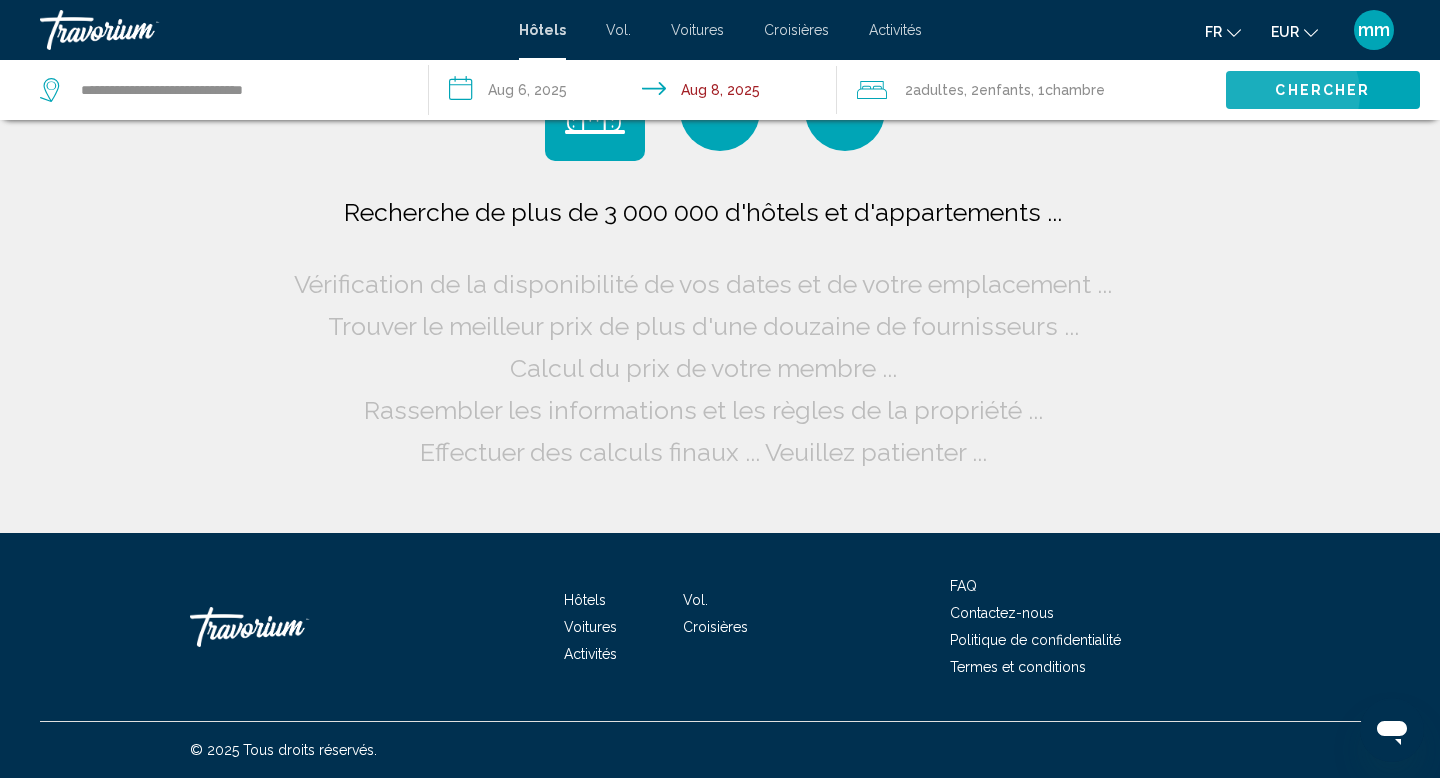scroll, scrollTop: 0, scrollLeft: 0, axis: both 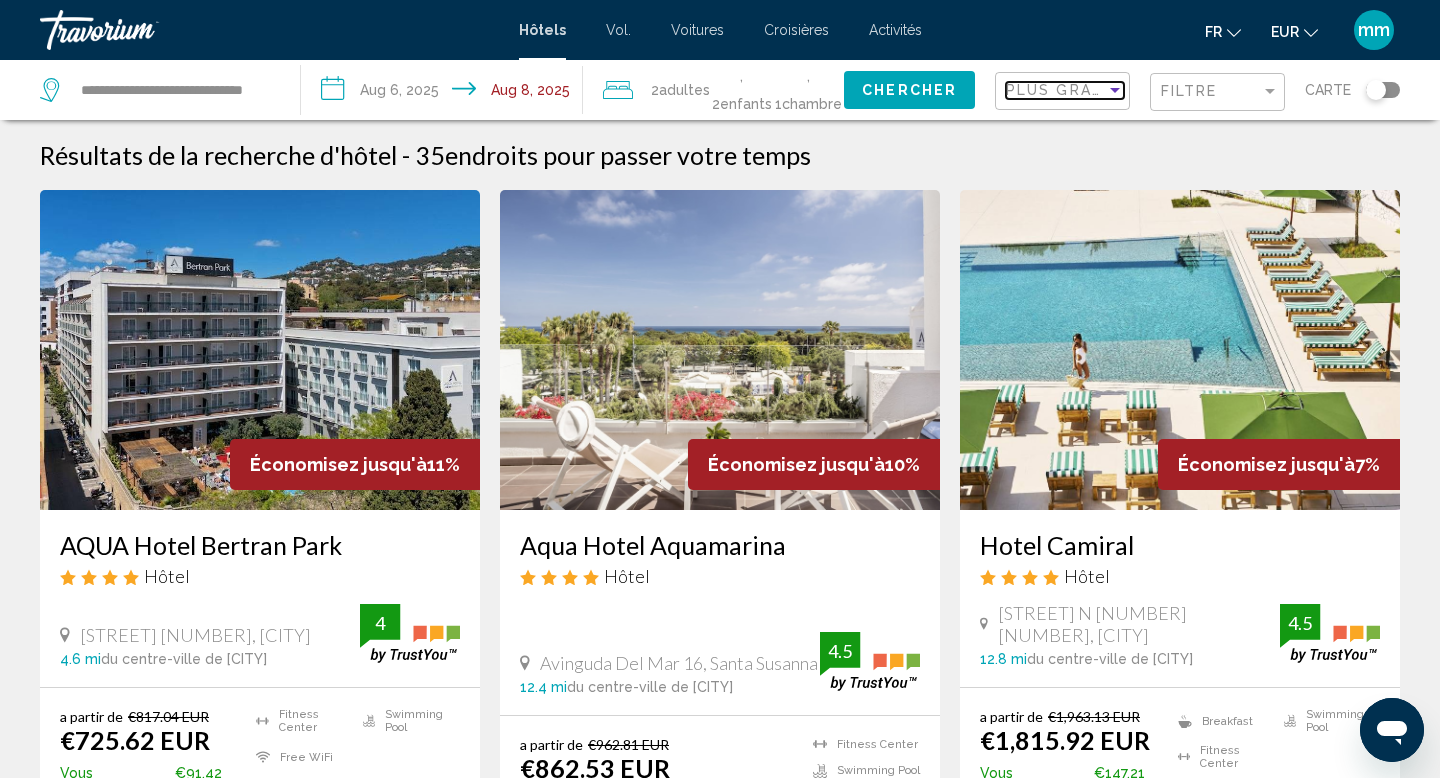 click on "Plus grandes économies" at bounding box center (1125, 90) 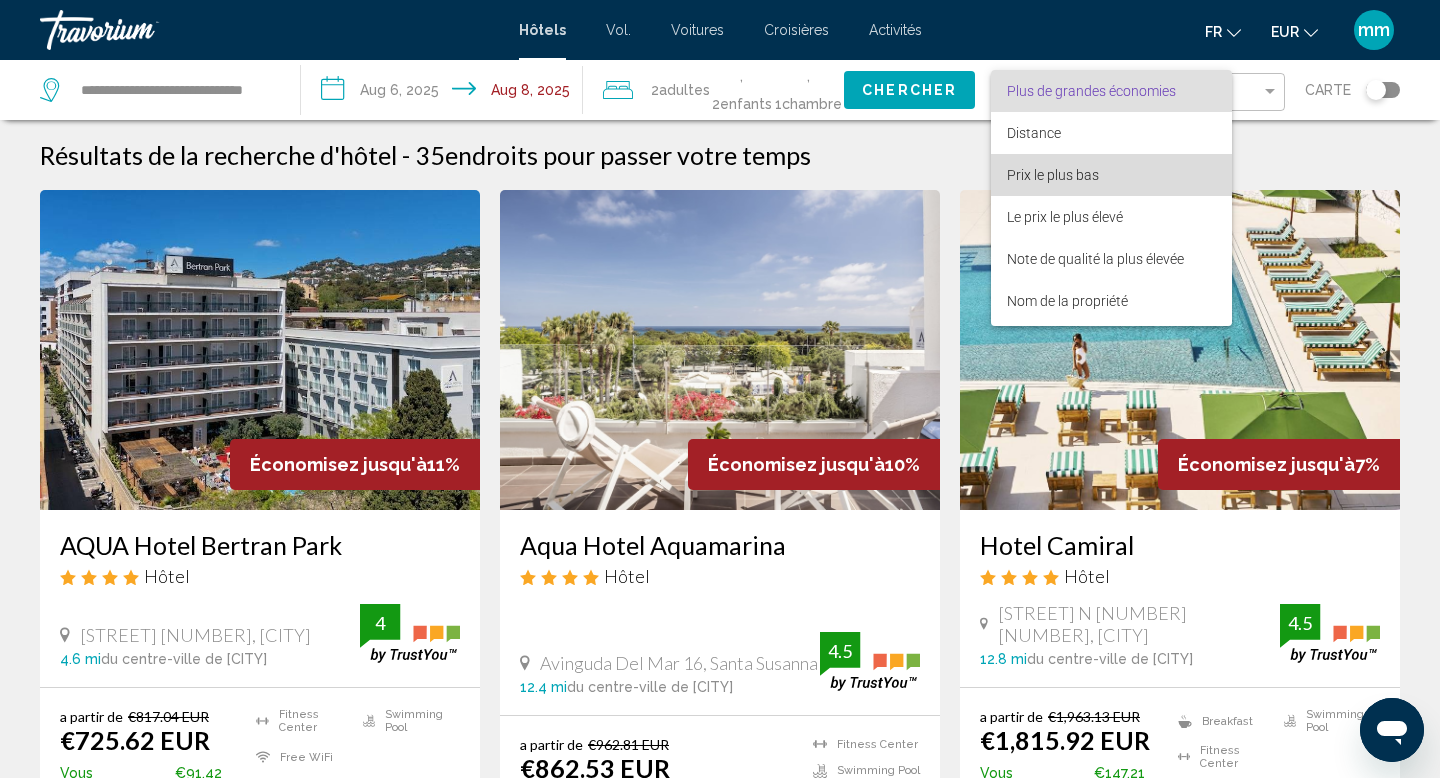 click on "Prix le plus bas" at bounding box center (1053, 175) 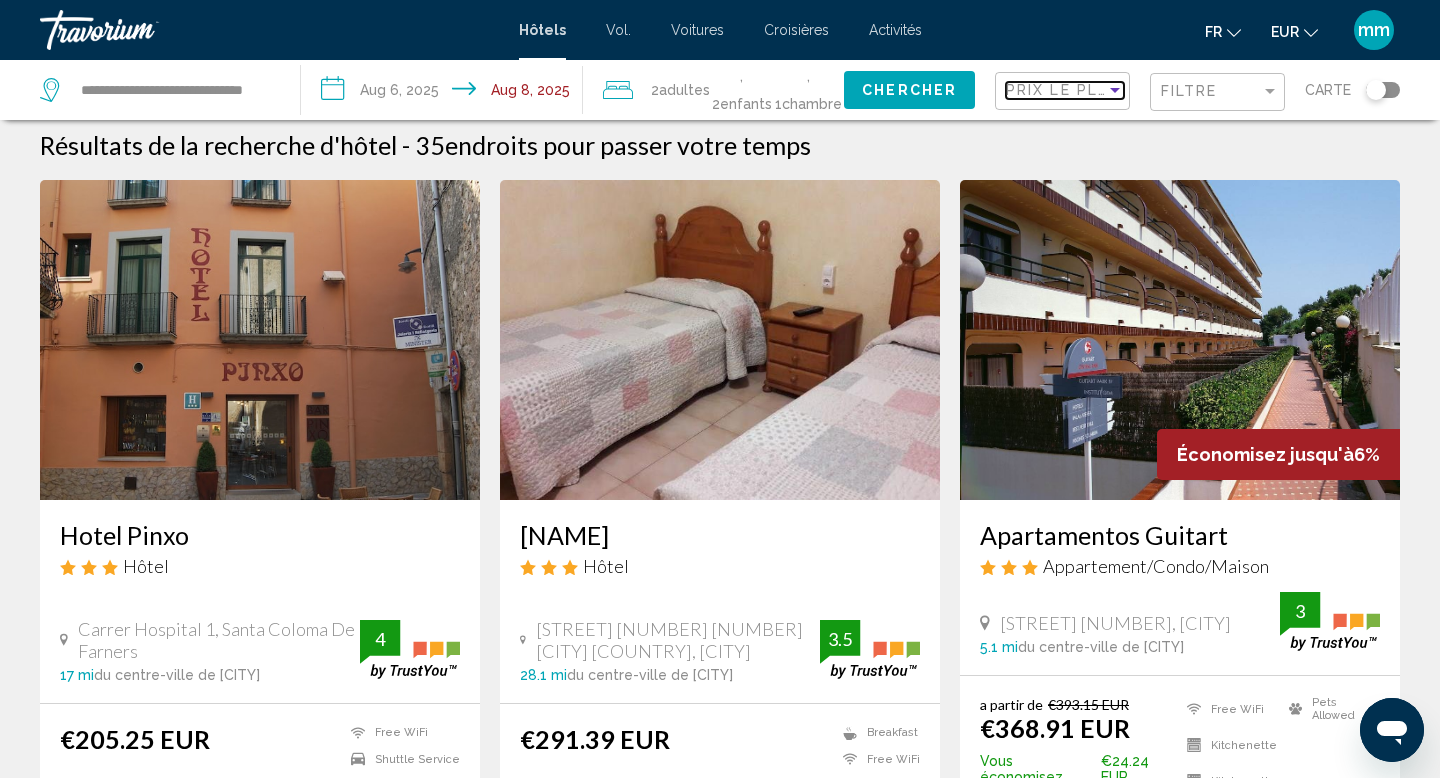 scroll, scrollTop: 12, scrollLeft: 0, axis: vertical 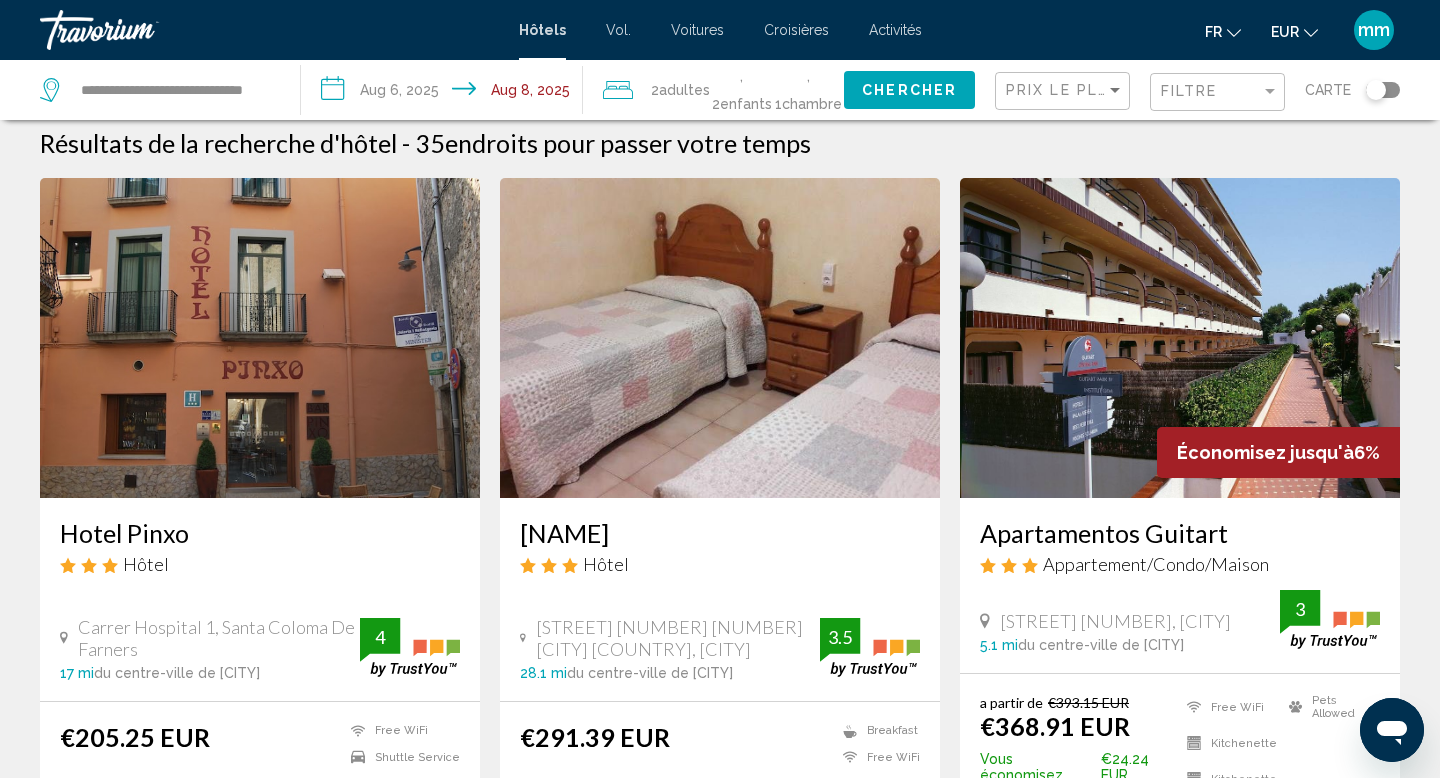 click at bounding box center [1180, 338] 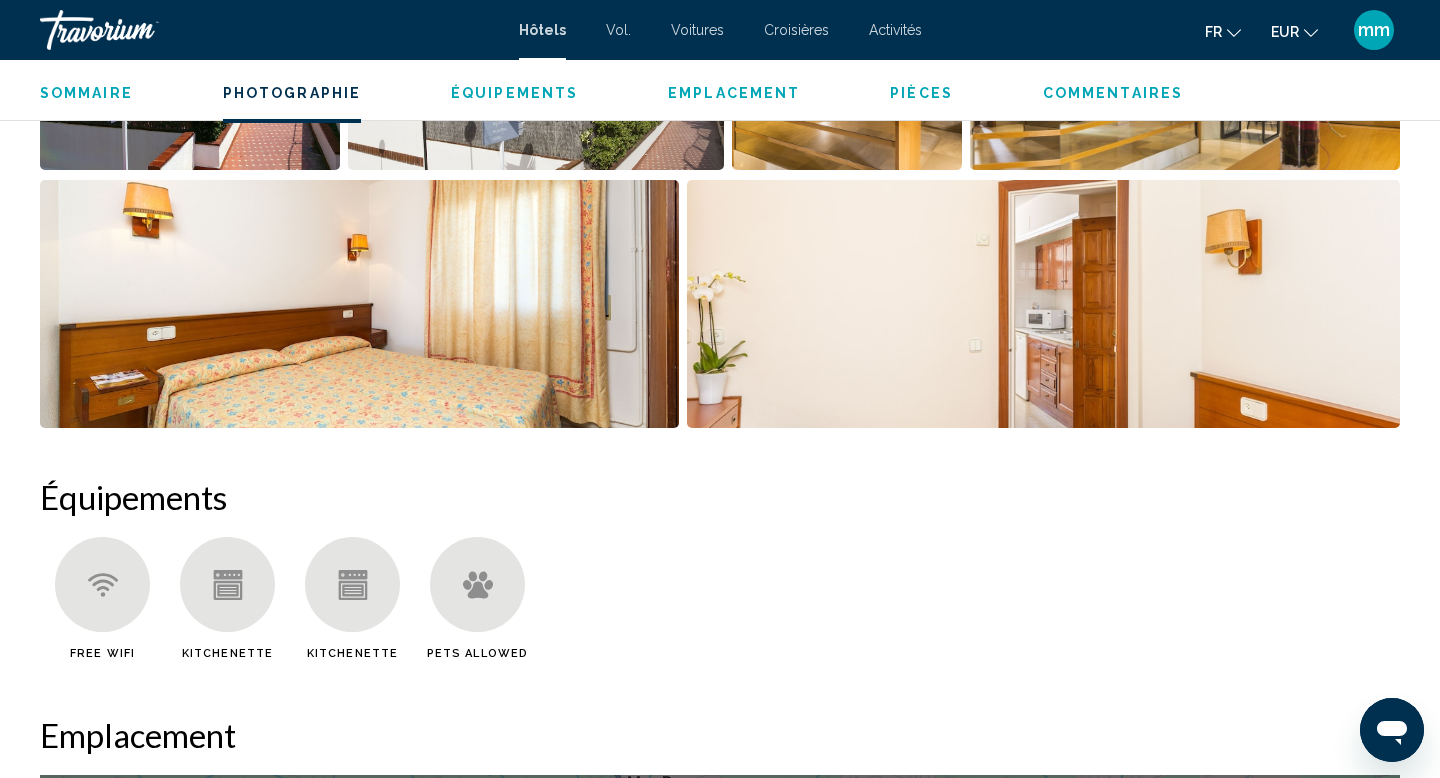 scroll, scrollTop: 1197, scrollLeft: 0, axis: vertical 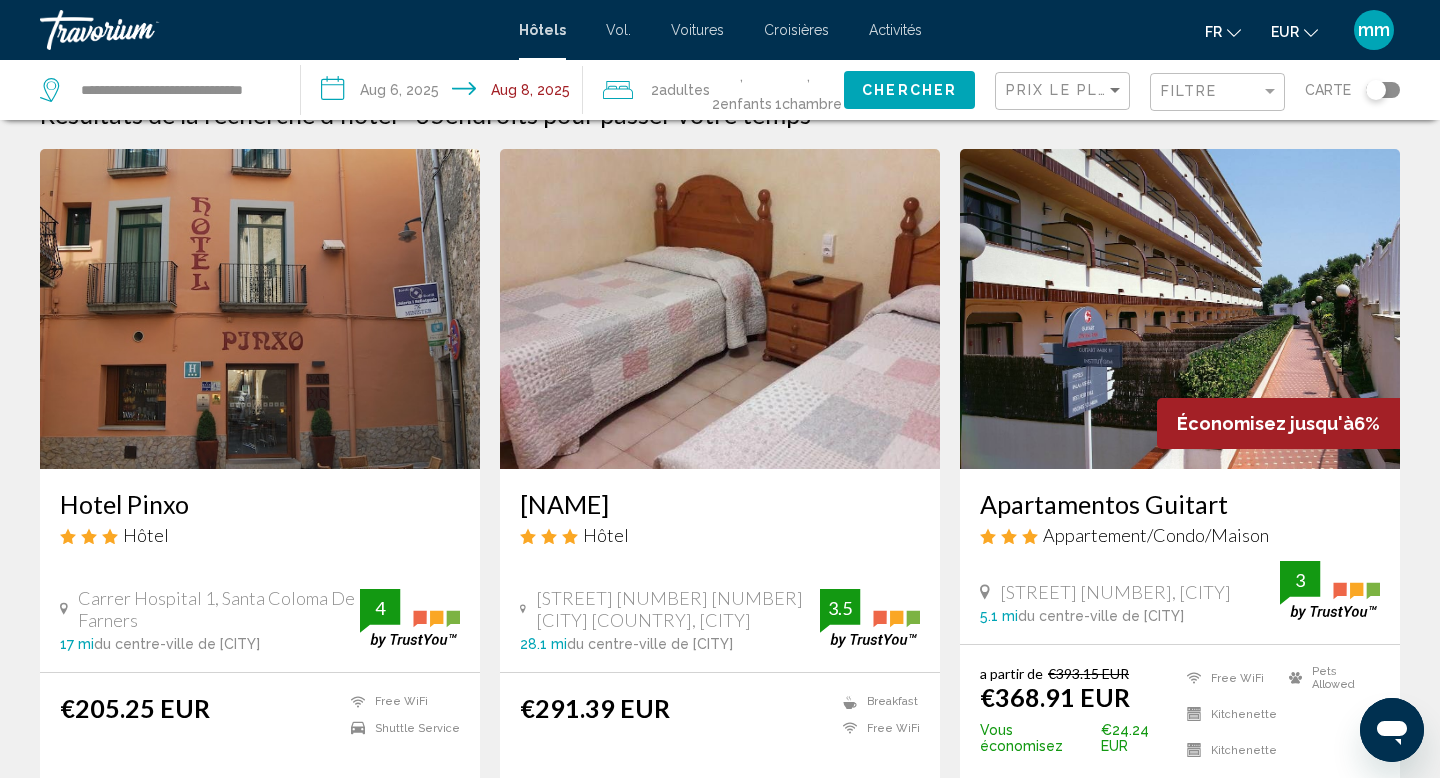 click on "**********" at bounding box center (445, 93) 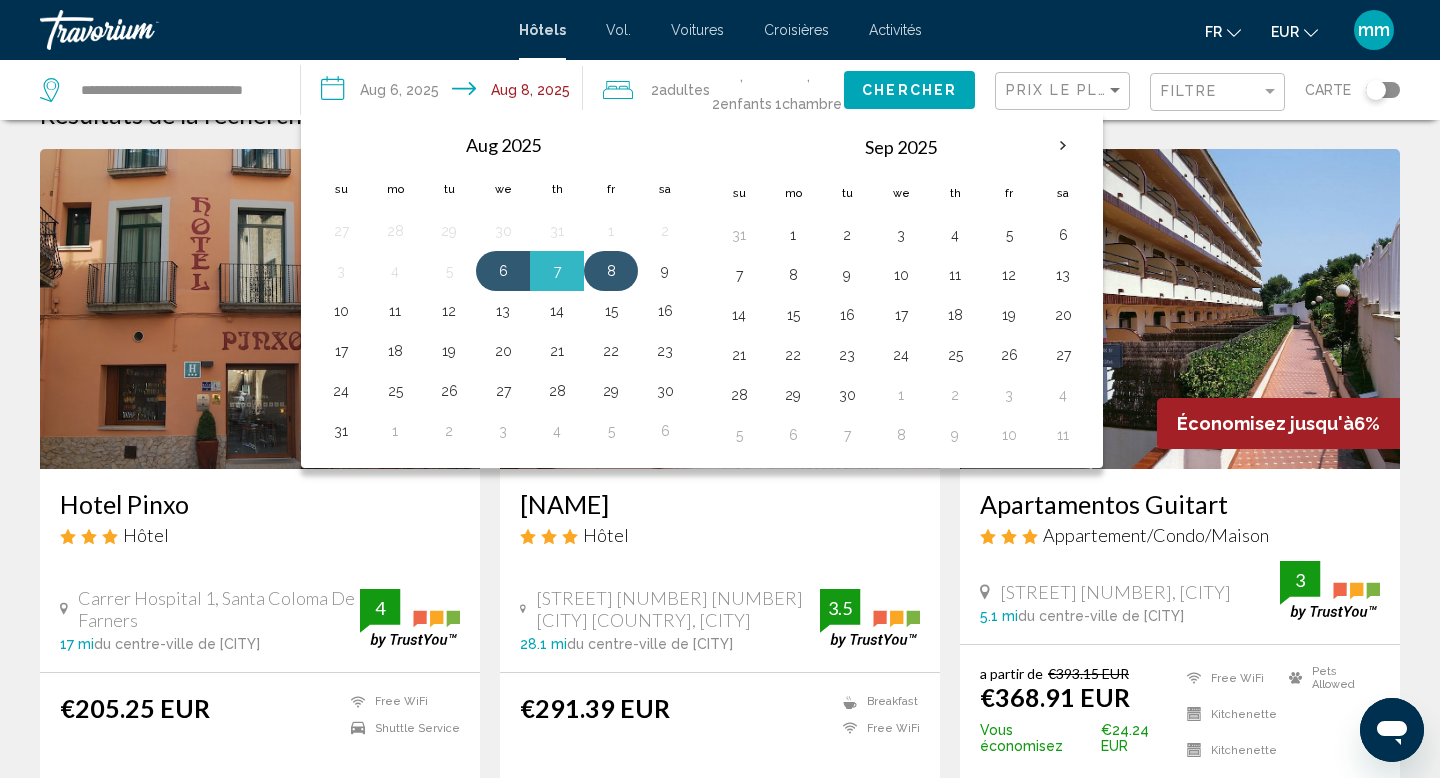 click on "8" at bounding box center (611, 271) 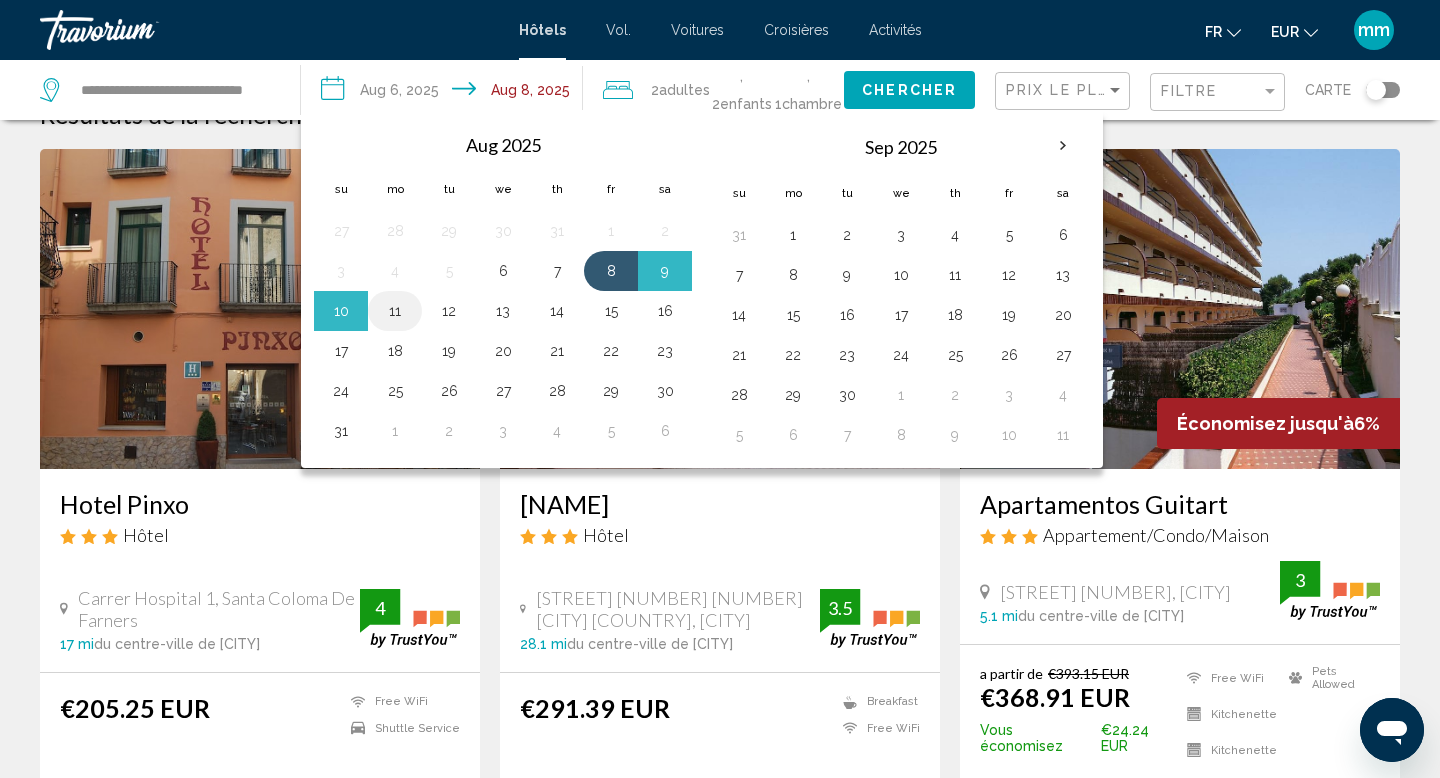 click on "11" at bounding box center (395, 311) 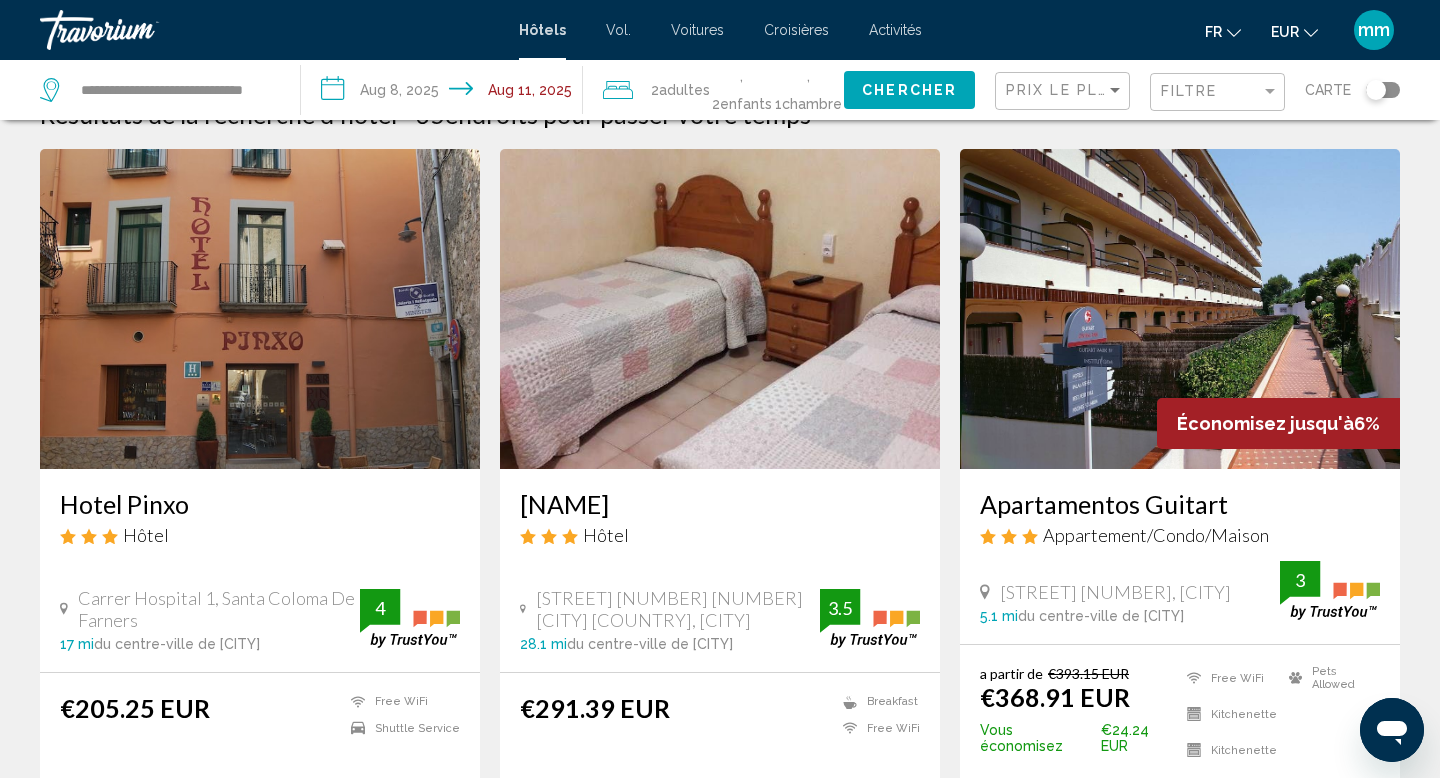 click on "Chercher" 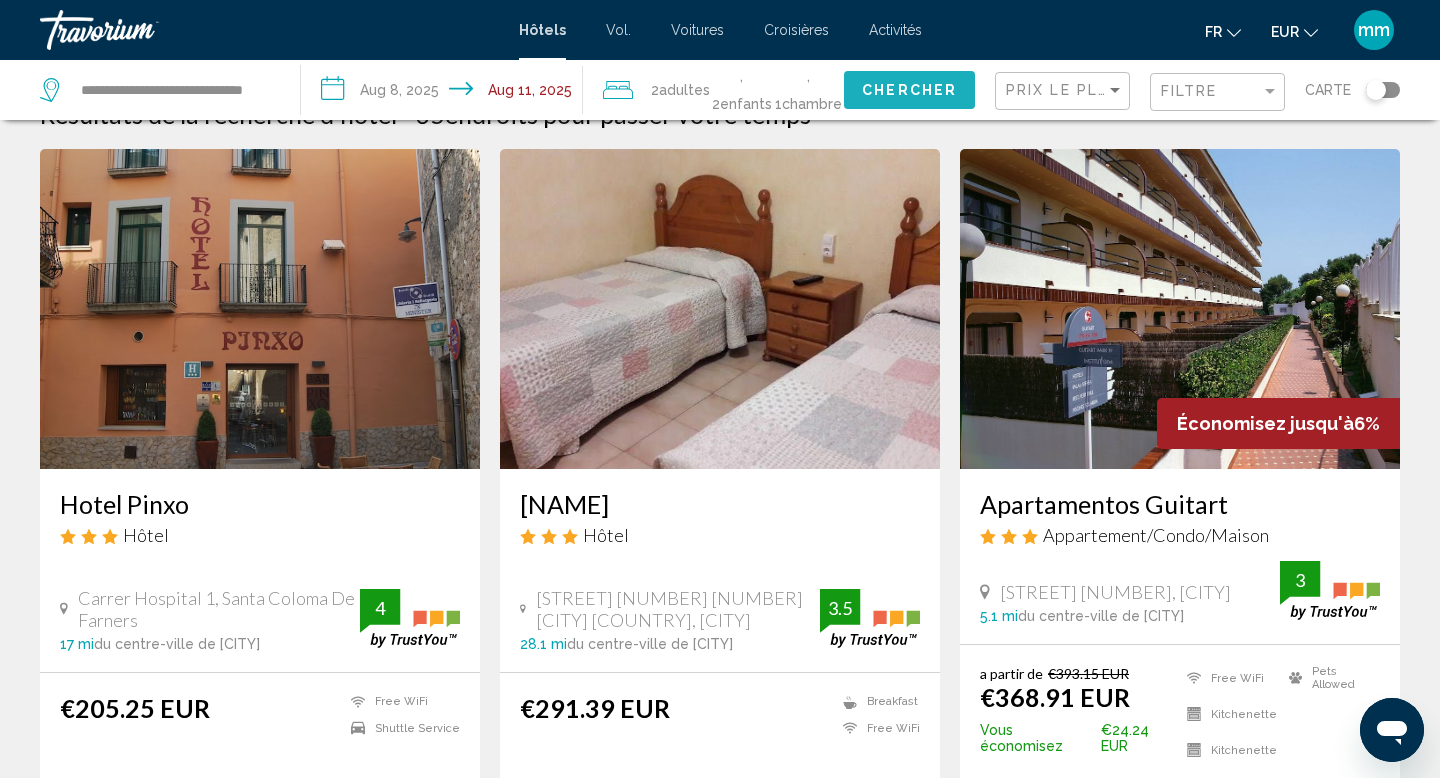 scroll, scrollTop: 0, scrollLeft: 0, axis: both 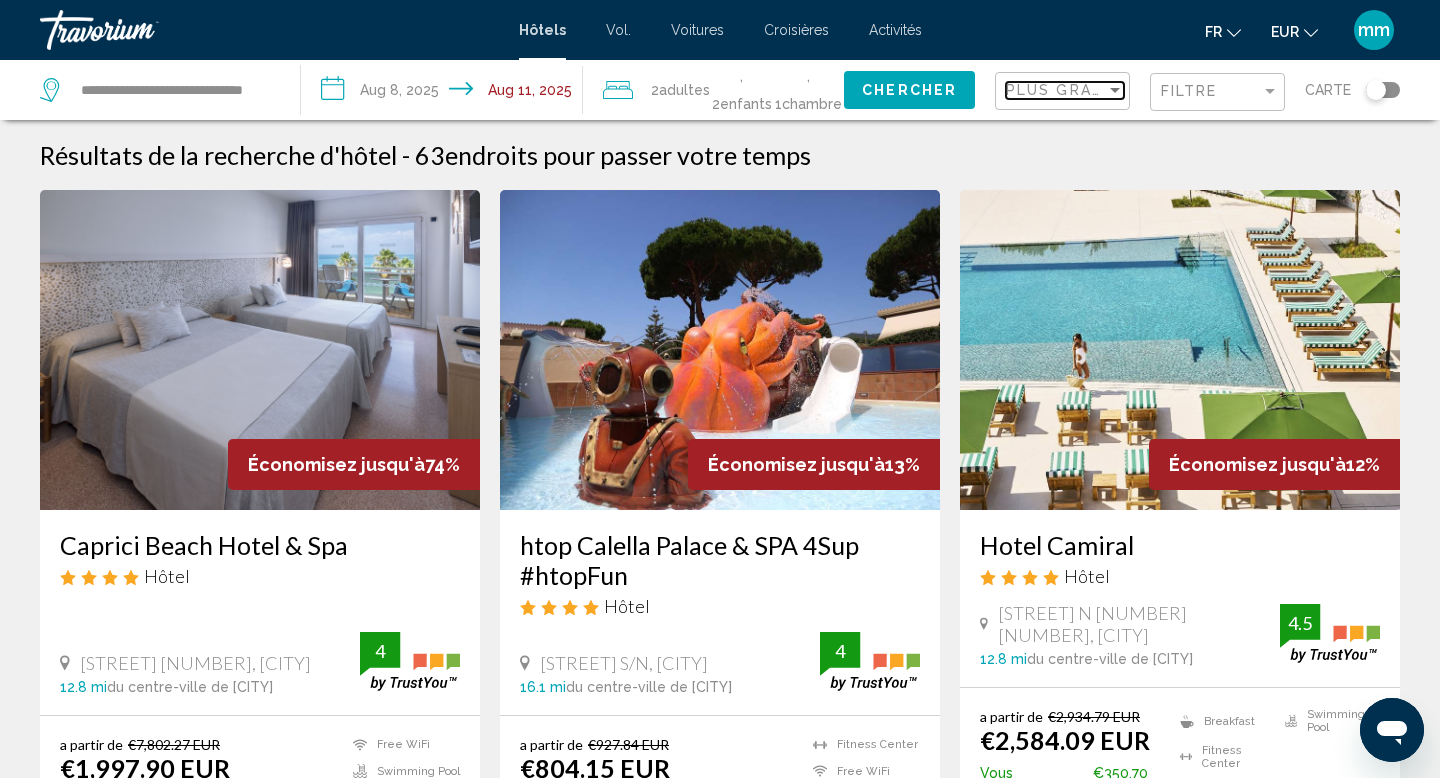 click on "Plus grandes économies" at bounding box center (1125, 90) 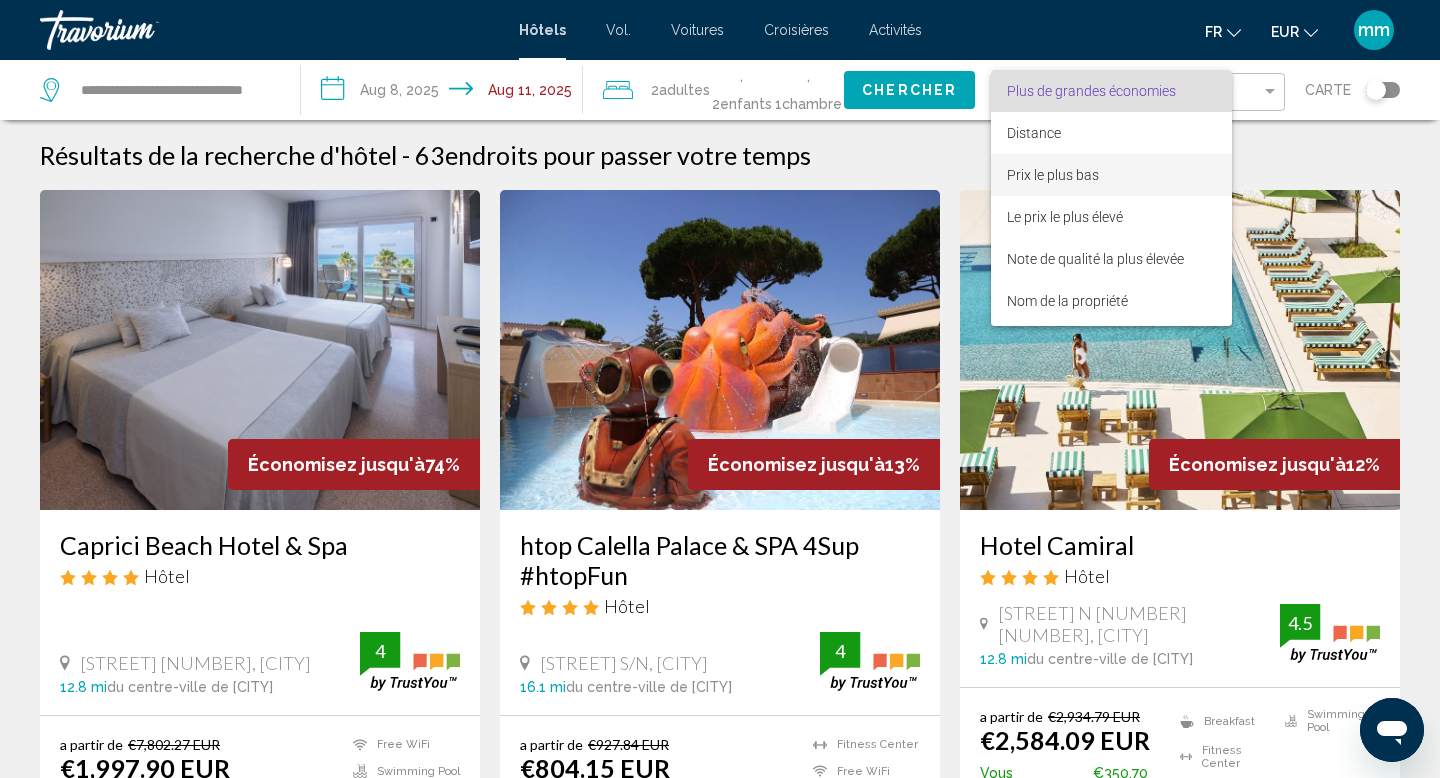 click on "Prix le plus bas" at bounding box center (1053, 175) 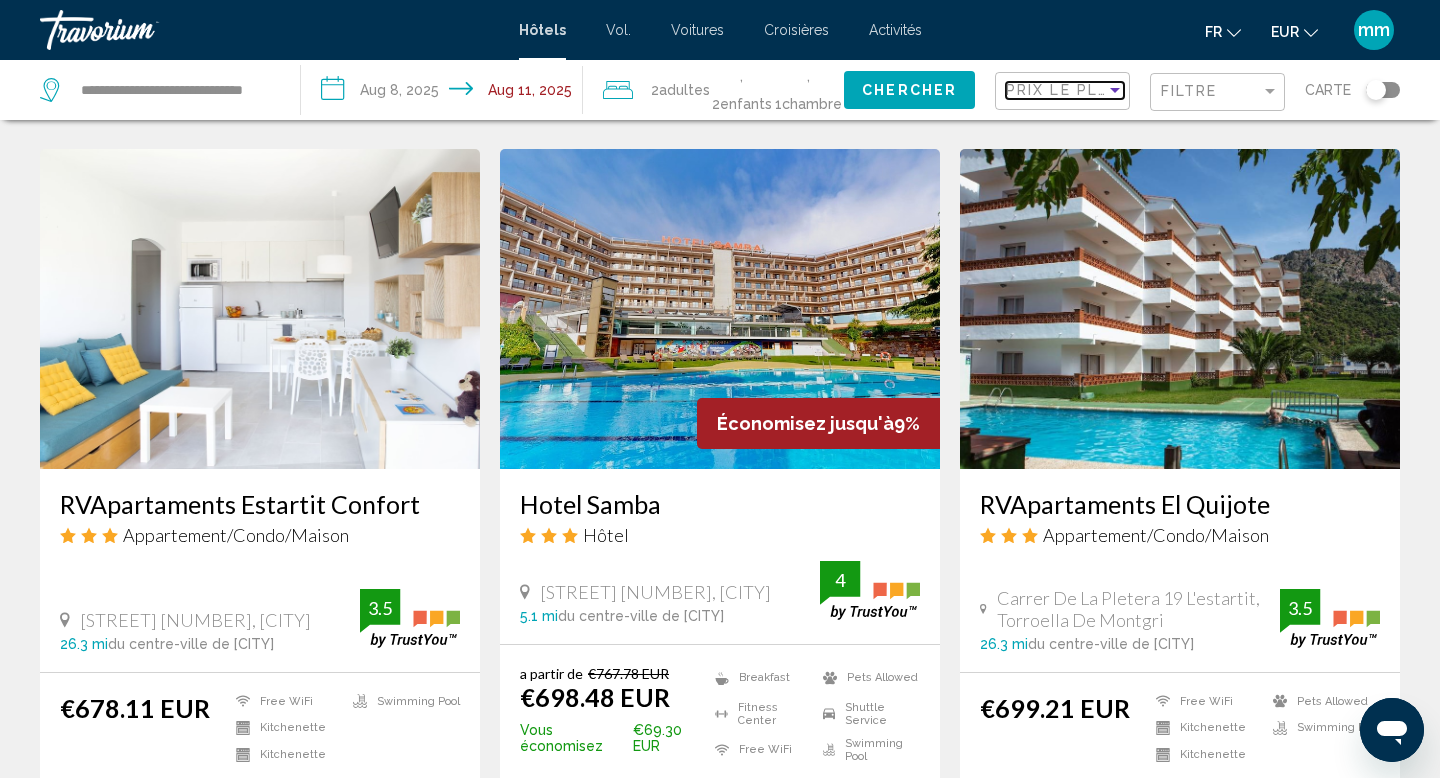 scroll, scrollTop: 1499, scrollLeft: 0, axis: vertical 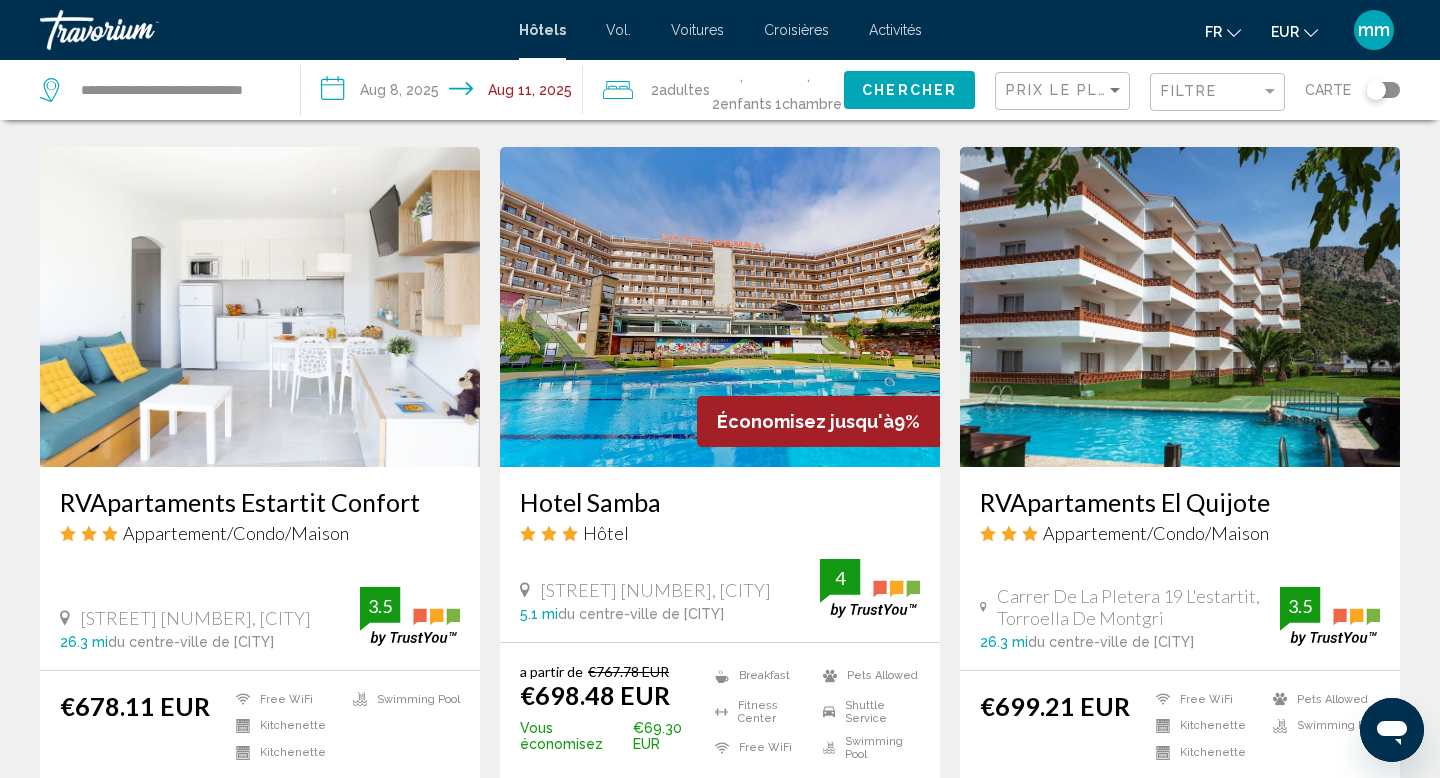 click on "**********" at bounding box center [445, 93] 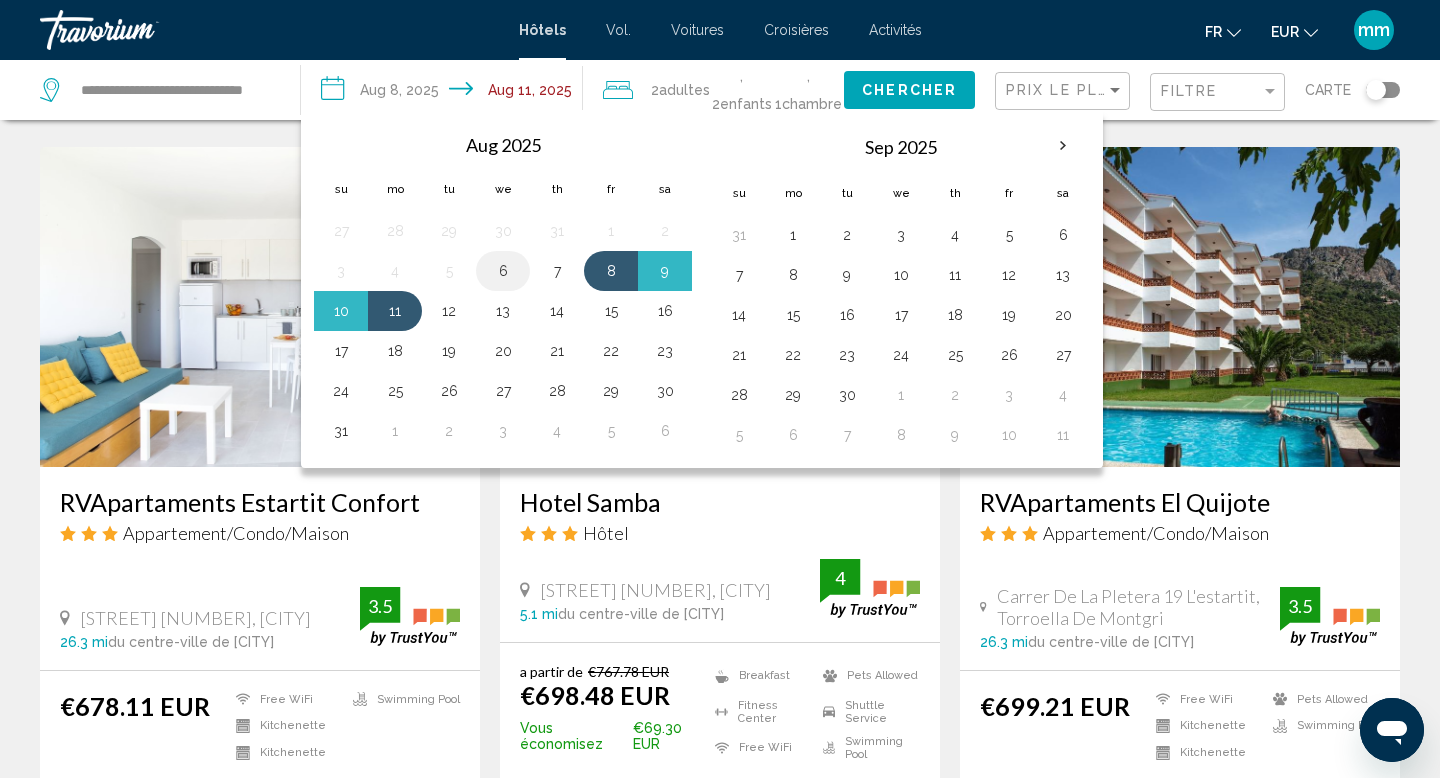 click on "6" at bounding box center (503, 271) 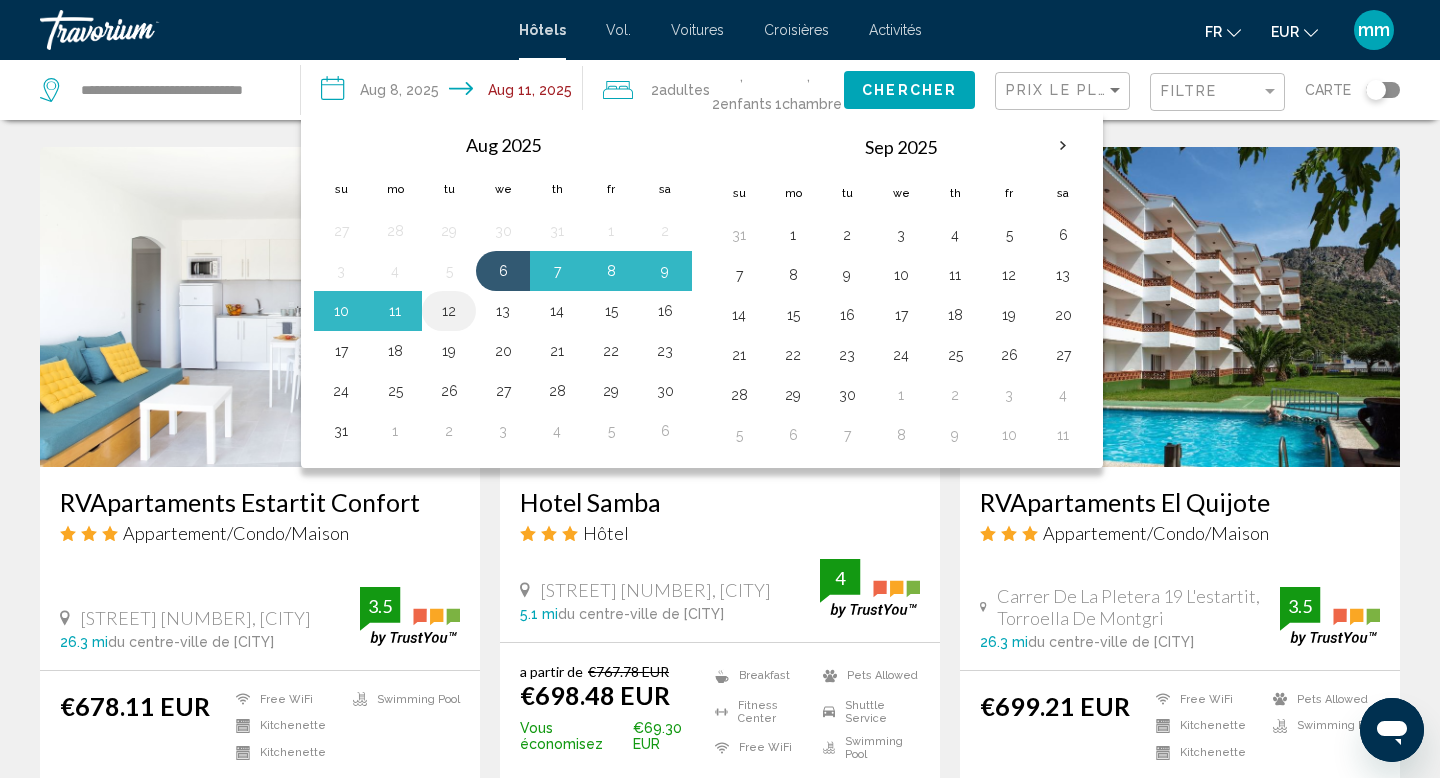 click on "12" at bounding box center [449, 311] 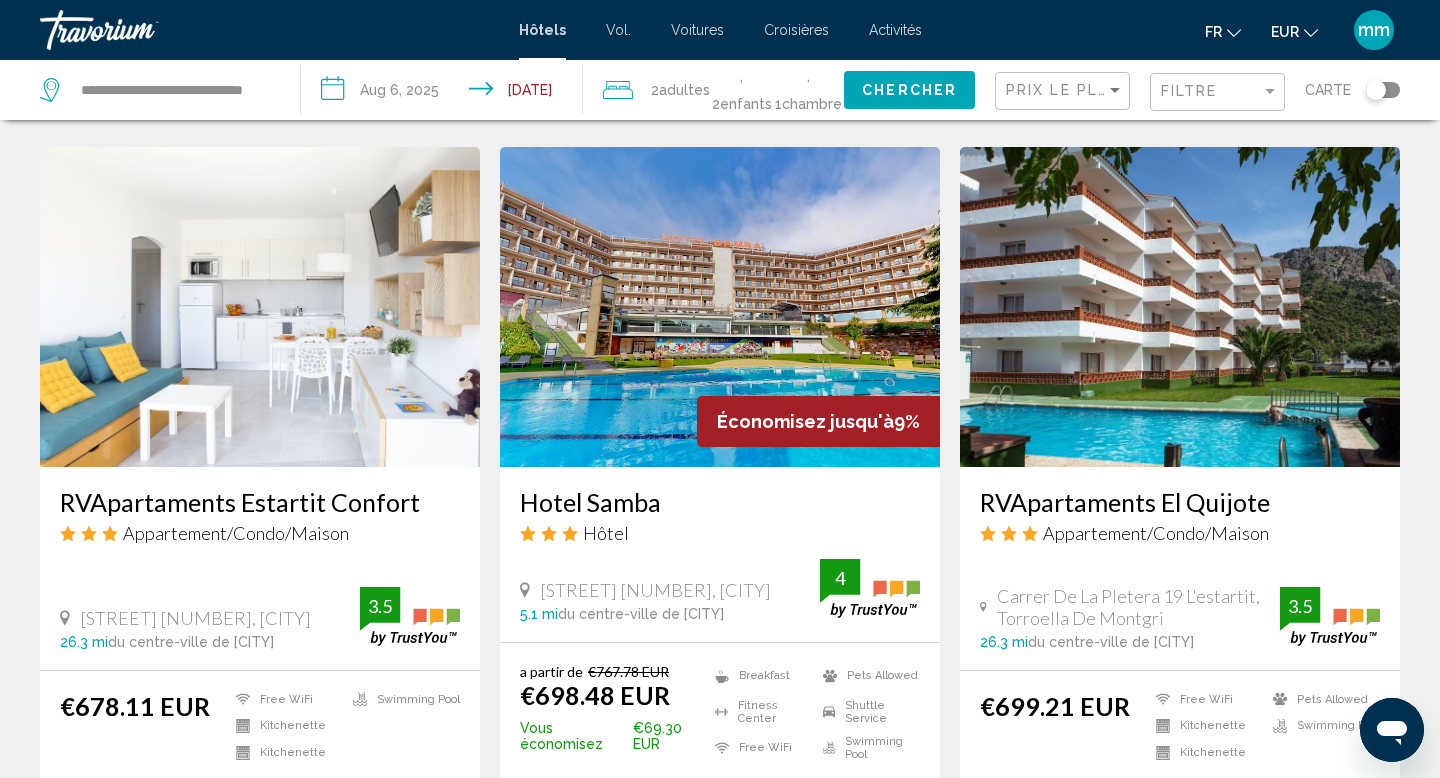 click on "Chercher" 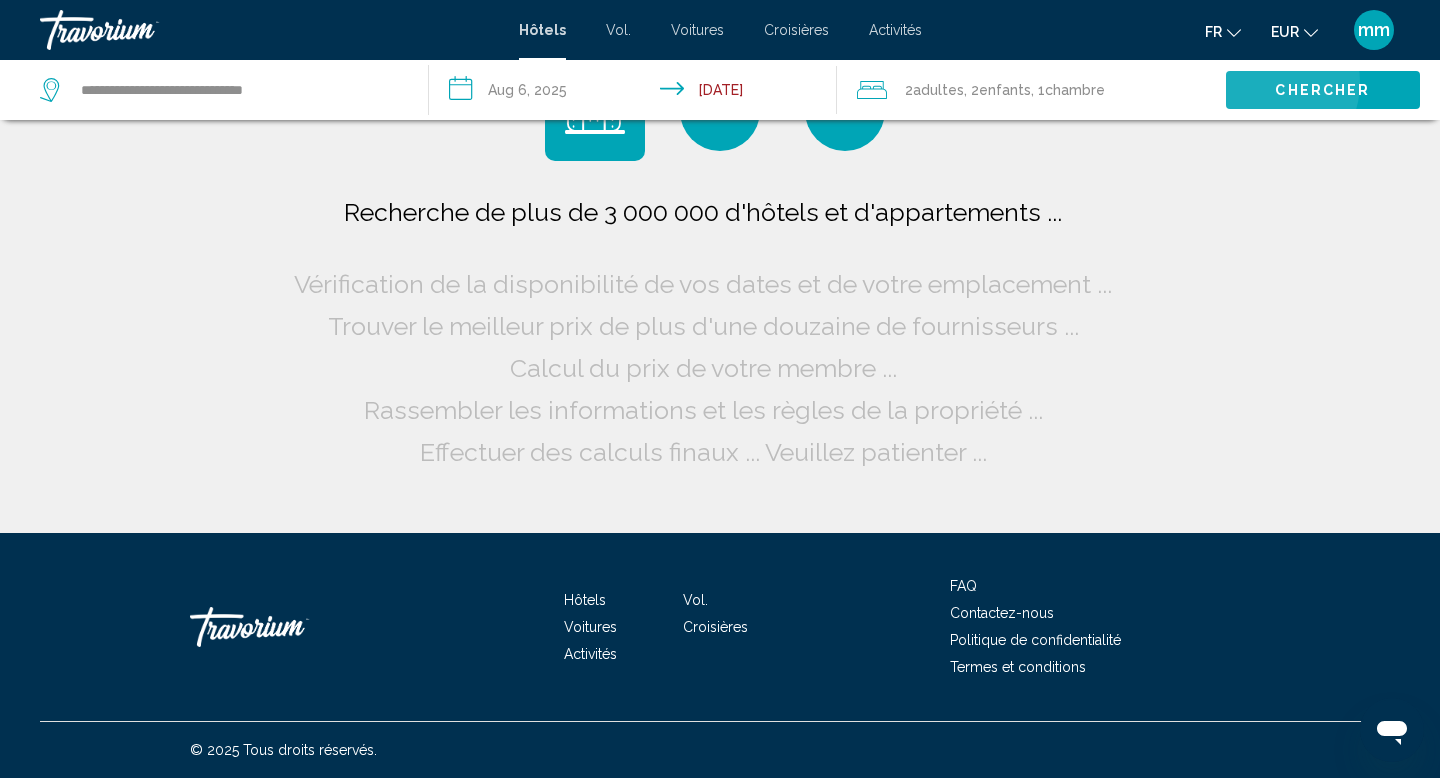 scroll, scrollTop: 0, scrollLeft: 0, axis: both 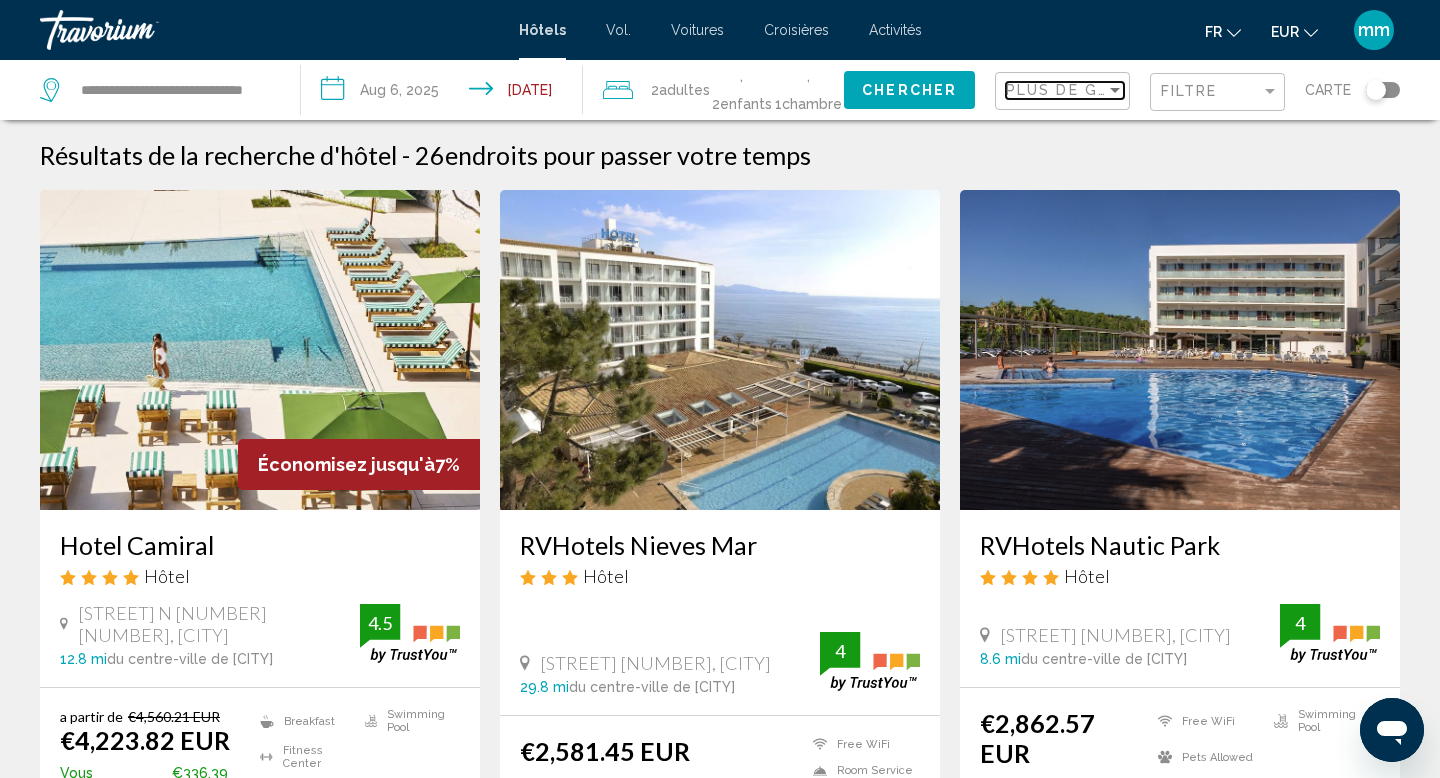 click on "Plus de grandes économies" at bounding box center (1139, 90) 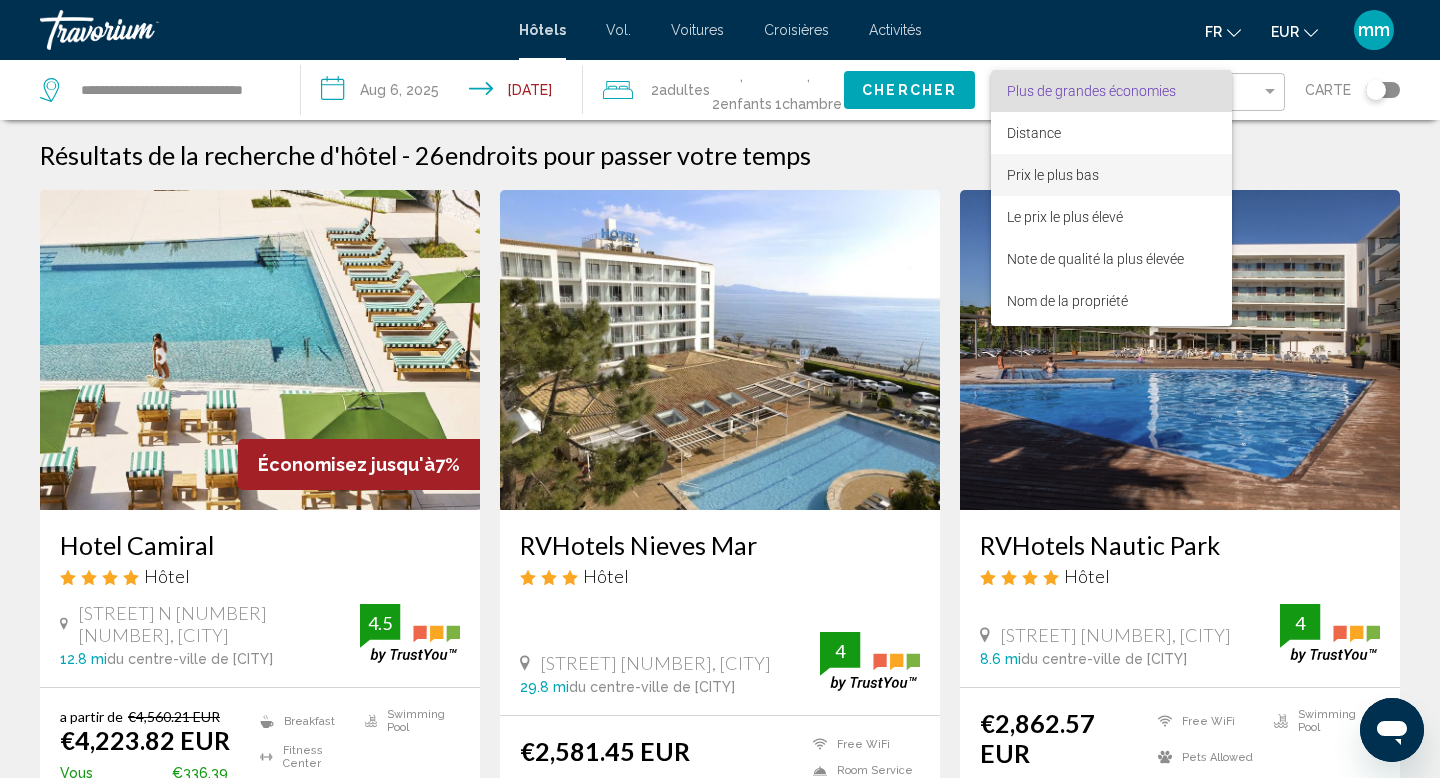 click on "Prix le plus bas" at bounding box center [1053, 175] 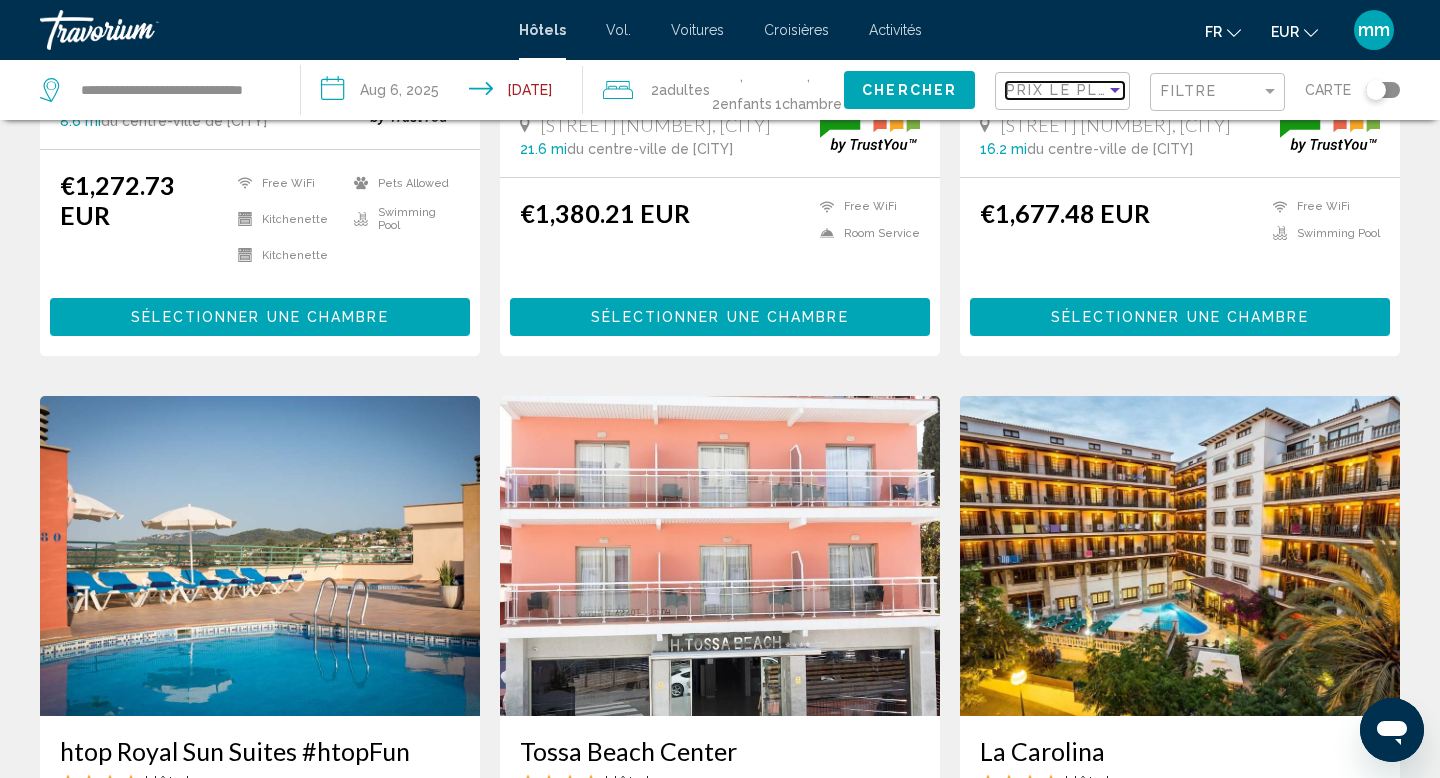 scroll, scrollTop: 0, scrollLeft: 0, axis: both 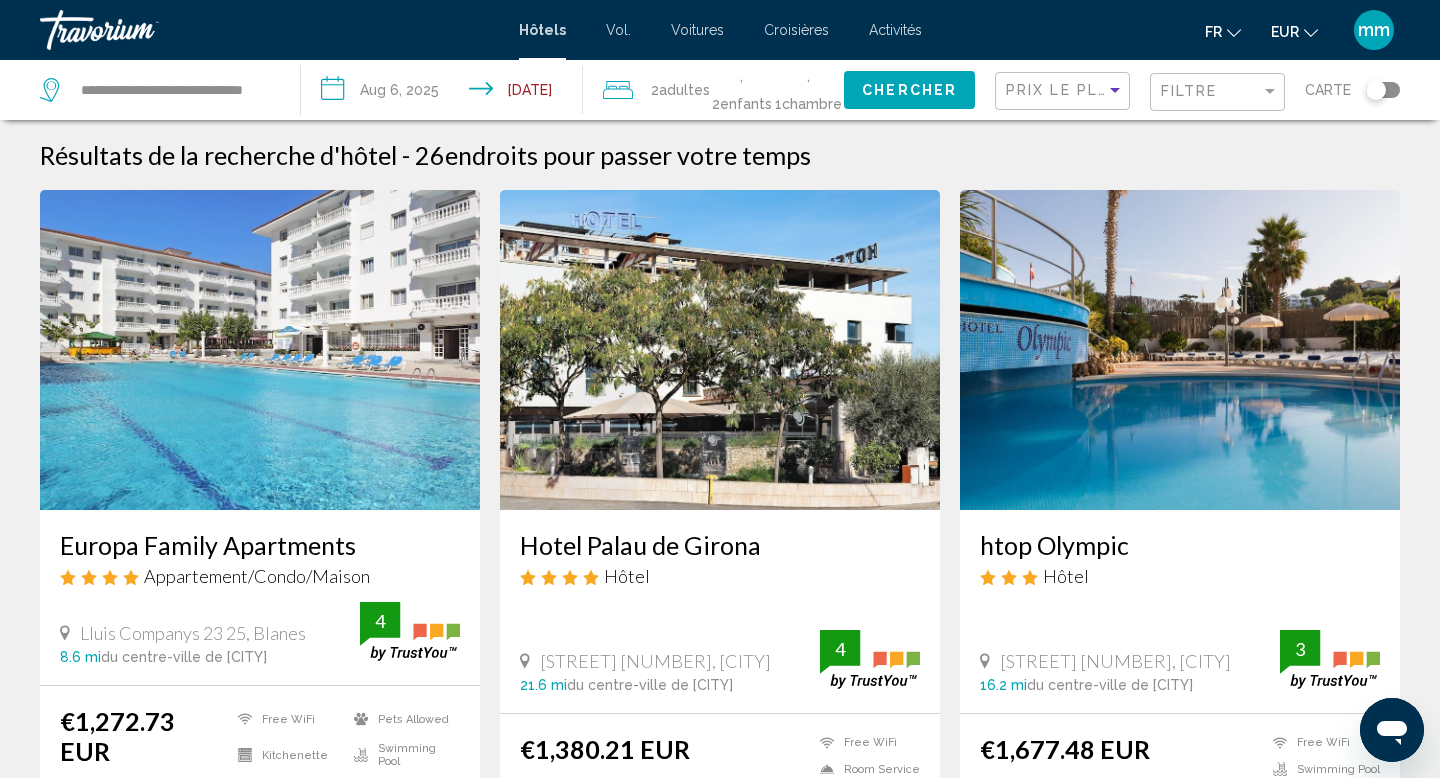 click on "**********" at bounding box center [445, 93] 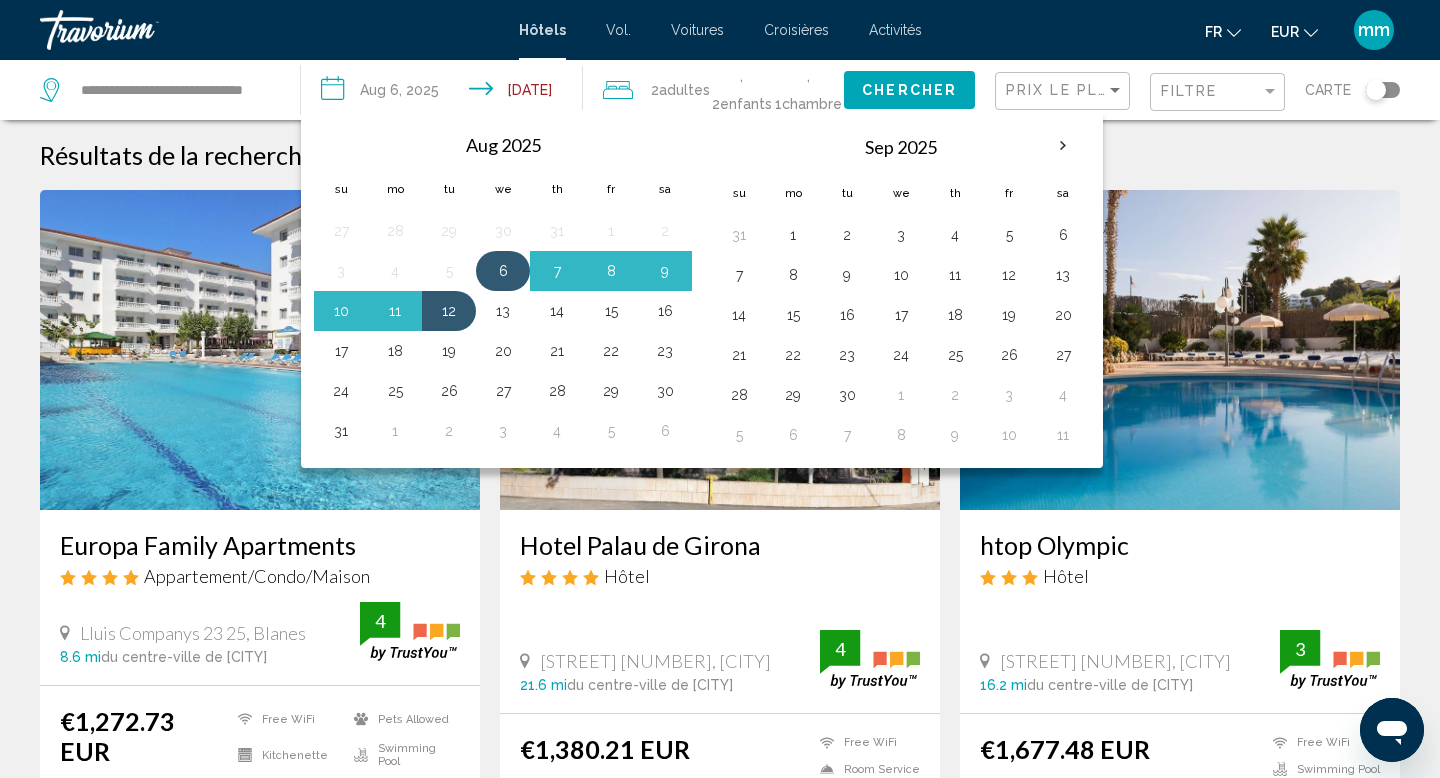 click on "6" at bounding box center [503, 271] 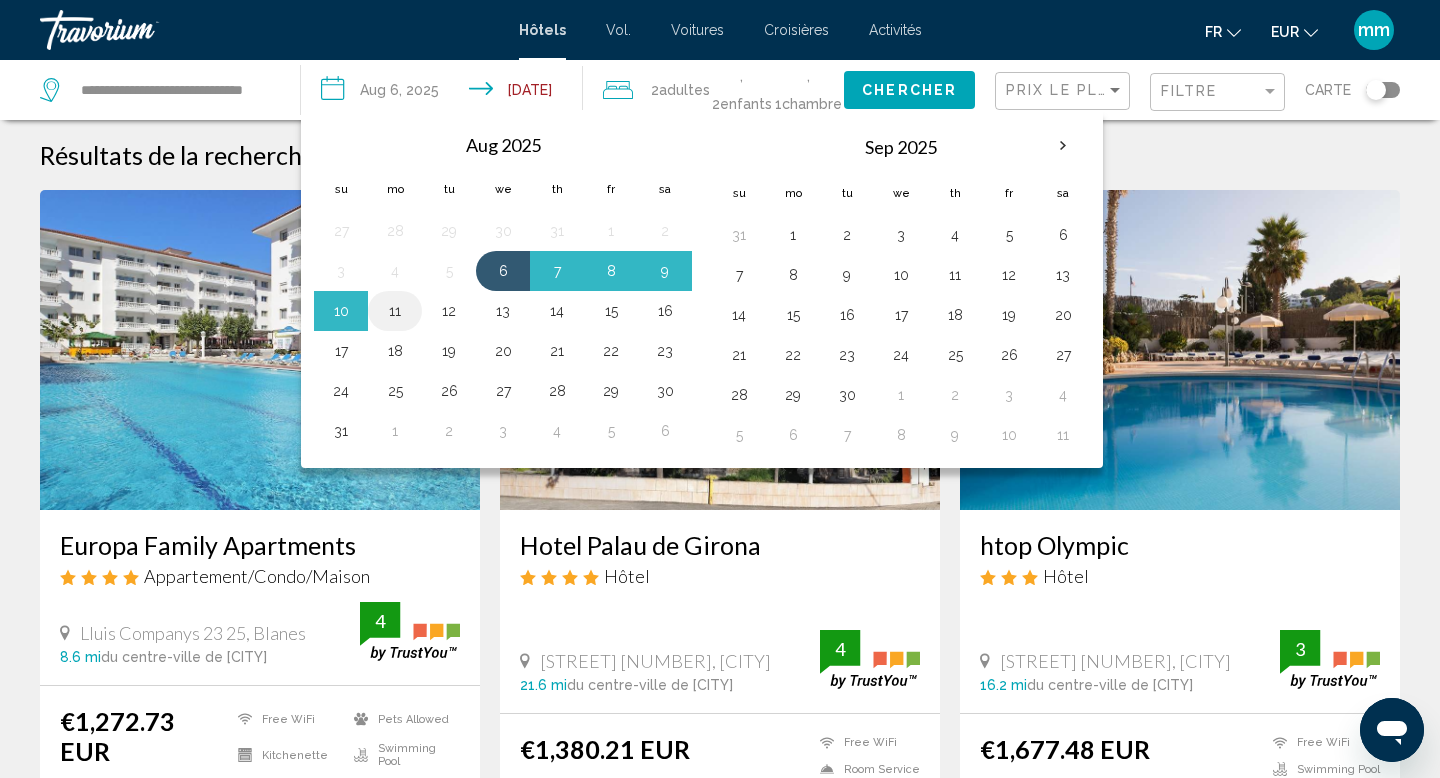 click on "11" at bounding box center [395, 311] 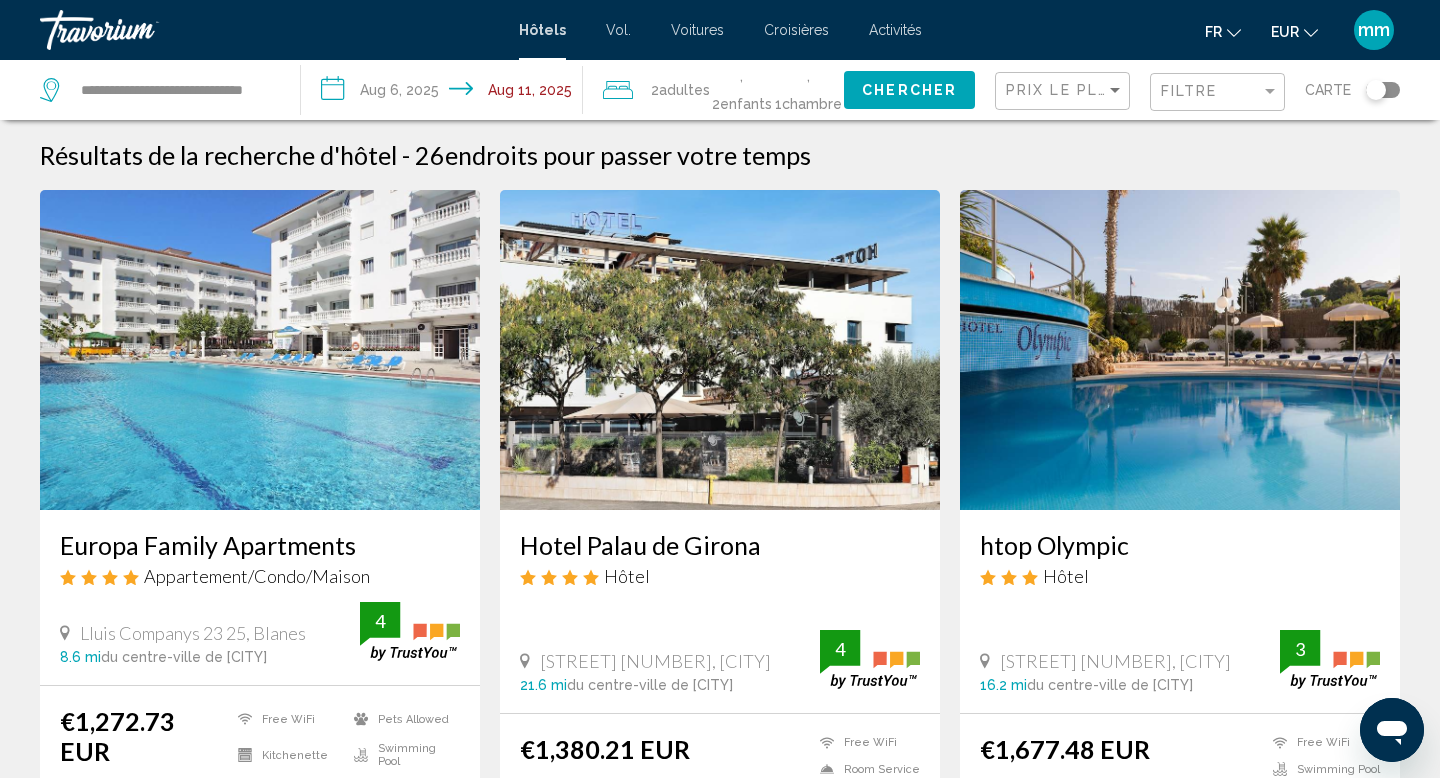 click on "Chercher" 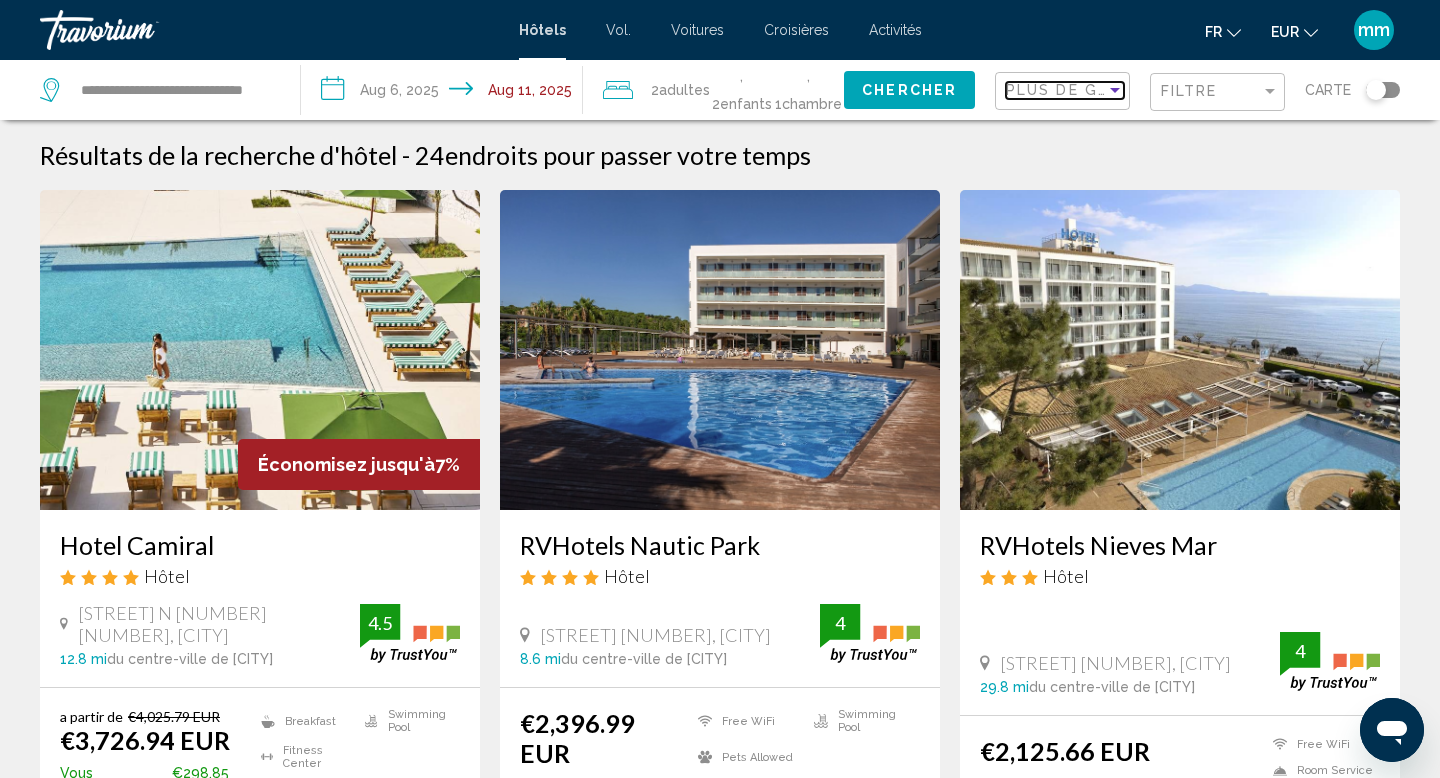 click on "Plus de grandes économies" at bounding box center [1139, 90] 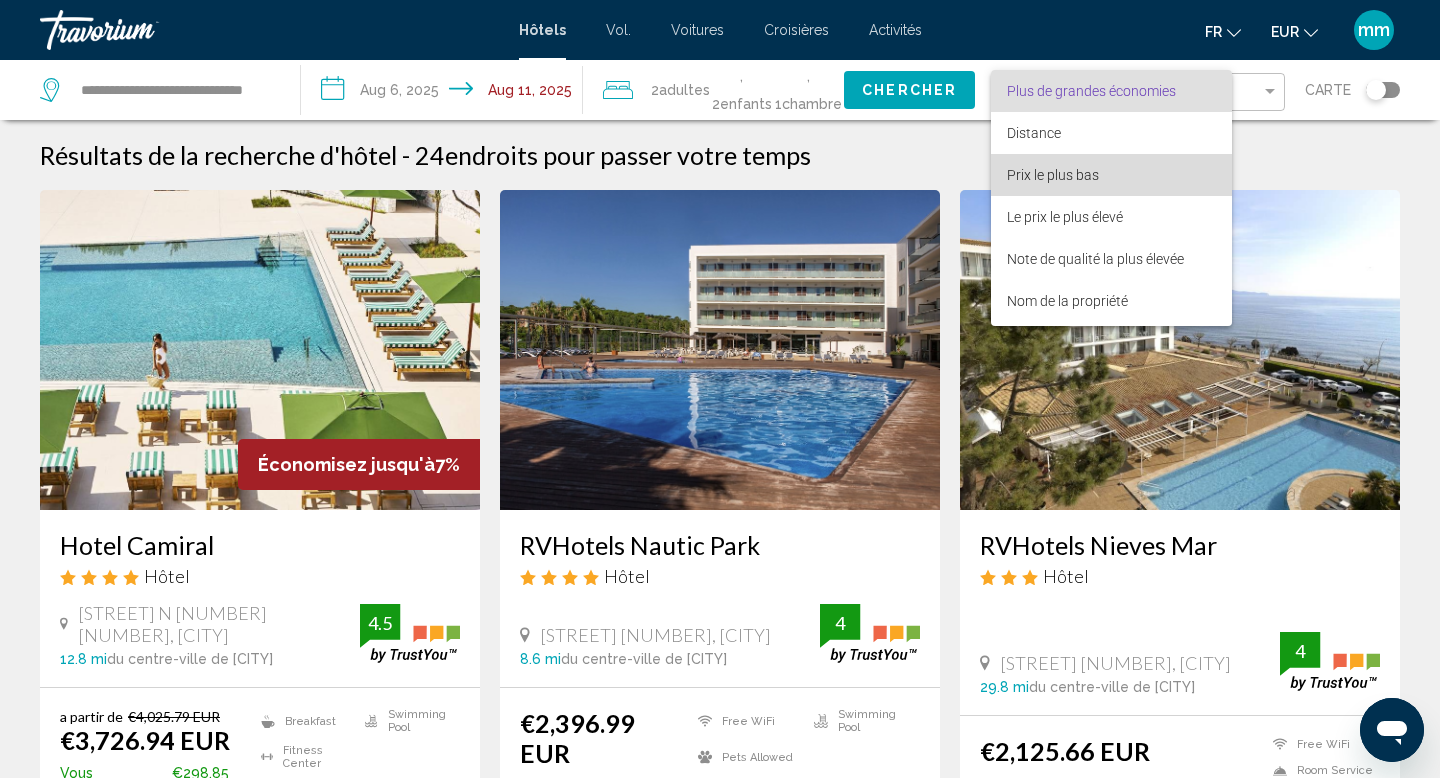 click on "Prix le plus bas" at bounding box center (1053, 175) 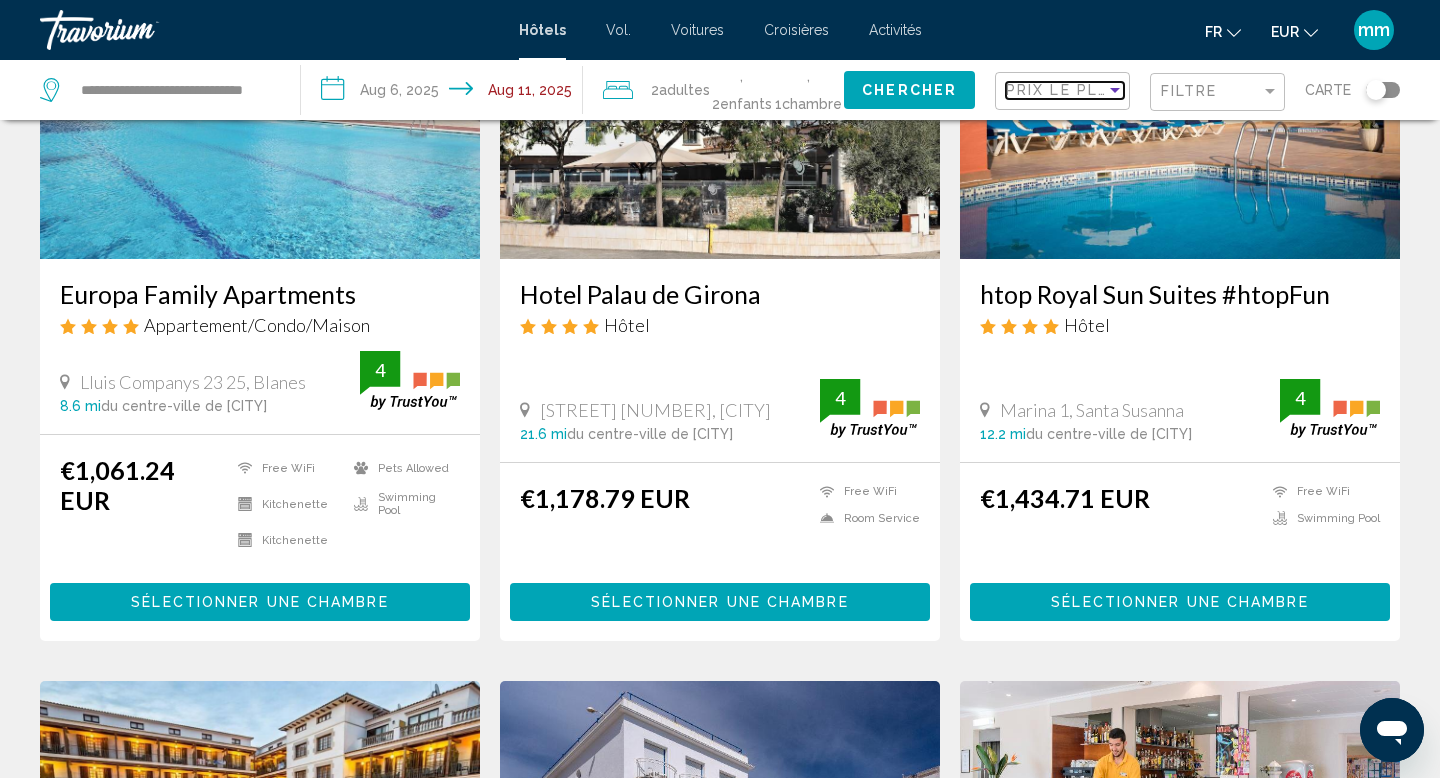 scroll, scrollTop: 0, scrollLeft: 0, axis: both 